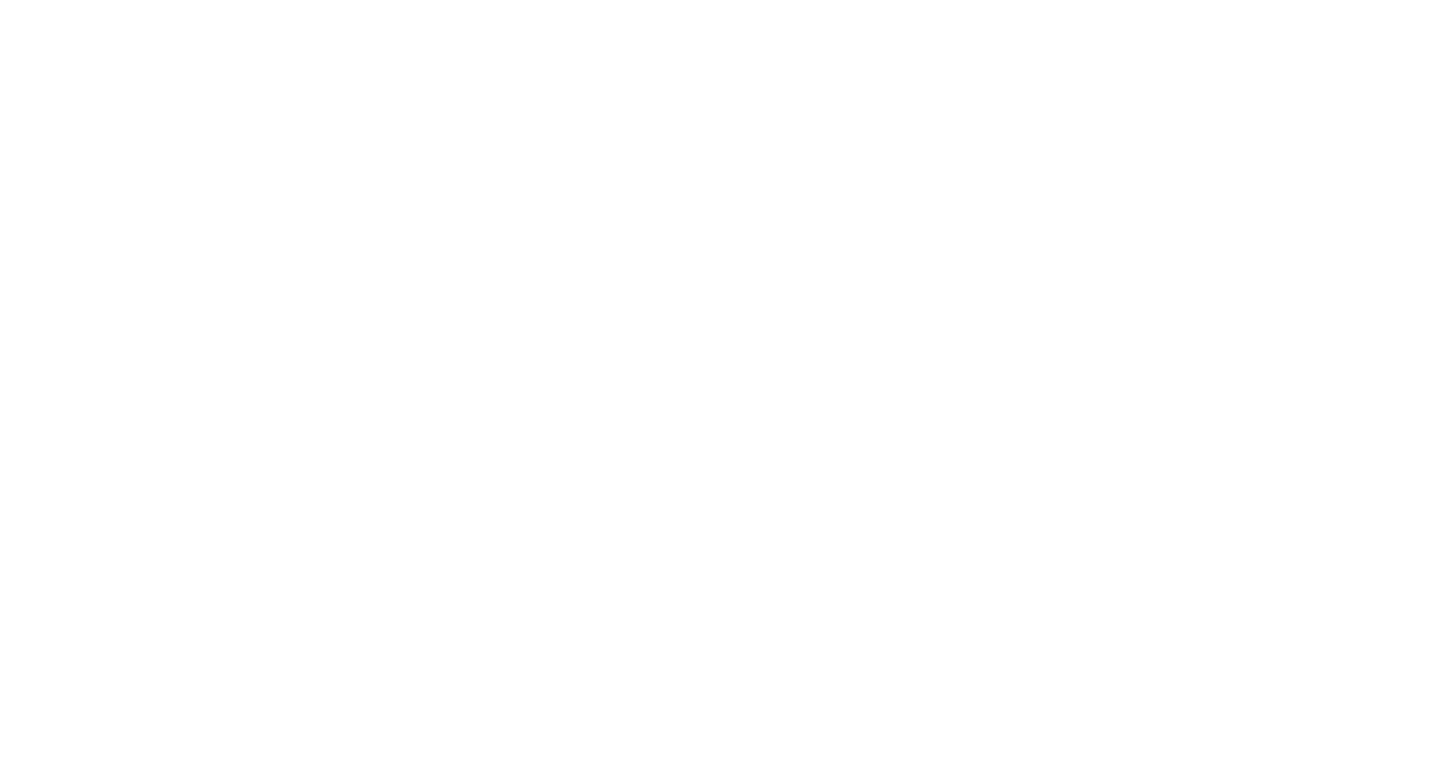 scroll, scrollTop: 0, scrollLeft: 0, axis: both 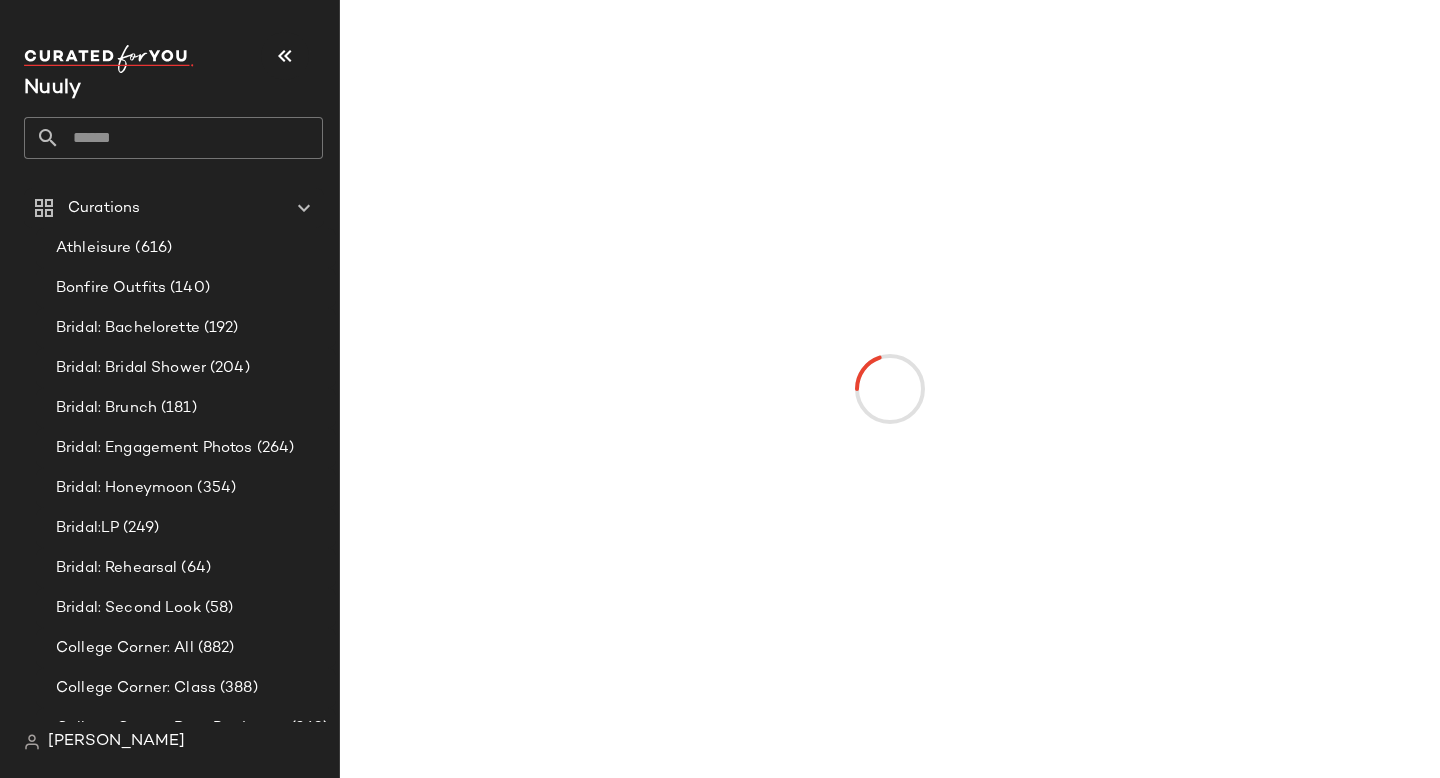 click 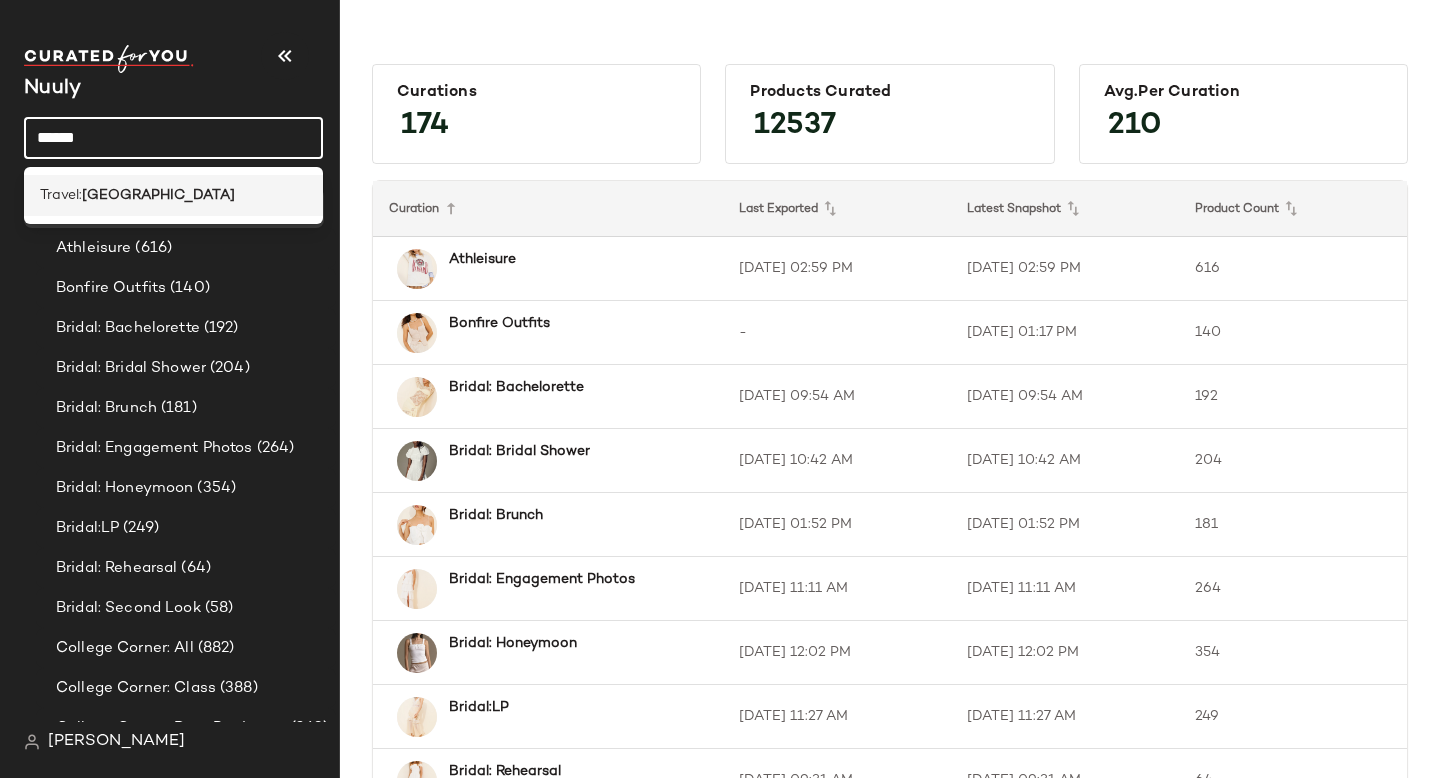 type on "******" 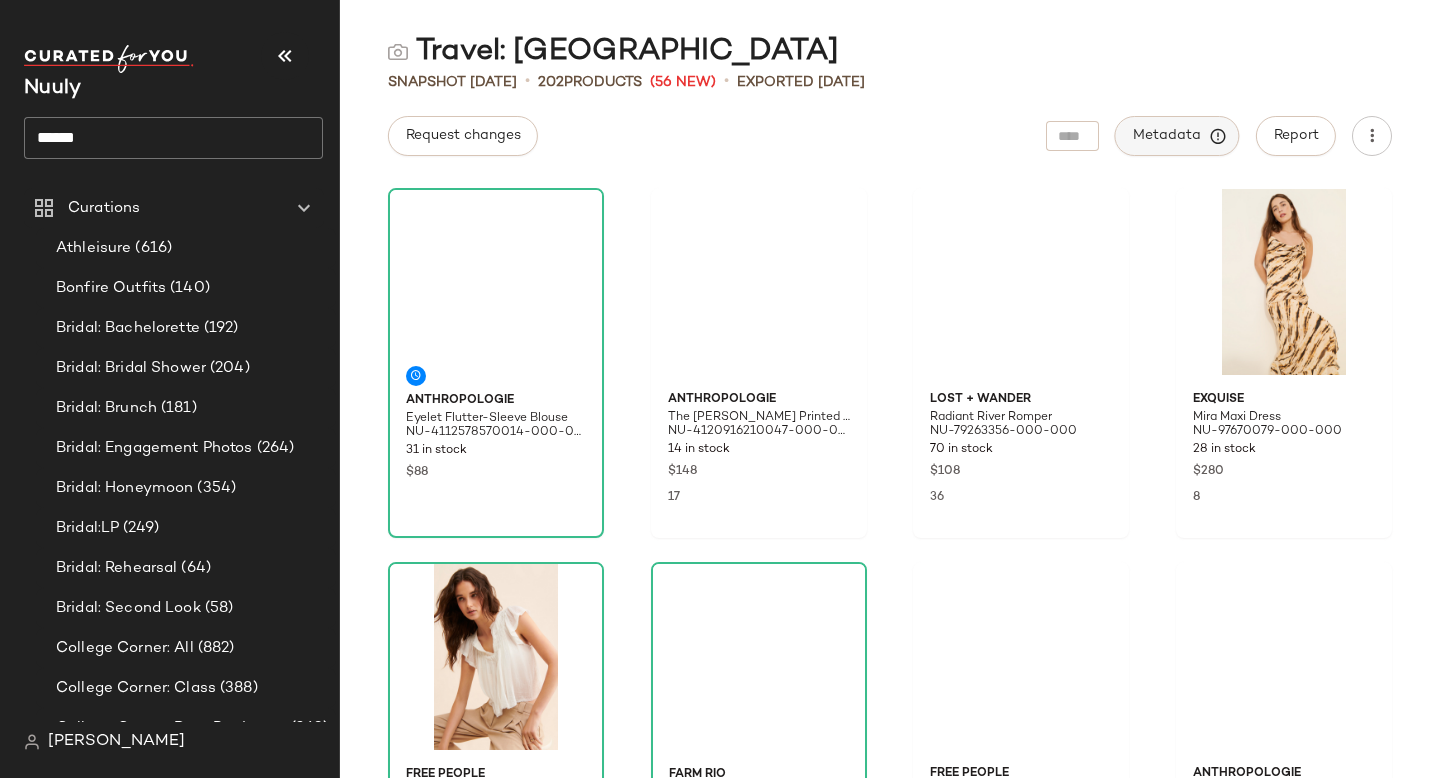 click on "Metadata" 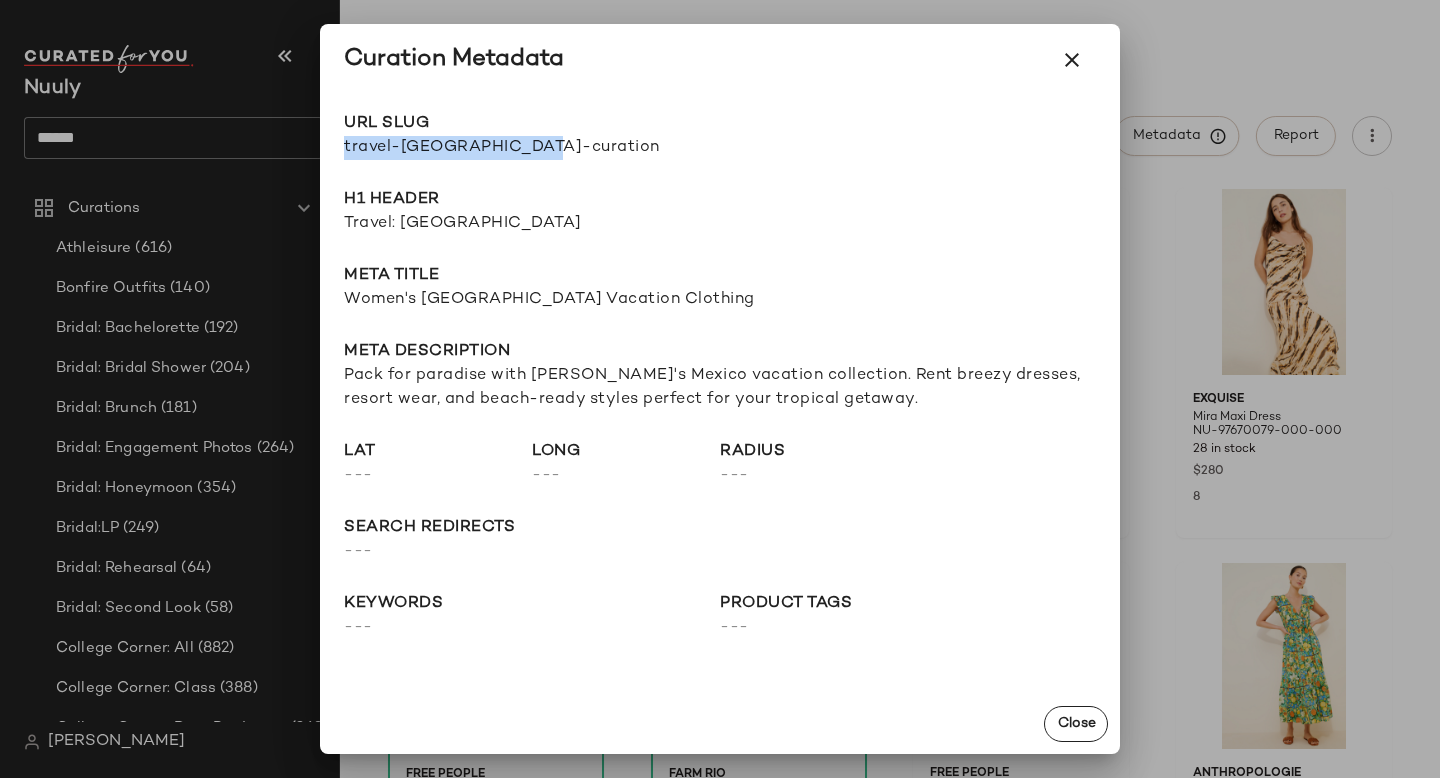 drag, startPoint x: 342, startPoint y: 146, endPoint x: 604, endPoint y: 161, distance: 262.42905 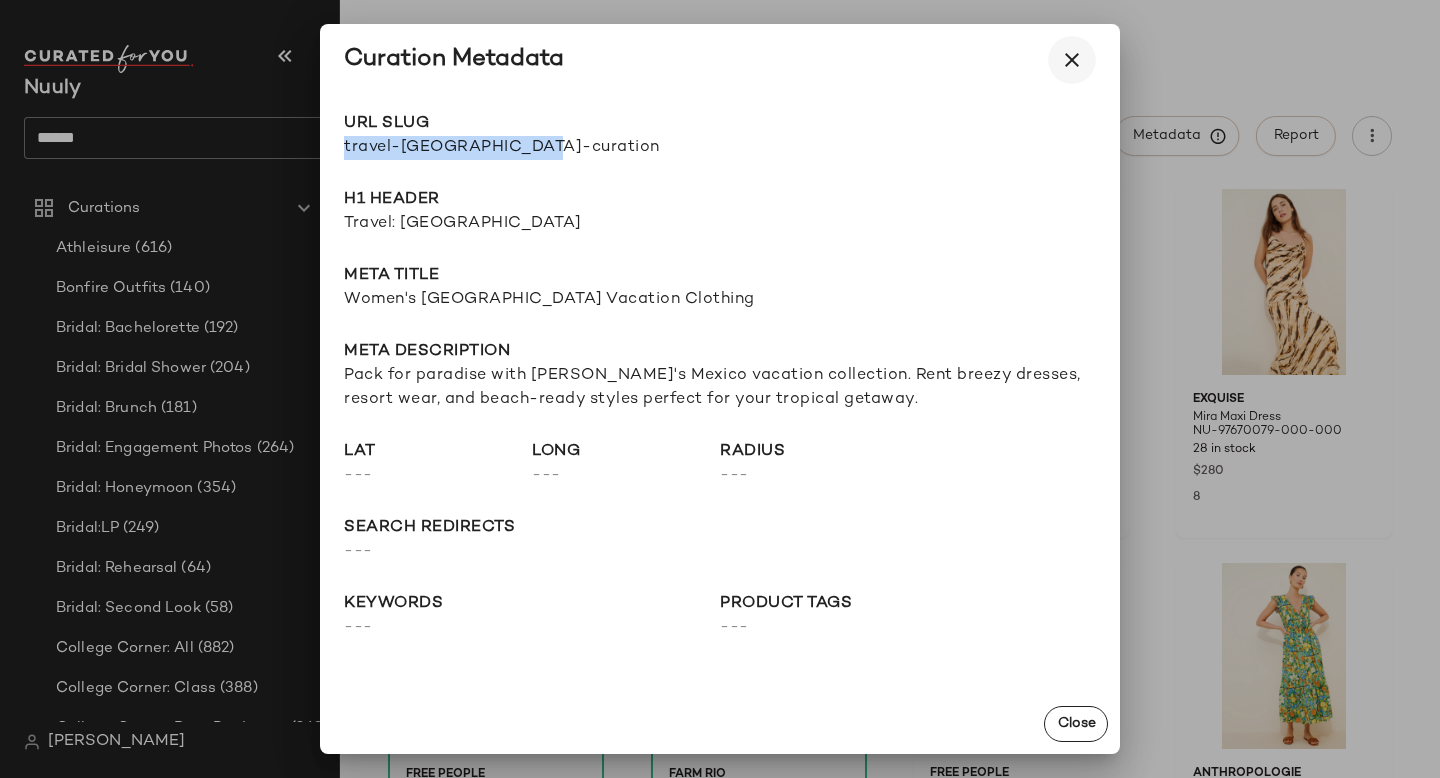 click at bounding box center [1072, 60] 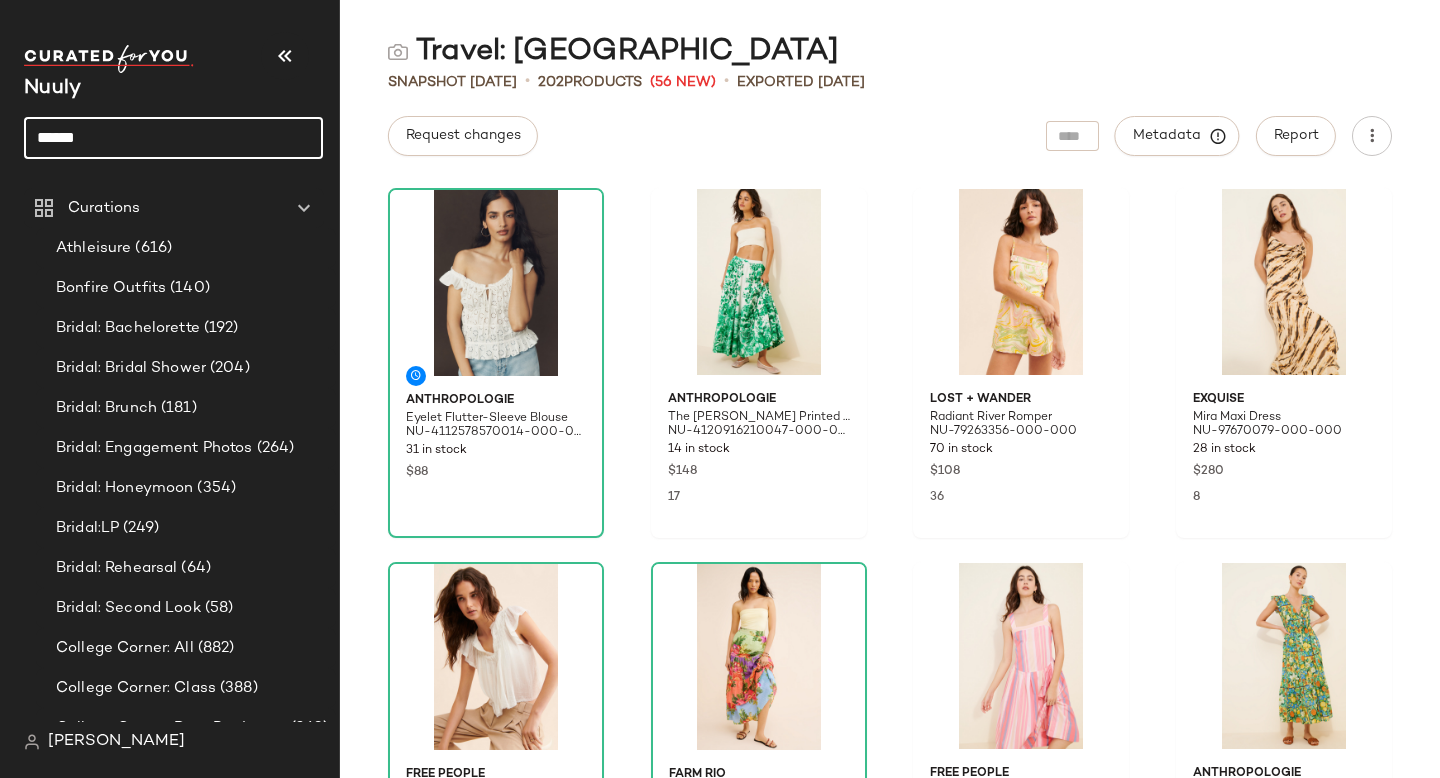 drag, startPoint x: 149, startPoint y: 137, endPoint x: 0, endPoint y: 137, distance: 149 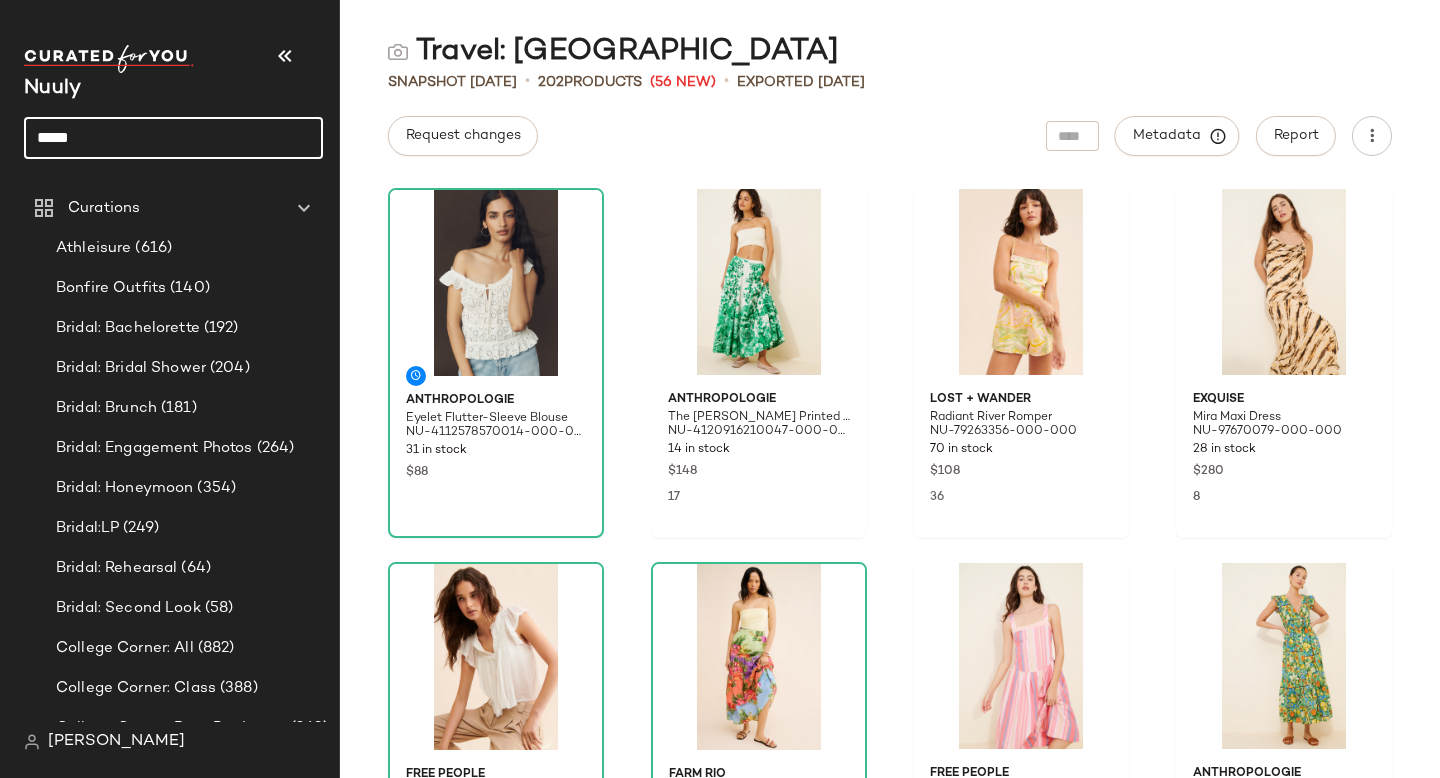 type on "*****" 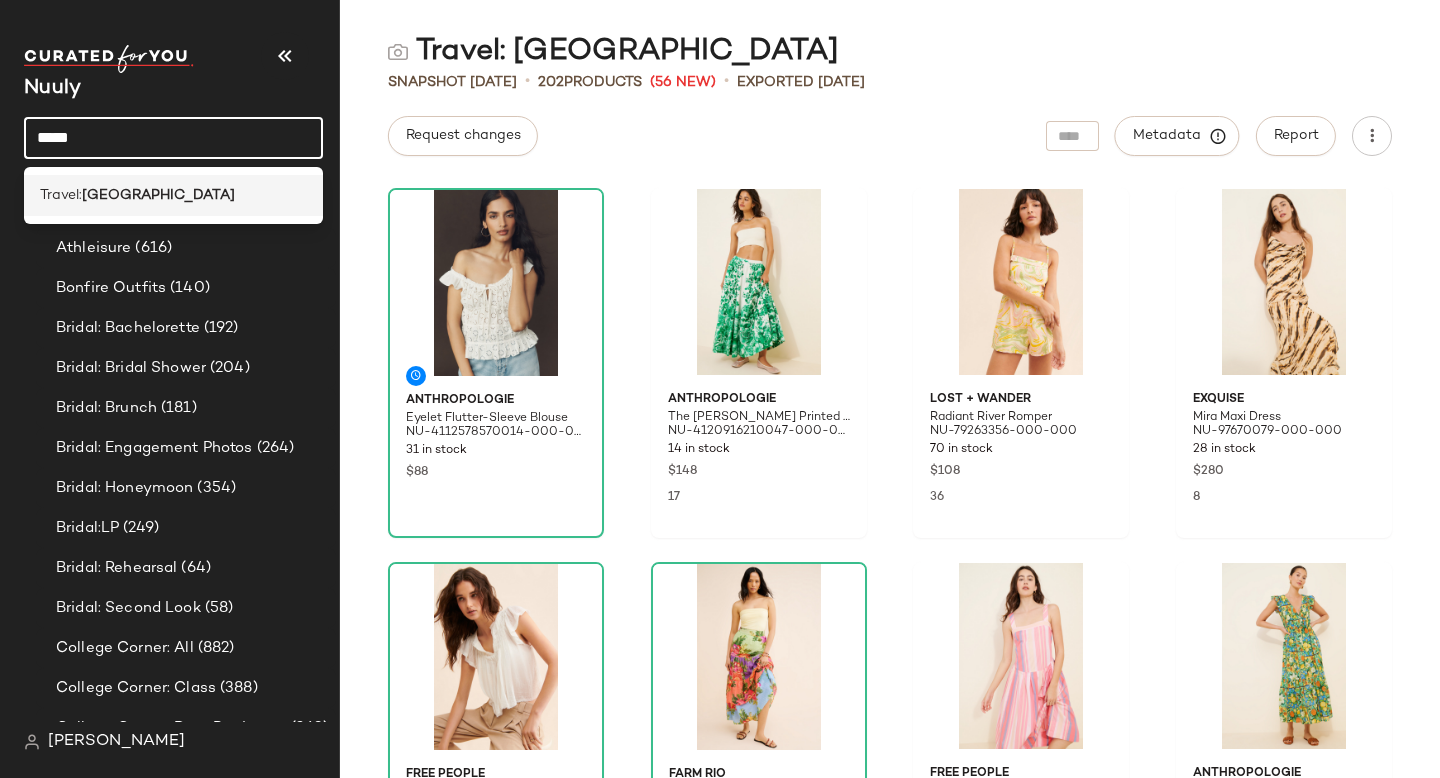 click on "Travel:  Italy" 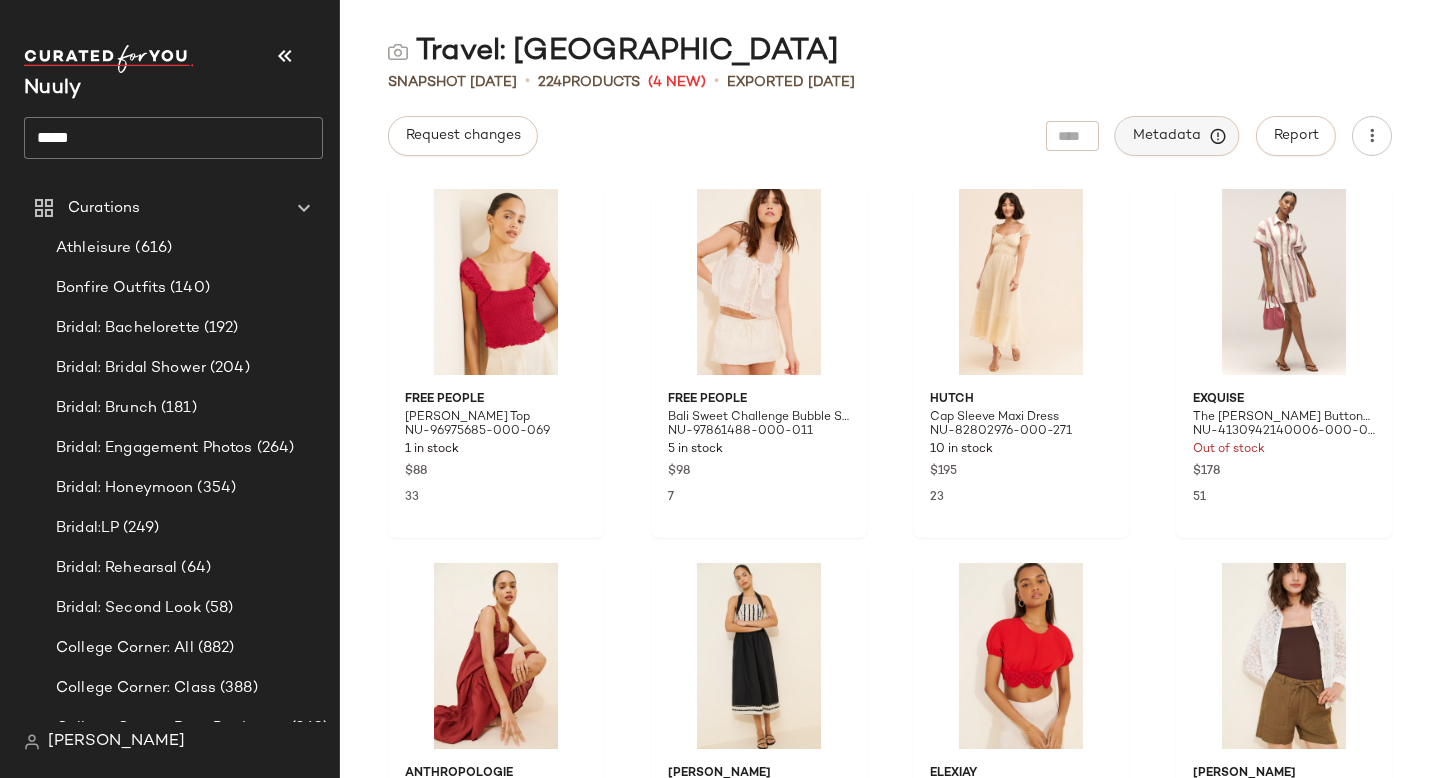 click on "Metadata" 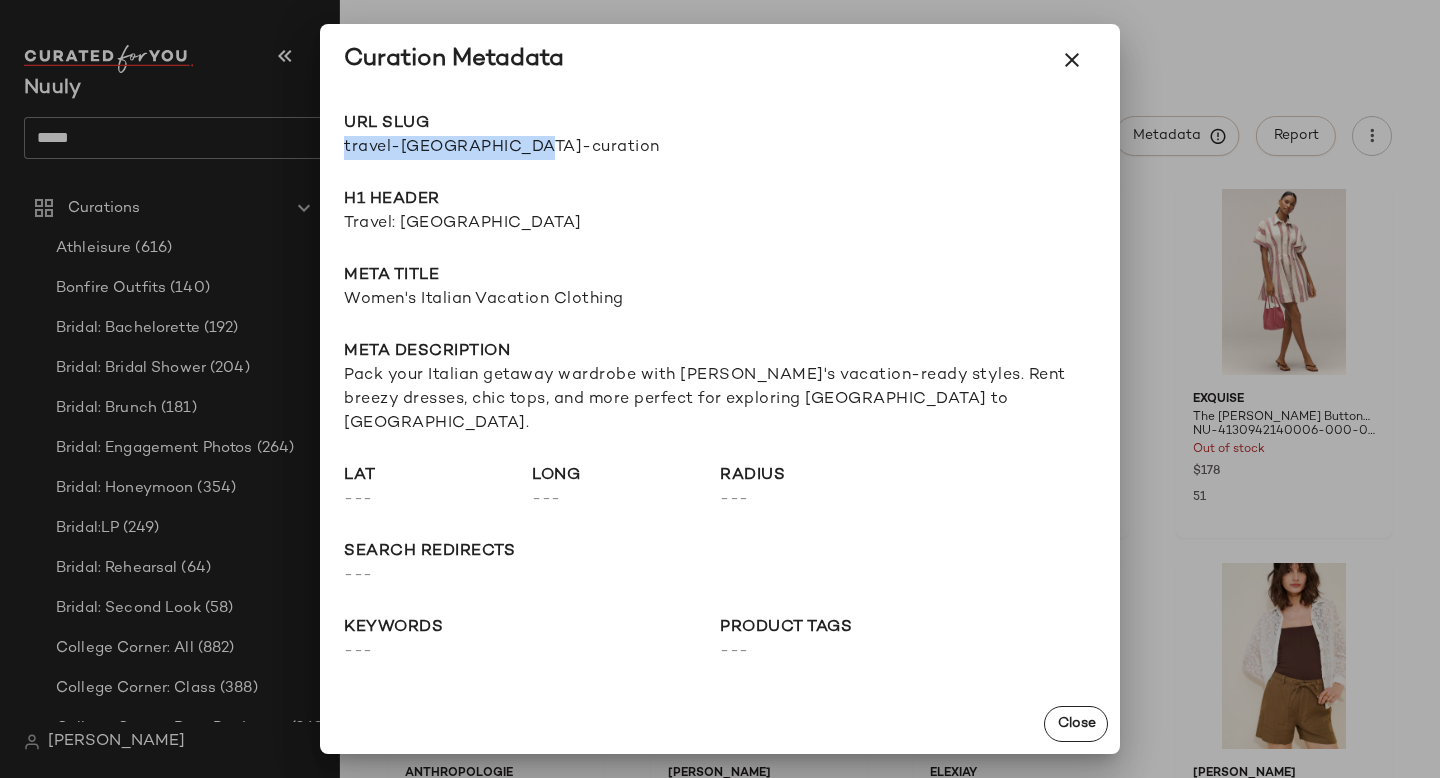 drag, startPoint x: 344, startPoint y: 148, endPoint x: 588, endPoint y: 153, distance: 244.05122 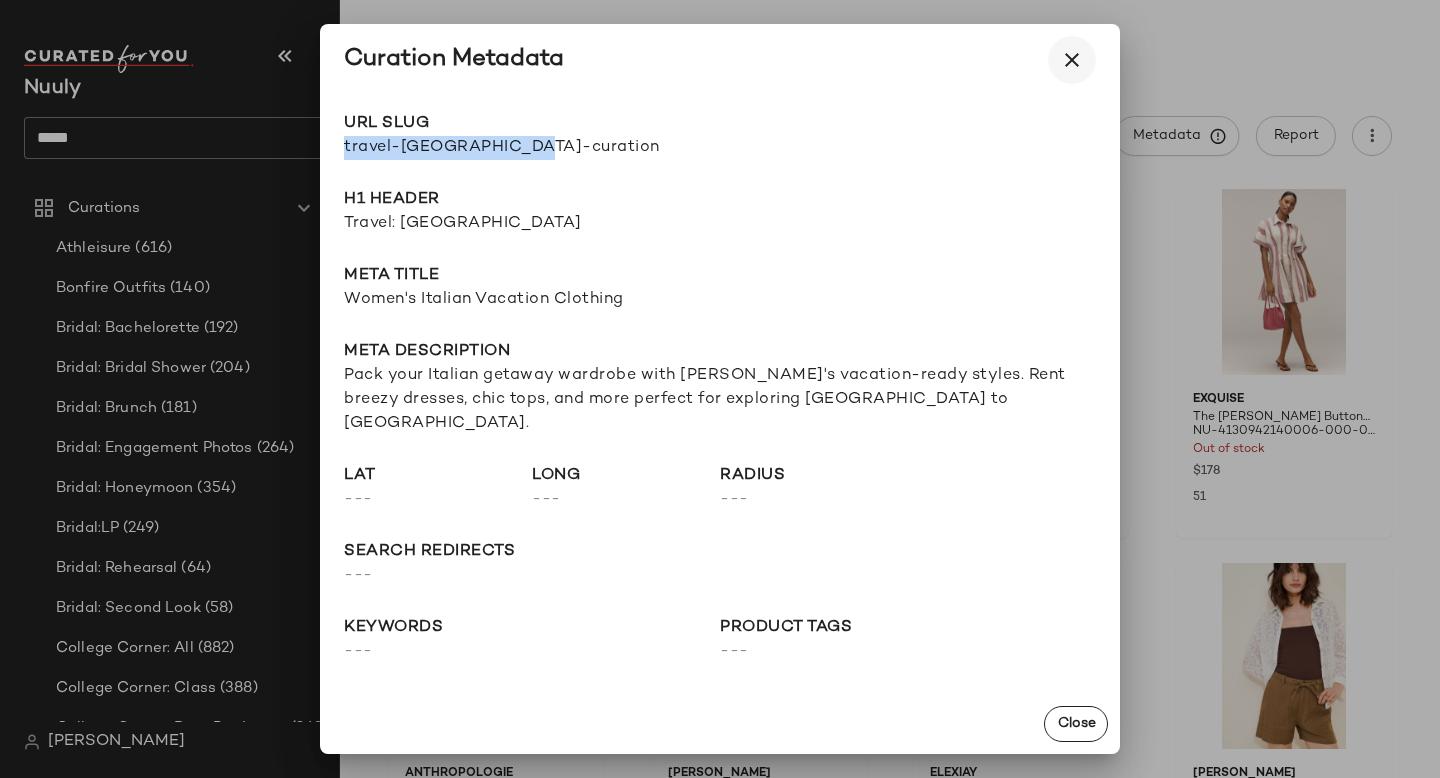 click at bounding box center (1072, 60) 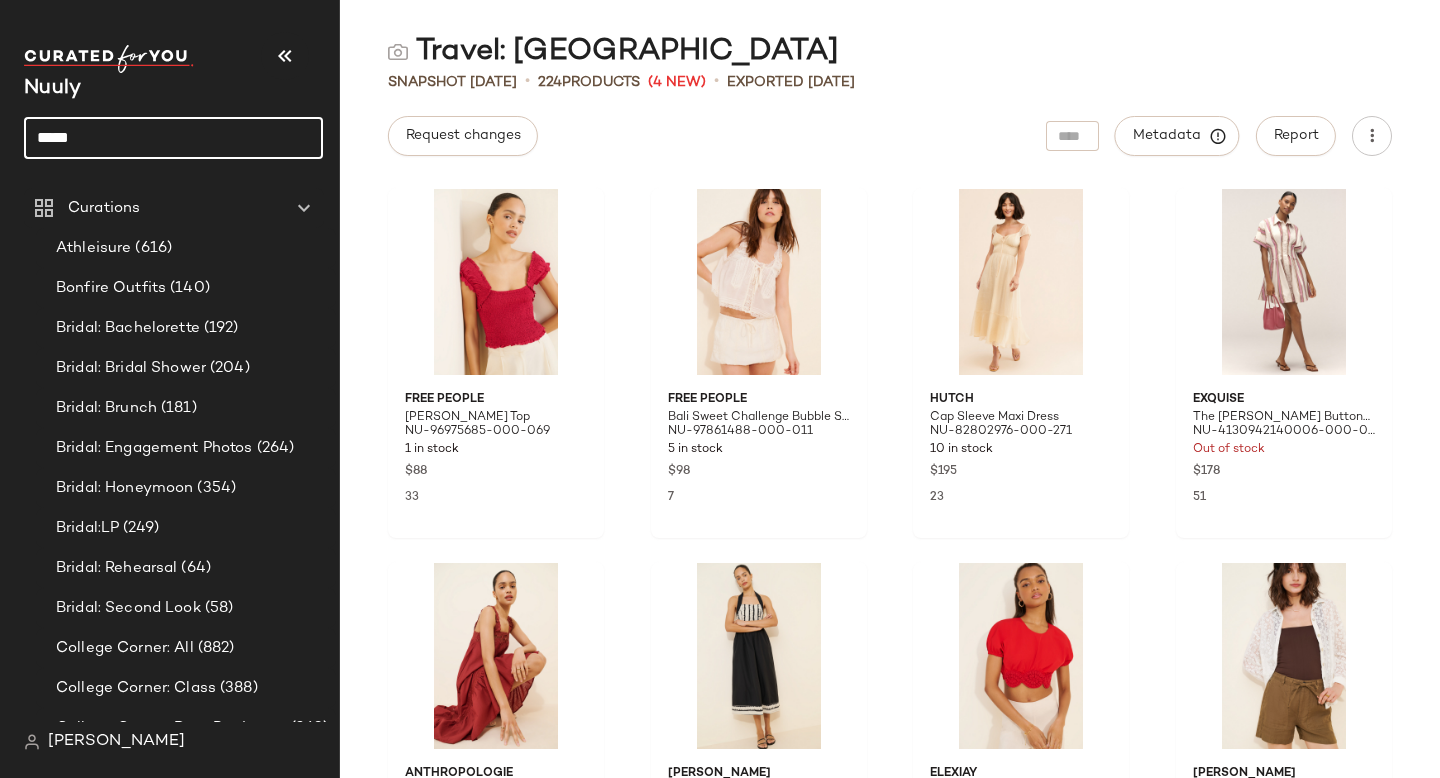 drag, startPoint x: 96, startPoint y: 134, endPoint x: 0, endPoint y: 134, distance: 96 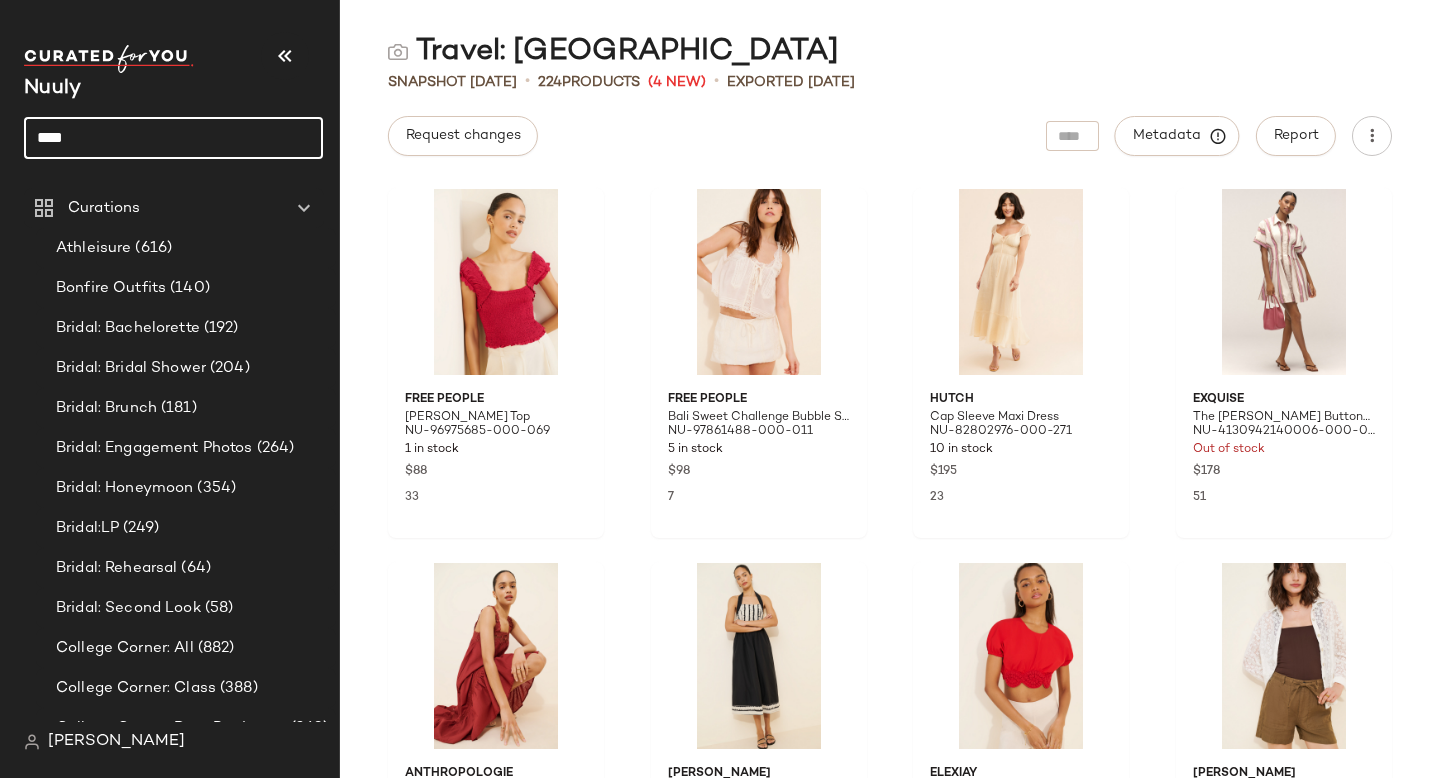 type on "*****" 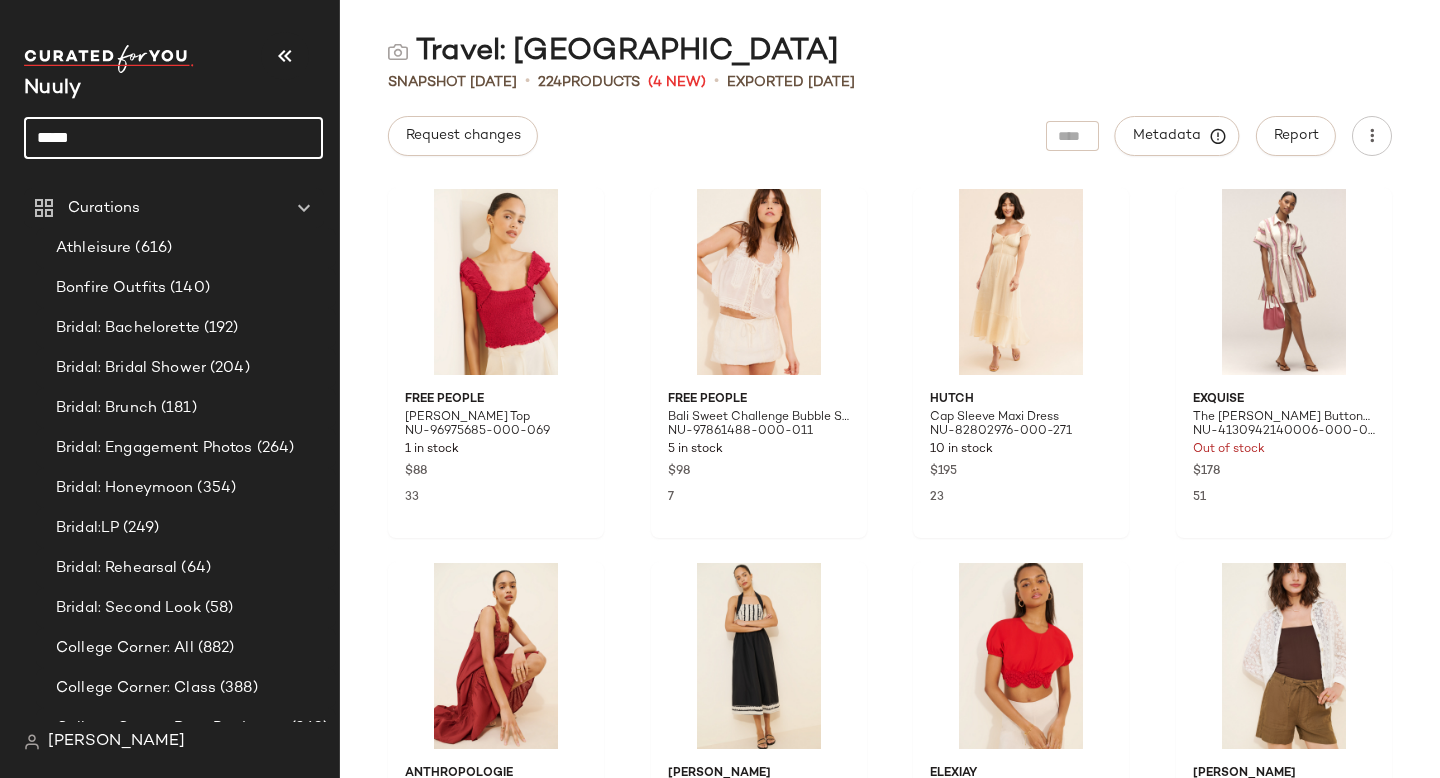 drag, startPoint x: 151, startPoint y: 133, endPoint x: 17, endPoint y: 130, distance: 134.03358 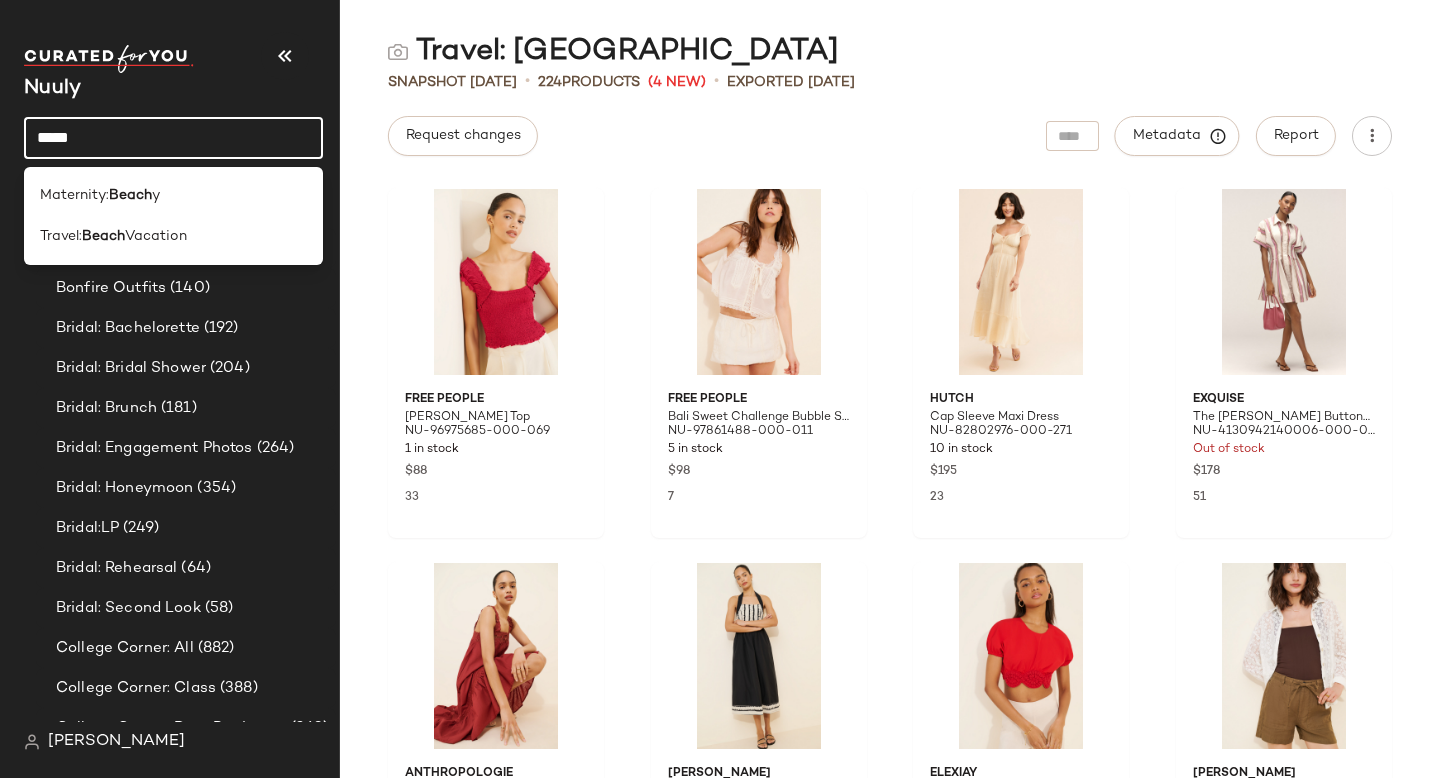 type on "*****" 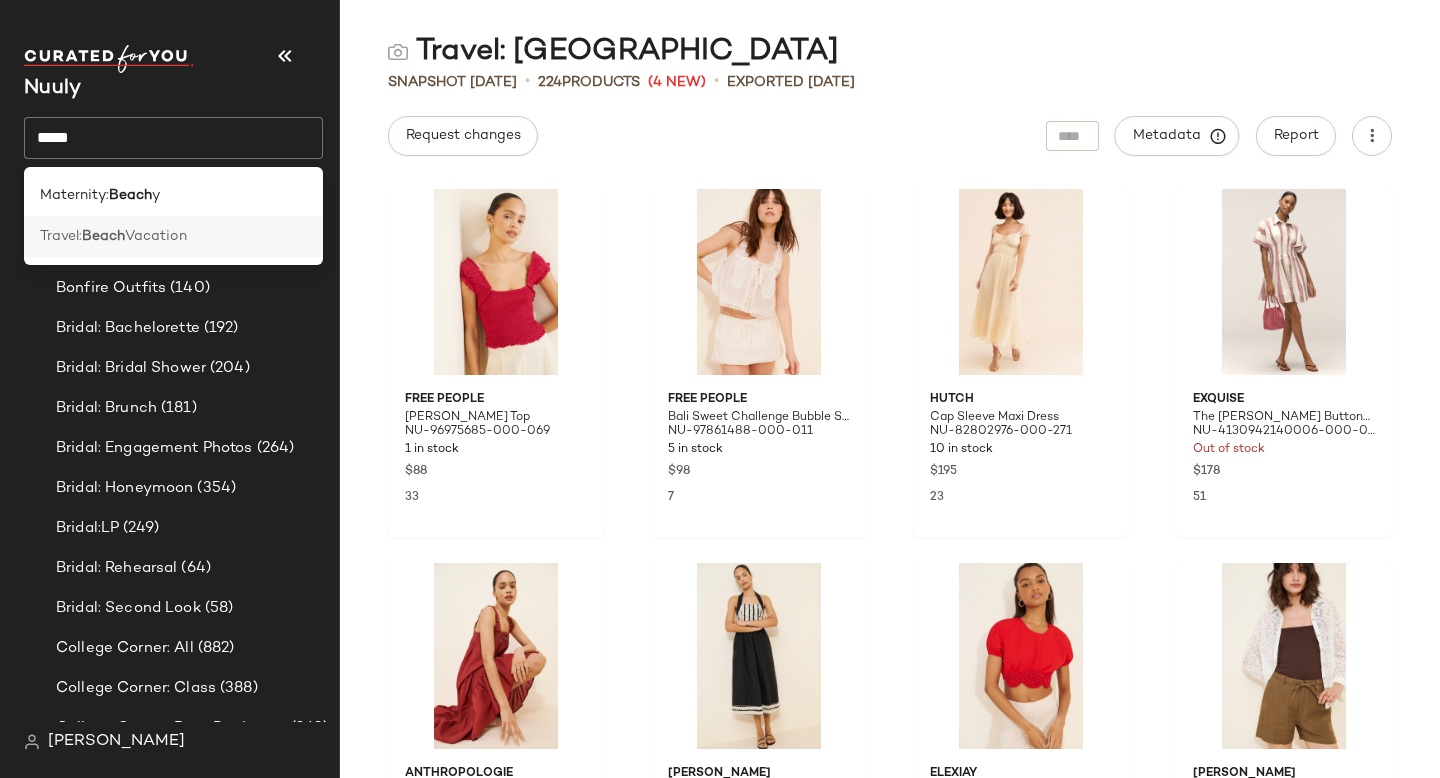 click on "Vacation" at bounding box center [156, 236] 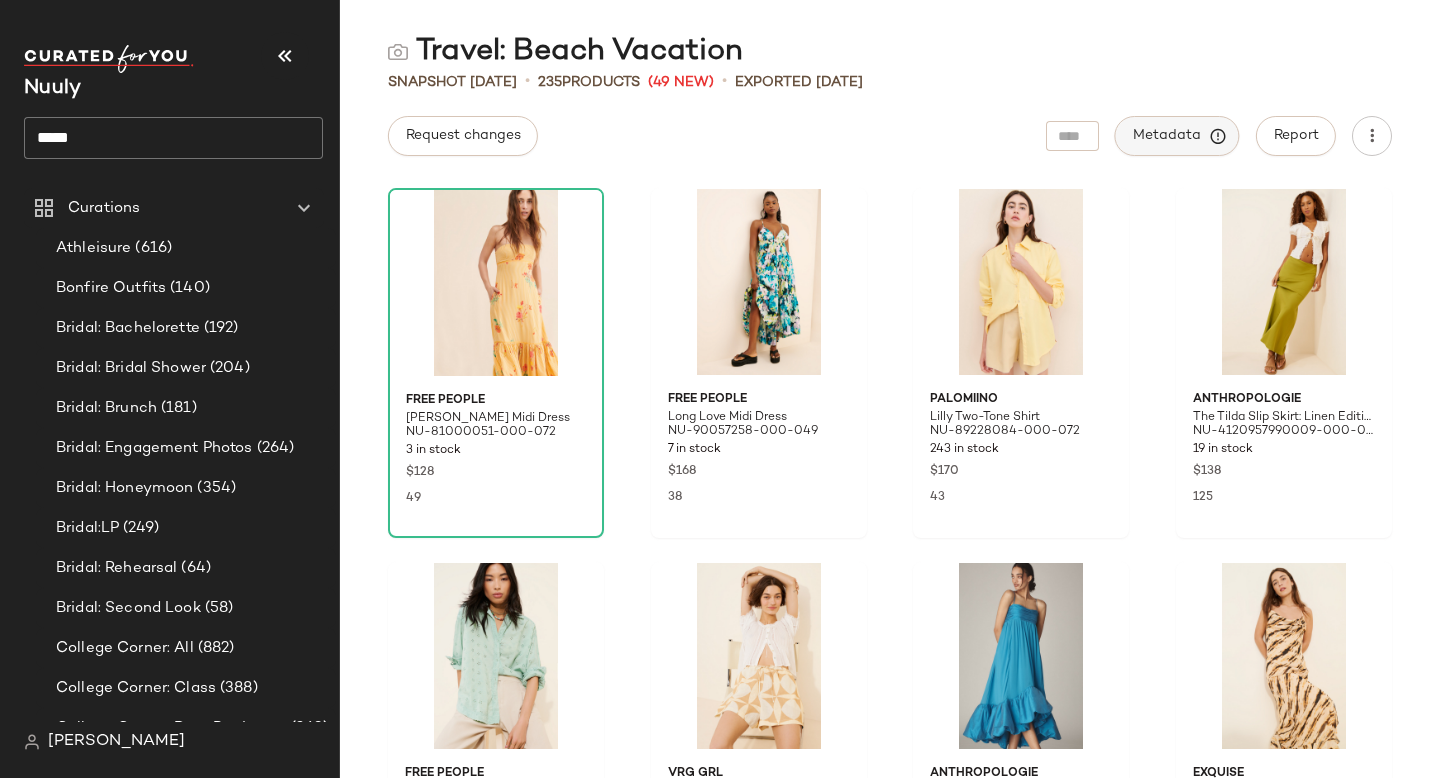 click on "Metadata" at bounding box center (1177, 136) 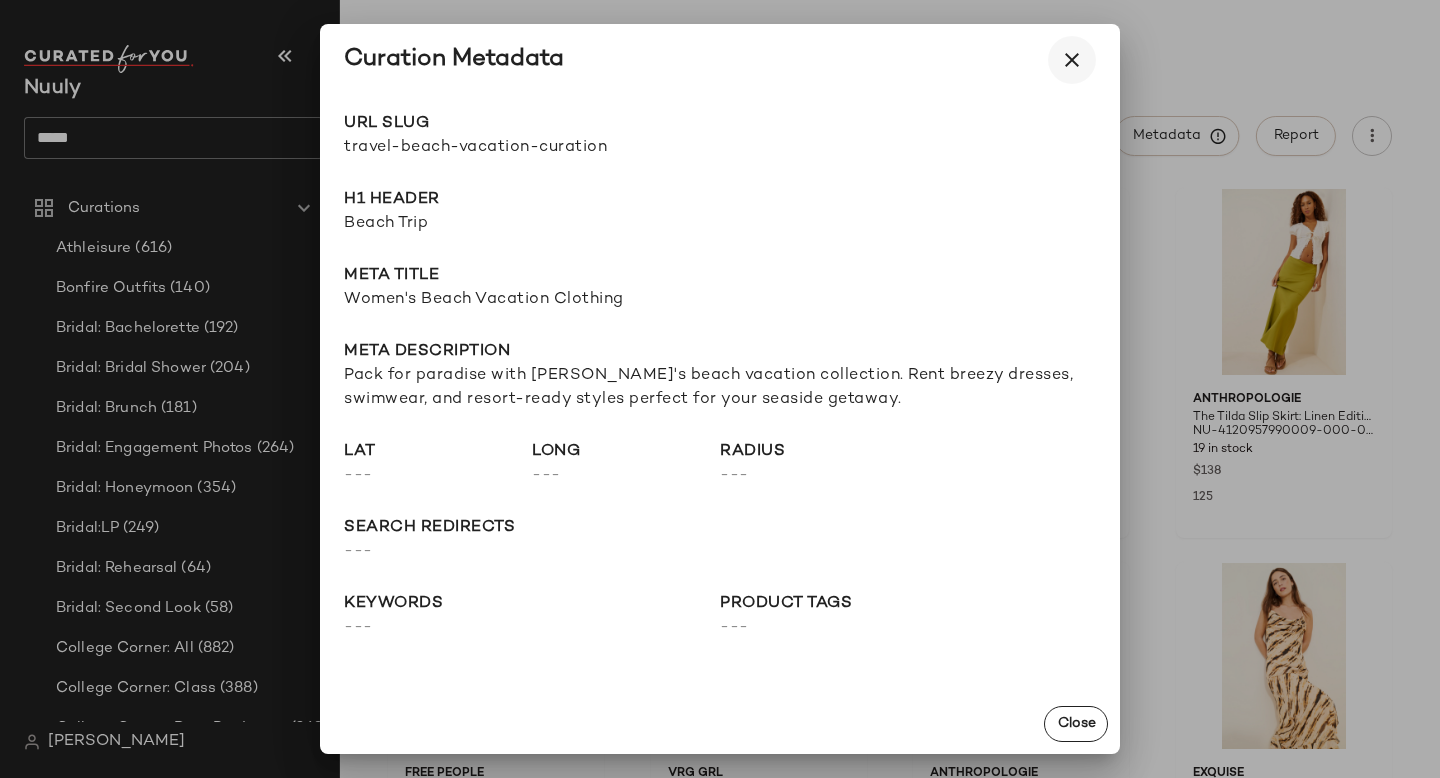 click at bounding box center (1072, 60) 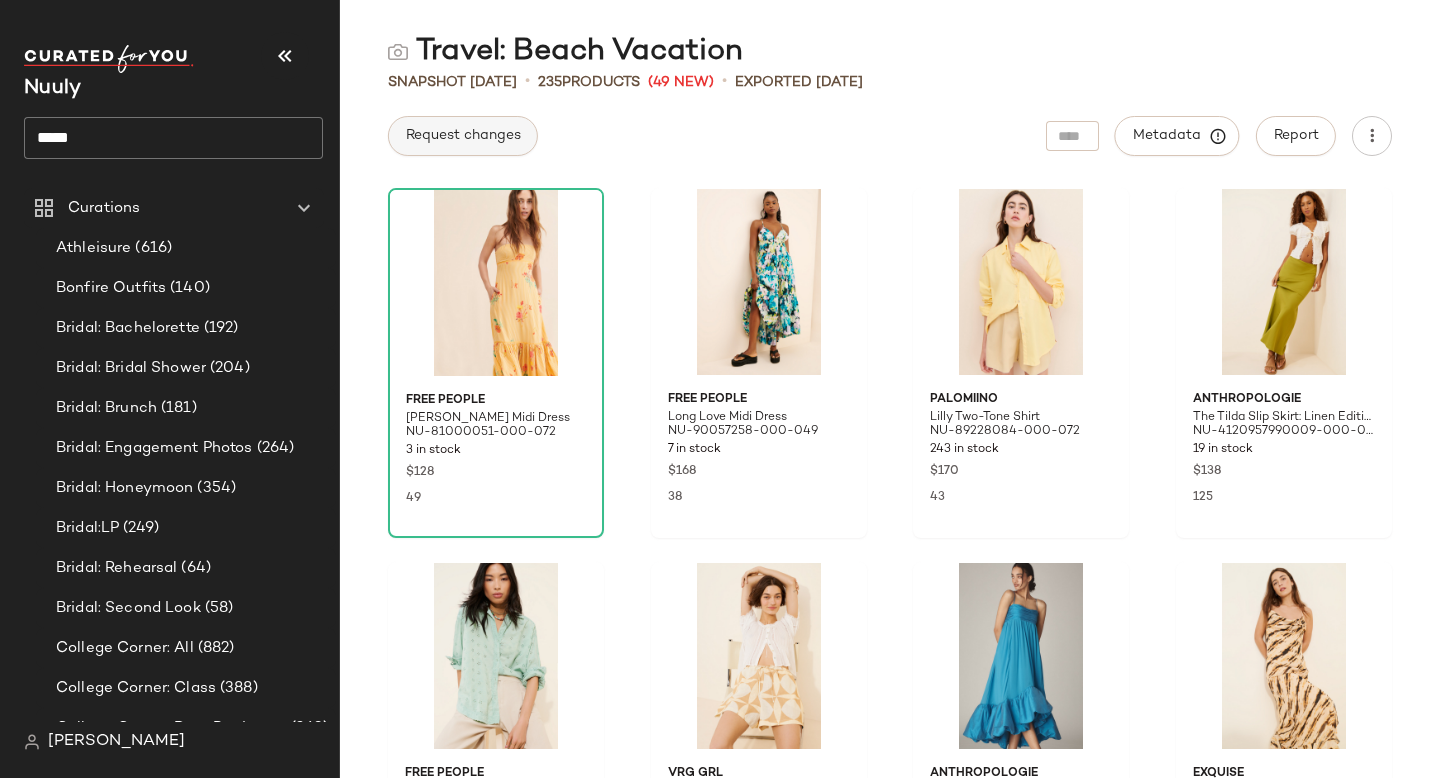 click on "Request changes" at bounding box center (463, 136) 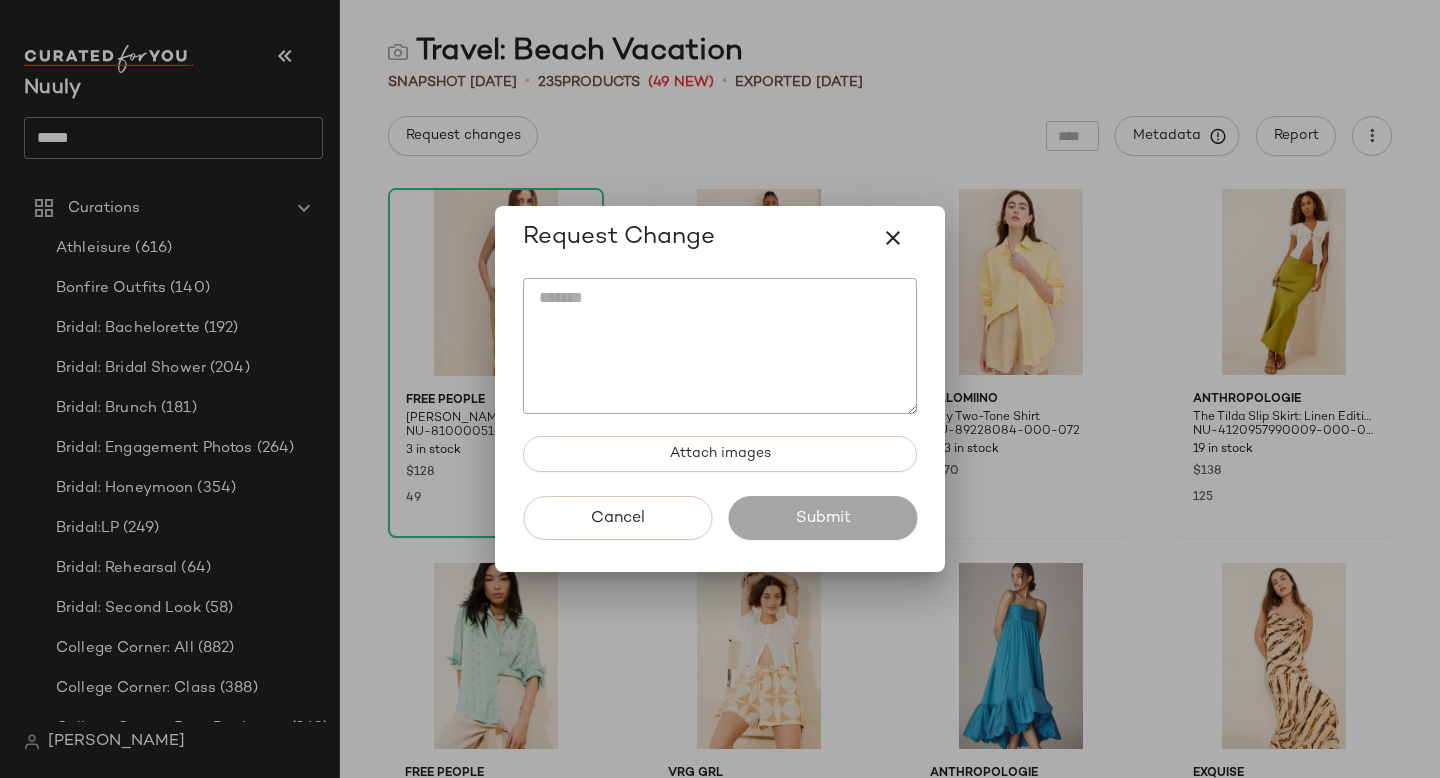 click 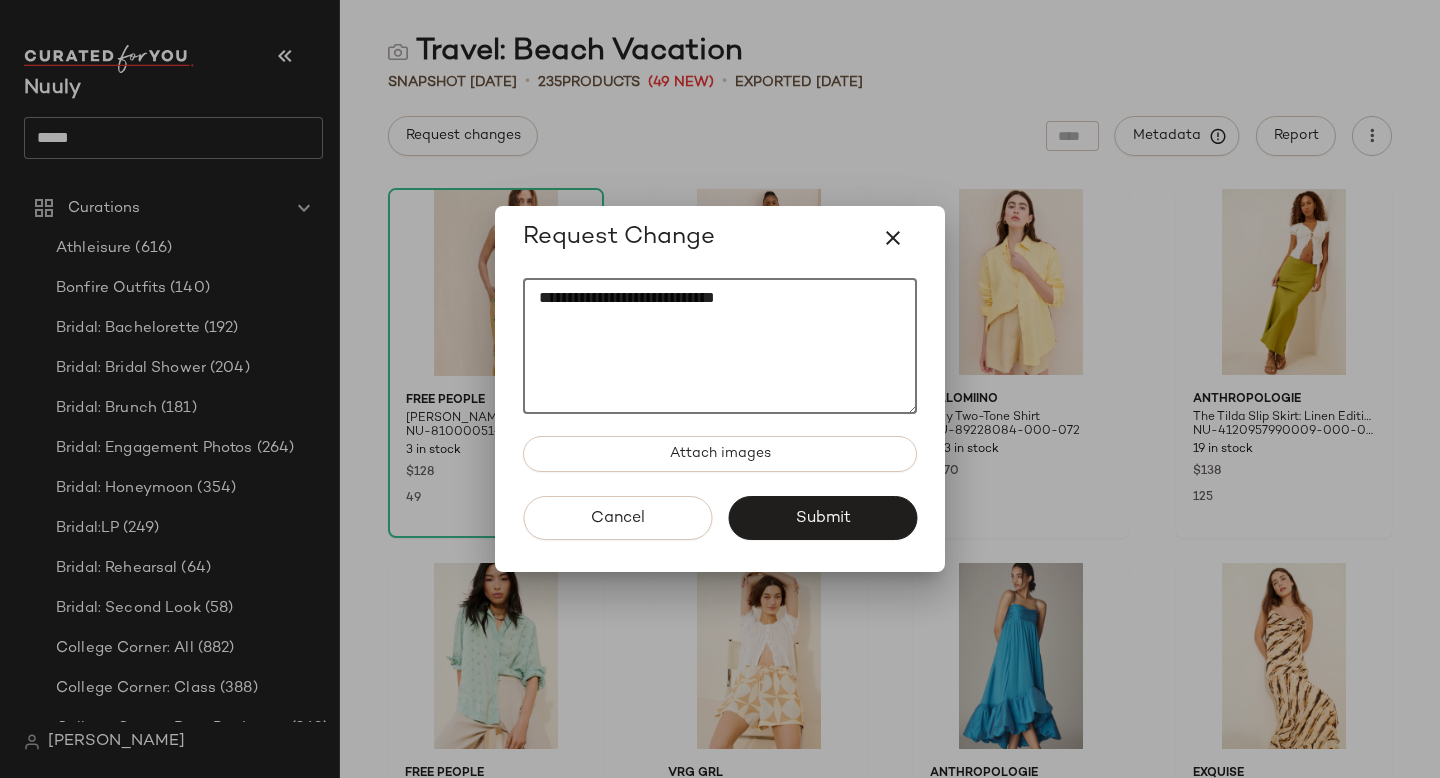 paste on "*********" 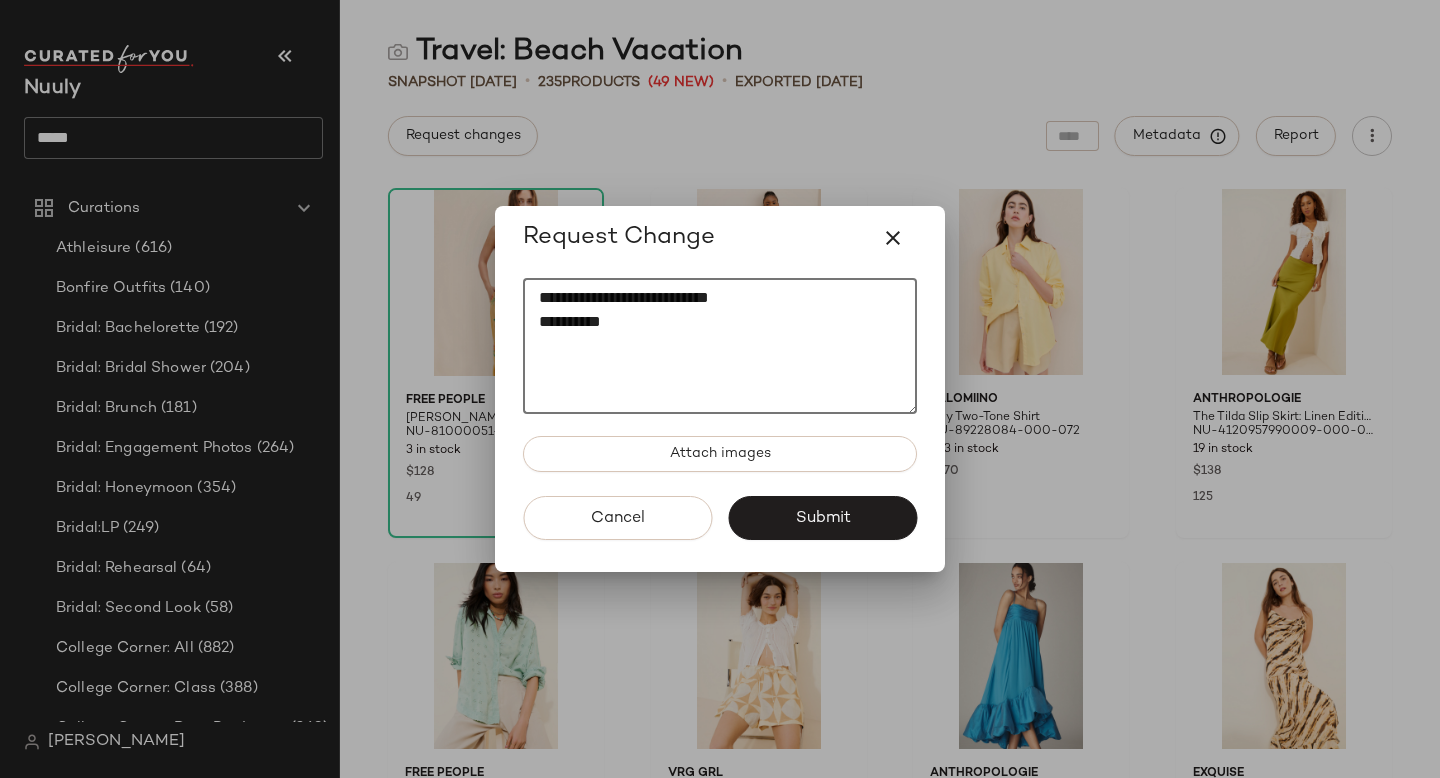 paste on "********" 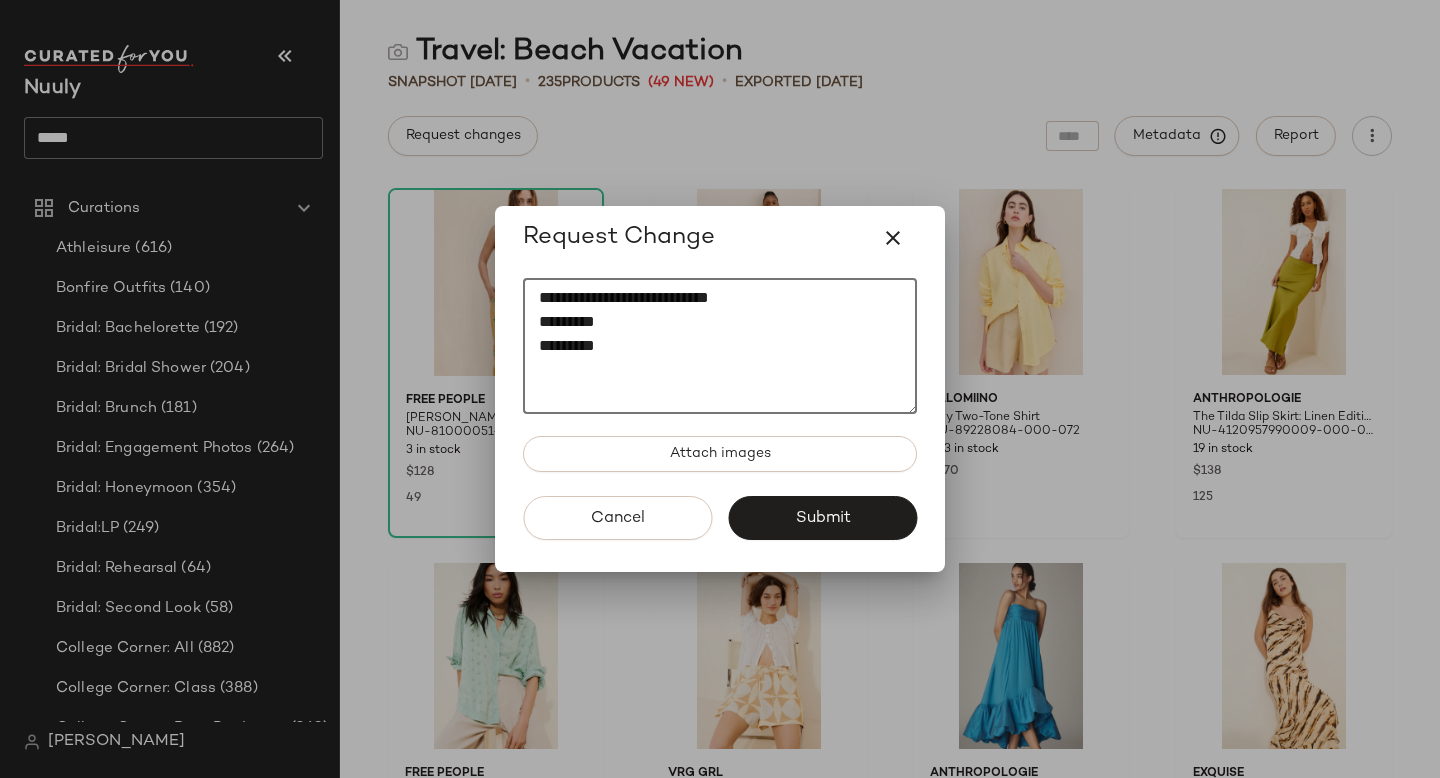 paste on "*********" 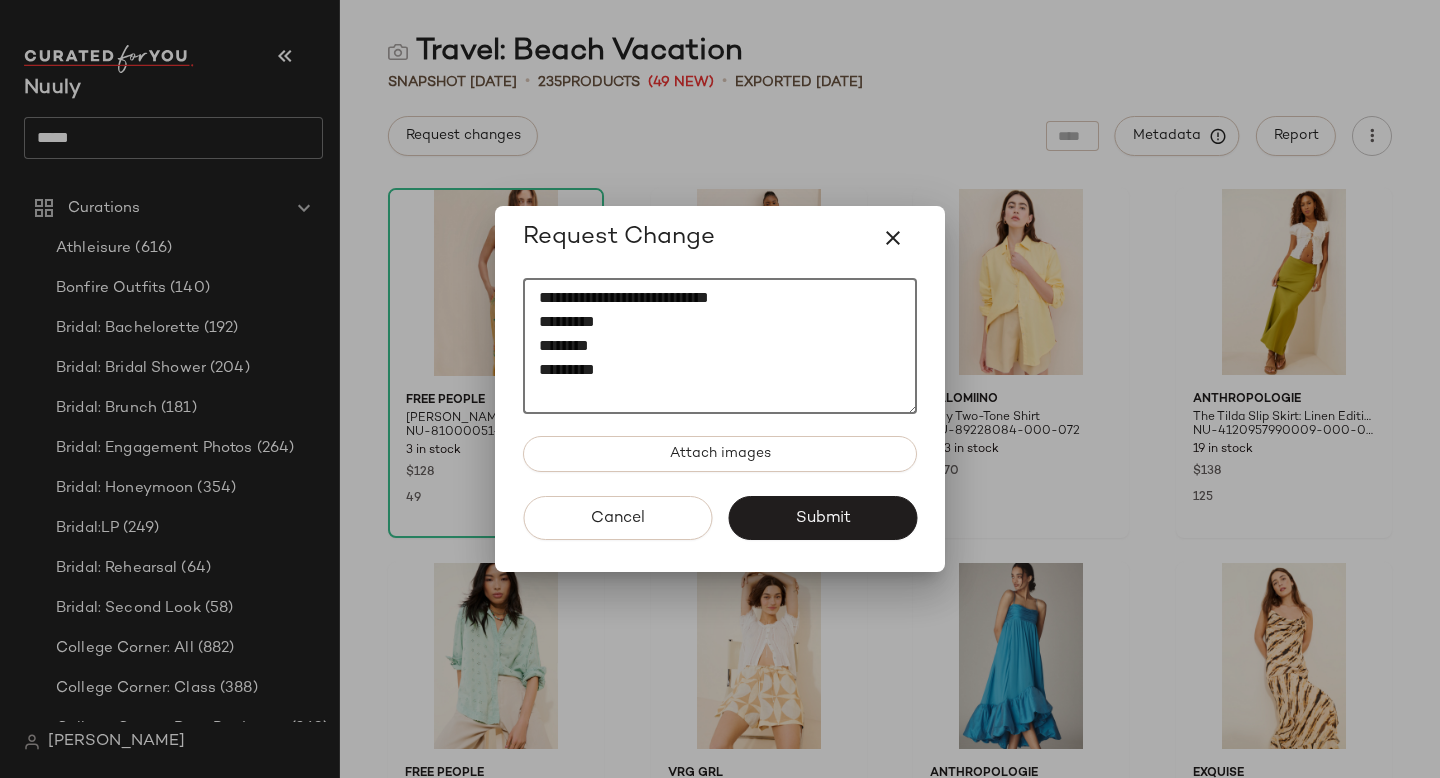 type on "**********" 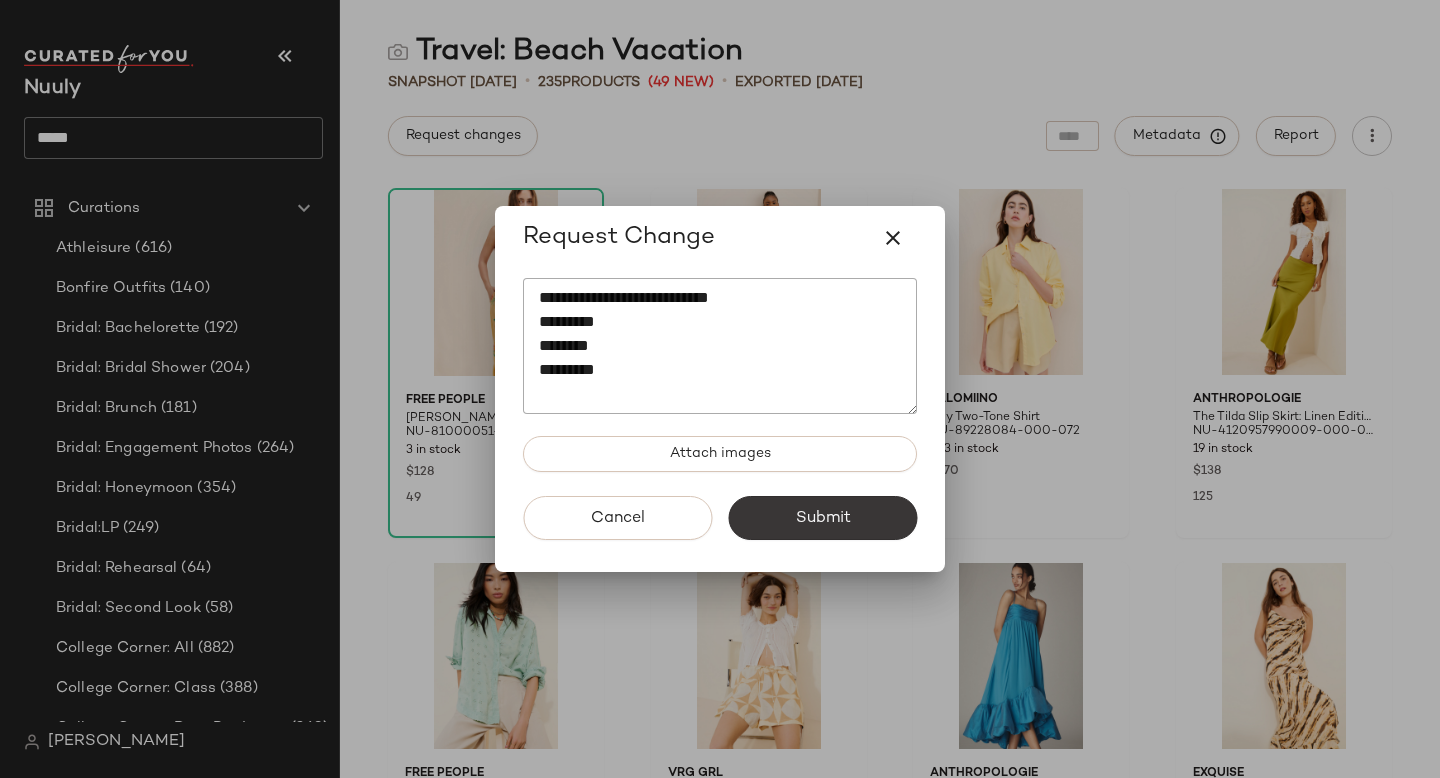 click on "Submit" 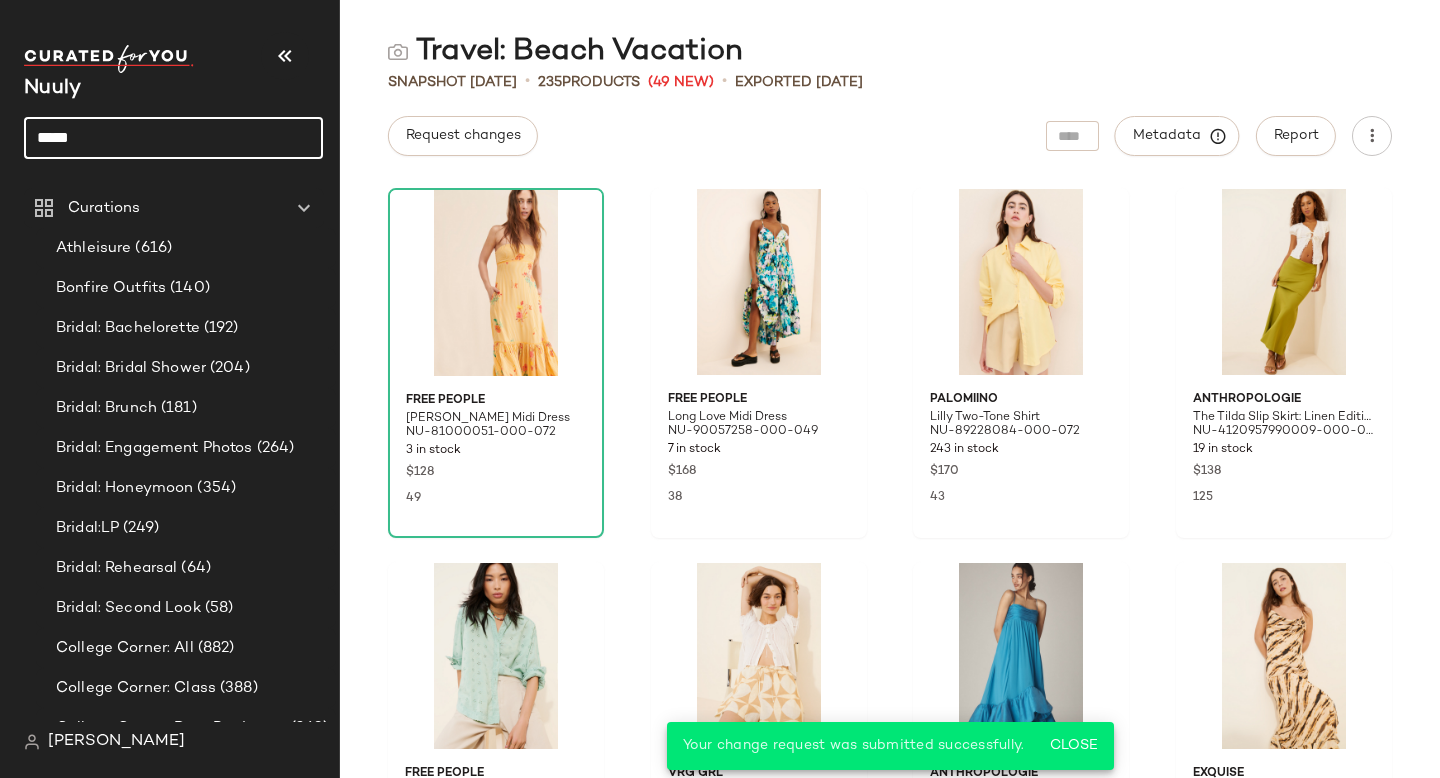 drag, startPoint x: 127, startPoint y: 144, endPoint x: 0, endPoint y: 144, distance: 127 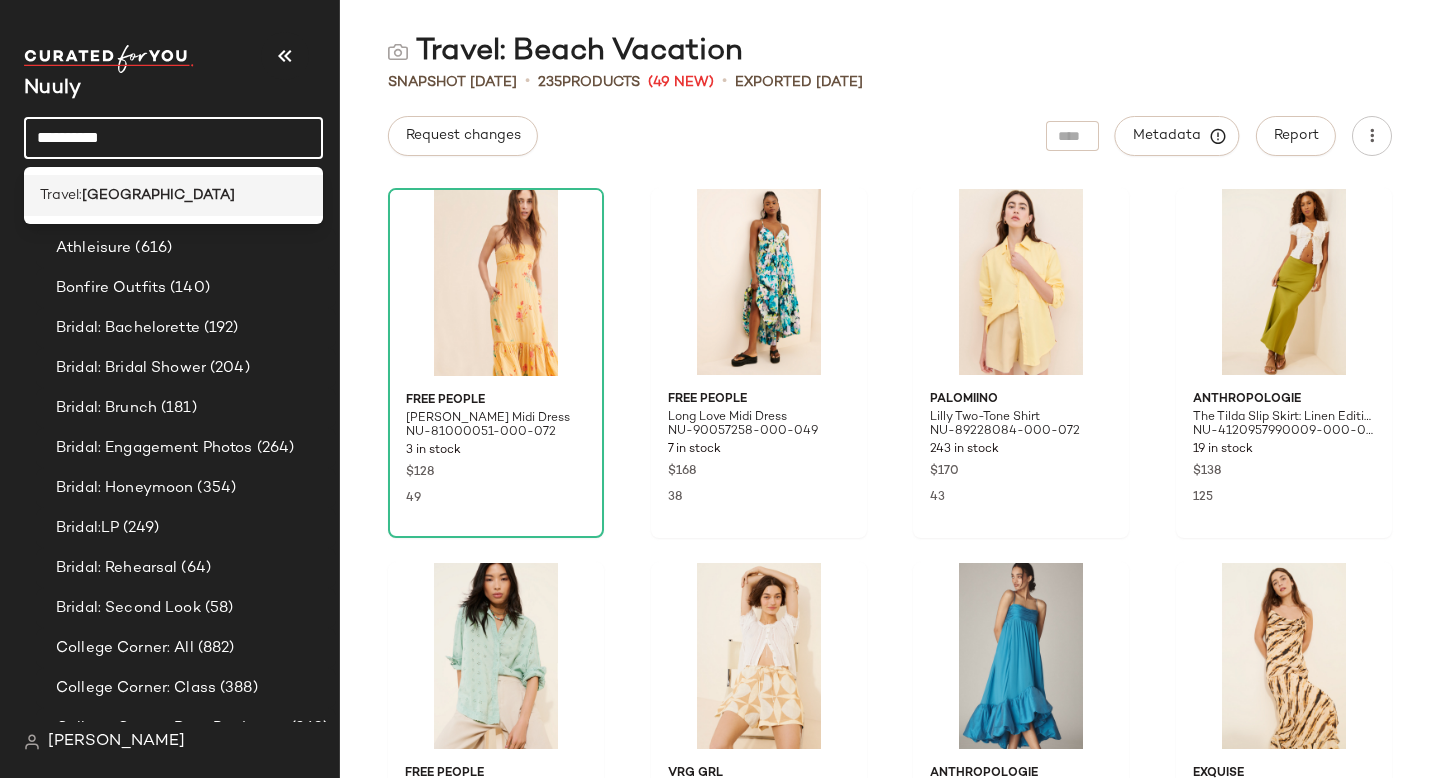 type on "**********" 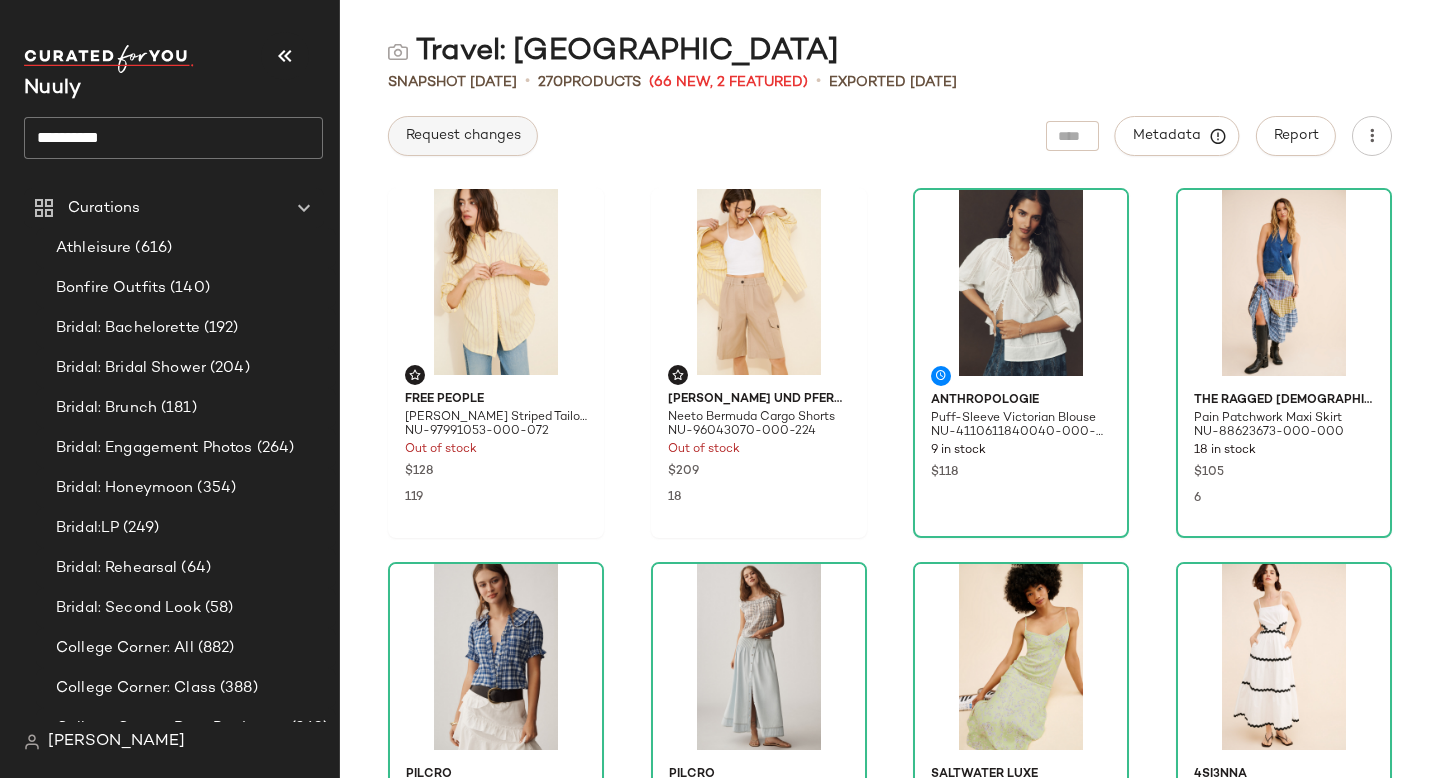 click on "Request changes" 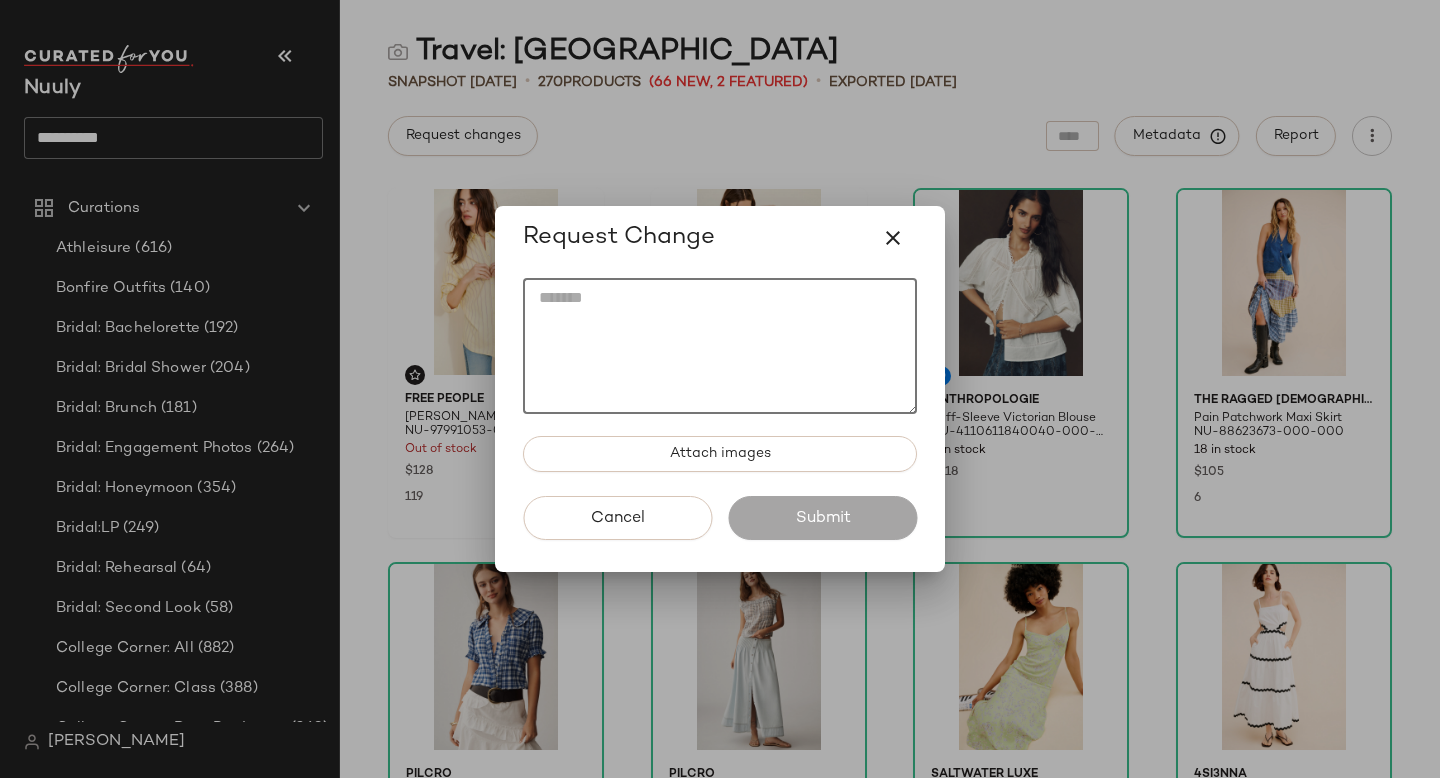 click 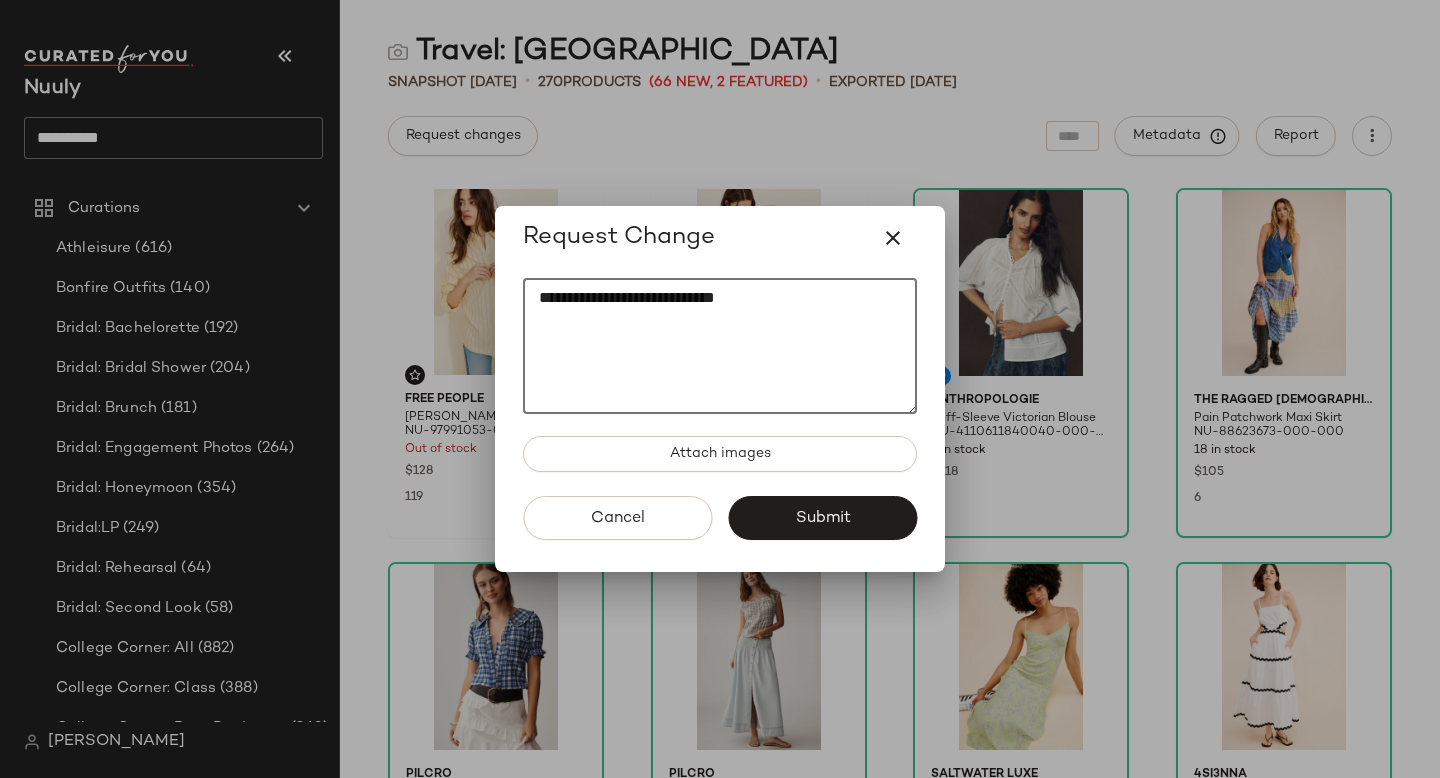 paste on "*********" 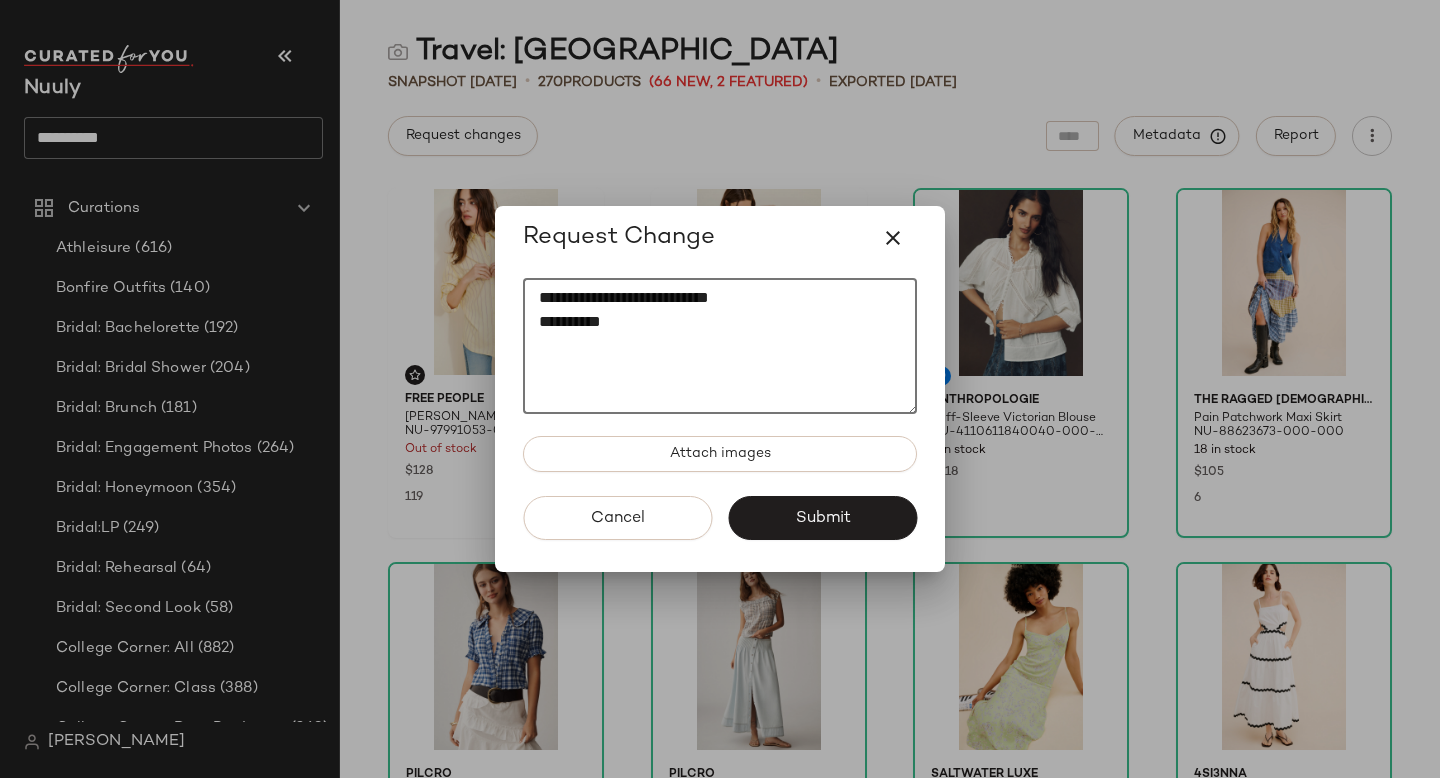 paste on "********" 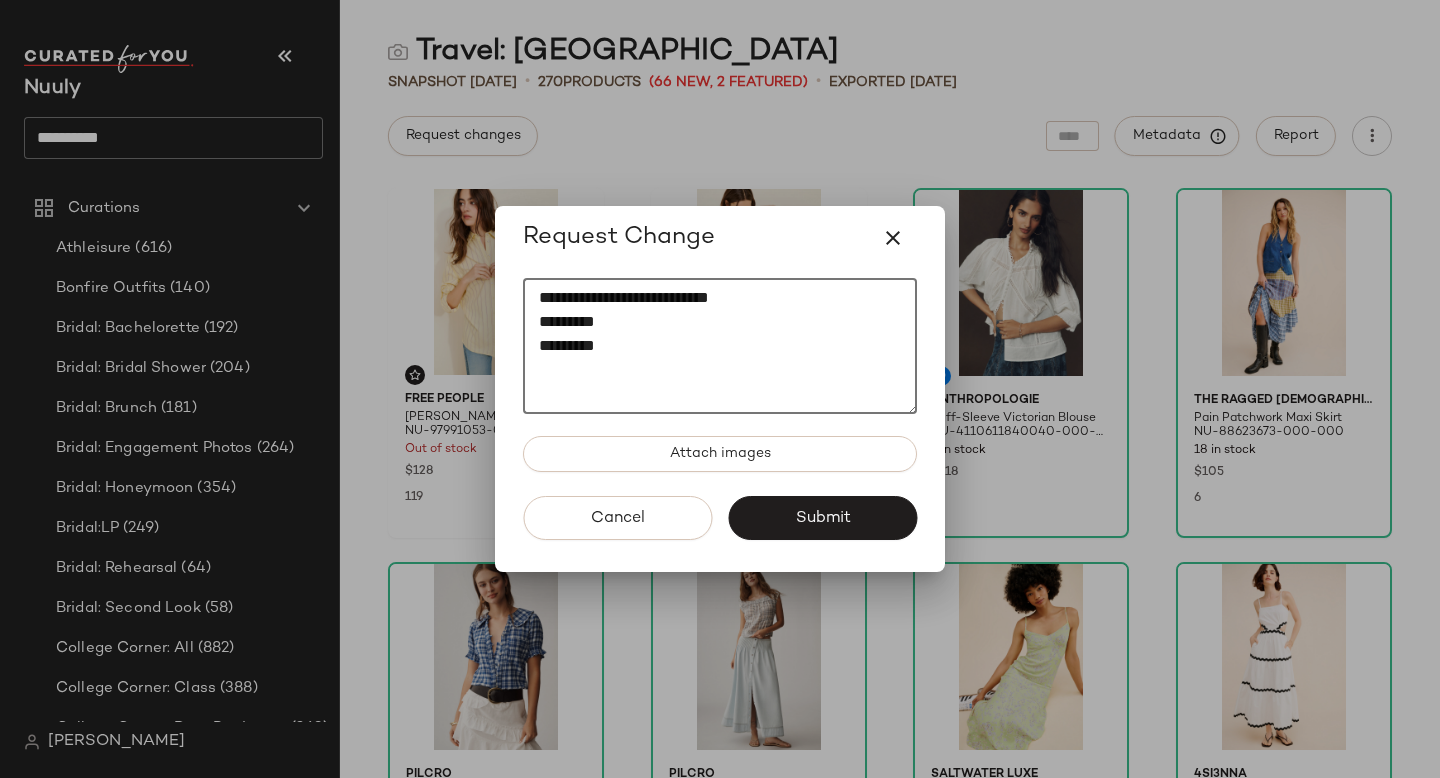 paste on "********" 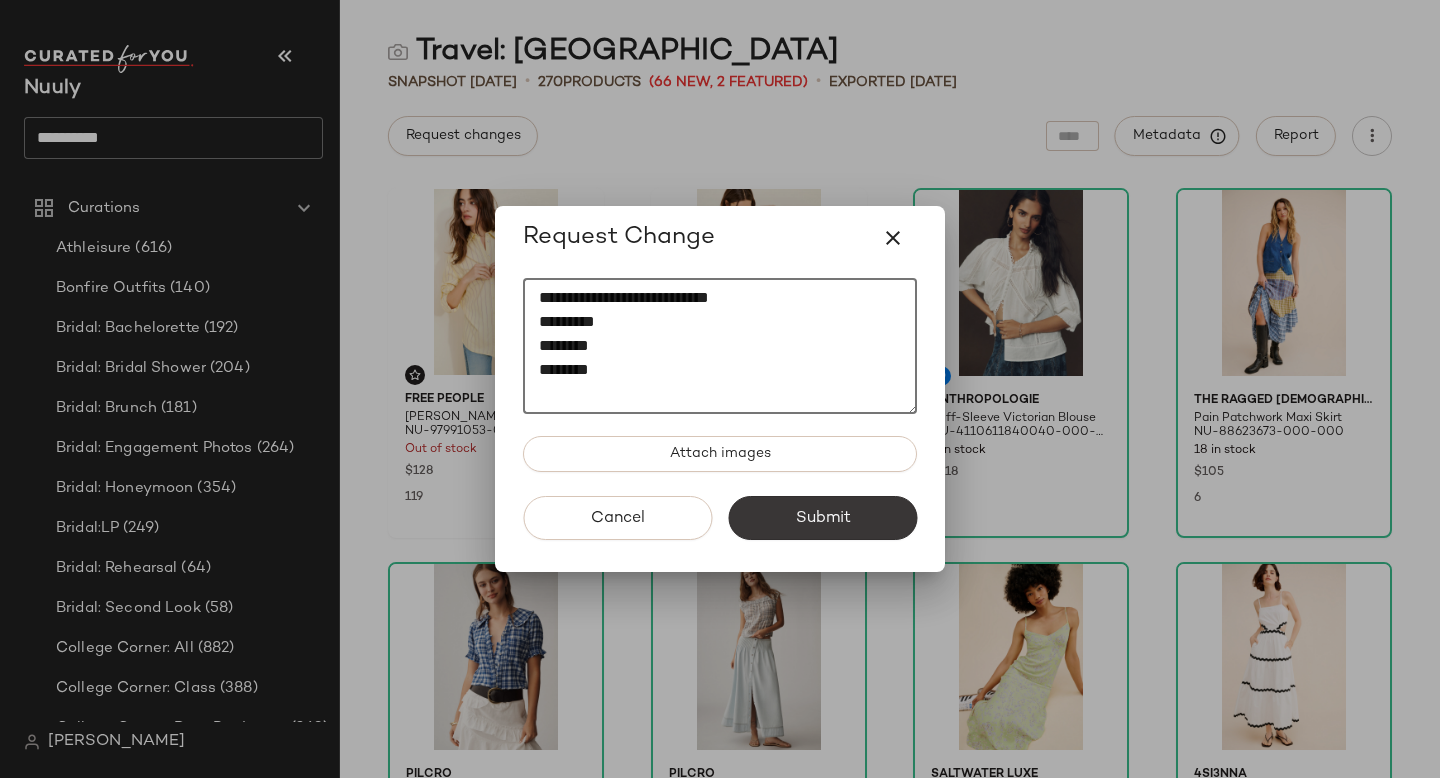 type on "**********" 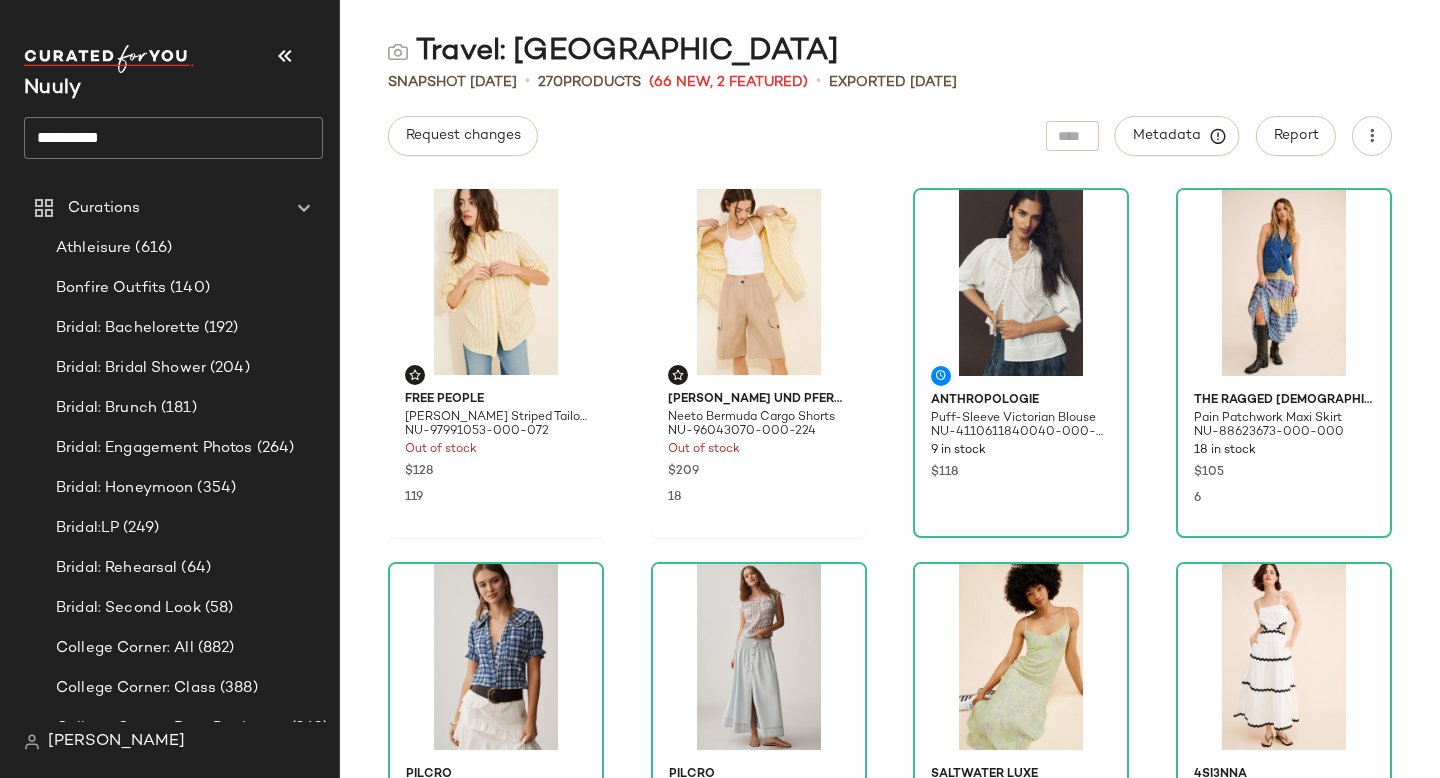 click on "**********" 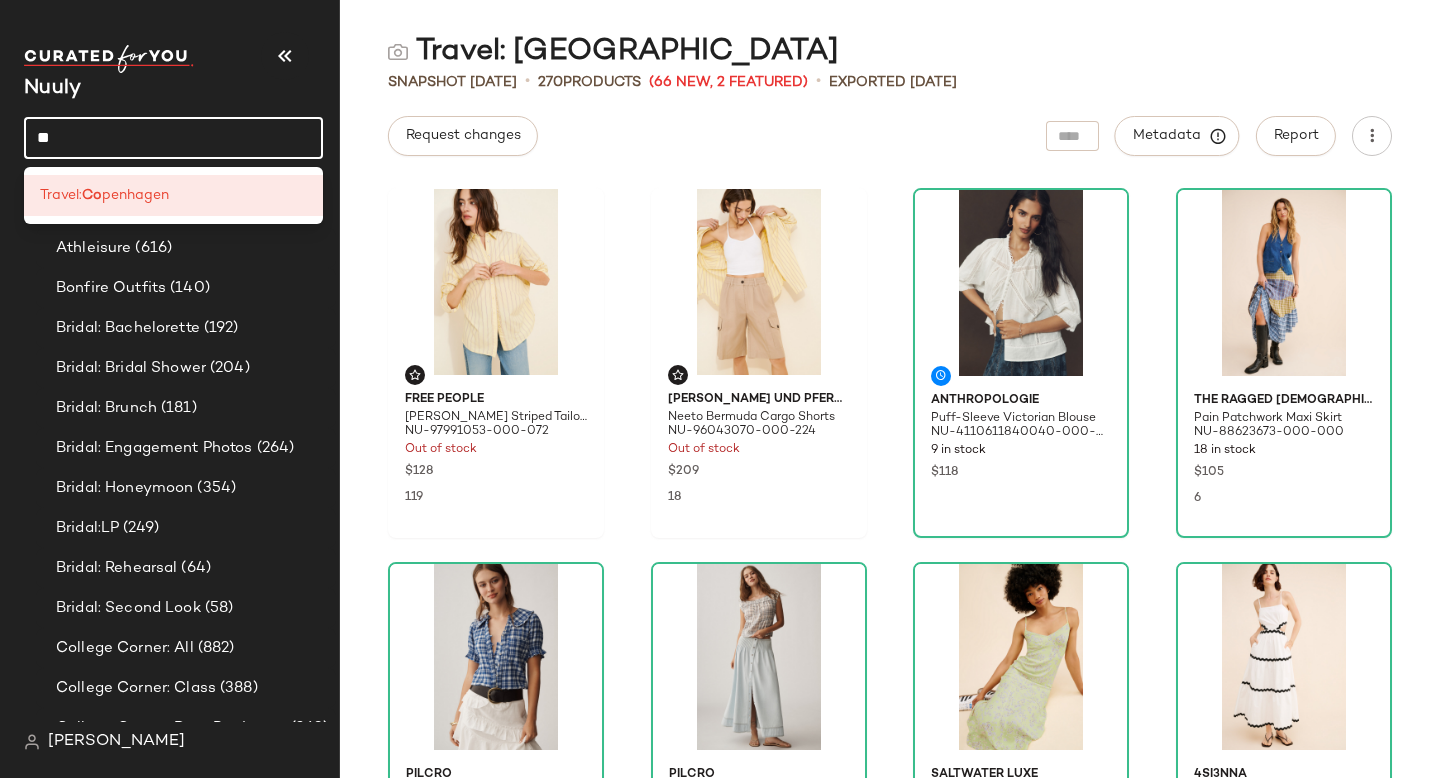 type on "*" 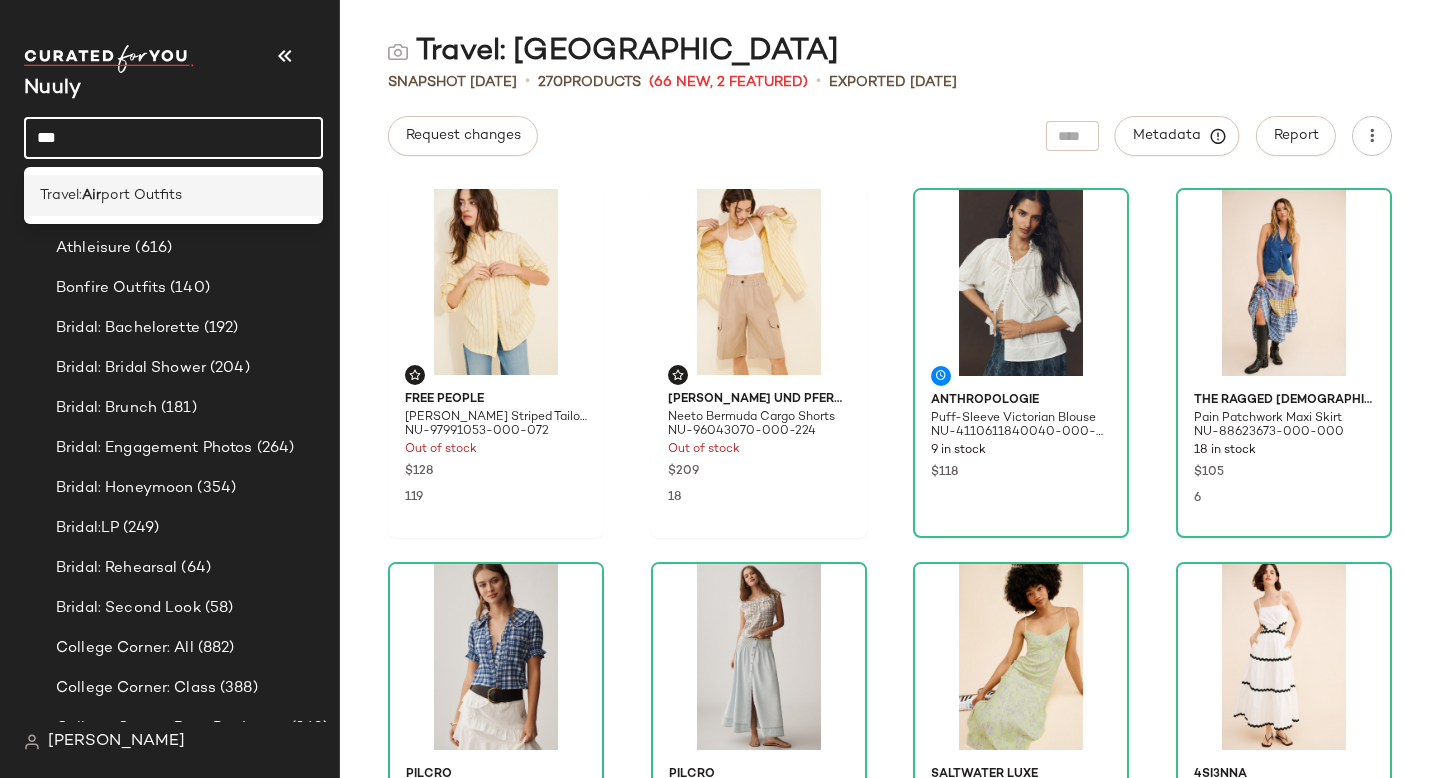 type on "***" 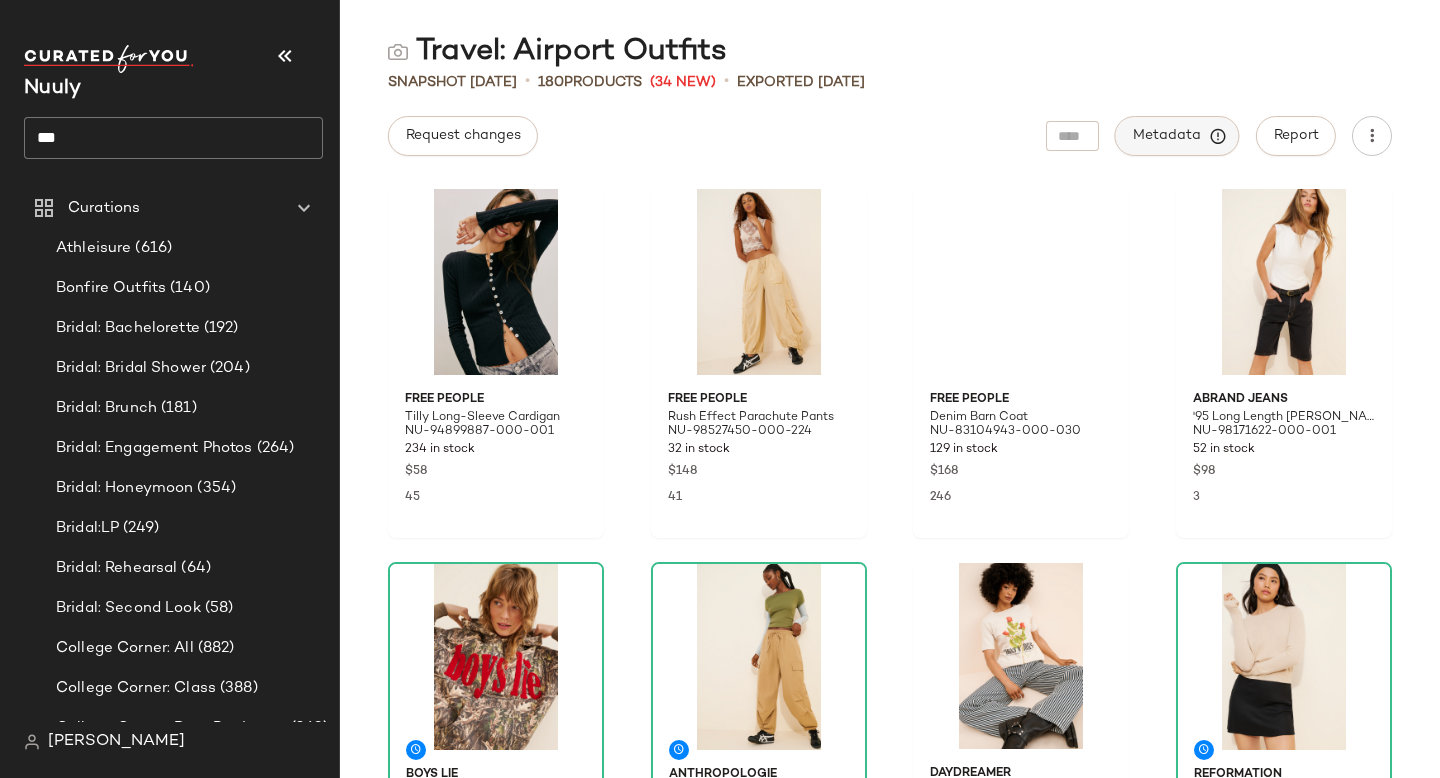 click on "Metadata" 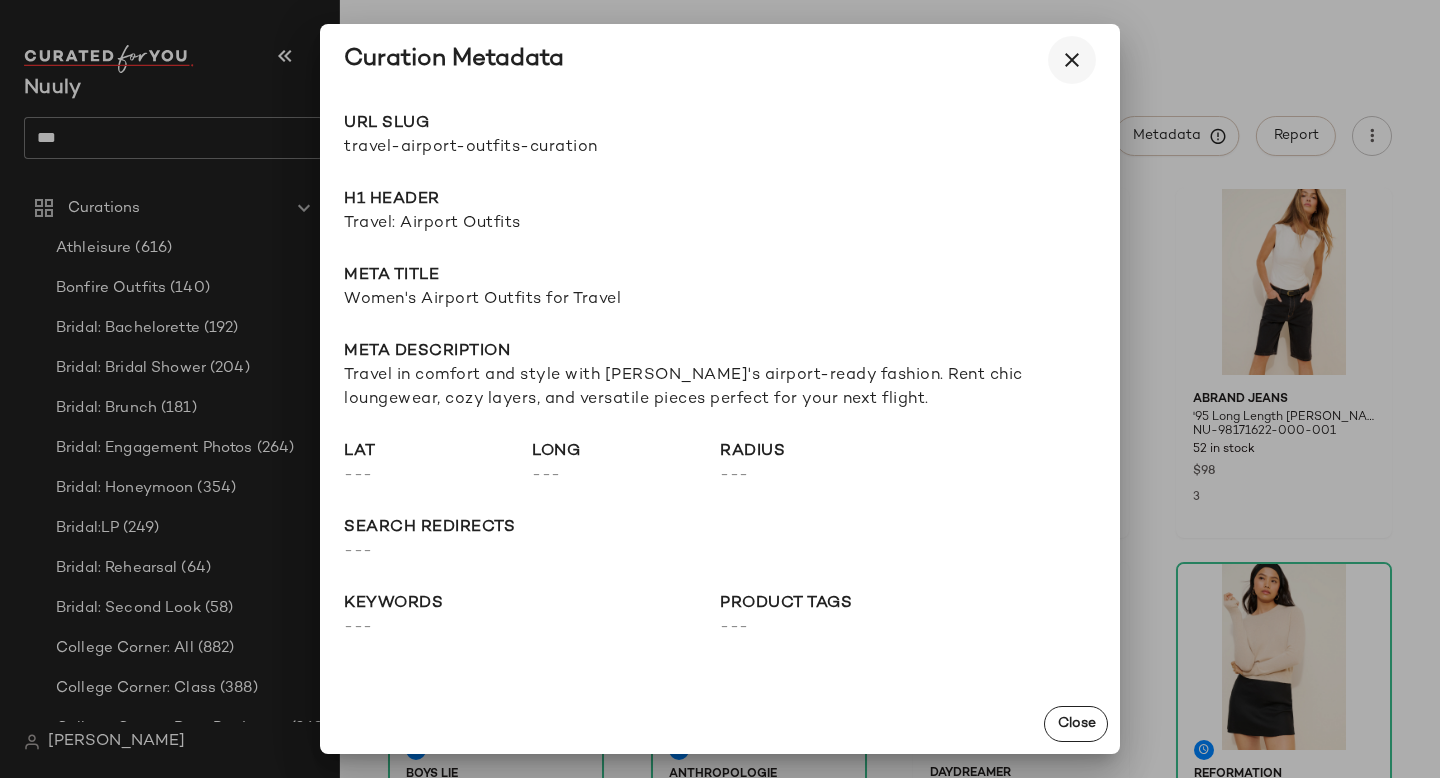 click at bounding box center [1072, 60] 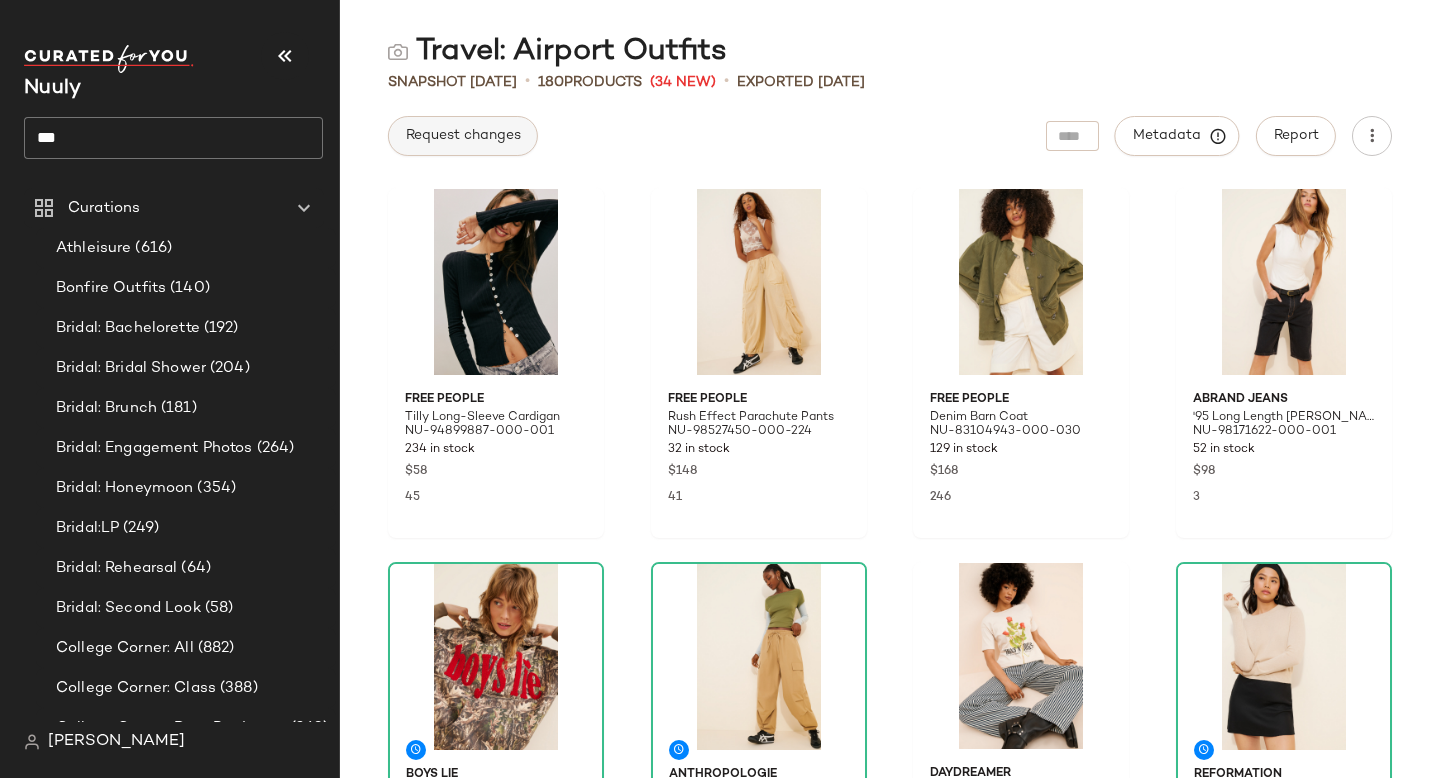 click on "Request changes" at bounding box center [463, 136] 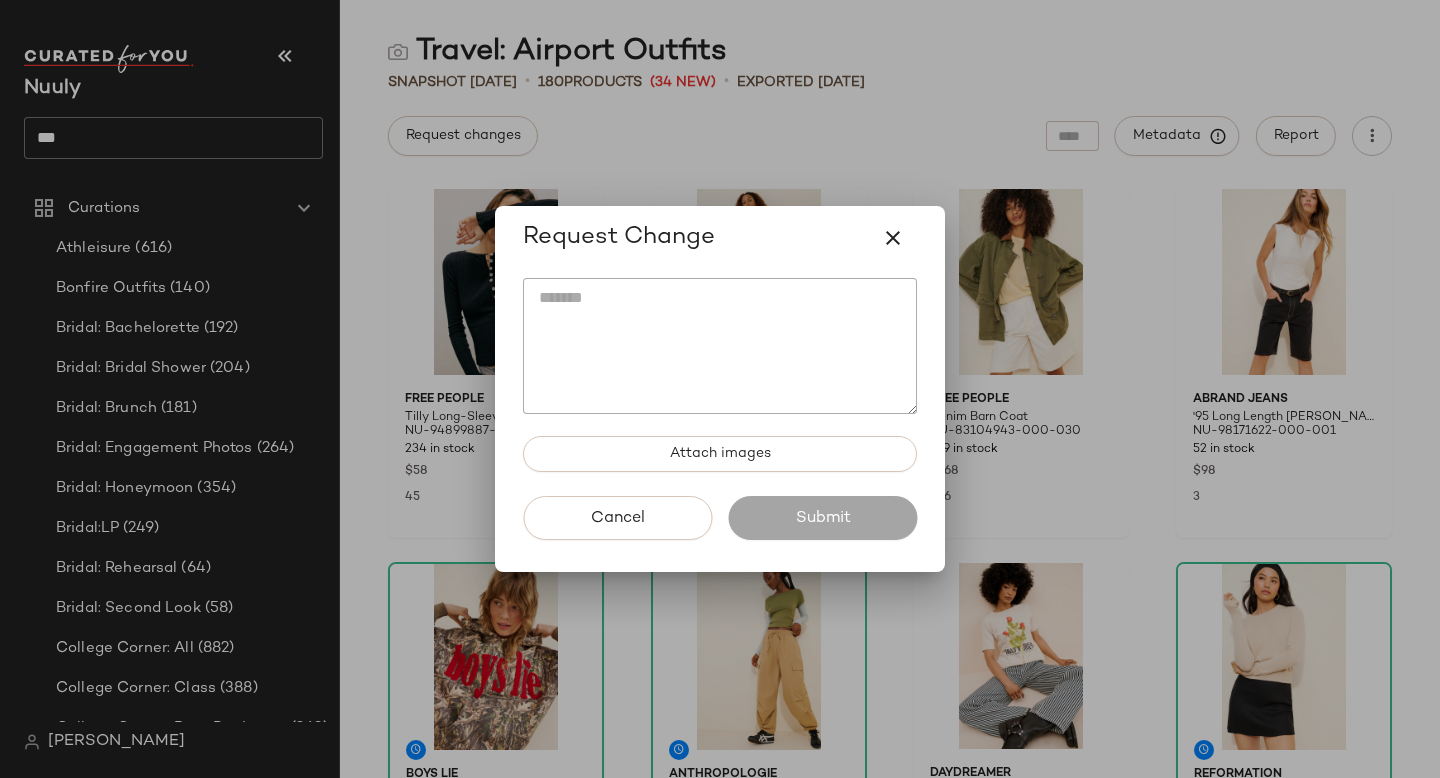 click 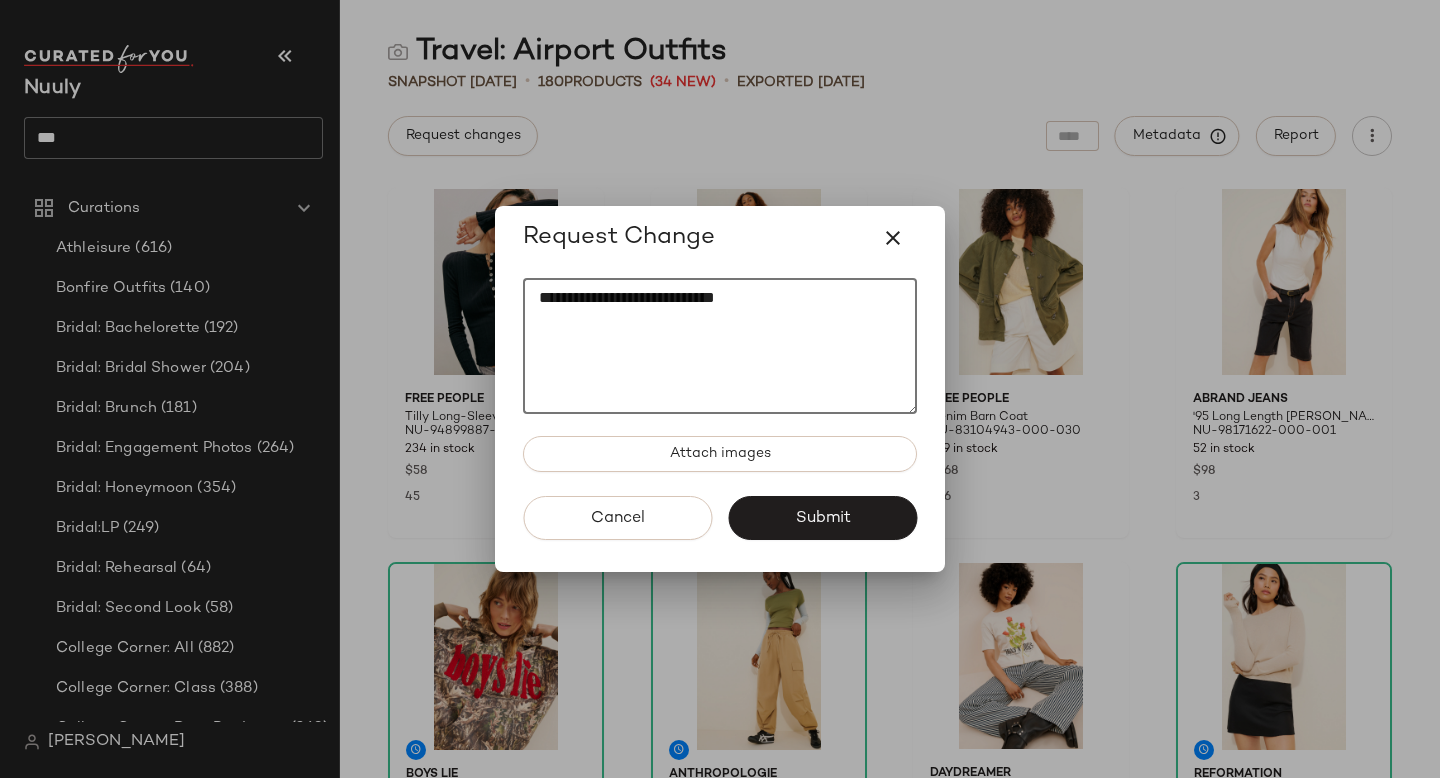 paste on "*********" 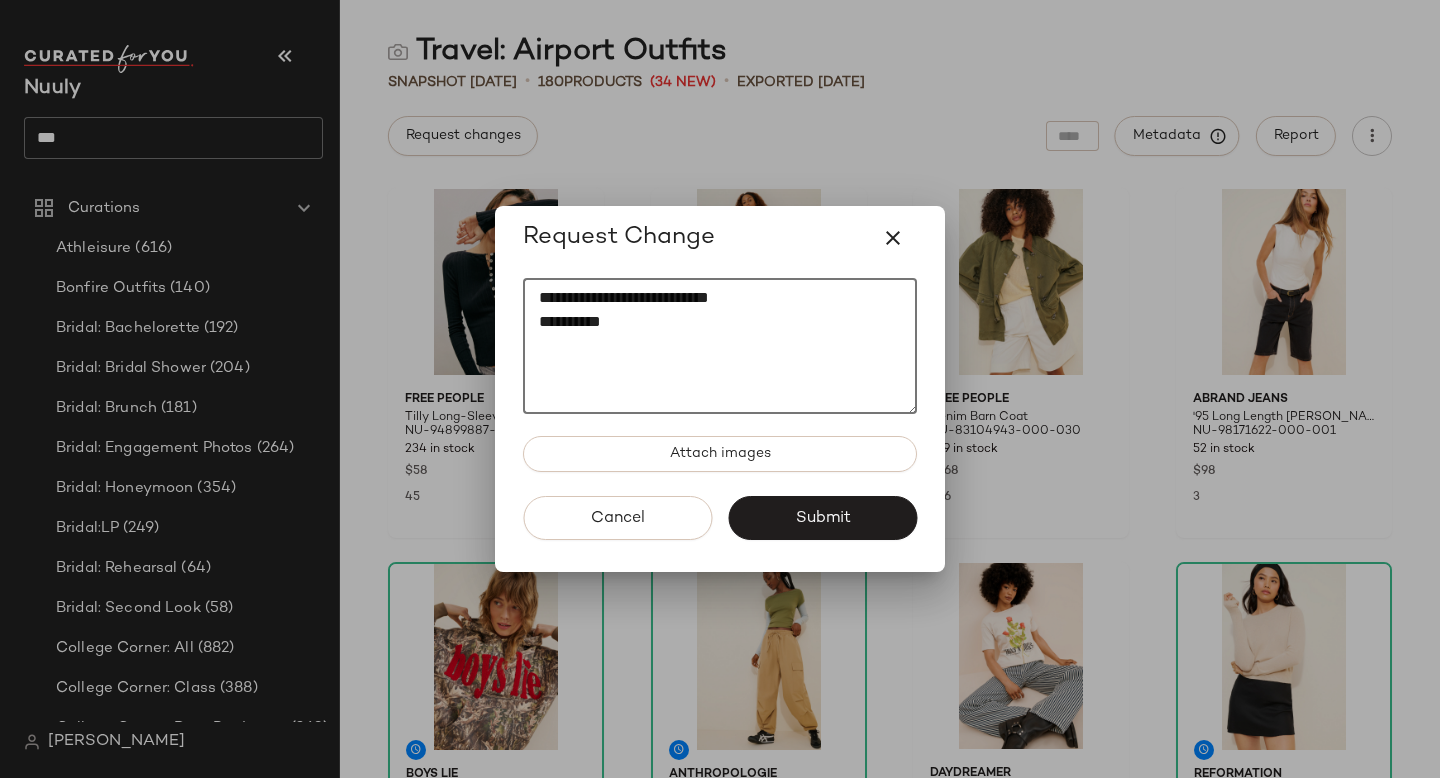 paste on "********" 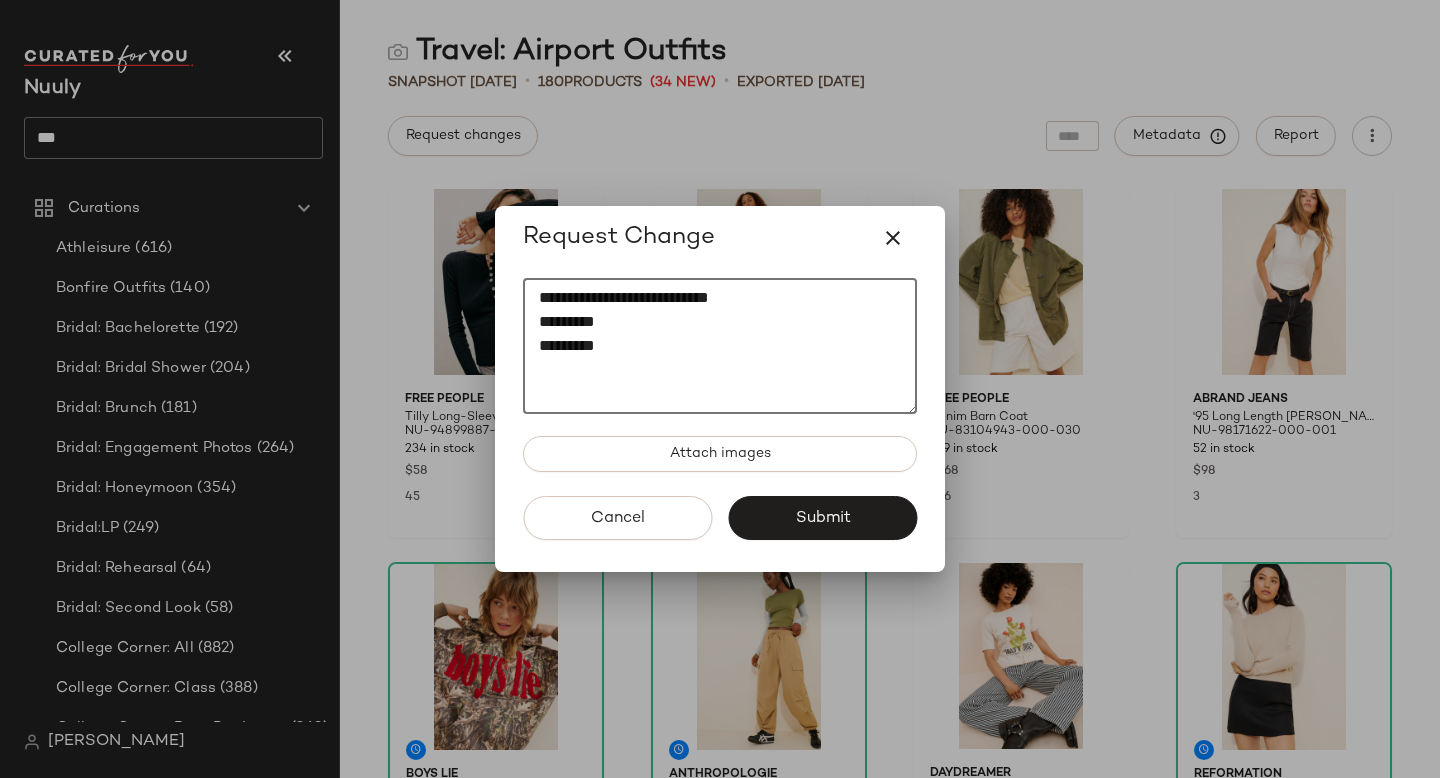 paste on "**********" 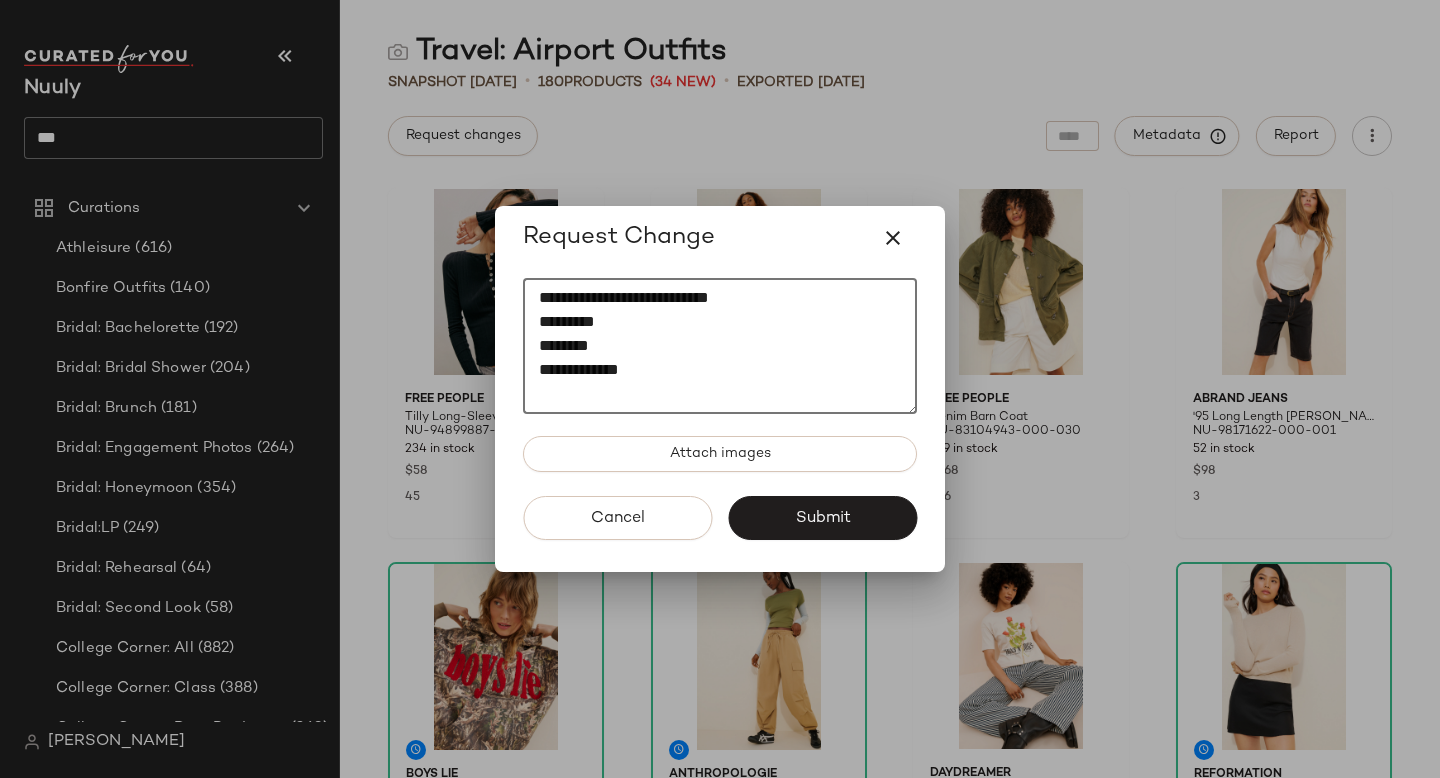 type on "**********" 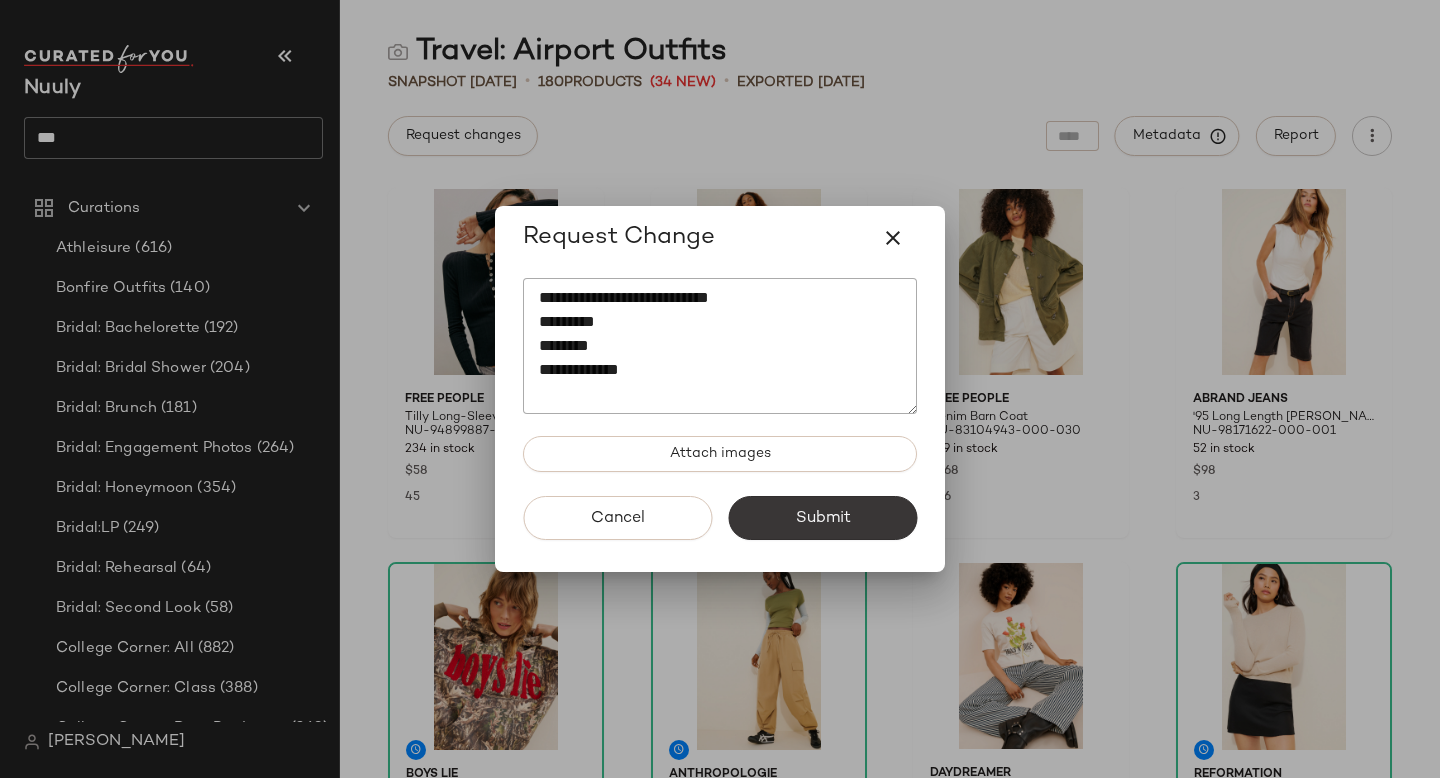 click on "Submit" at bounding box center (822, 518) 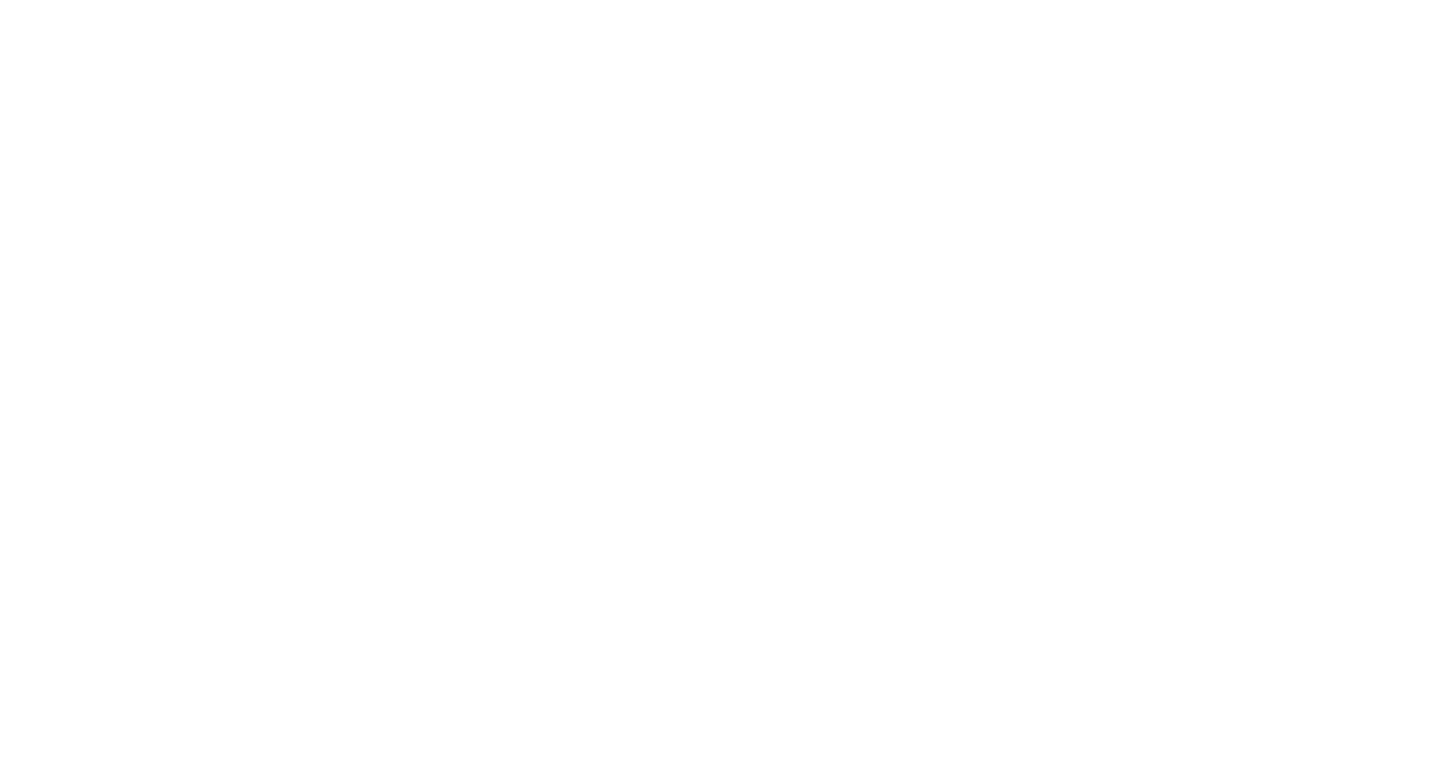 scroll, scrollTop: 0, scrollLeft: 0, axis: both 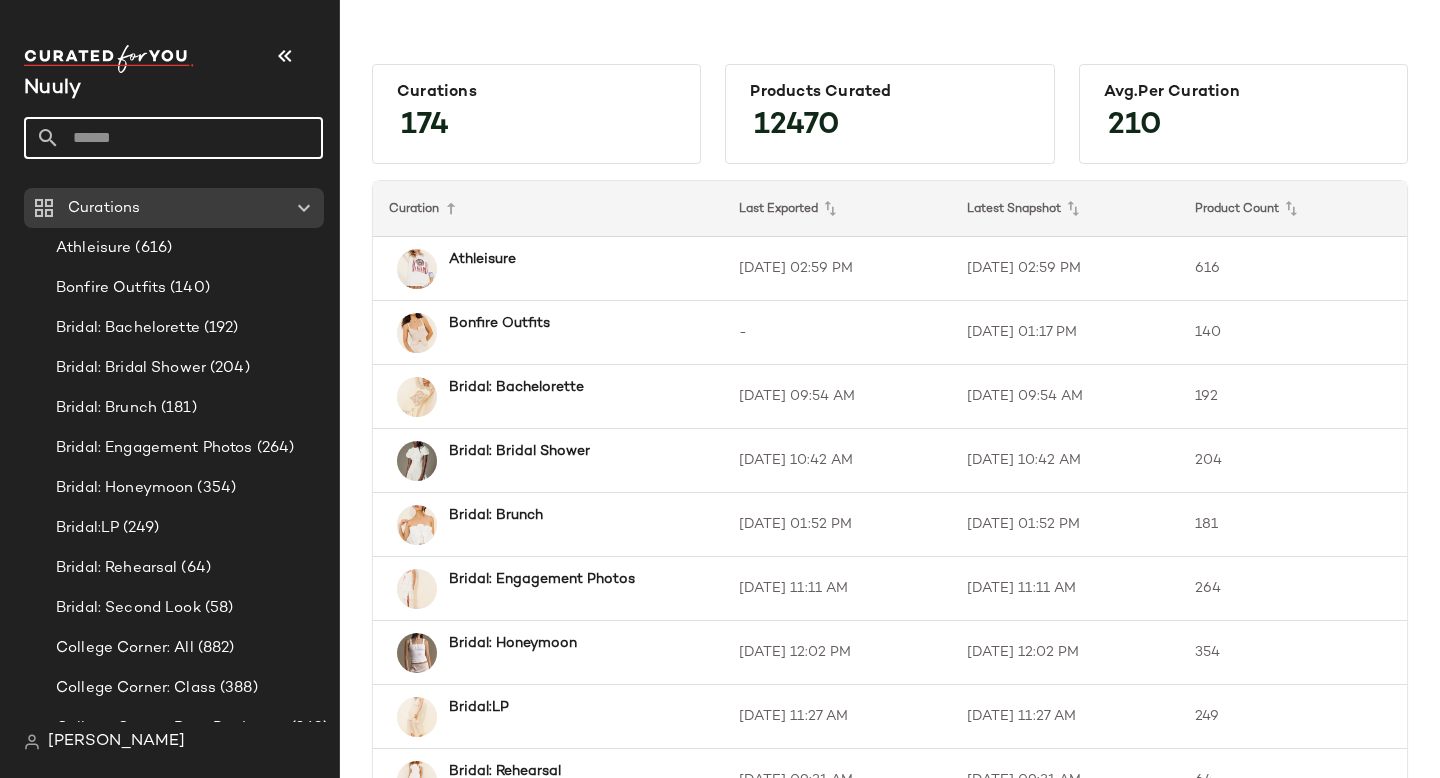 click 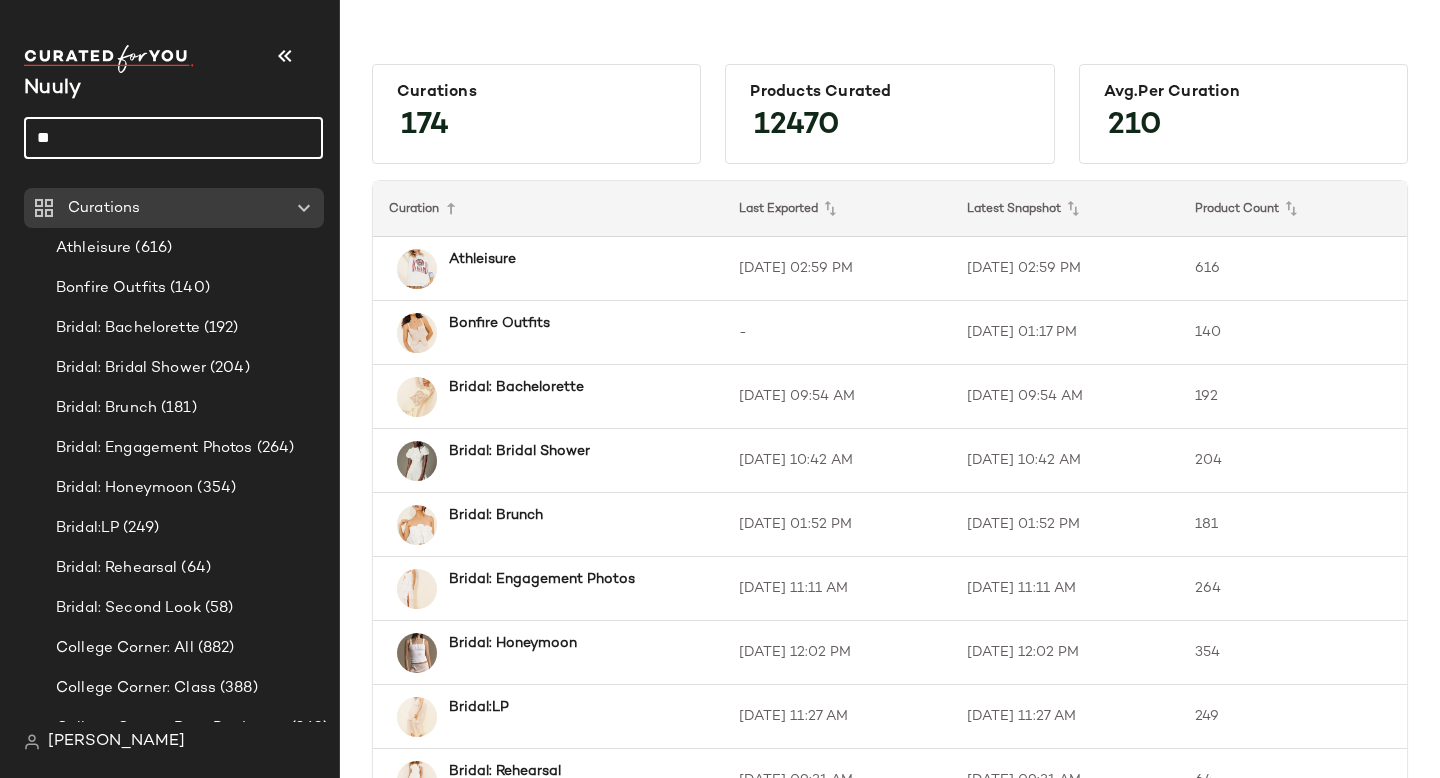 type on "*" 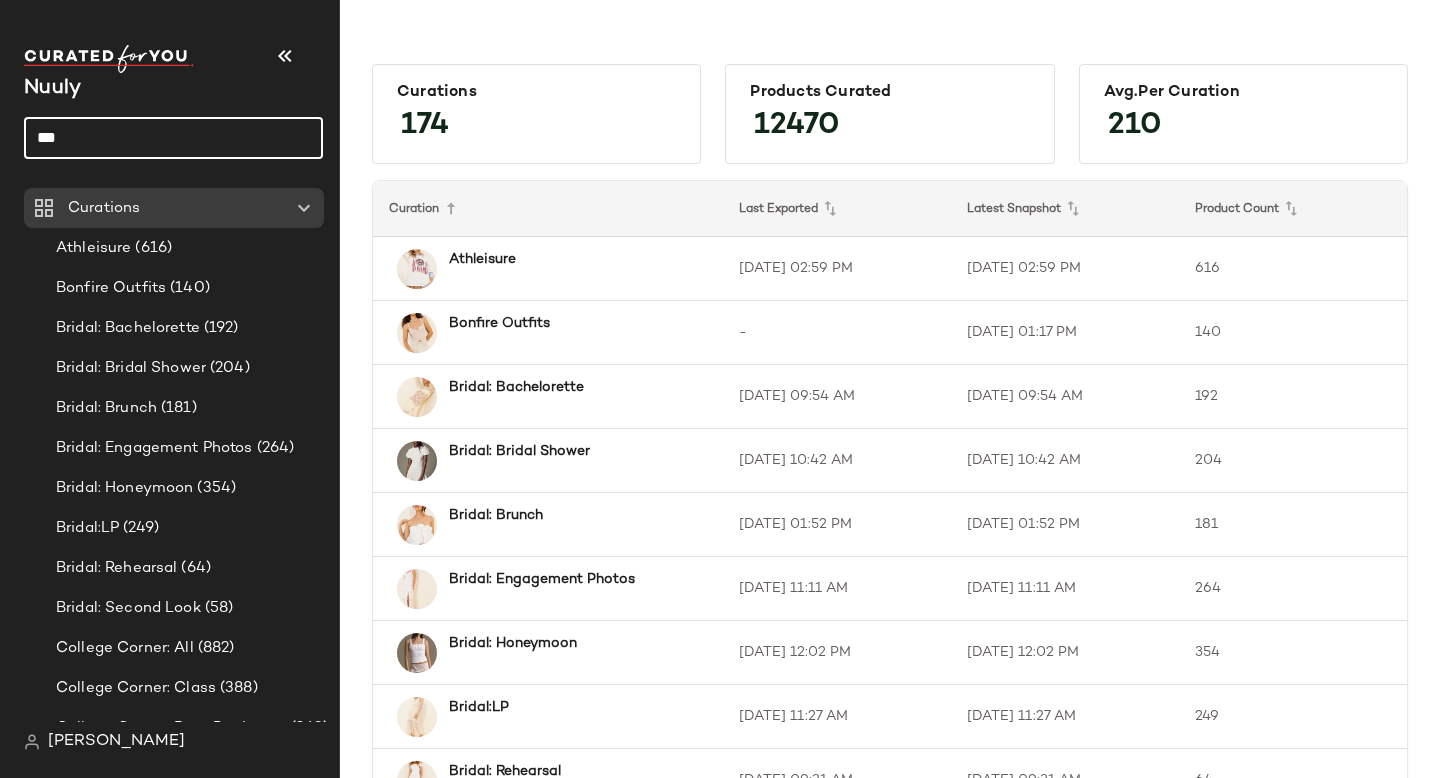 scroll, scrollTop: 1550, scrollLeft: 0, axis: vertical 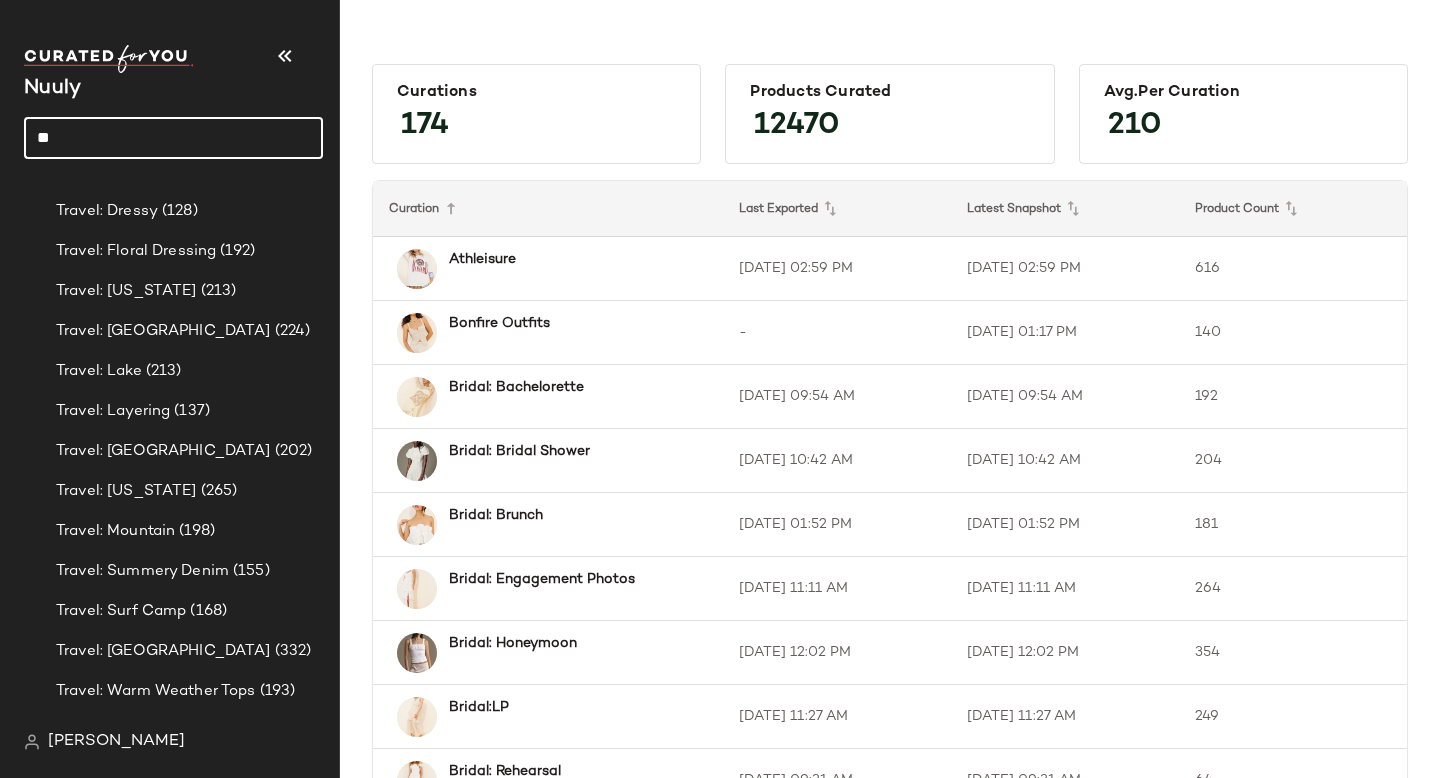 type on "*" 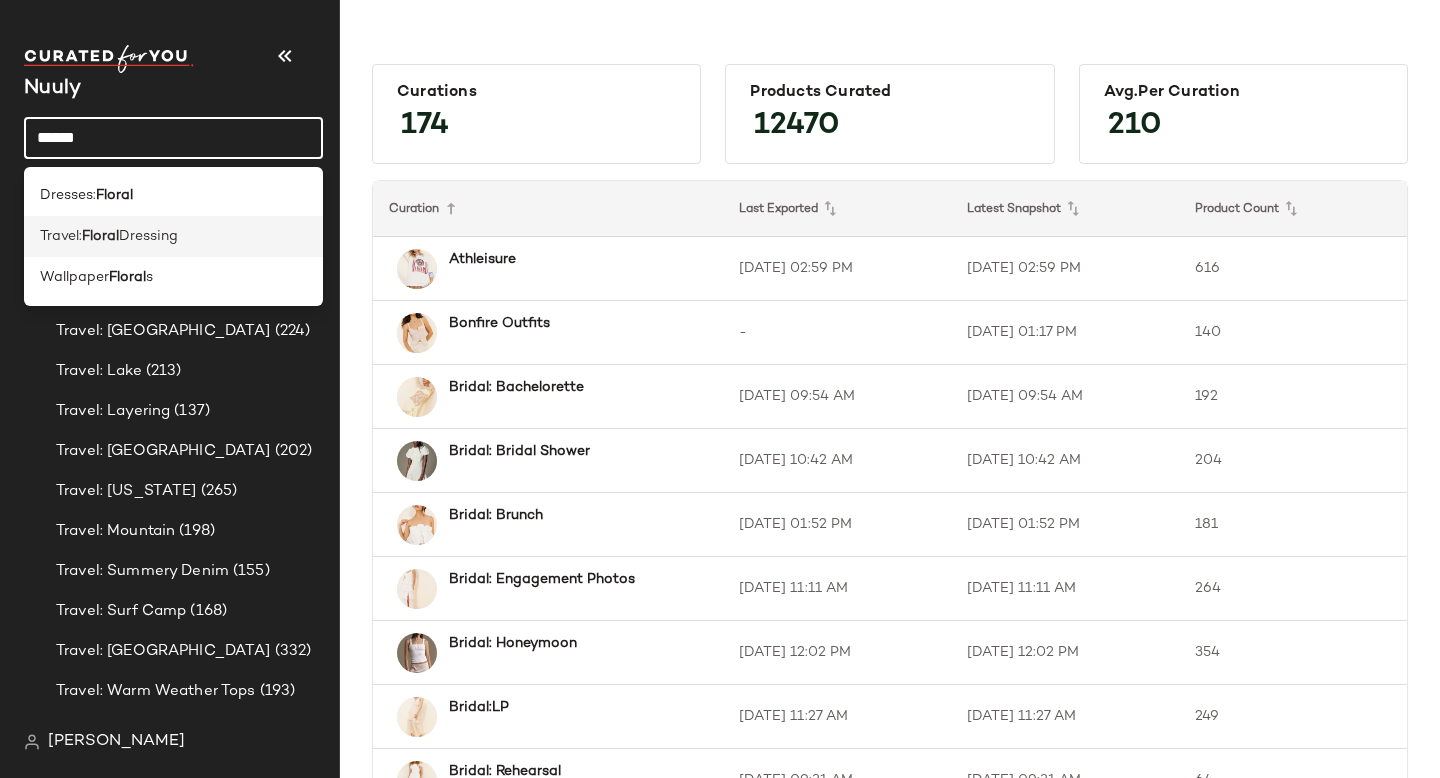 click on "Travel:" at bounding box center (61, 236) 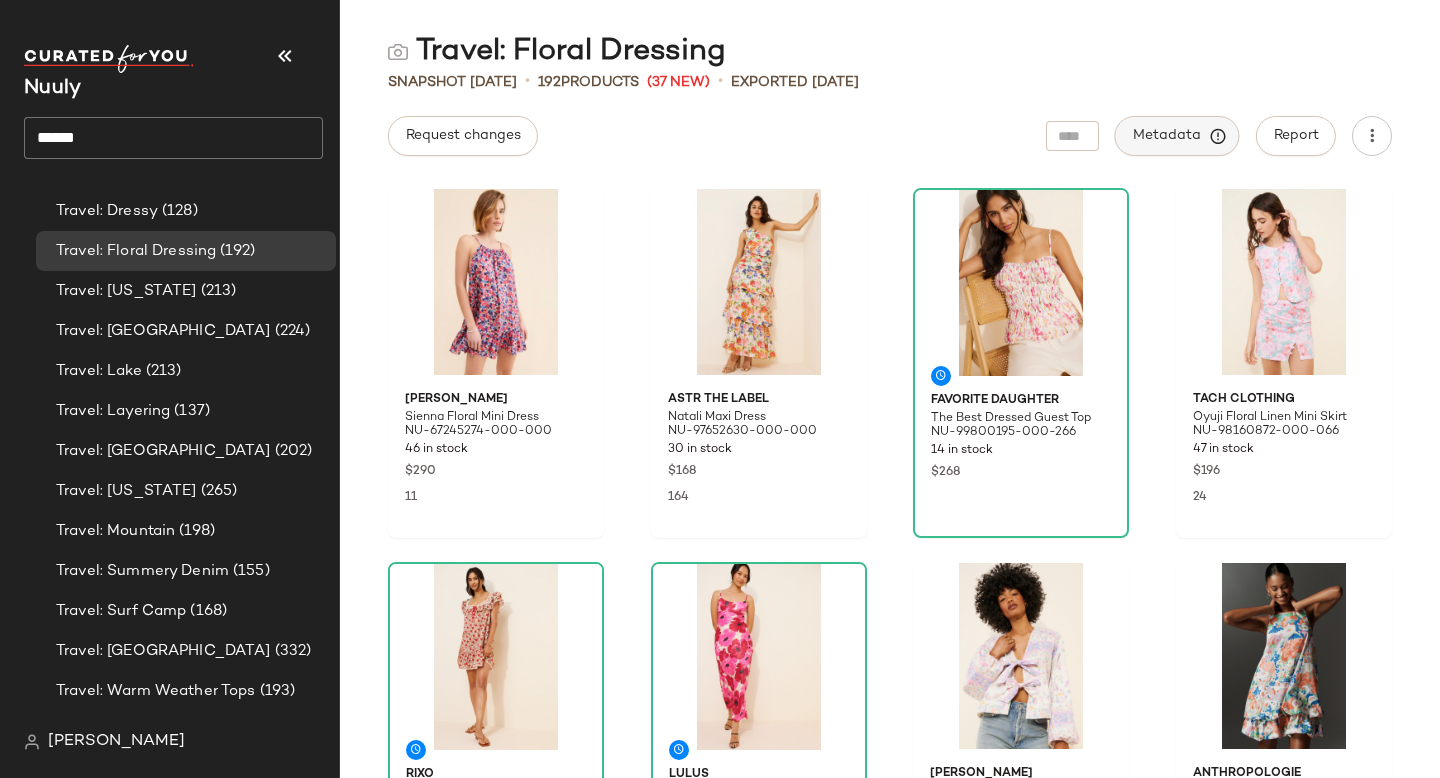 click on "Metadata" 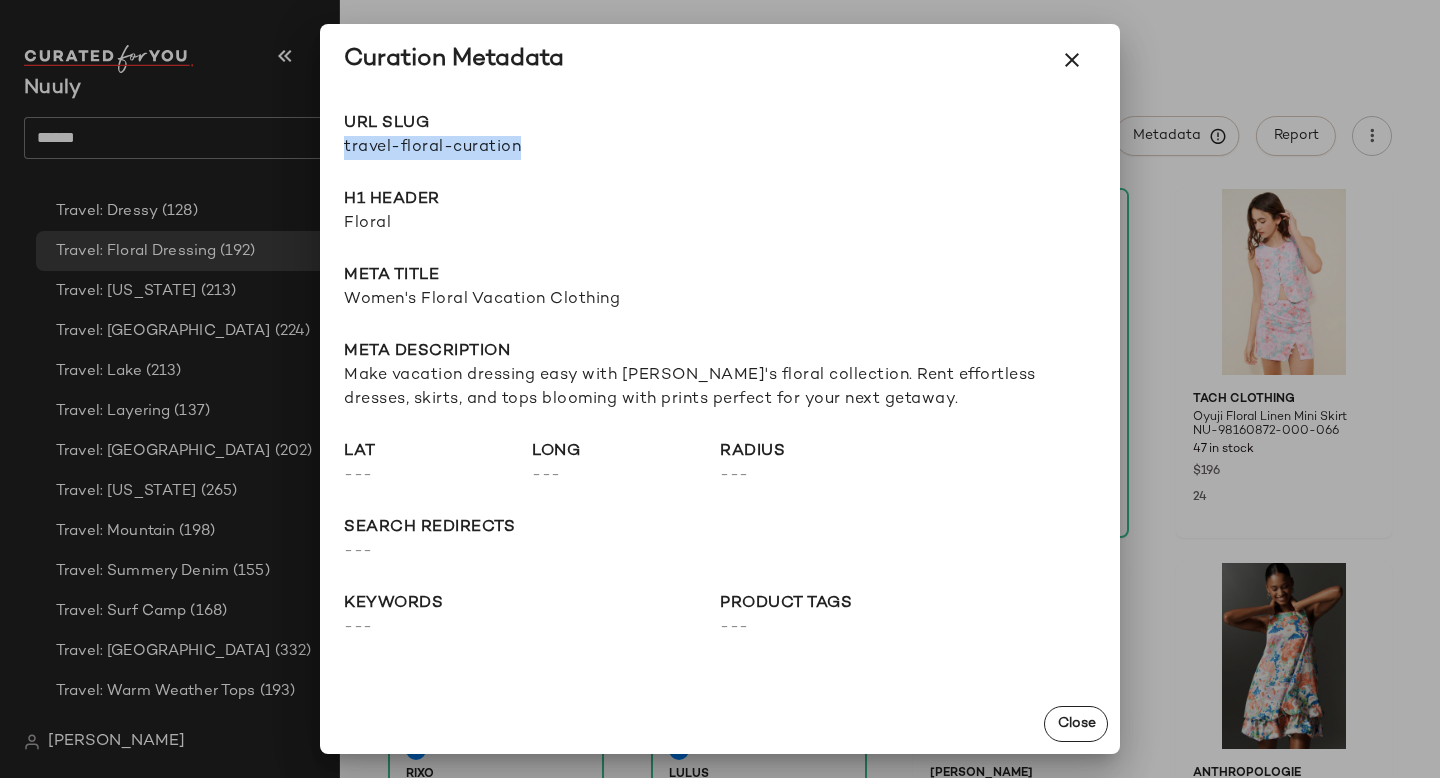 drag, startPoint x: 343, startPoint y: 148, endPoint x: 710, endPoint y: 148, distance: 367 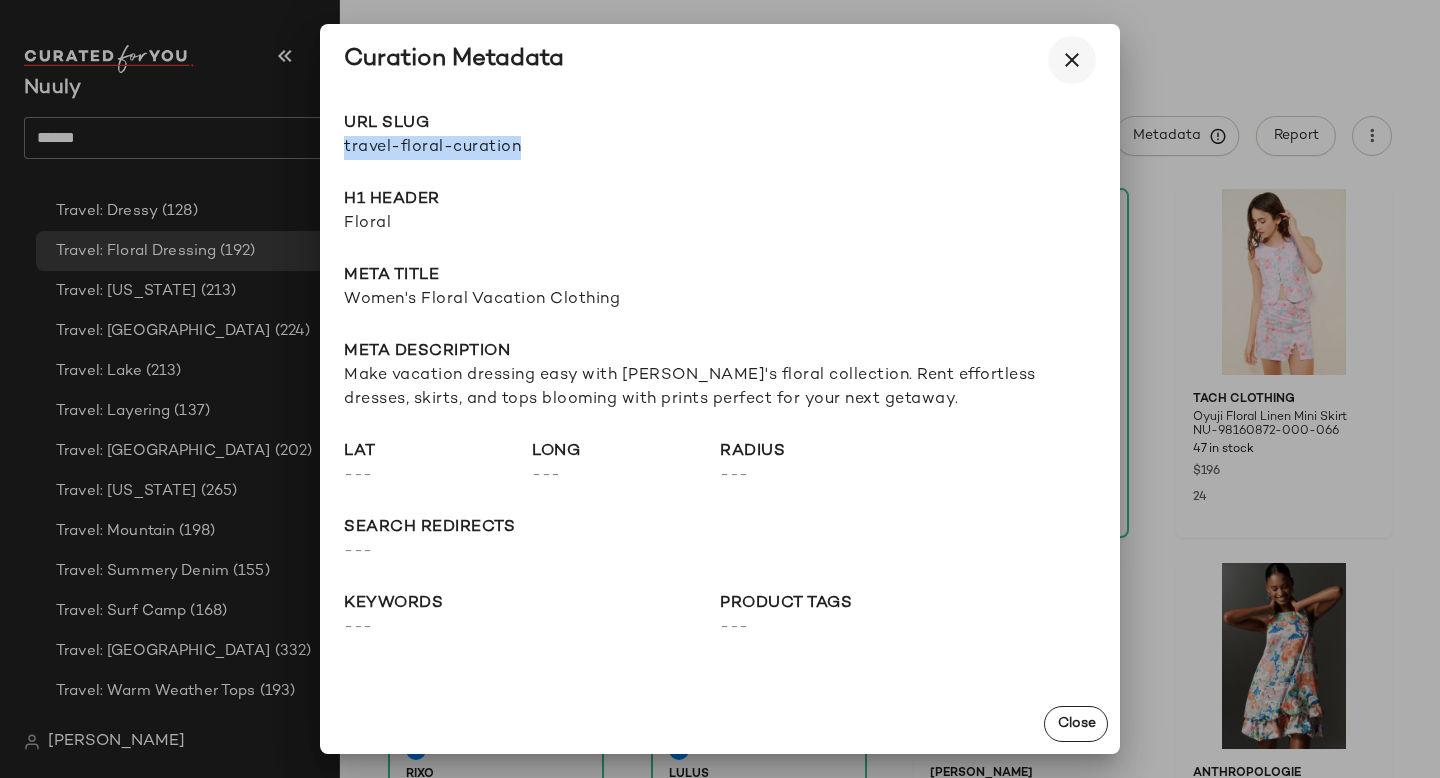 click at bounding box center (1072, 60) 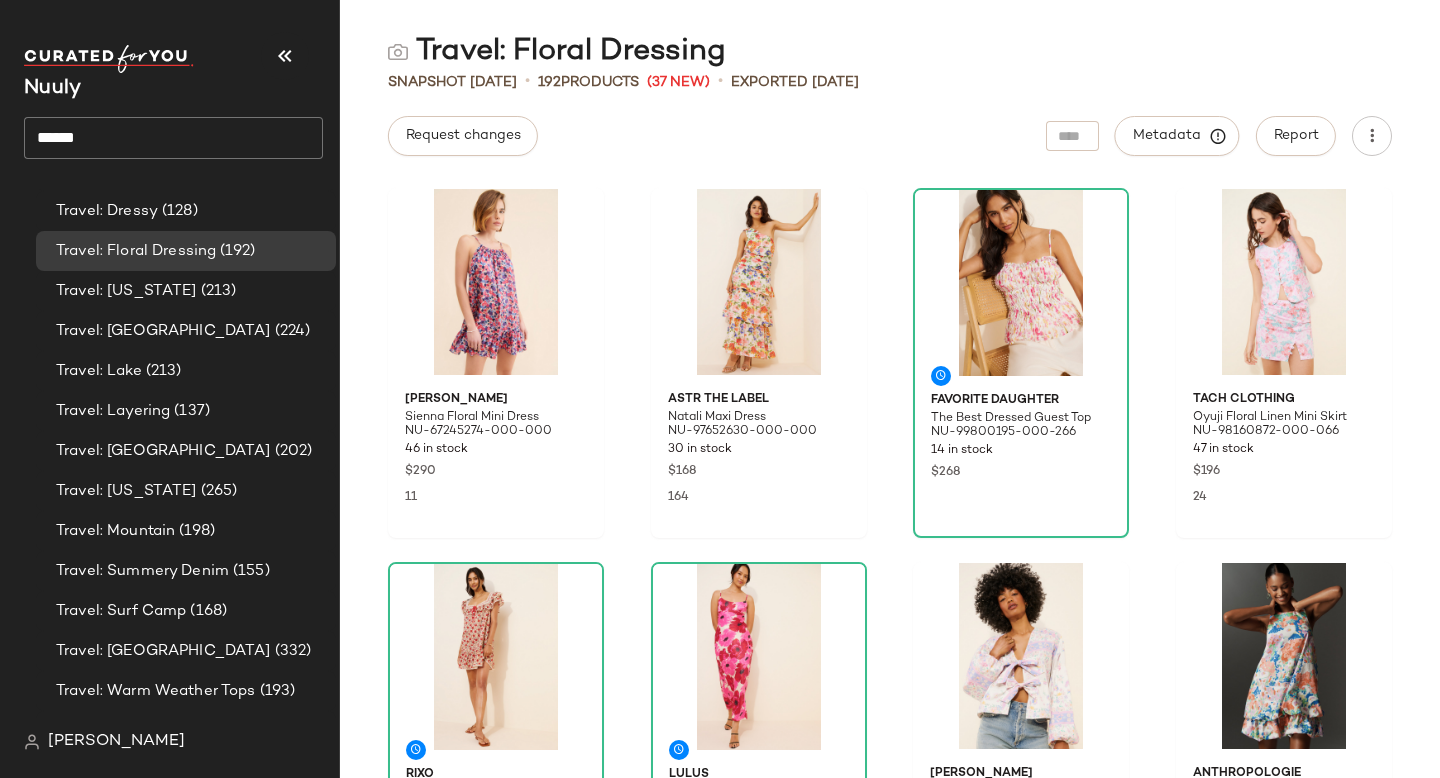 click on "******" 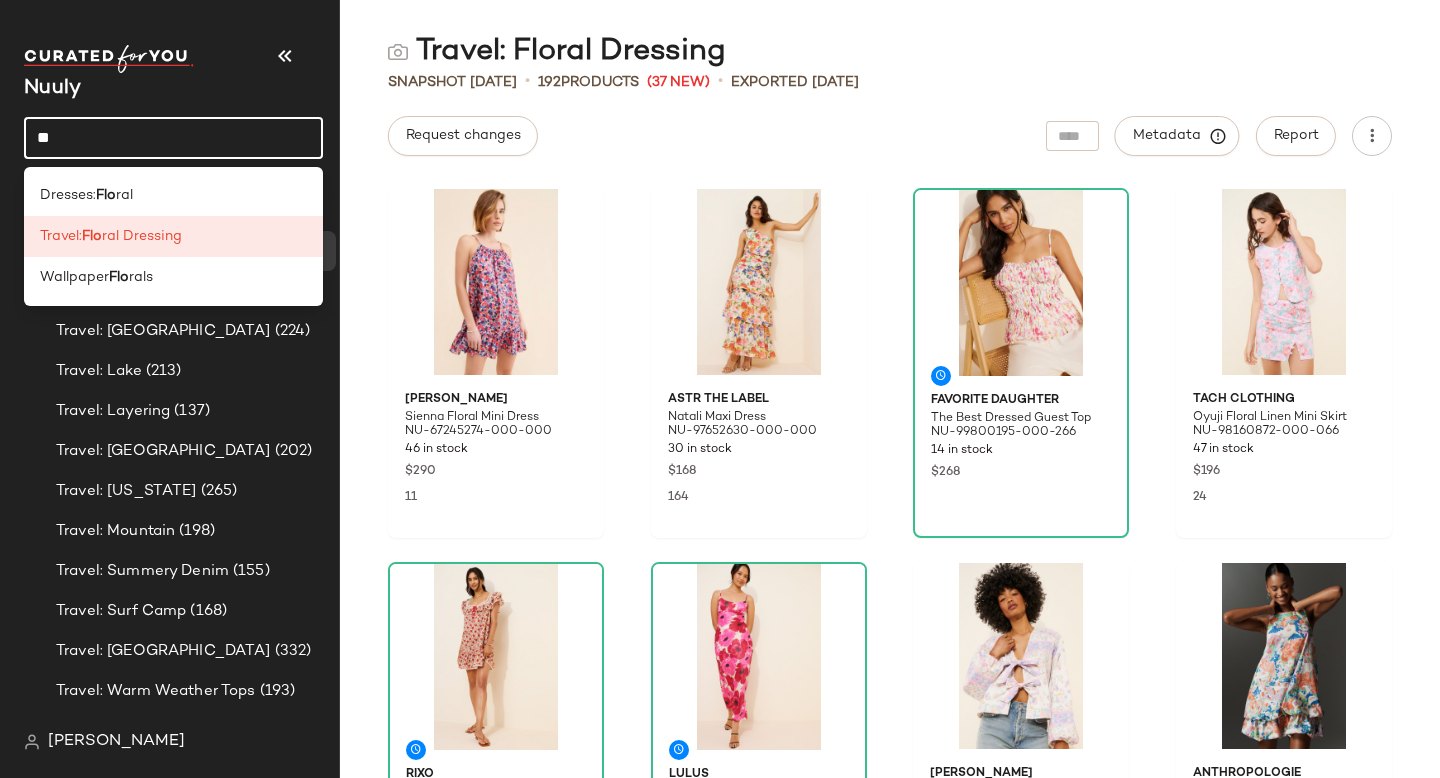 type on "*" 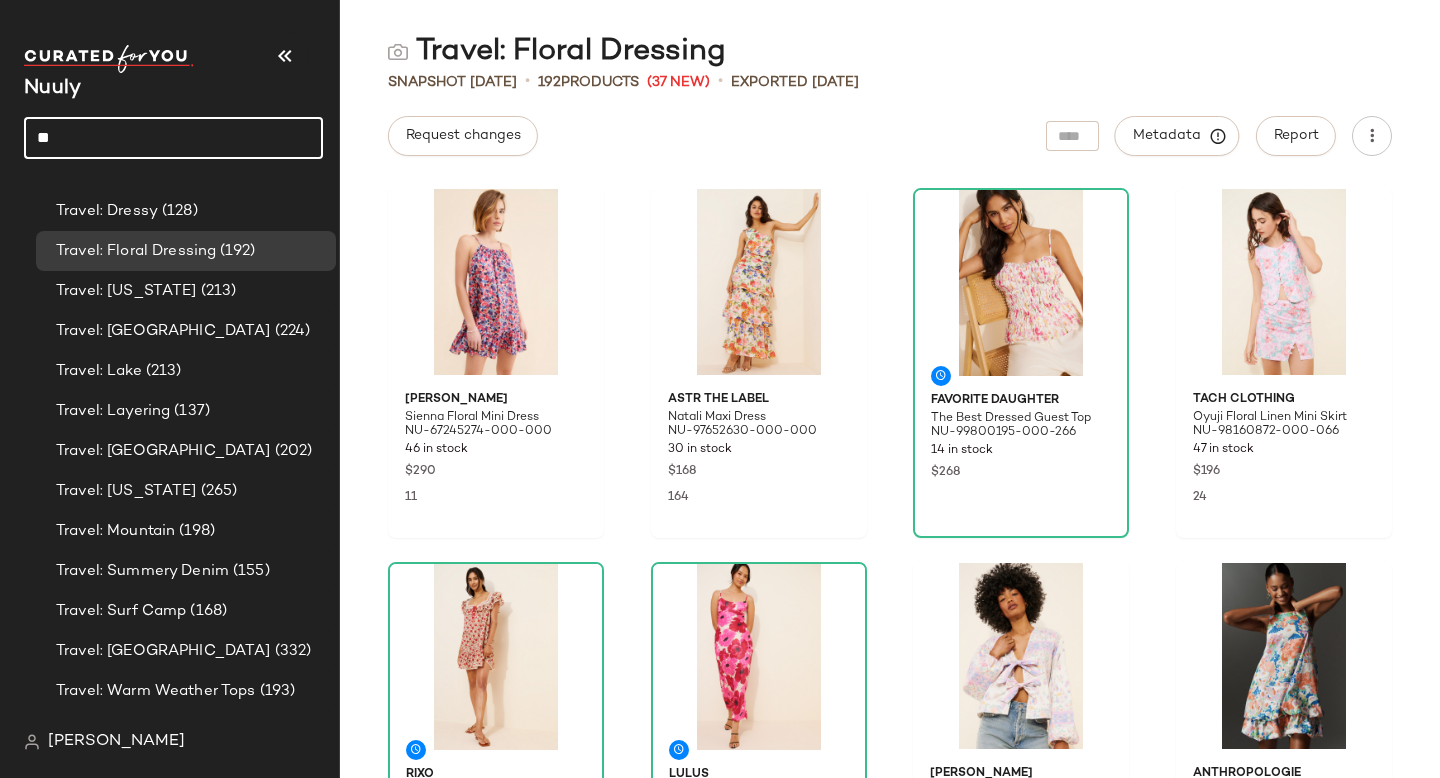 type on "*" 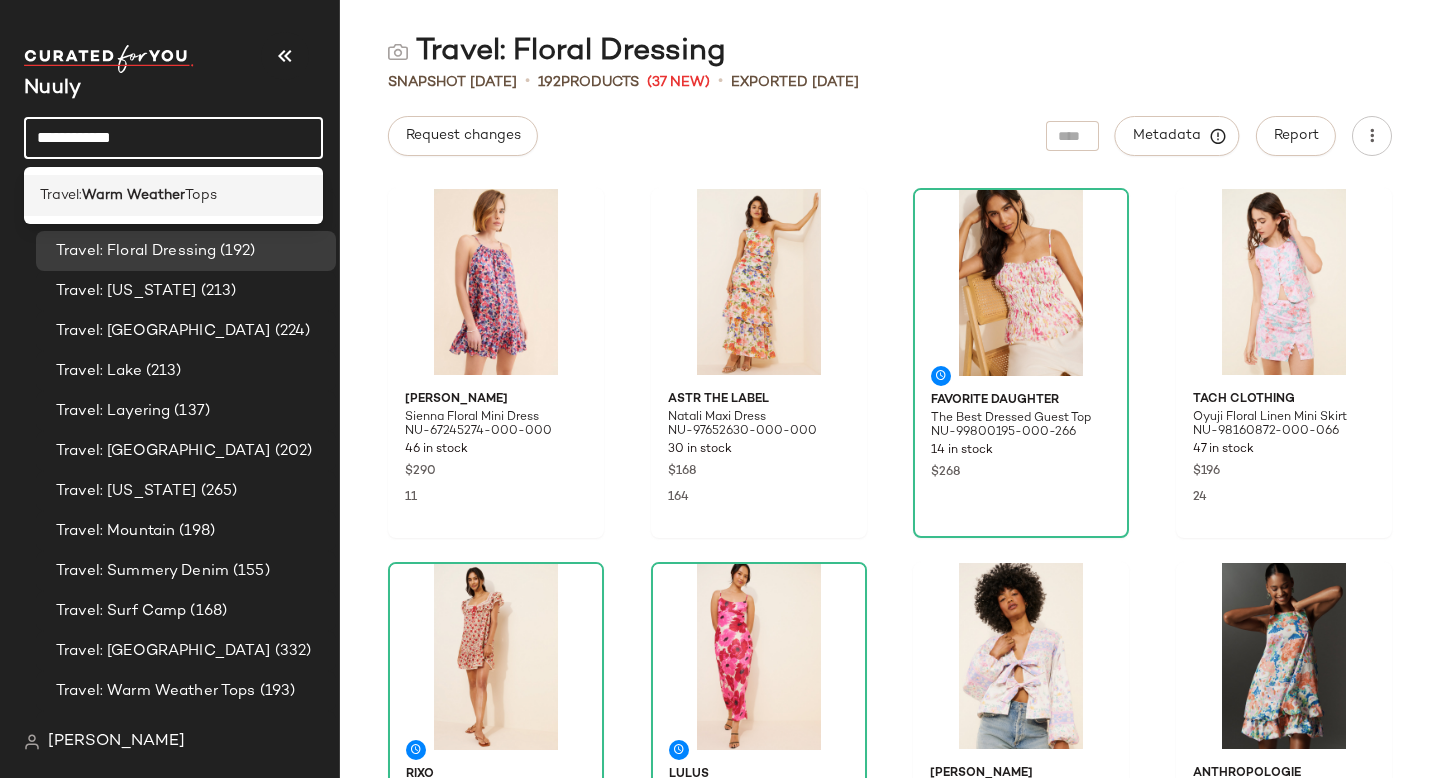 click on "Travel:  Warm Weather  Tops" 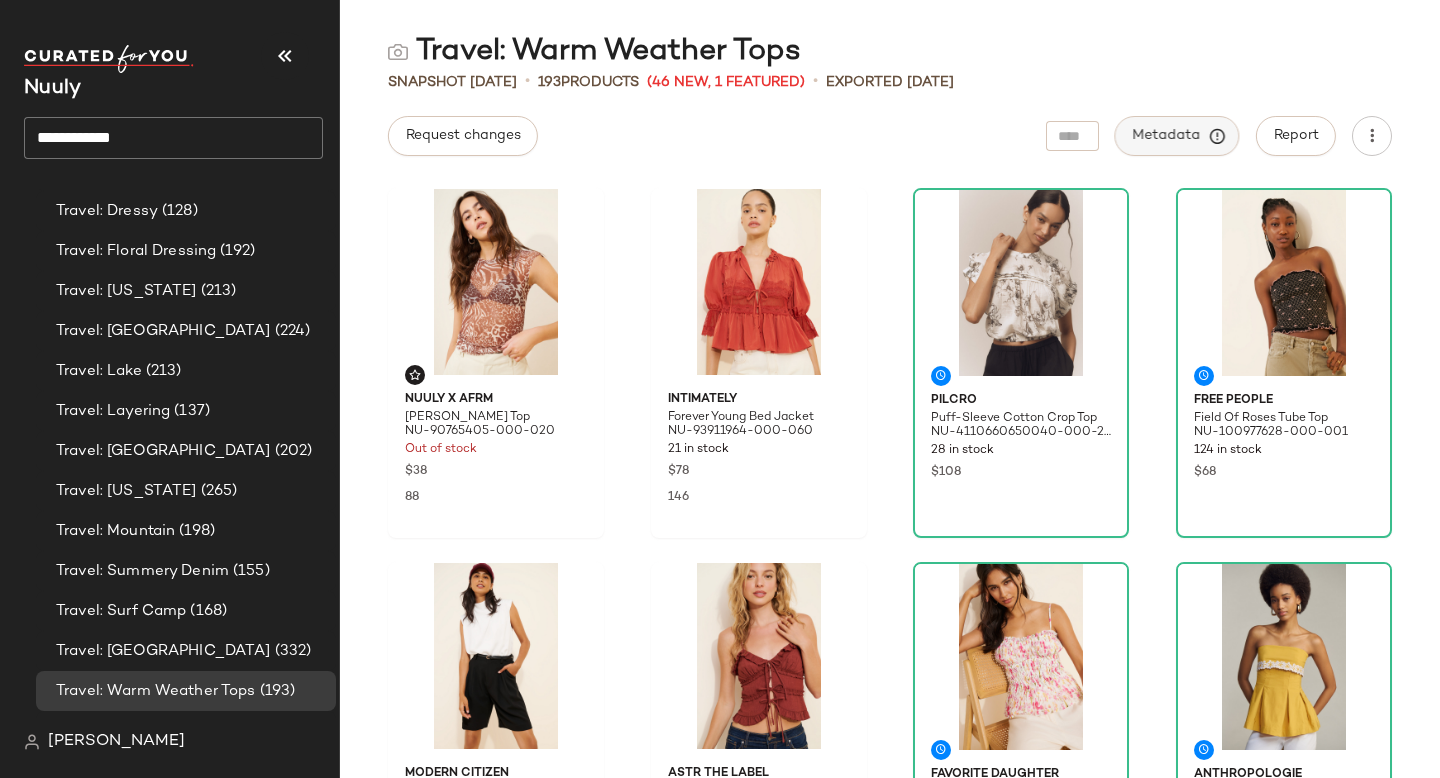 click on "Metadata" 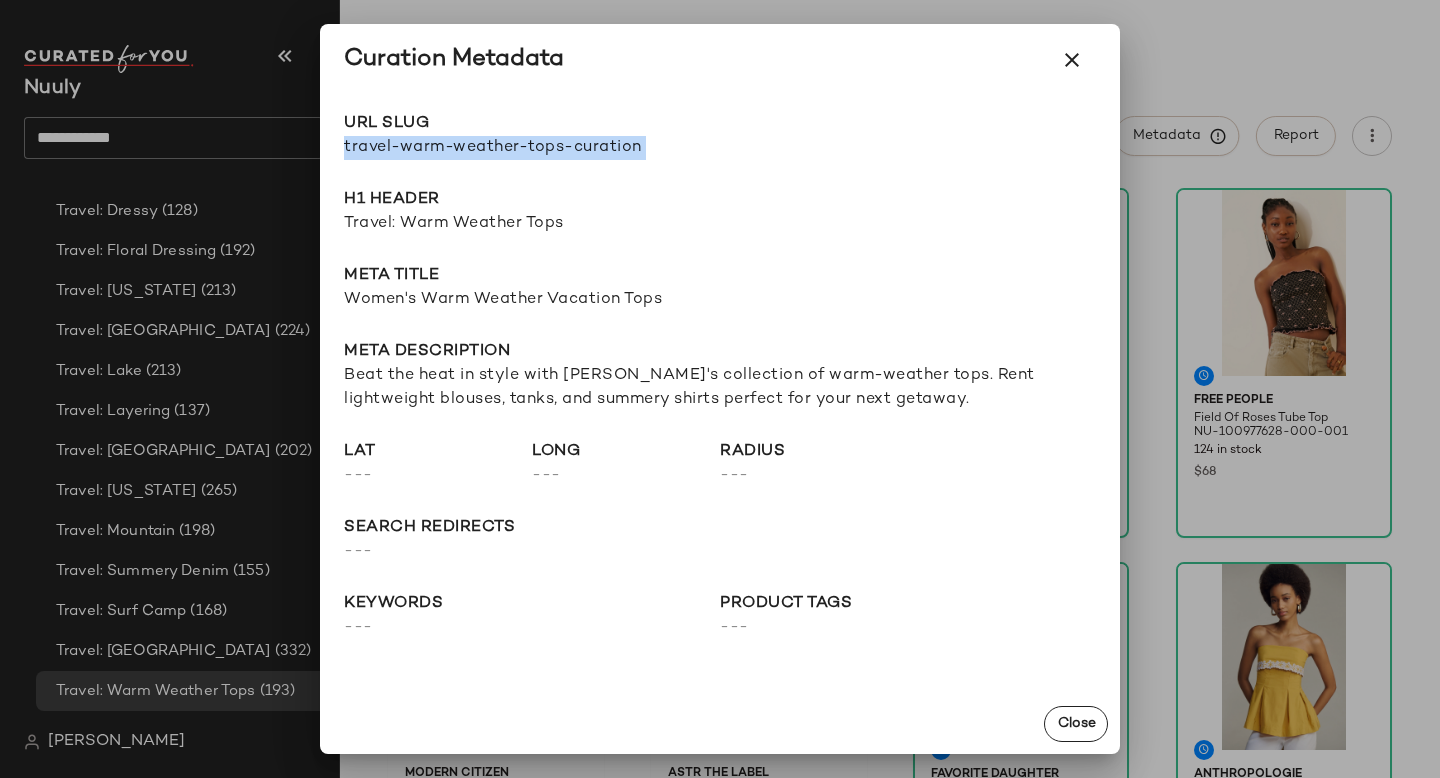 drag, startPoint x: 340, startPoint y: 145, endPoint x: 724, endPoint y: 173, distance: 385.01947 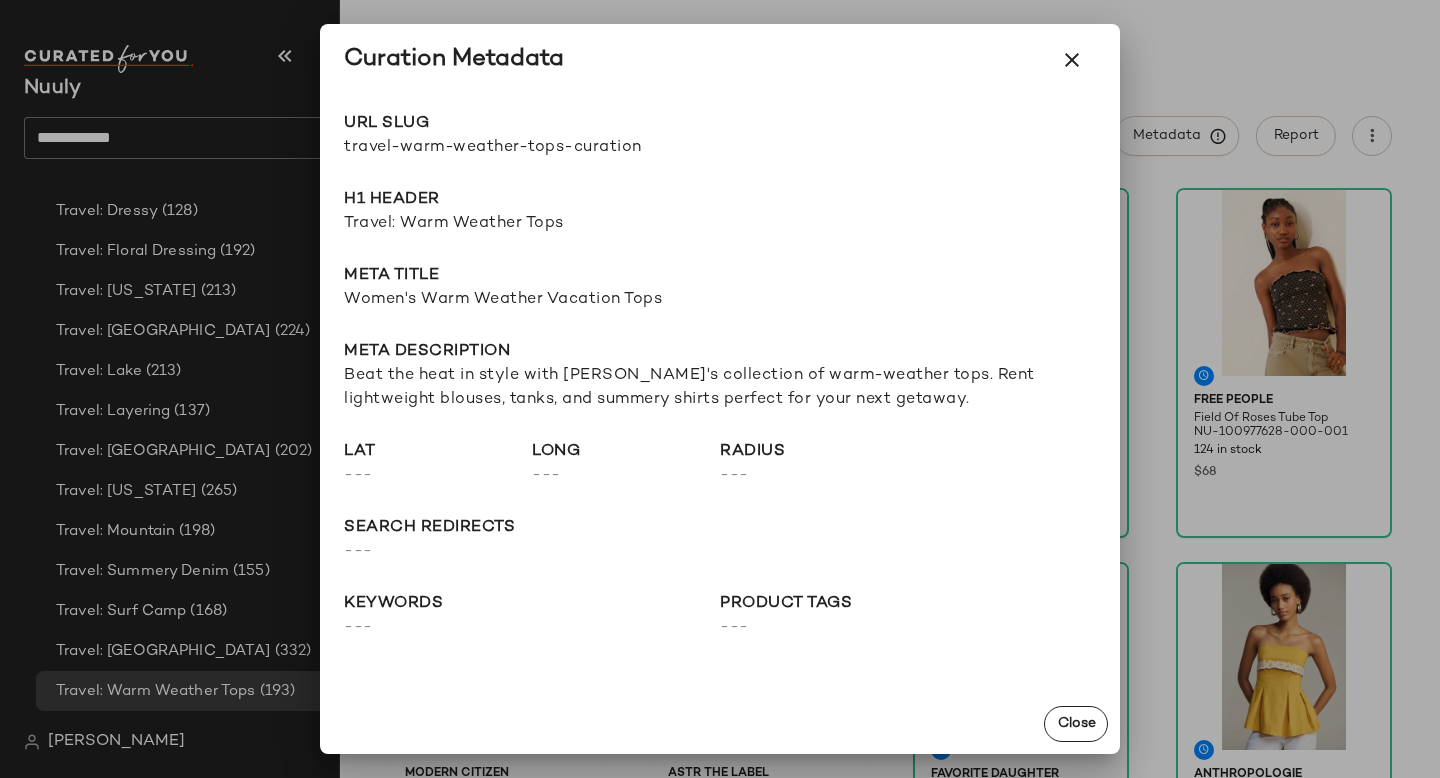 click at bounding box center (720, 389) 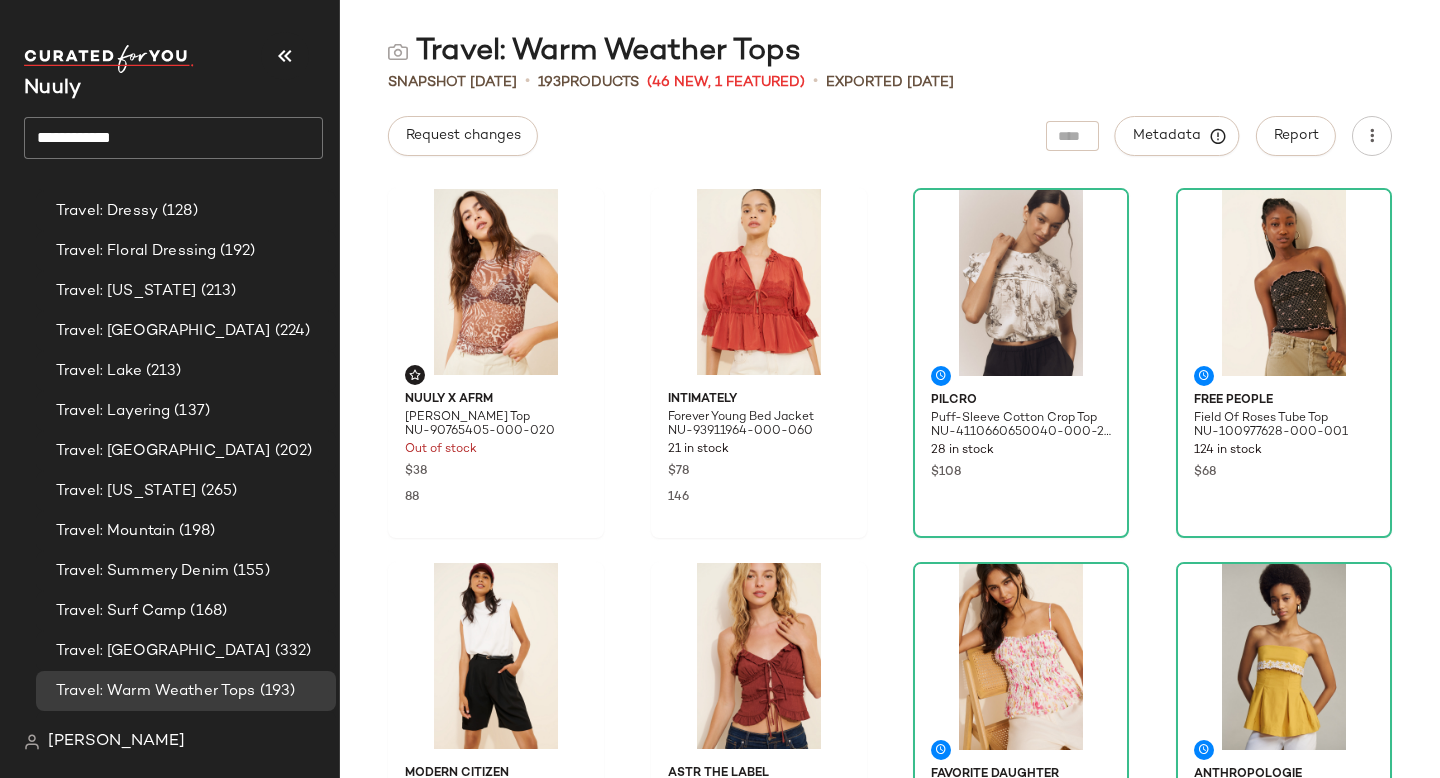click on "**********" 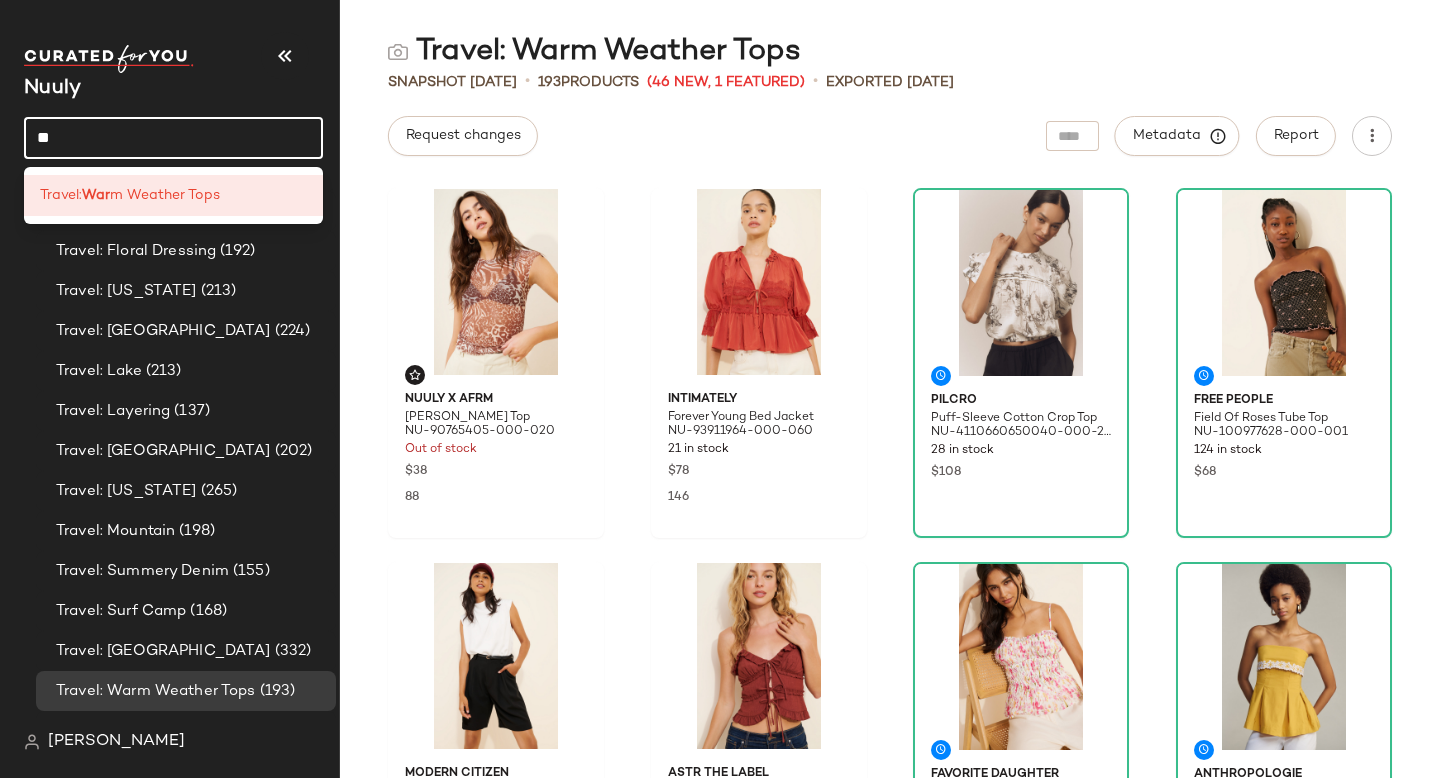 type on "*" 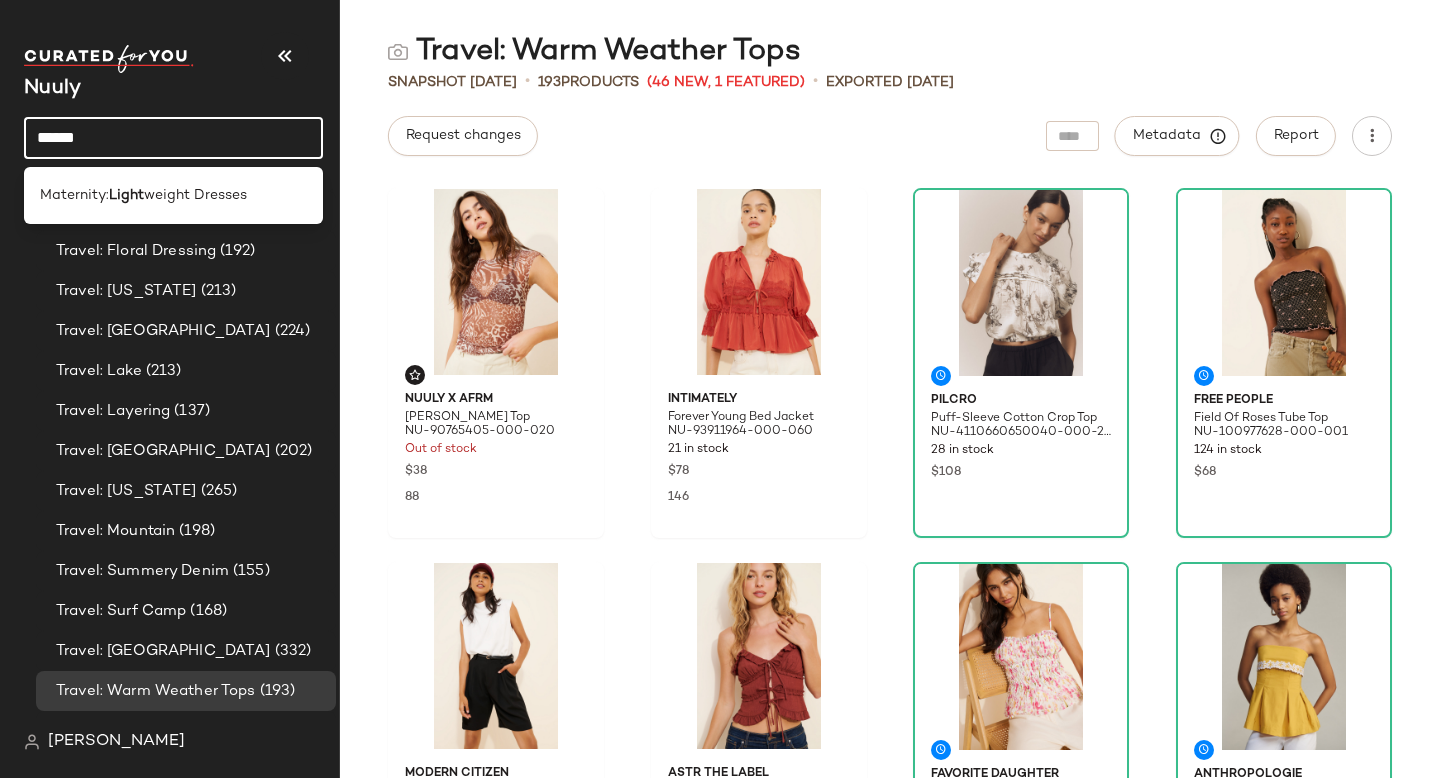 click on "*****" 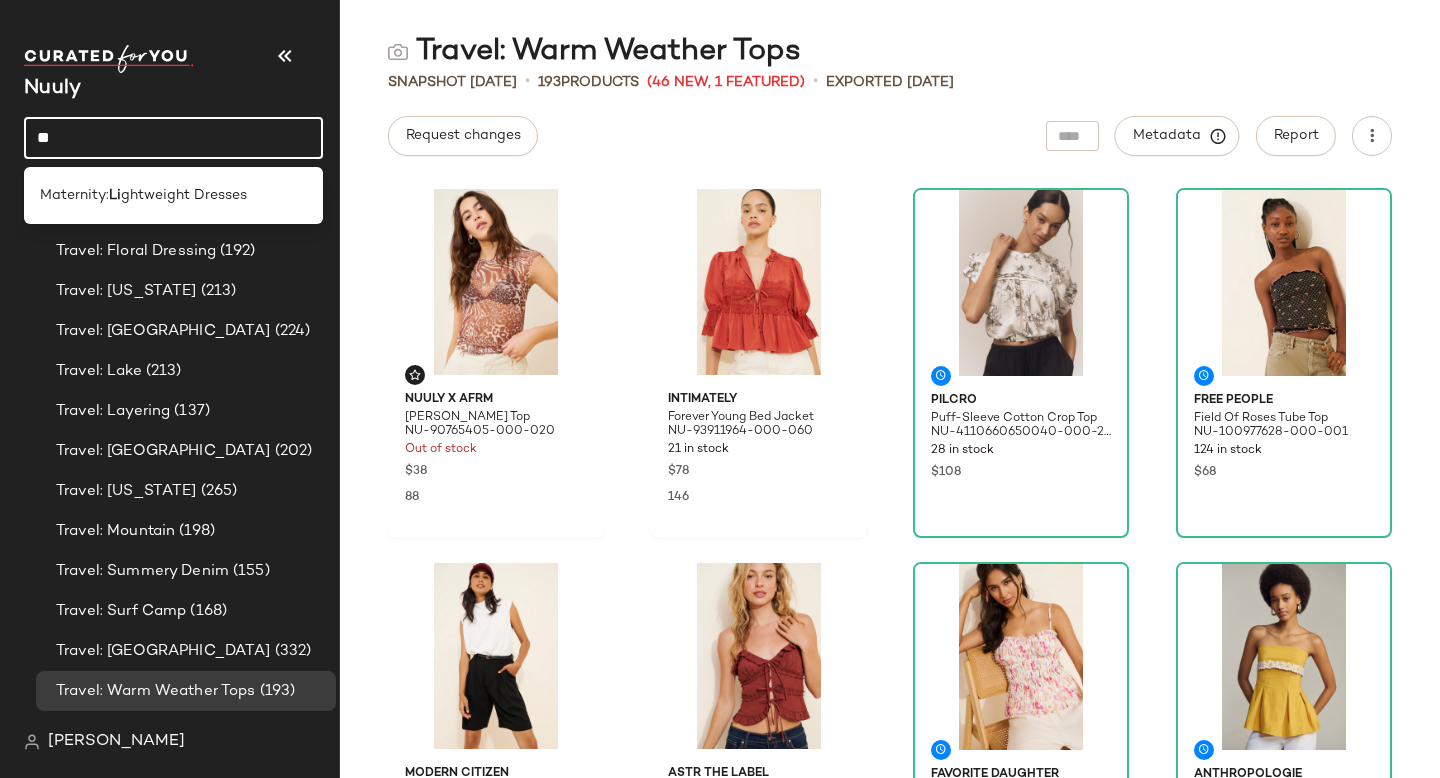 type on "*" 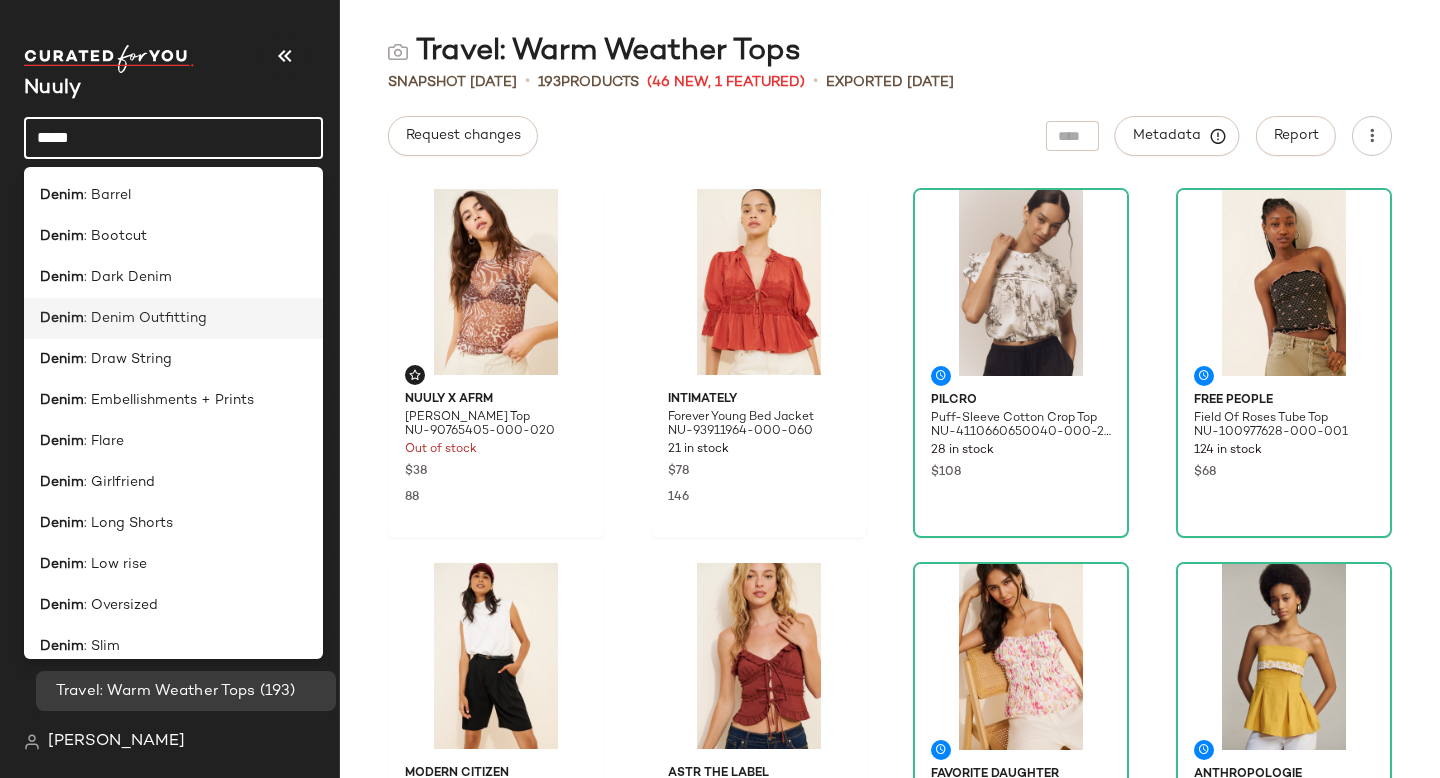 scroll, scrollTop: 139, scrollLeft: 0, axis: vertical 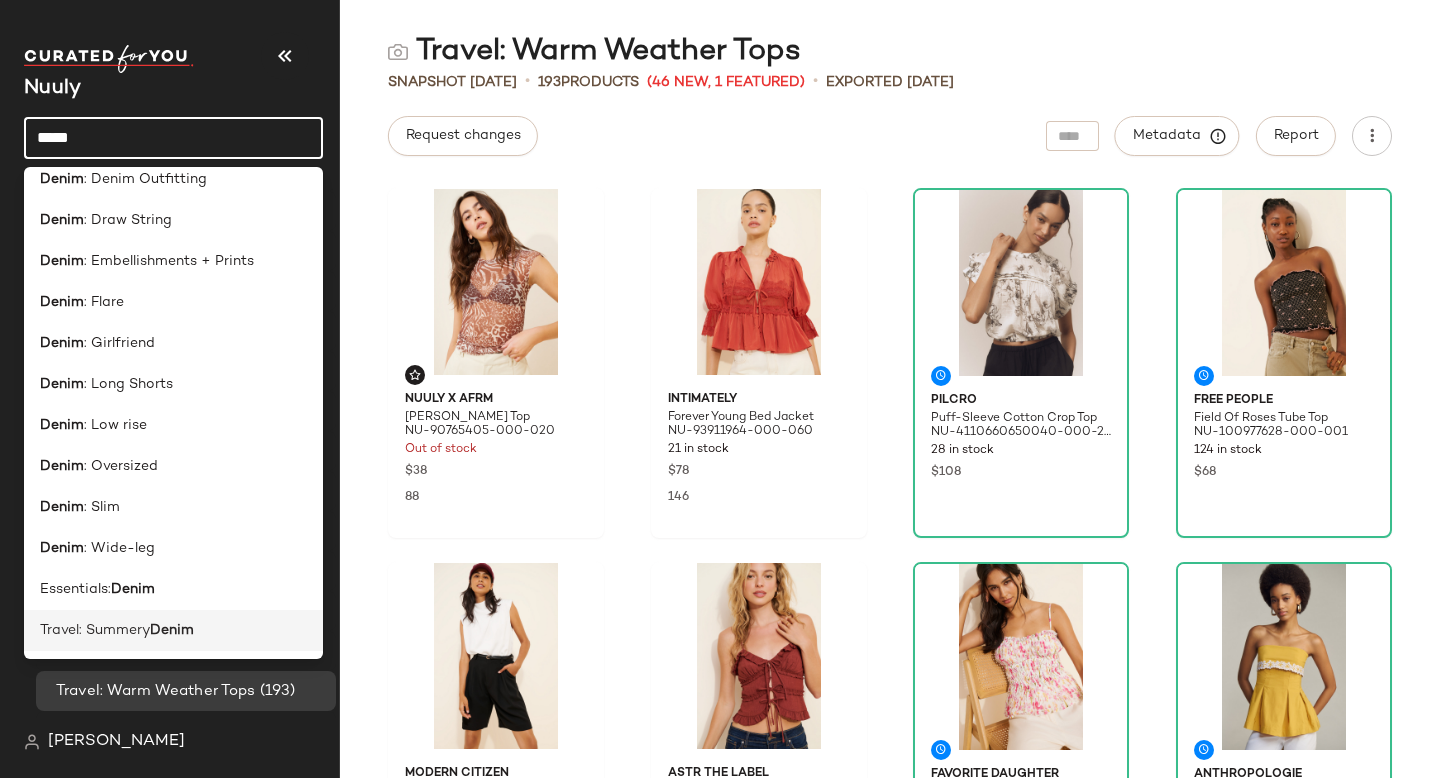 type on "*****" 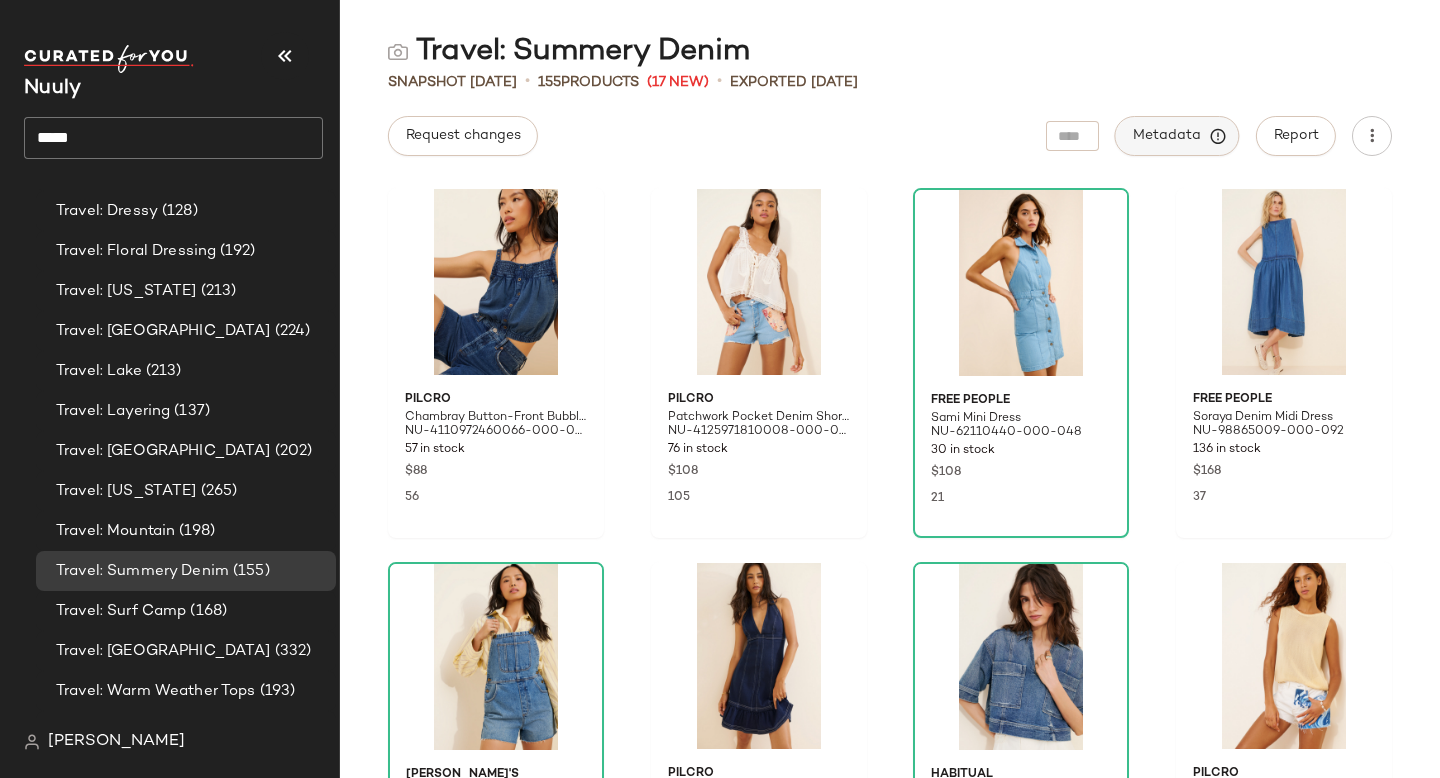 click on "Metadata" 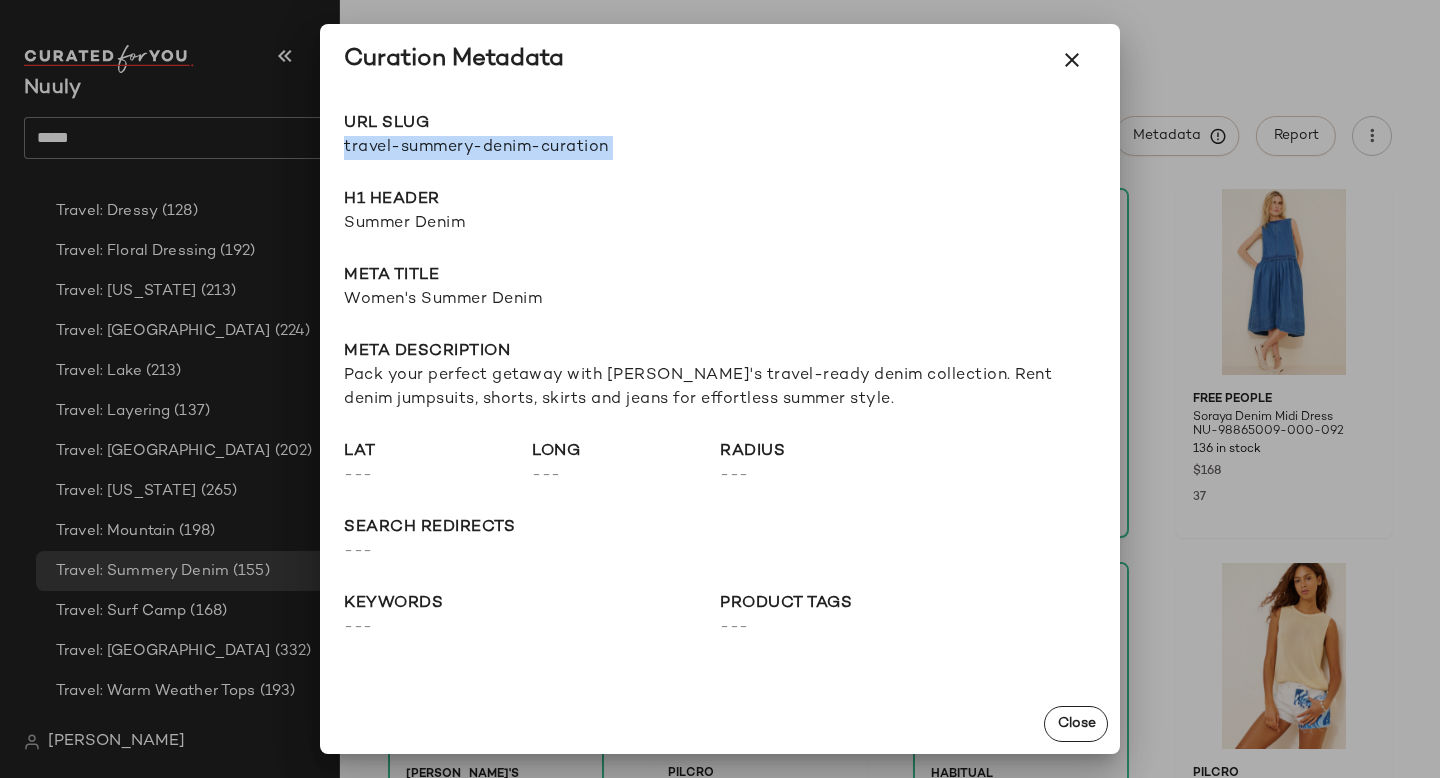 drag, startPoint x: 342, startPoint y: 147, endPoint x: 733, endPoint y: 174, distance: 391.93112 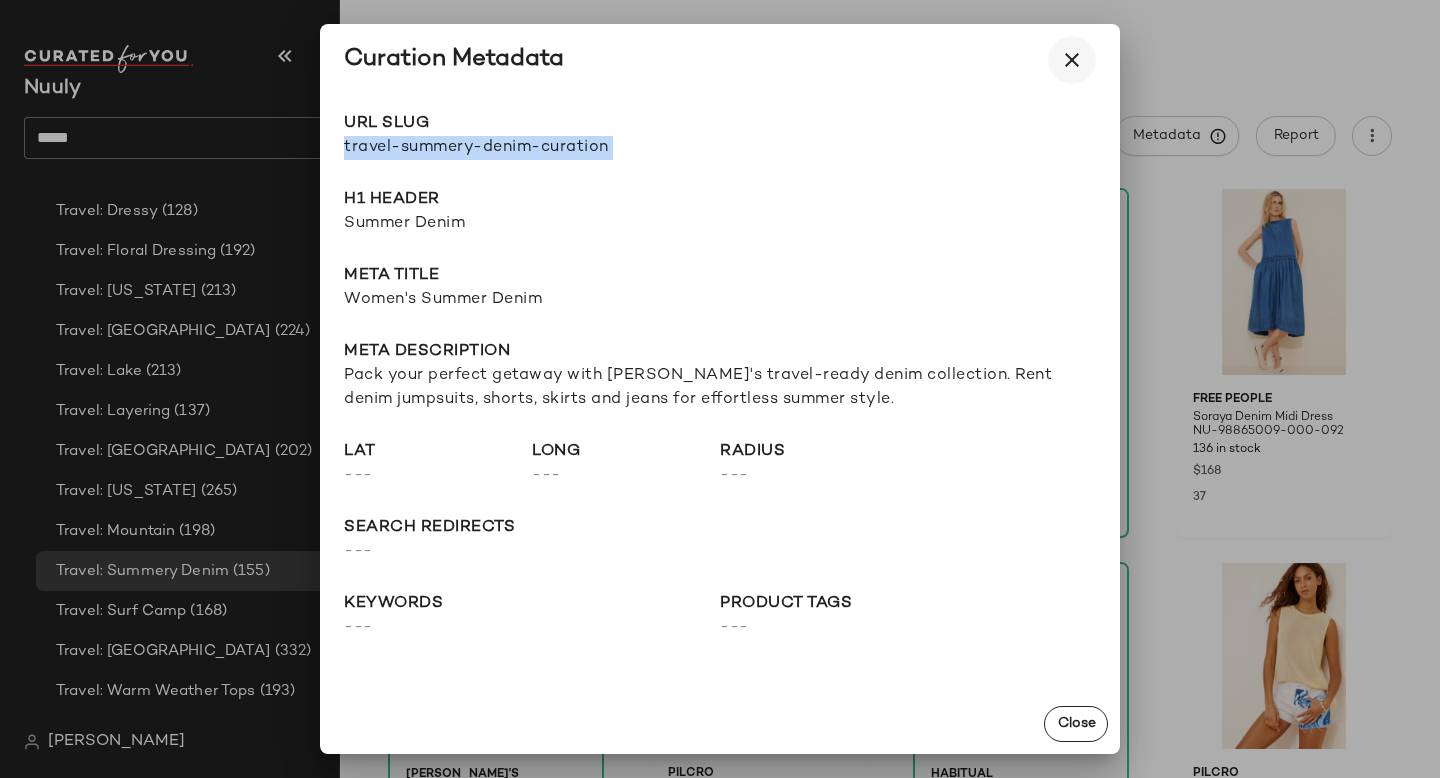 click at bounding box center [1072, 60] 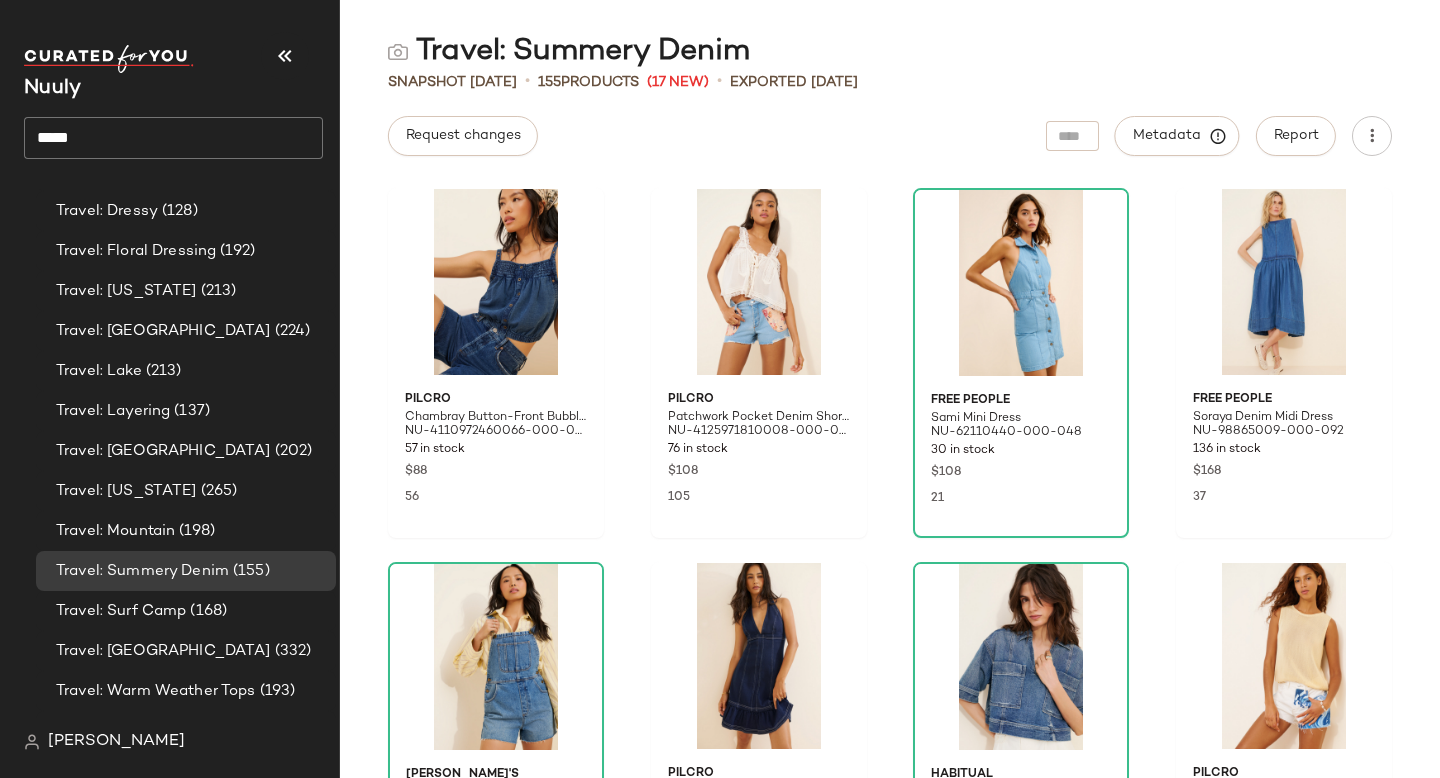 click on "*****" 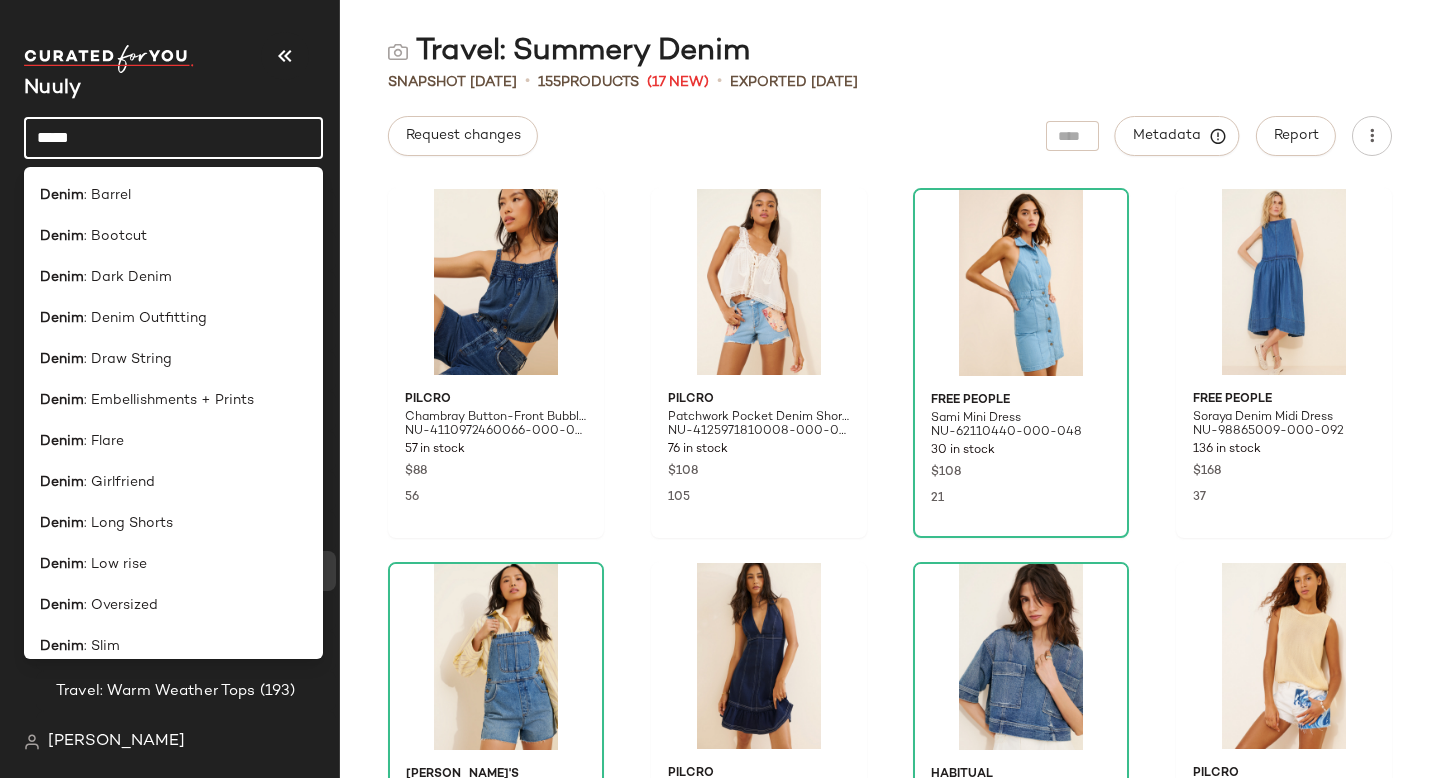 click on "*****" 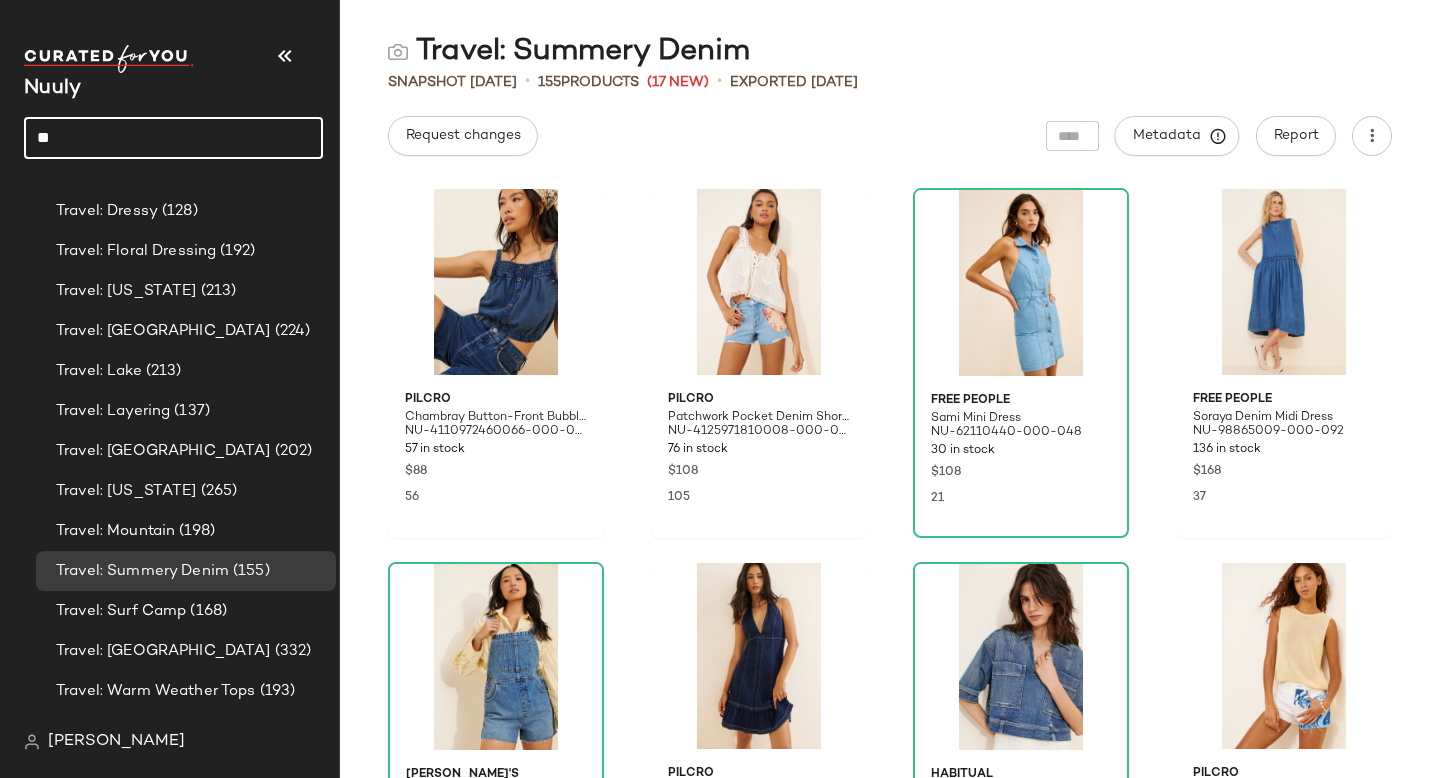 type on "*" 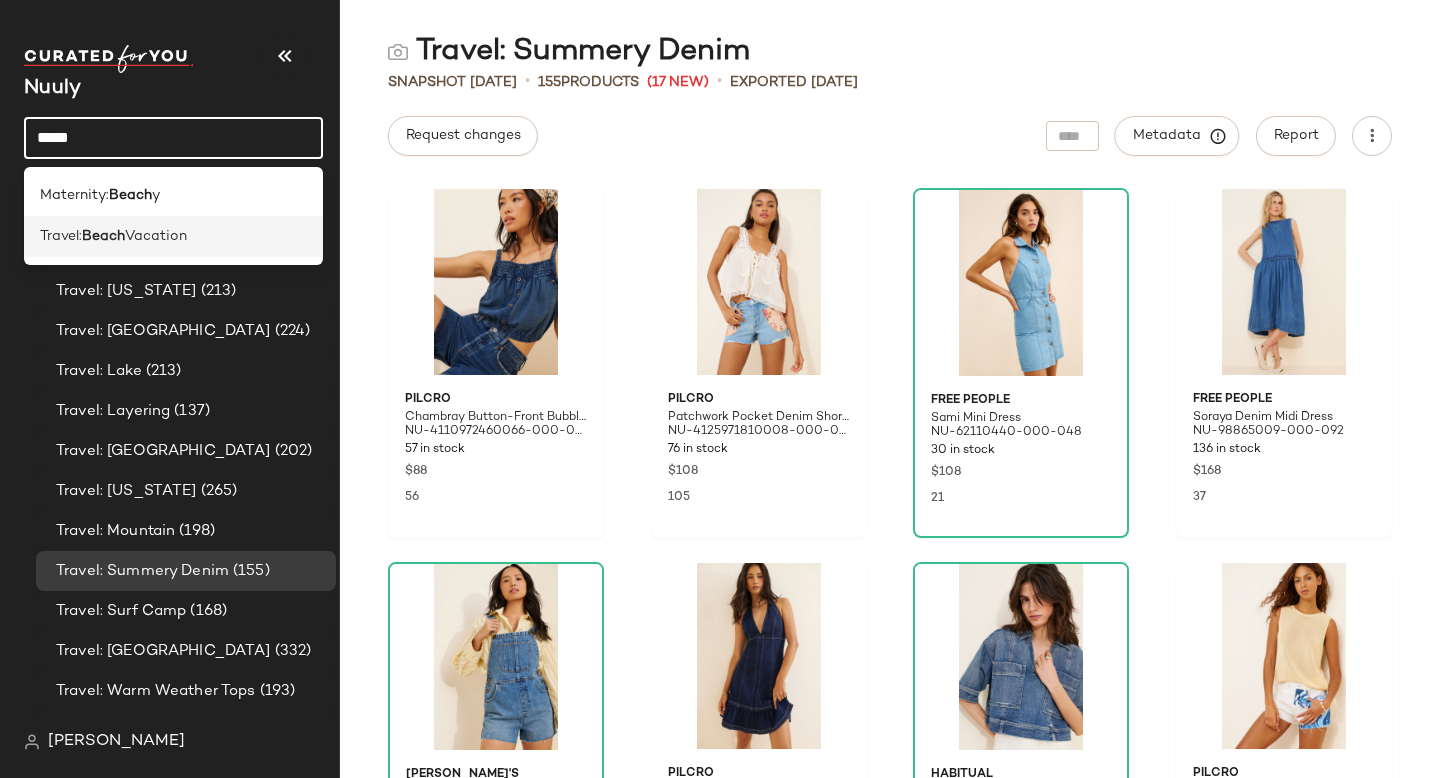 click on "Travel:" at bounding box center (61, 236) 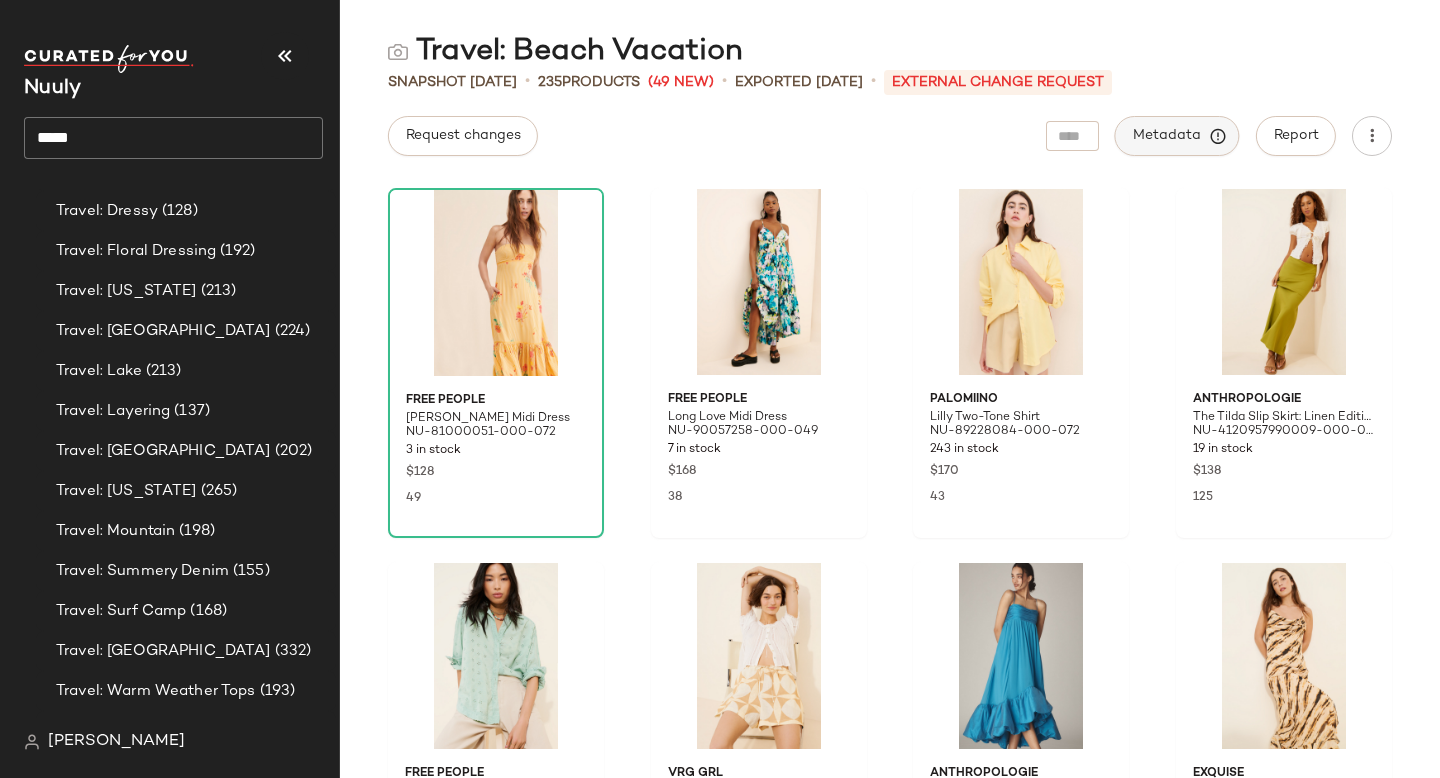 click on "Metadata" 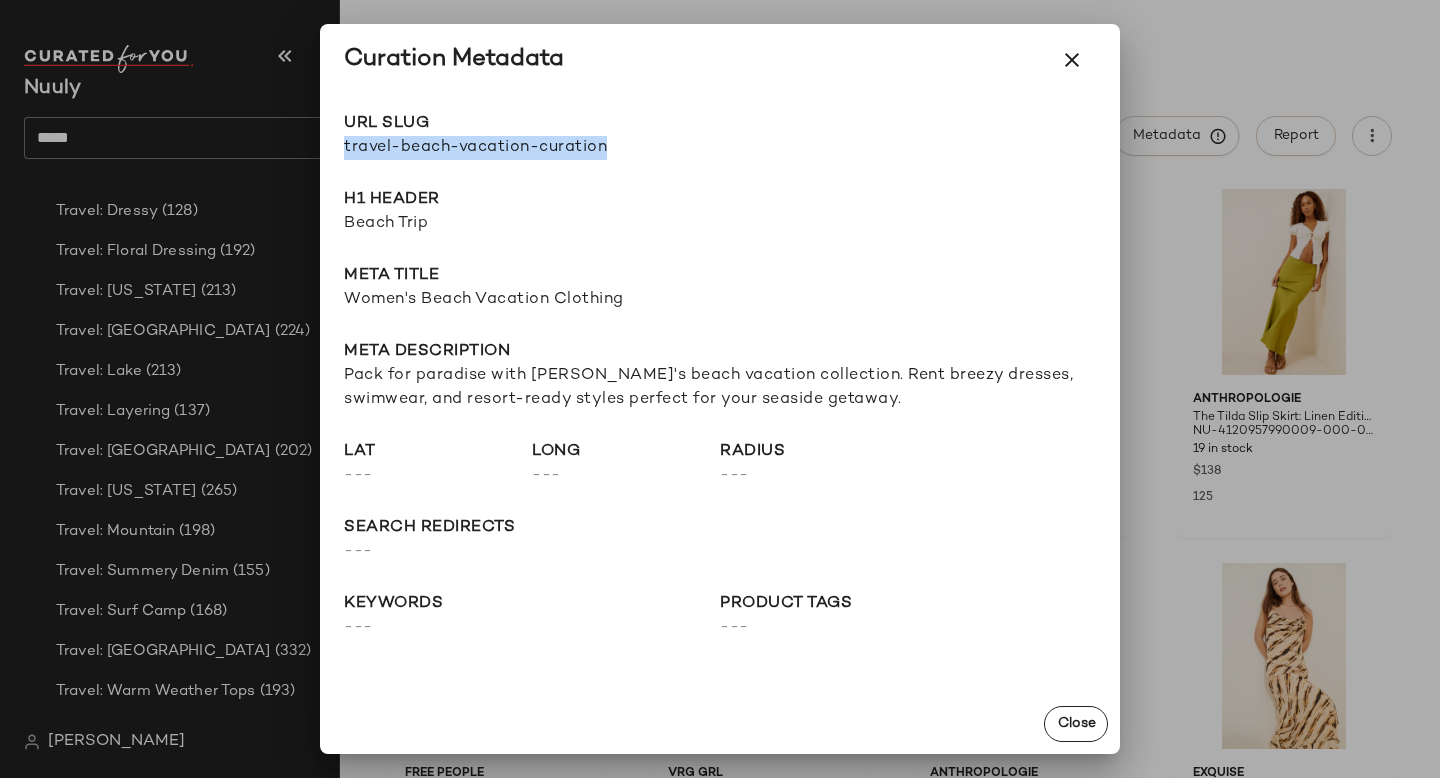 drag, startPoint x: 344, startPoint y: 146, endPoint x: 773, endPoint y: 162, distance: 429.29828 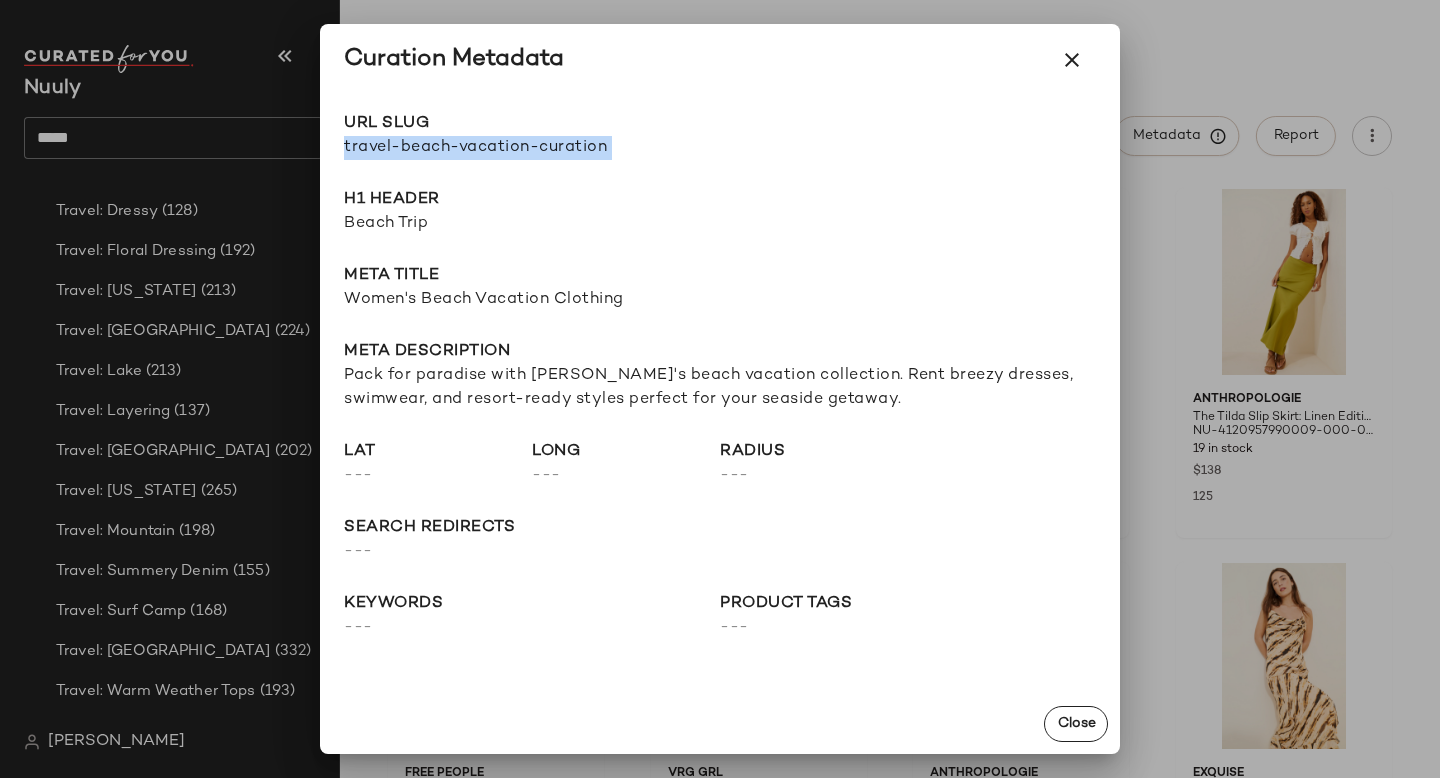 copy on "travel-beach-vacation-curation Go to Shop" 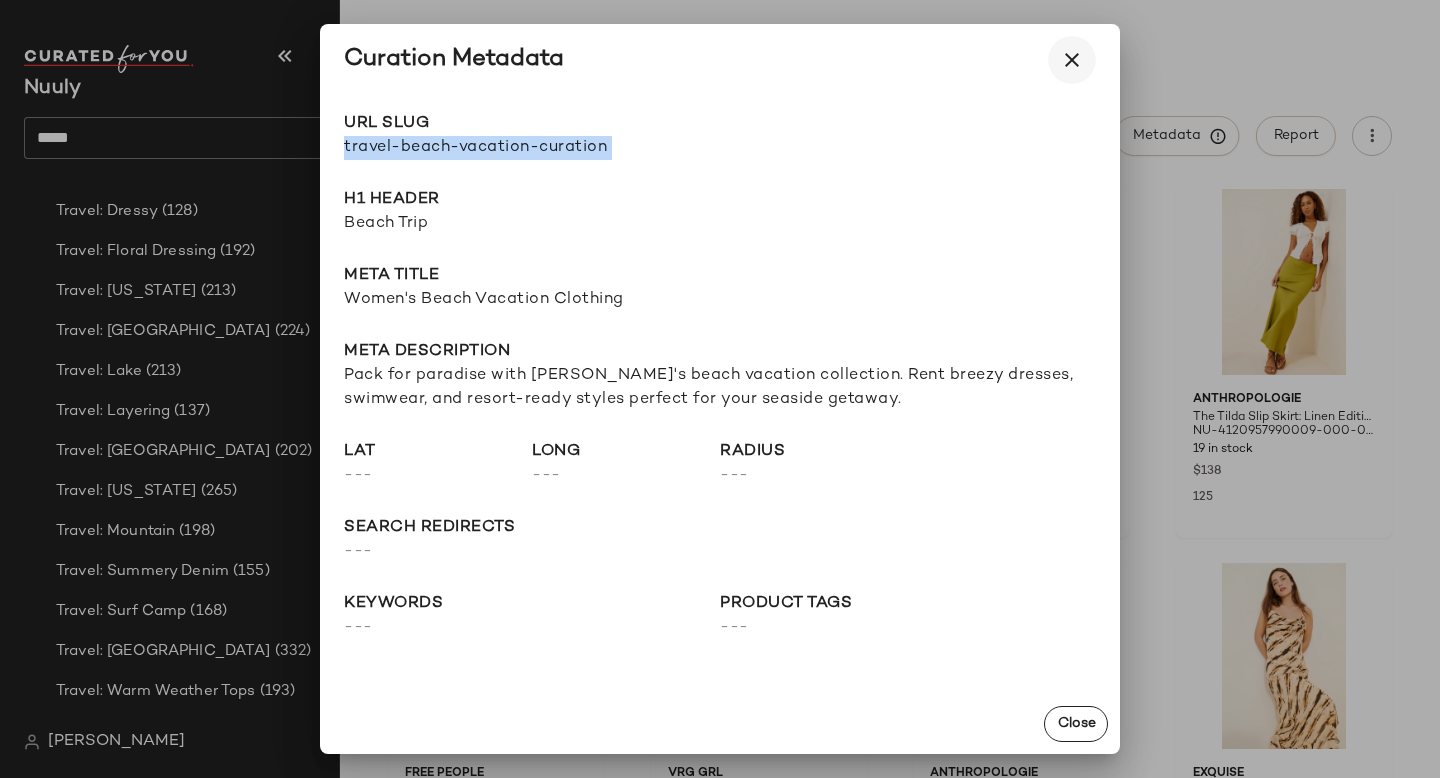 click at bounding box center [1072, 60] 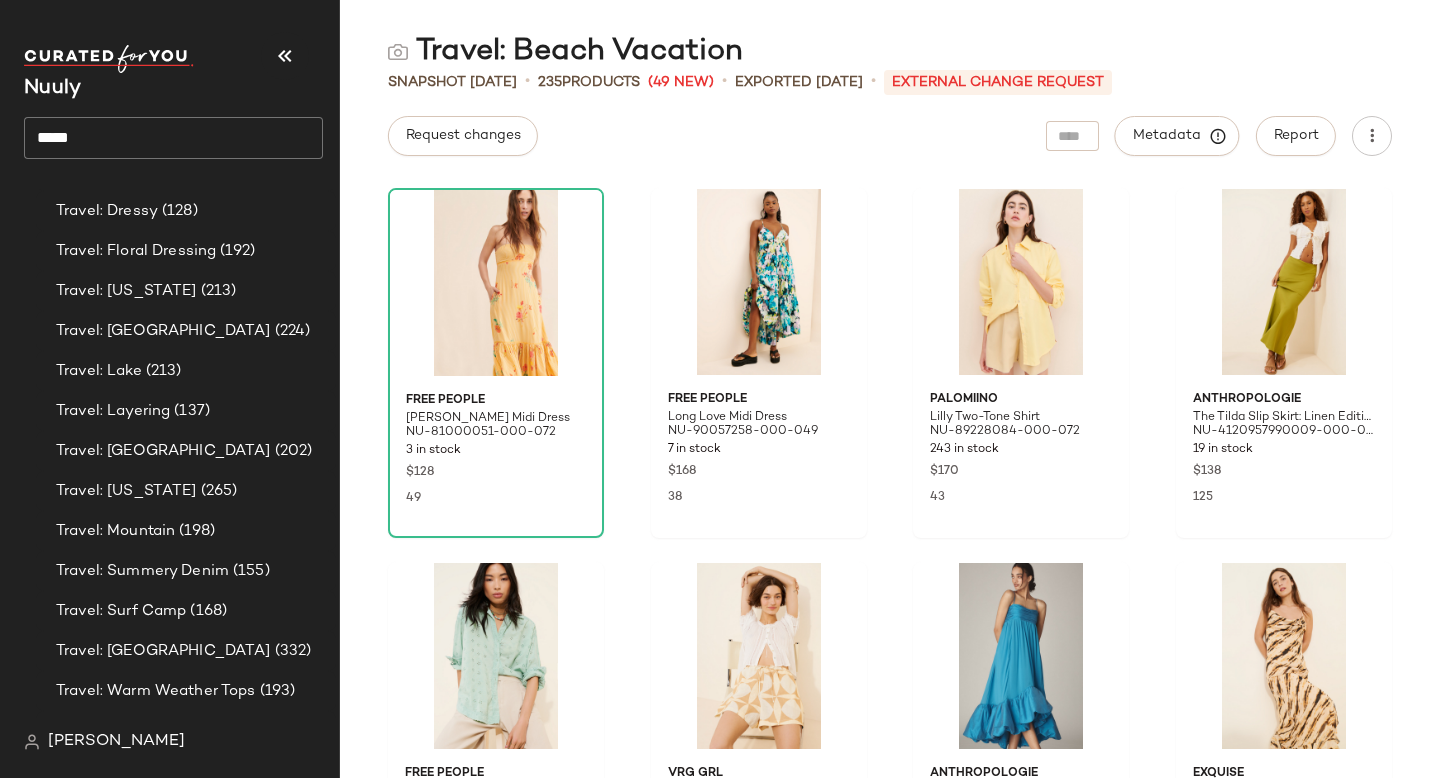 click on "*****" 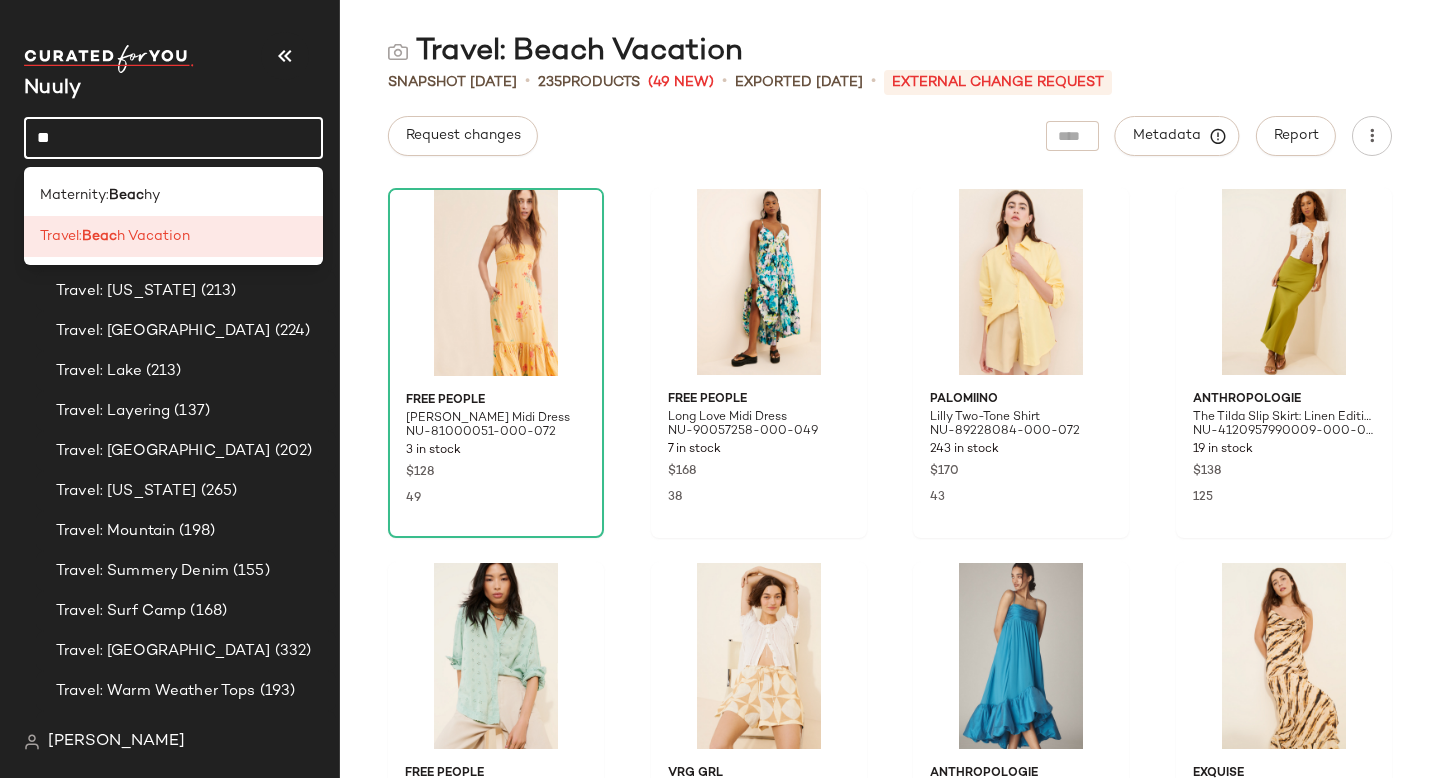 type on "*" 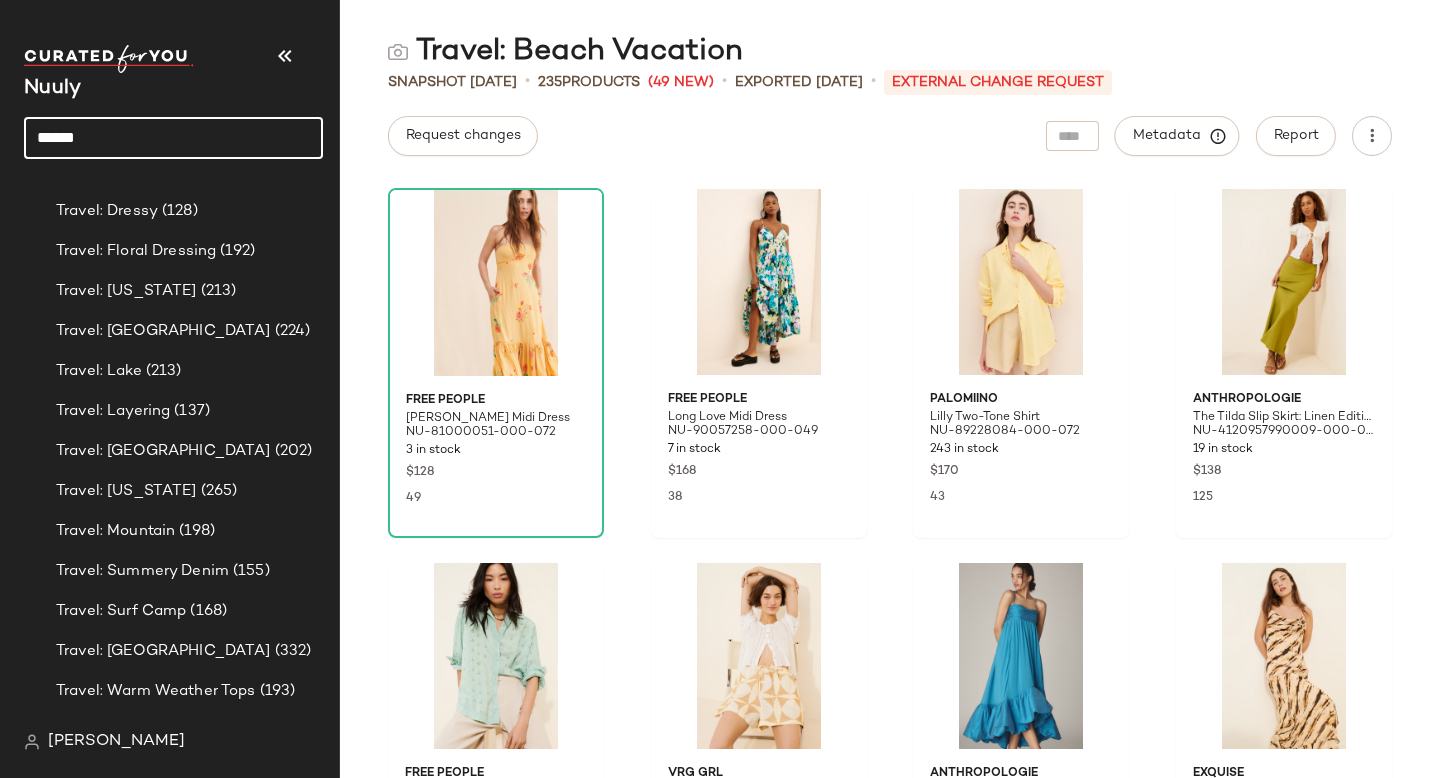 type on "******" 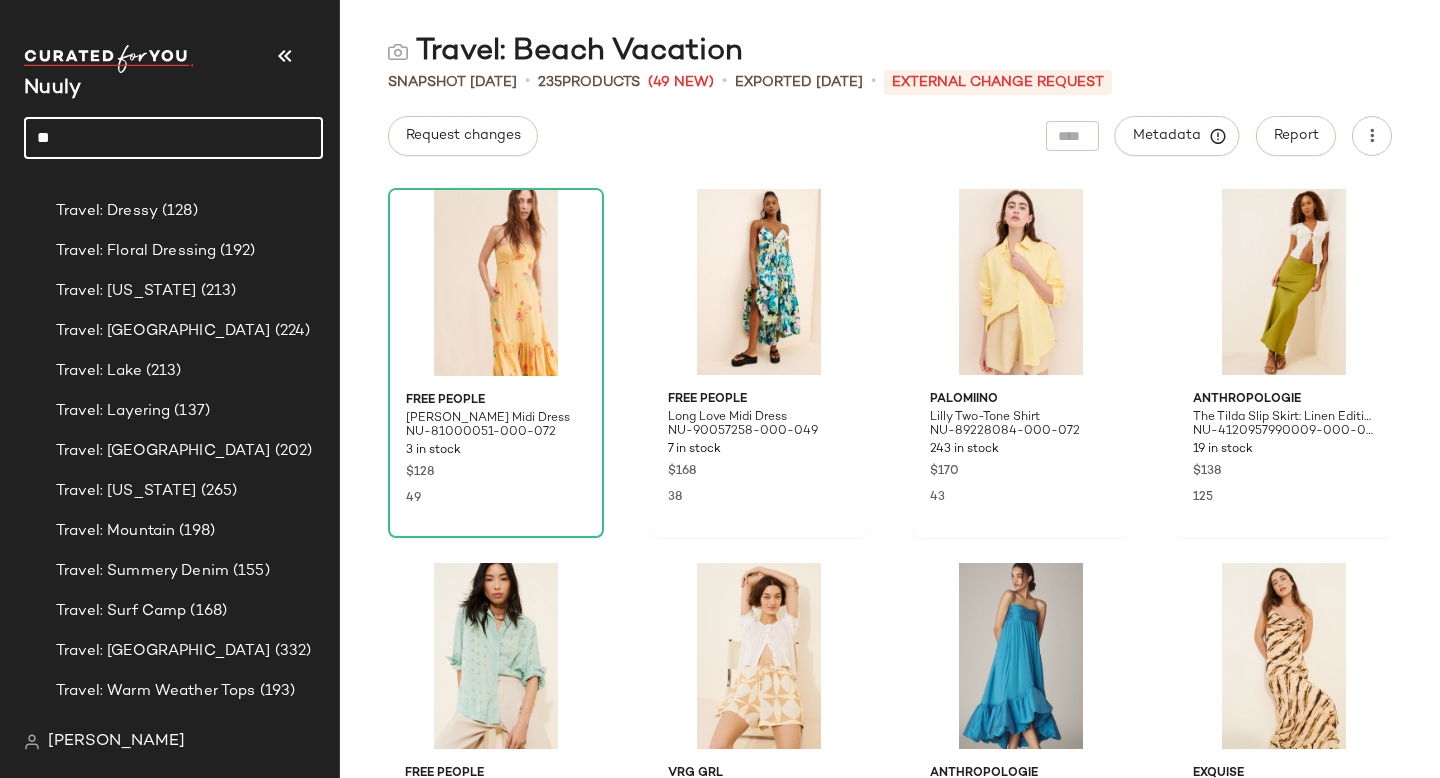 type on "*" 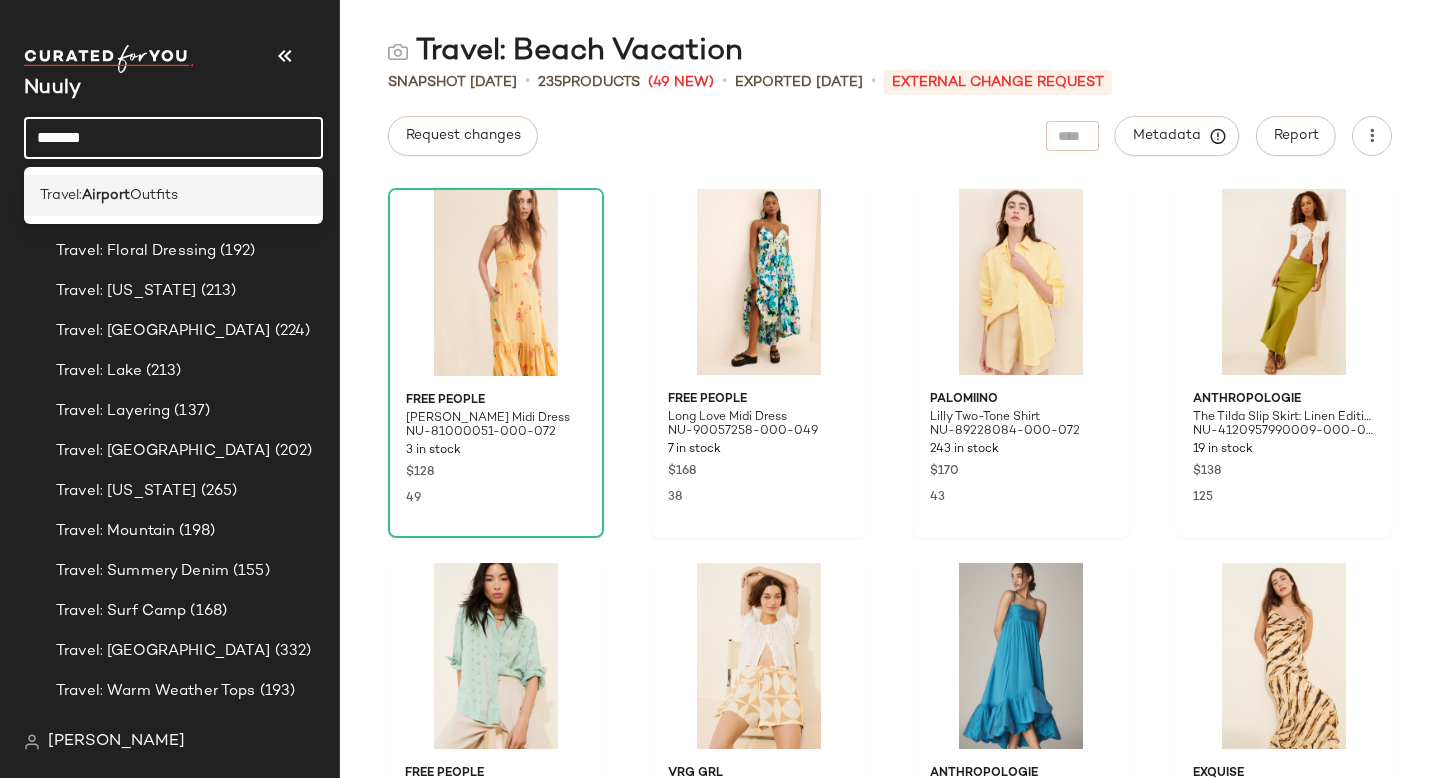 type on "*******" 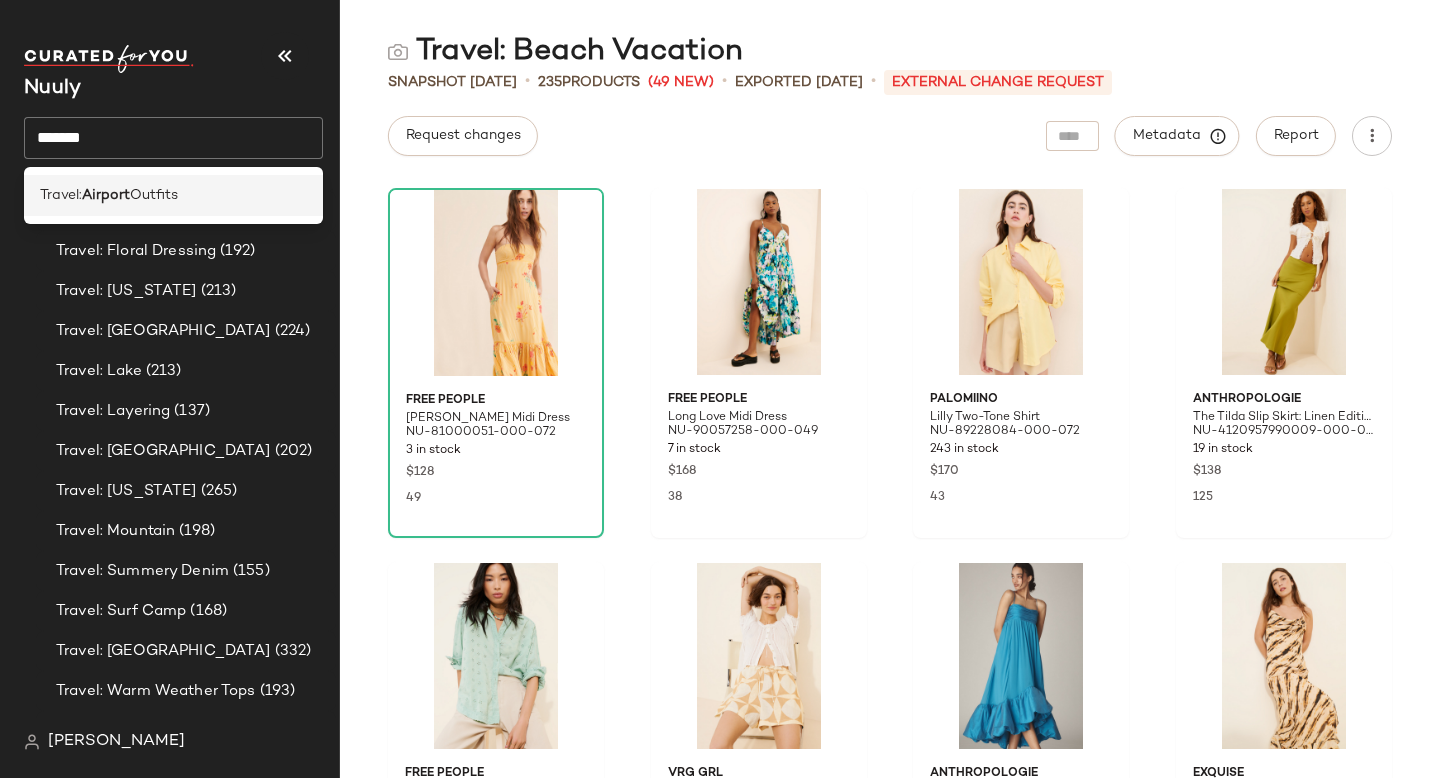 click on "Airport" at bounding box center (106, 195) 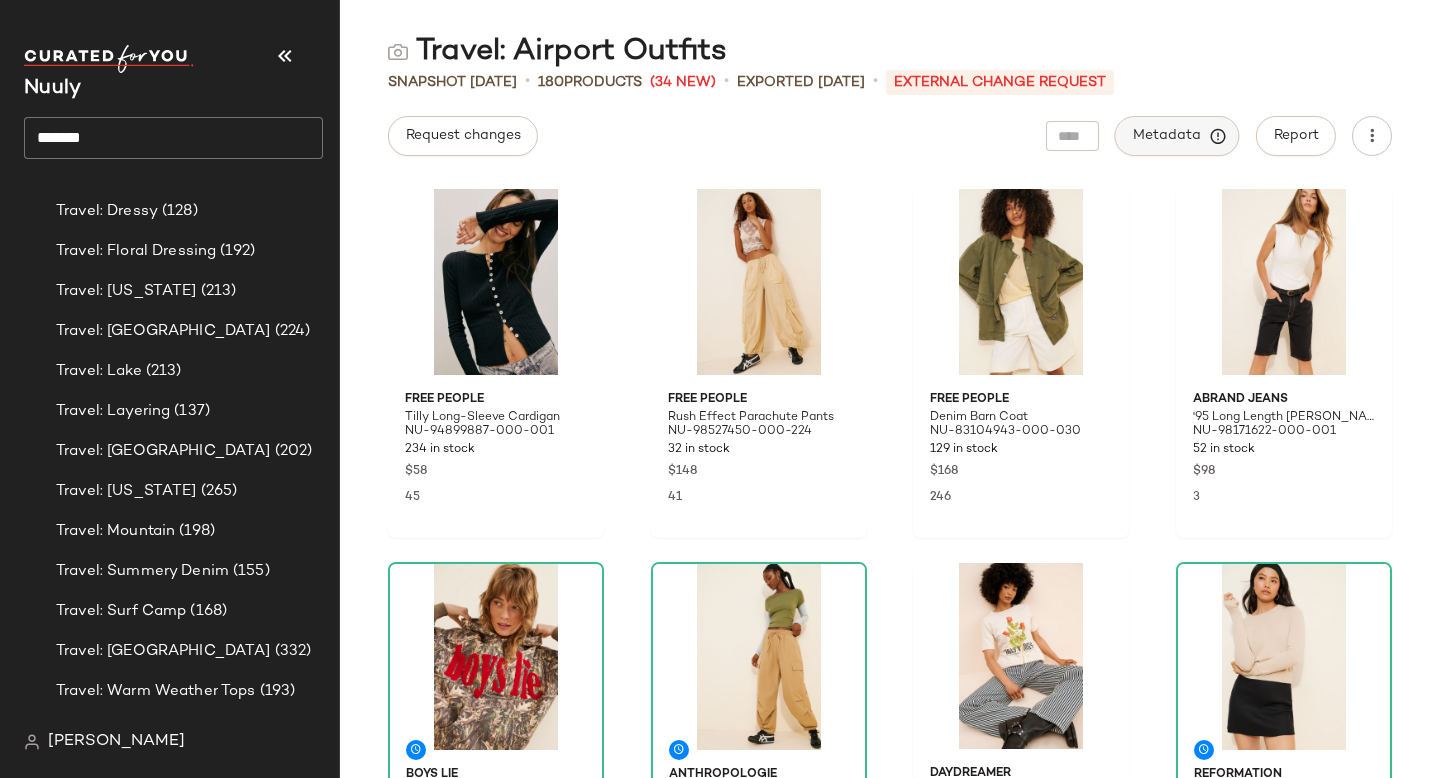 click on "Metadata" 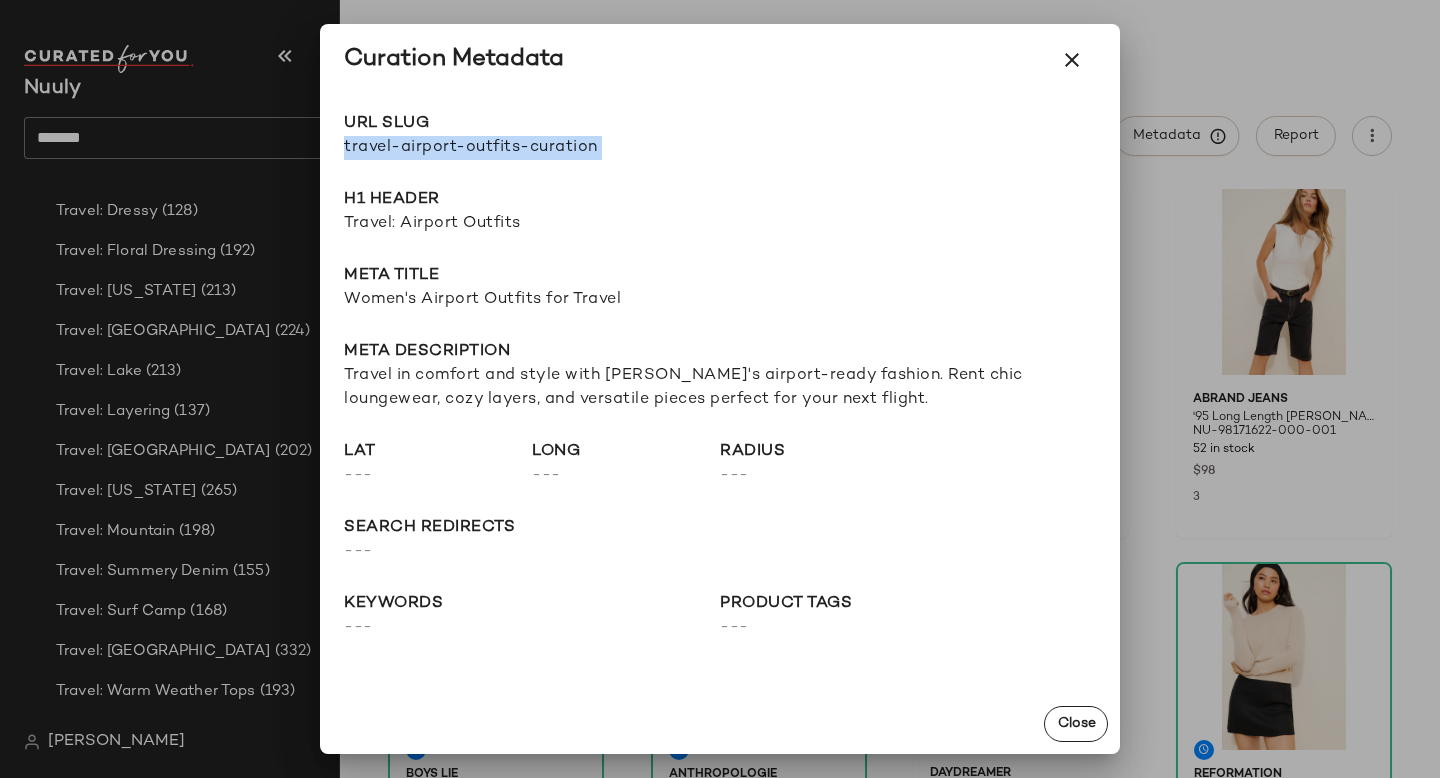 drag, startPoint x: 343, startPoint y: 144, endPoint x: 789, endPoint y: 163, distance: 446.4045 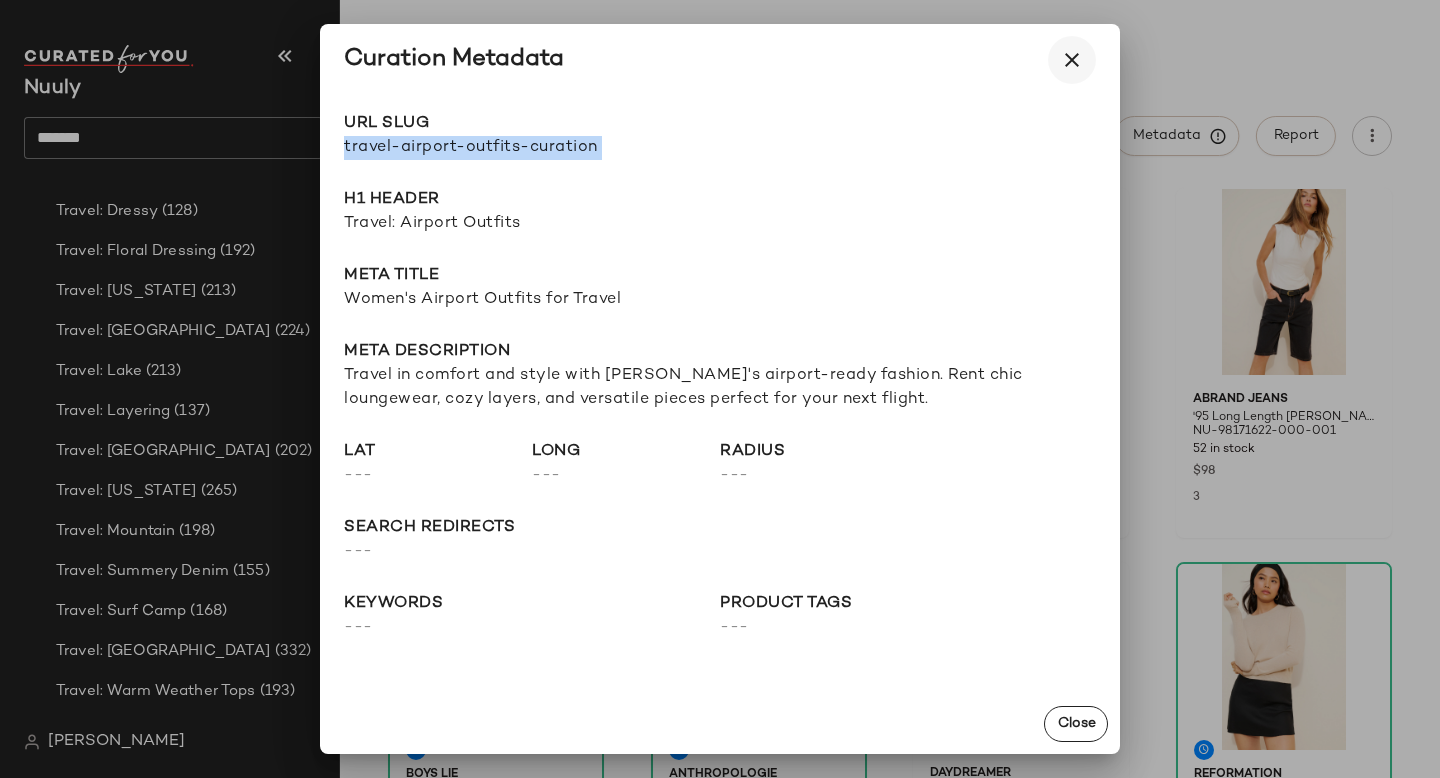 click at bounding box center [1072, 60] 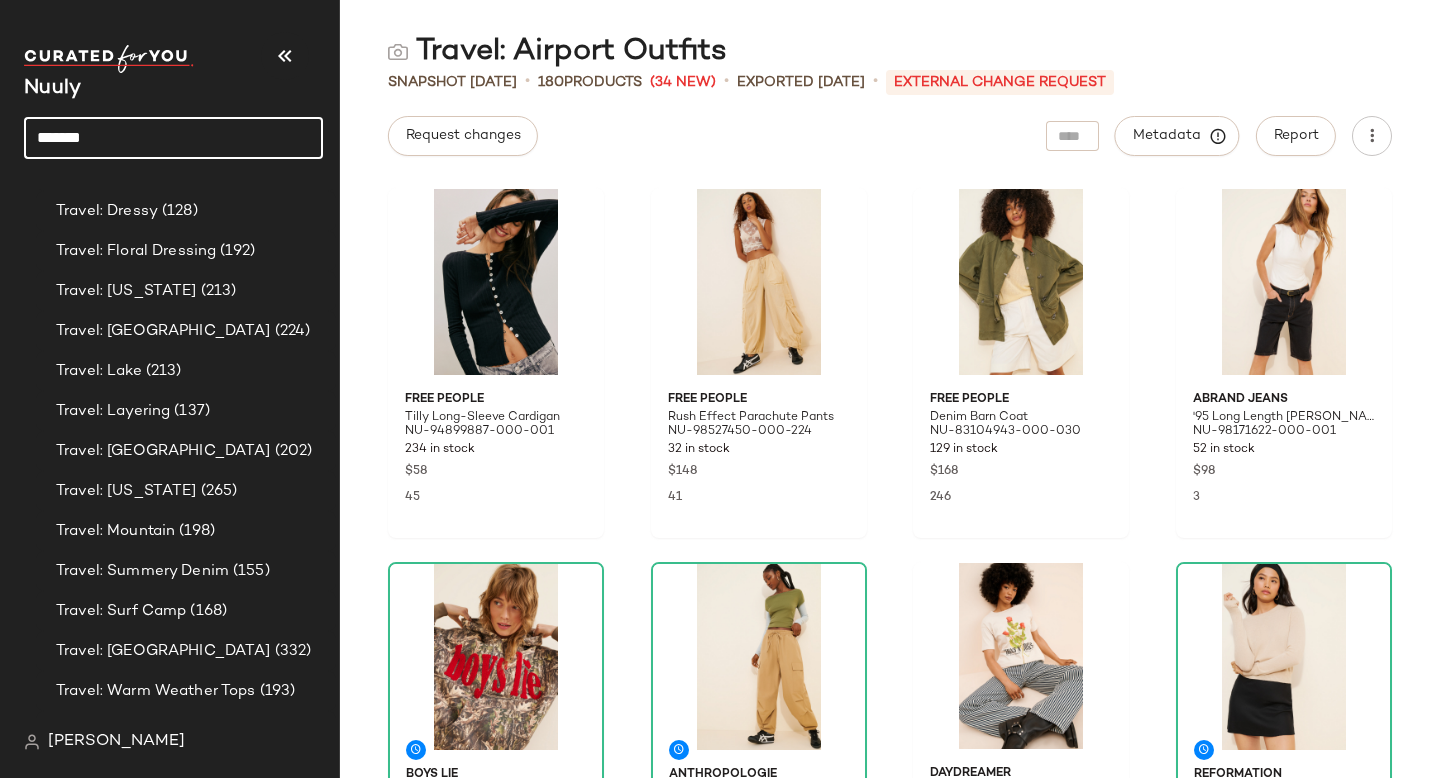 click on "*******" 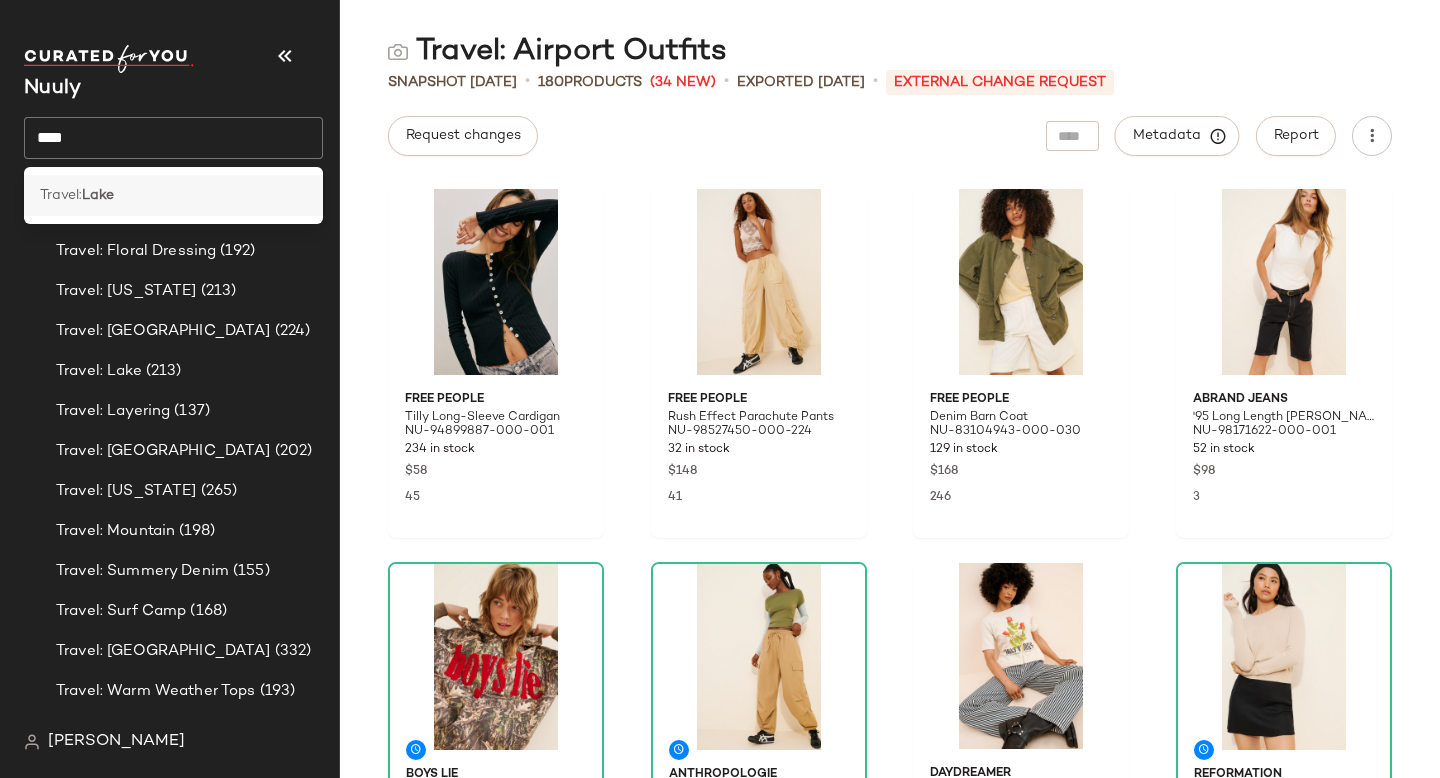 click on "Lake" at bounding box center [98, 195] 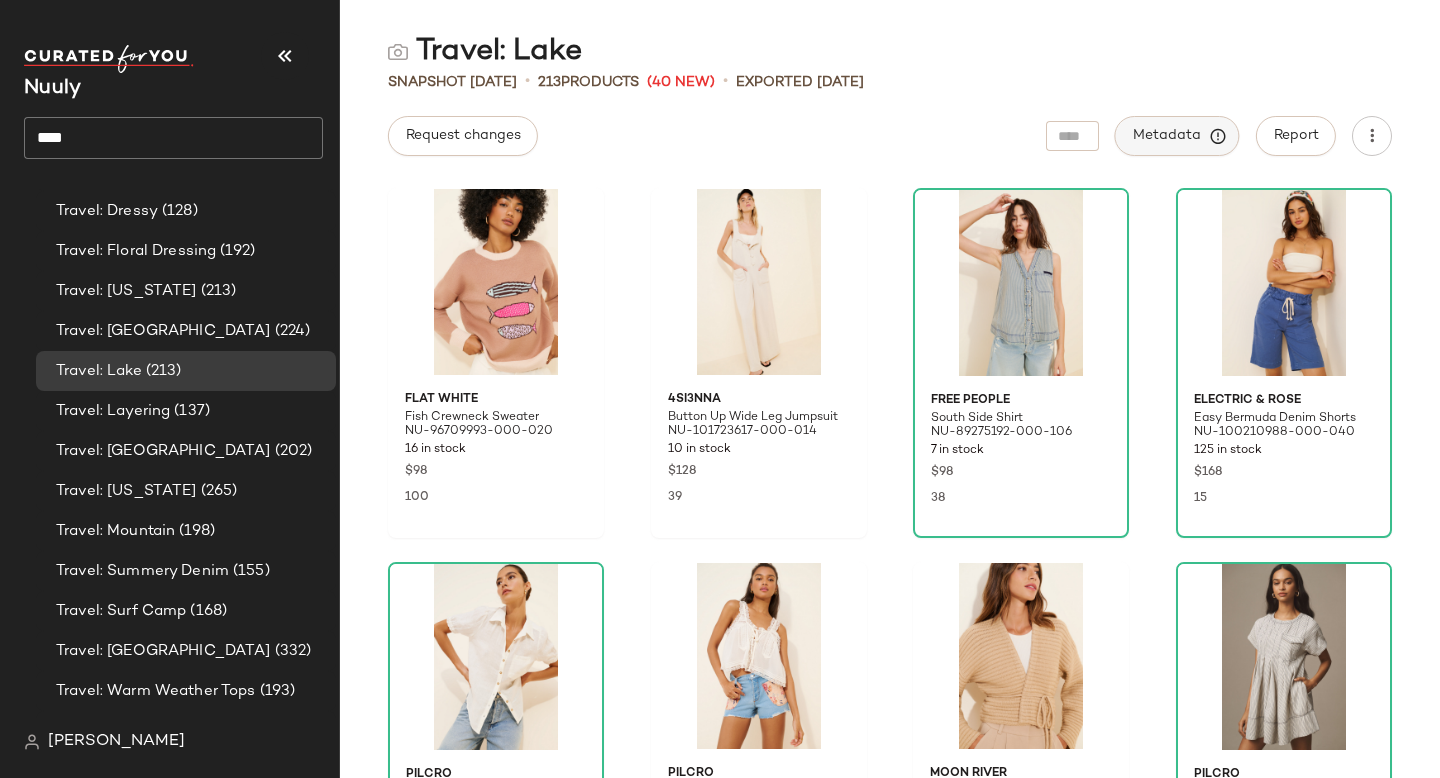 click on "Metadata" at bounding box center [1177, 136] 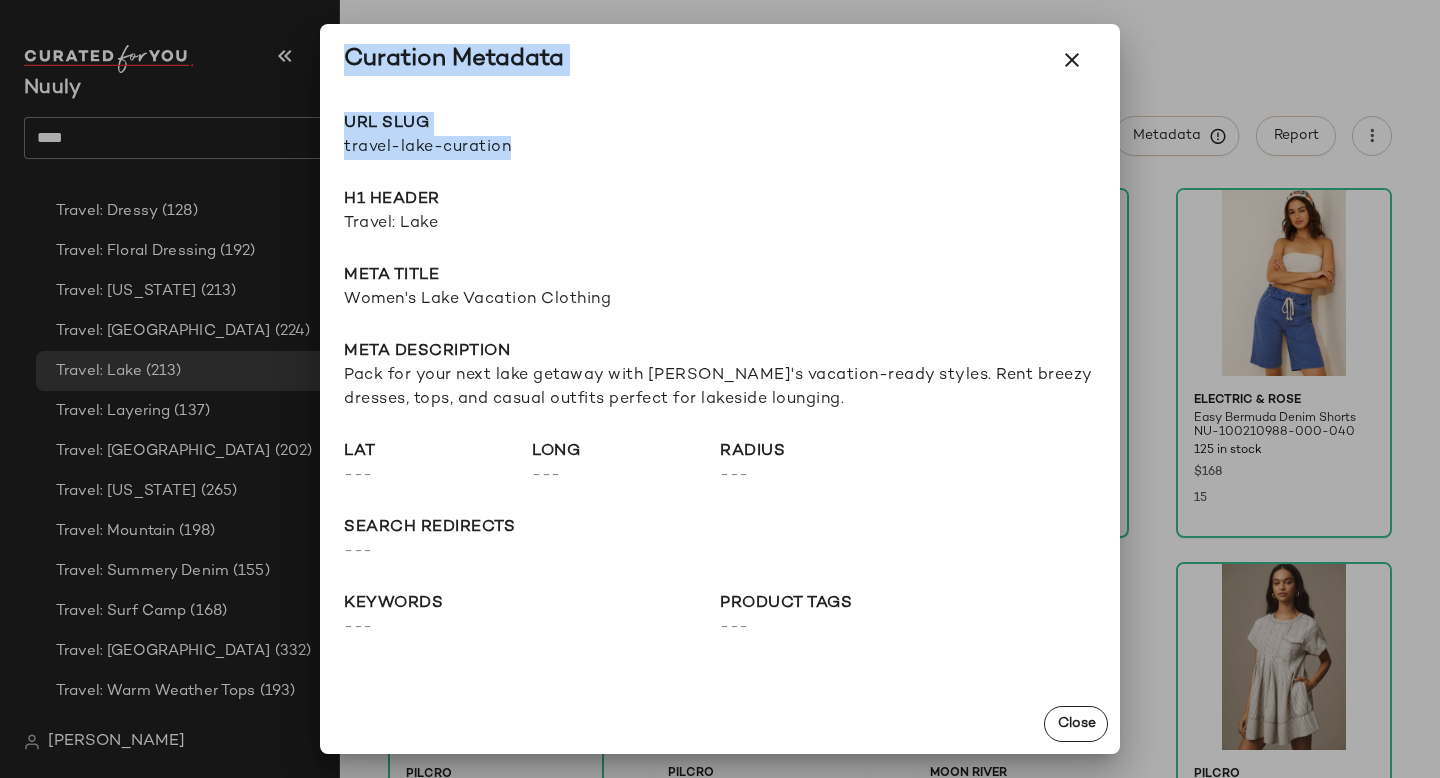drag, startPoint x: 510, startPoint y: 148, endPoint x: 285, endPoint y: 144, distance: 225.03555 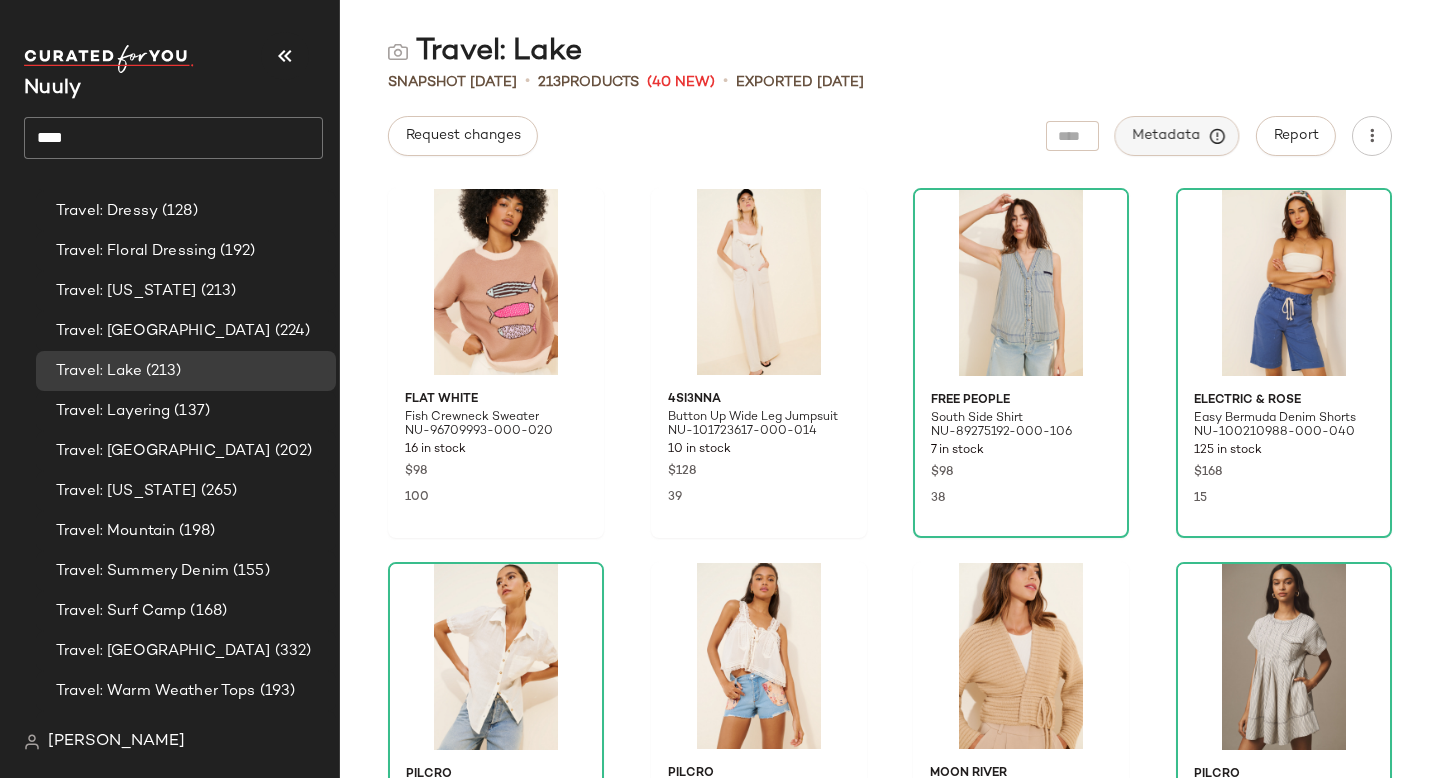 click on "Metadata" 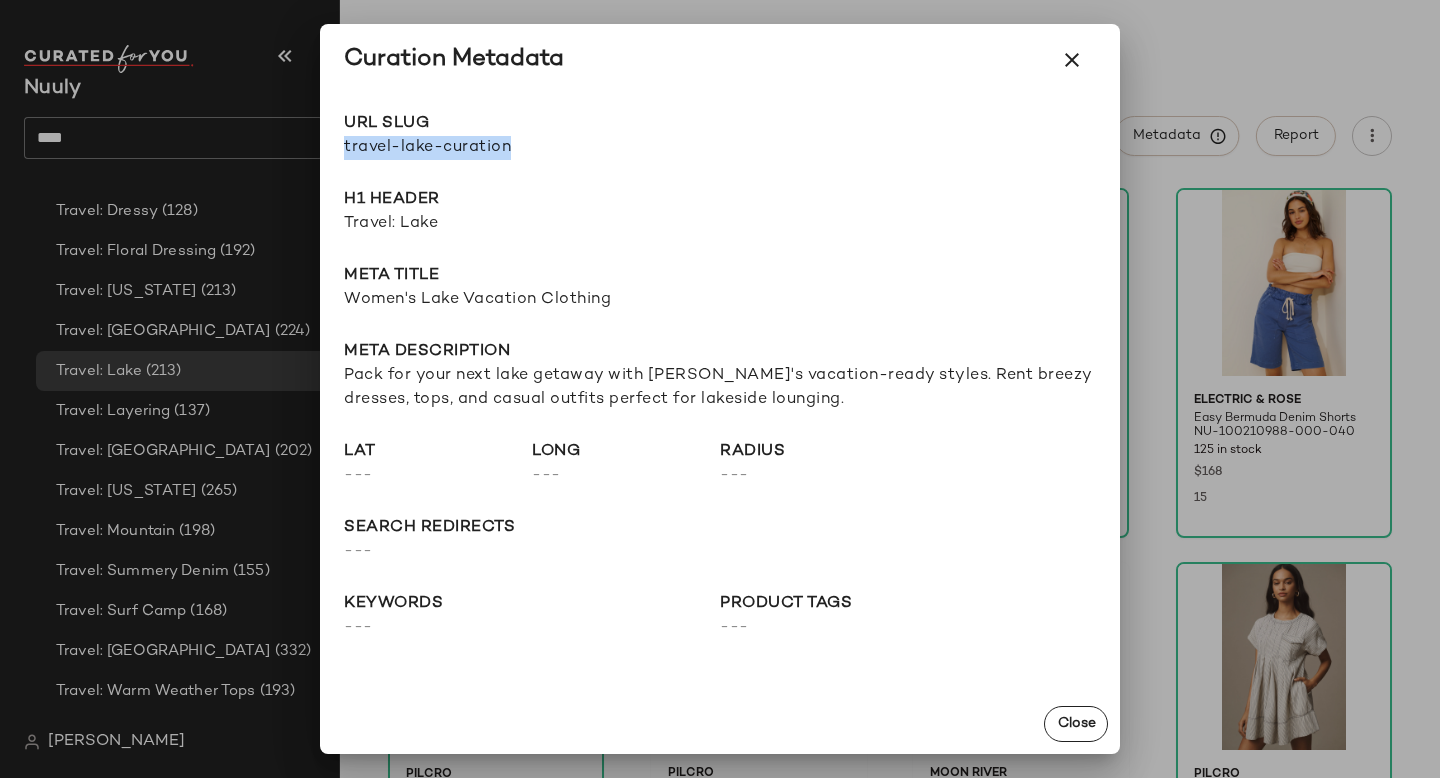 drag, startPoint x: 341, startPoint y: 144, endPoint x: 606, endPoint y: 170, distance: 266.27243 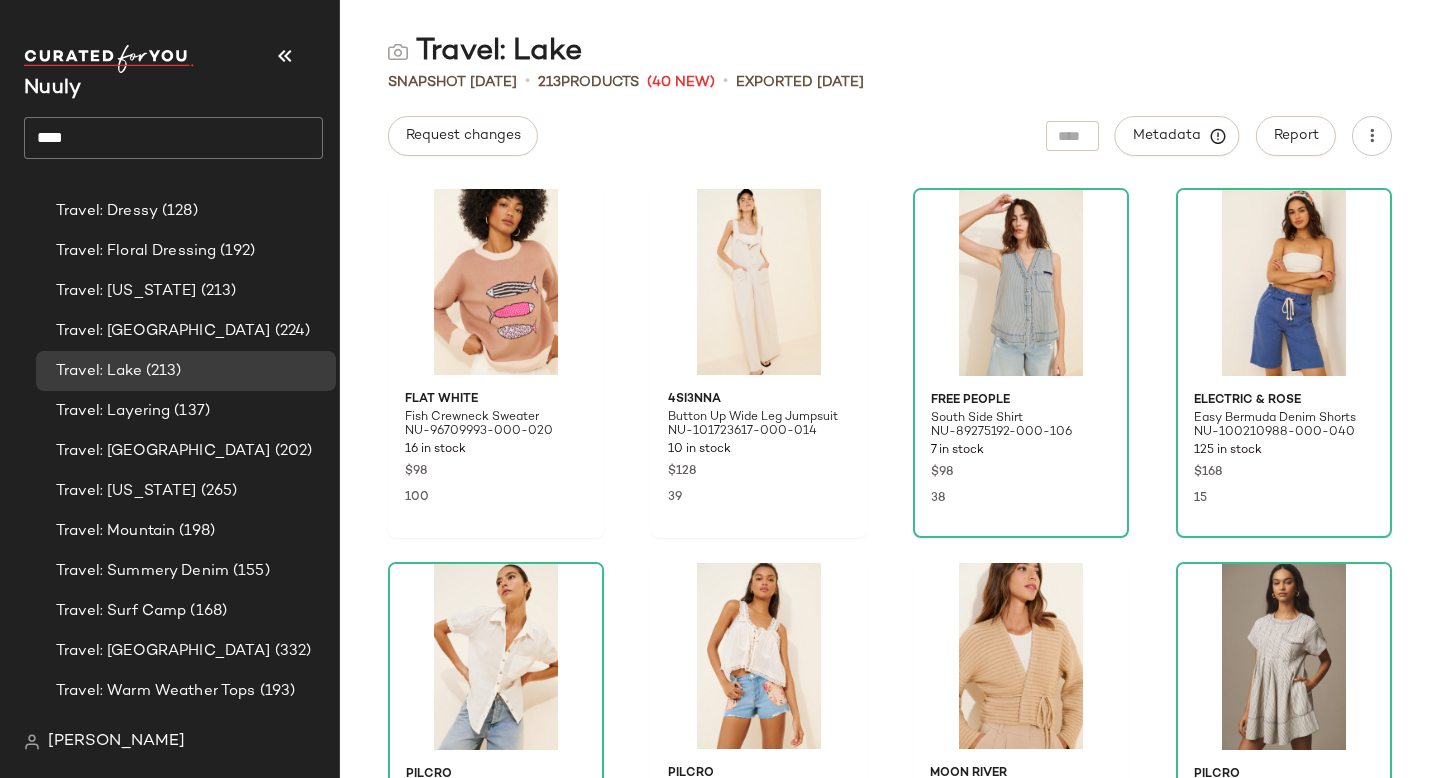 click on "****" 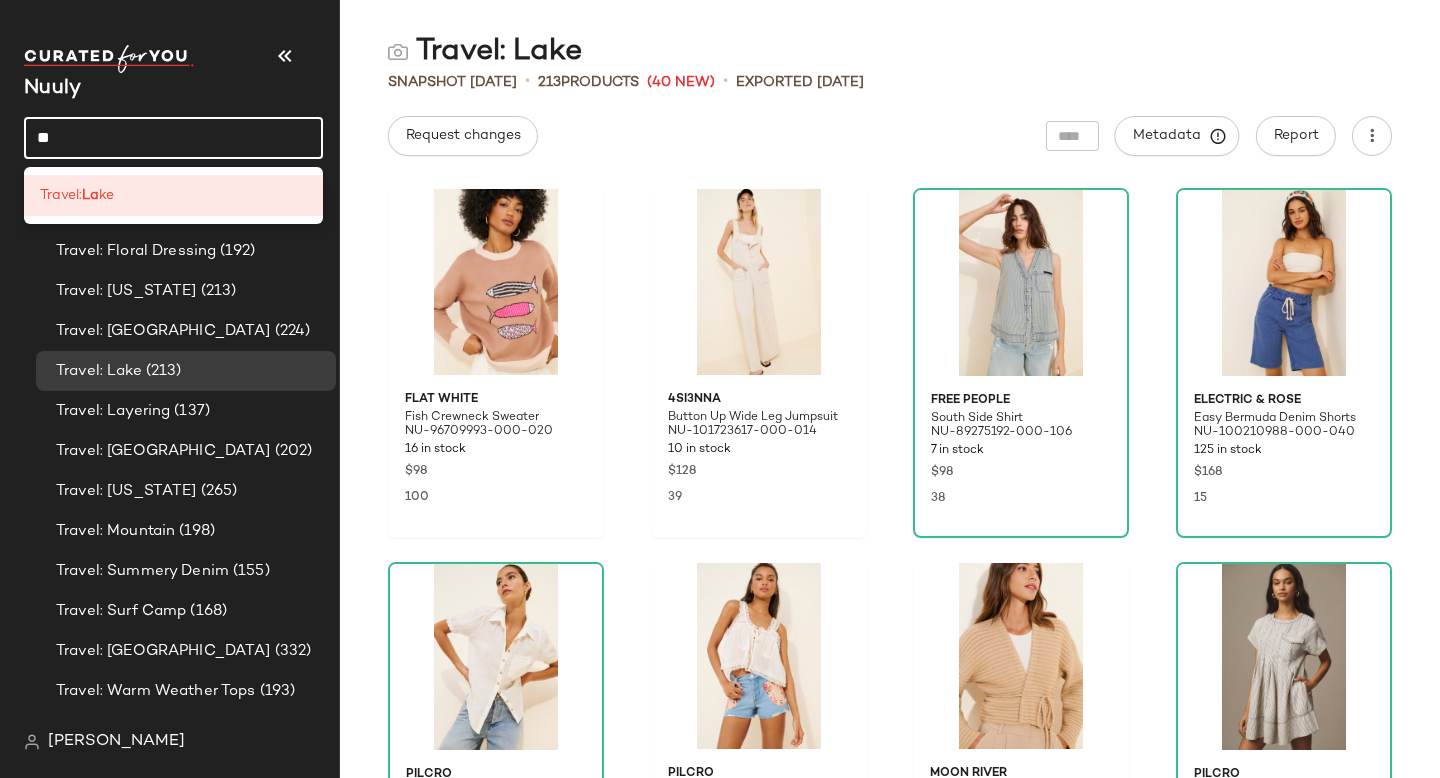 type on "*" 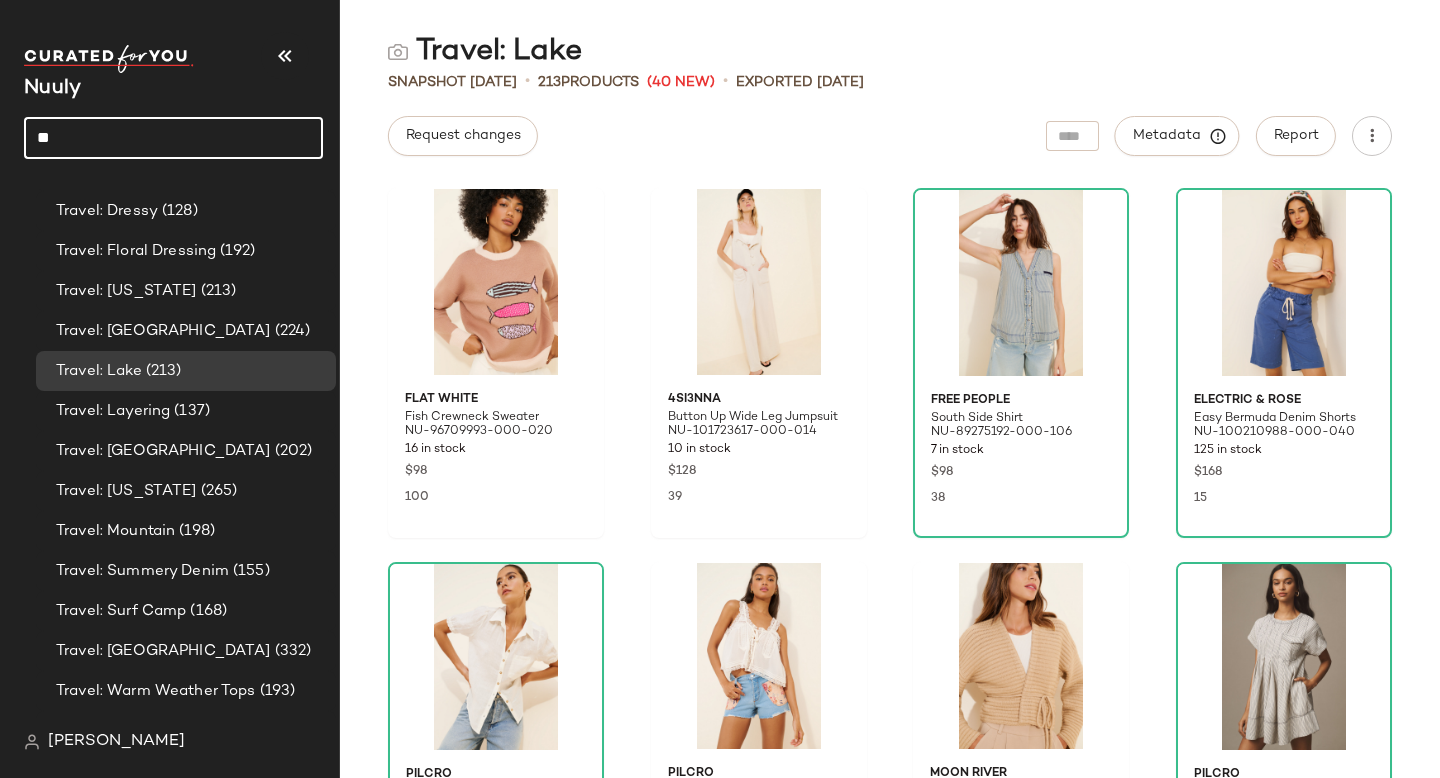 type on "*" 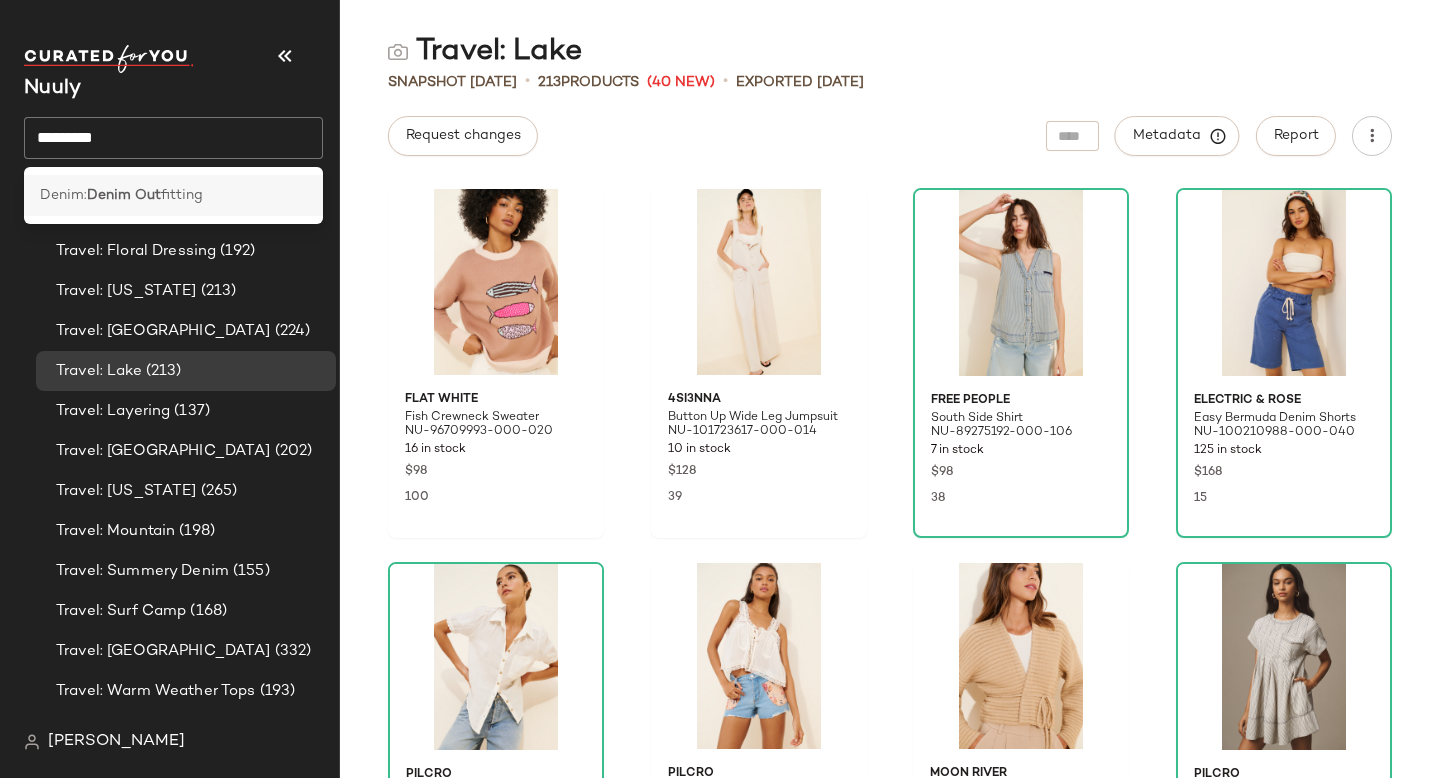 click on "fitting" at bounding box center [182, 195] 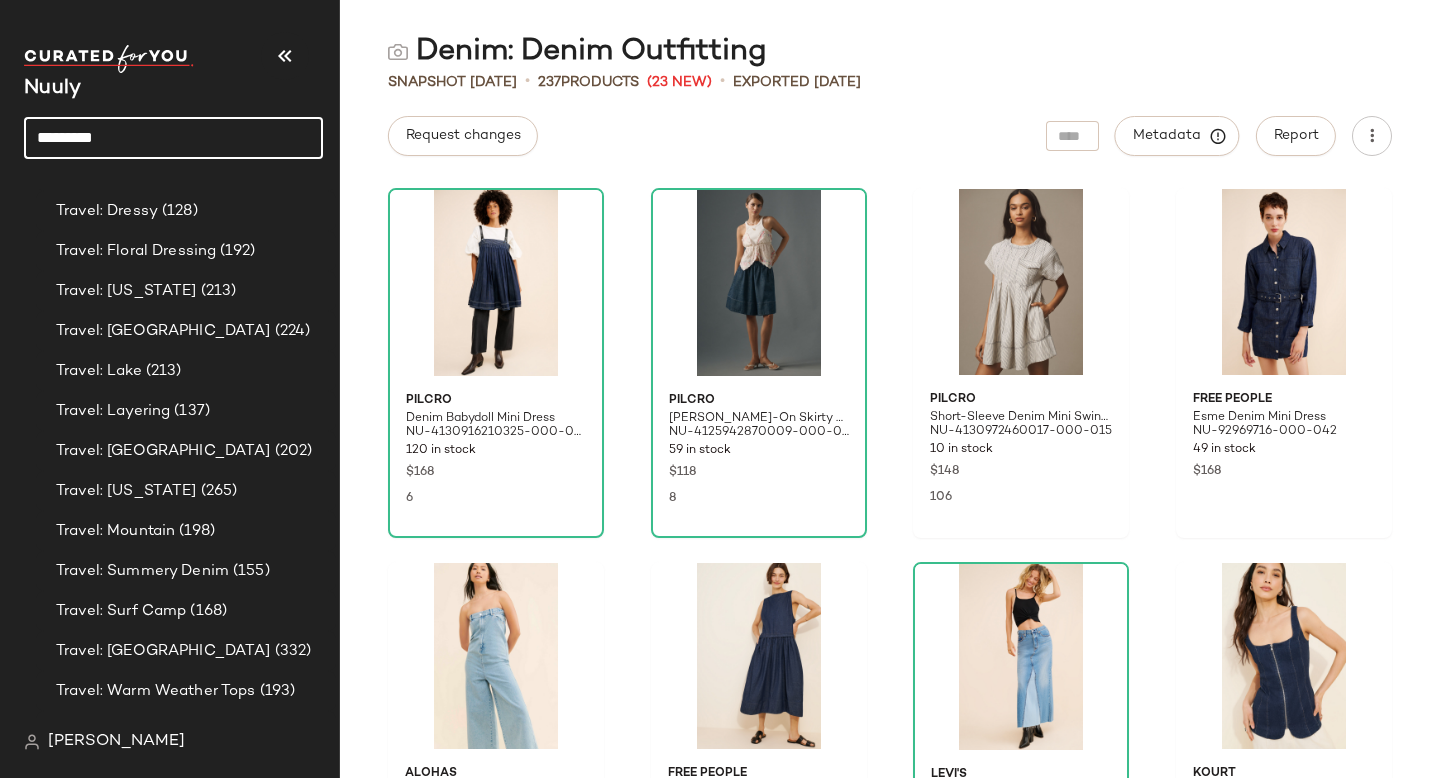 click on "*********" 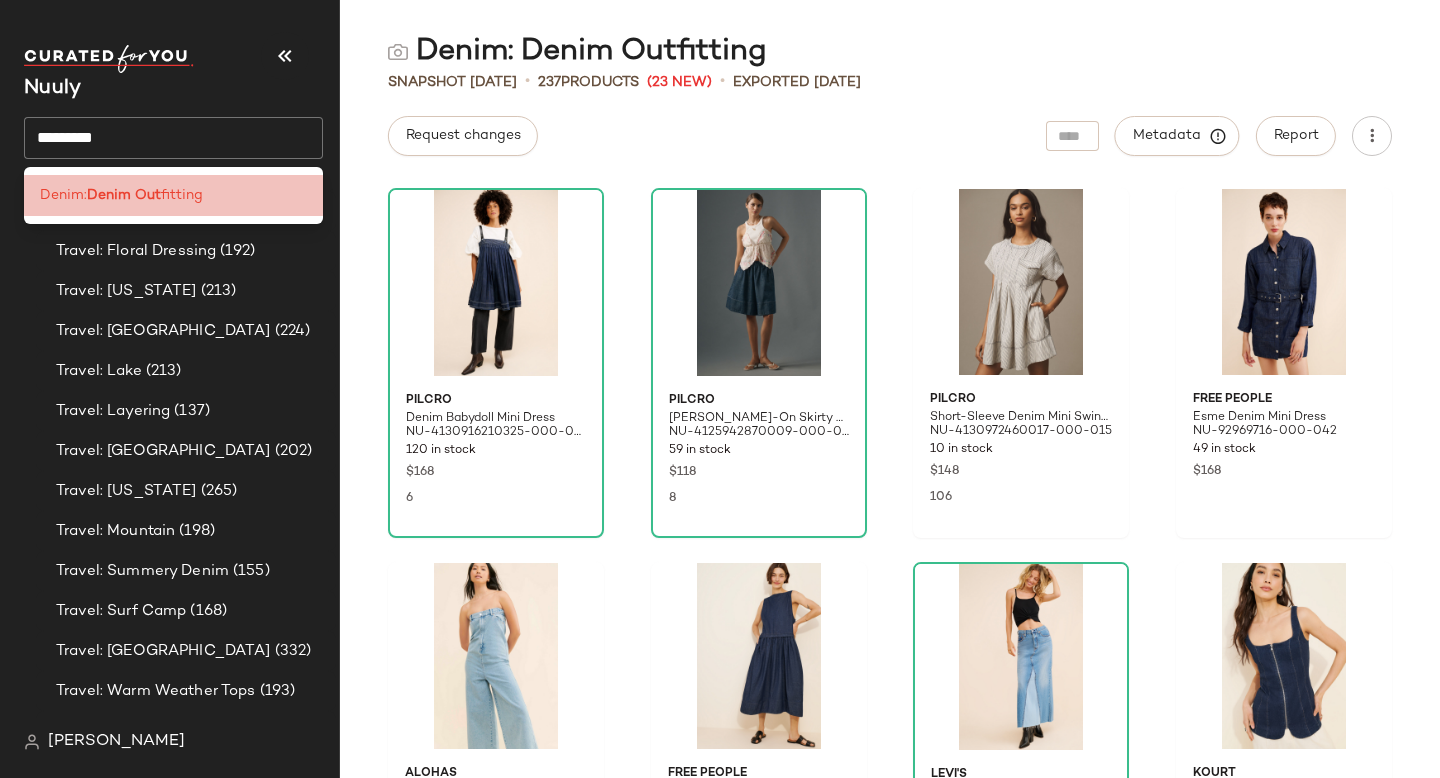 click on "fitting" at bounding box center (182, 195) 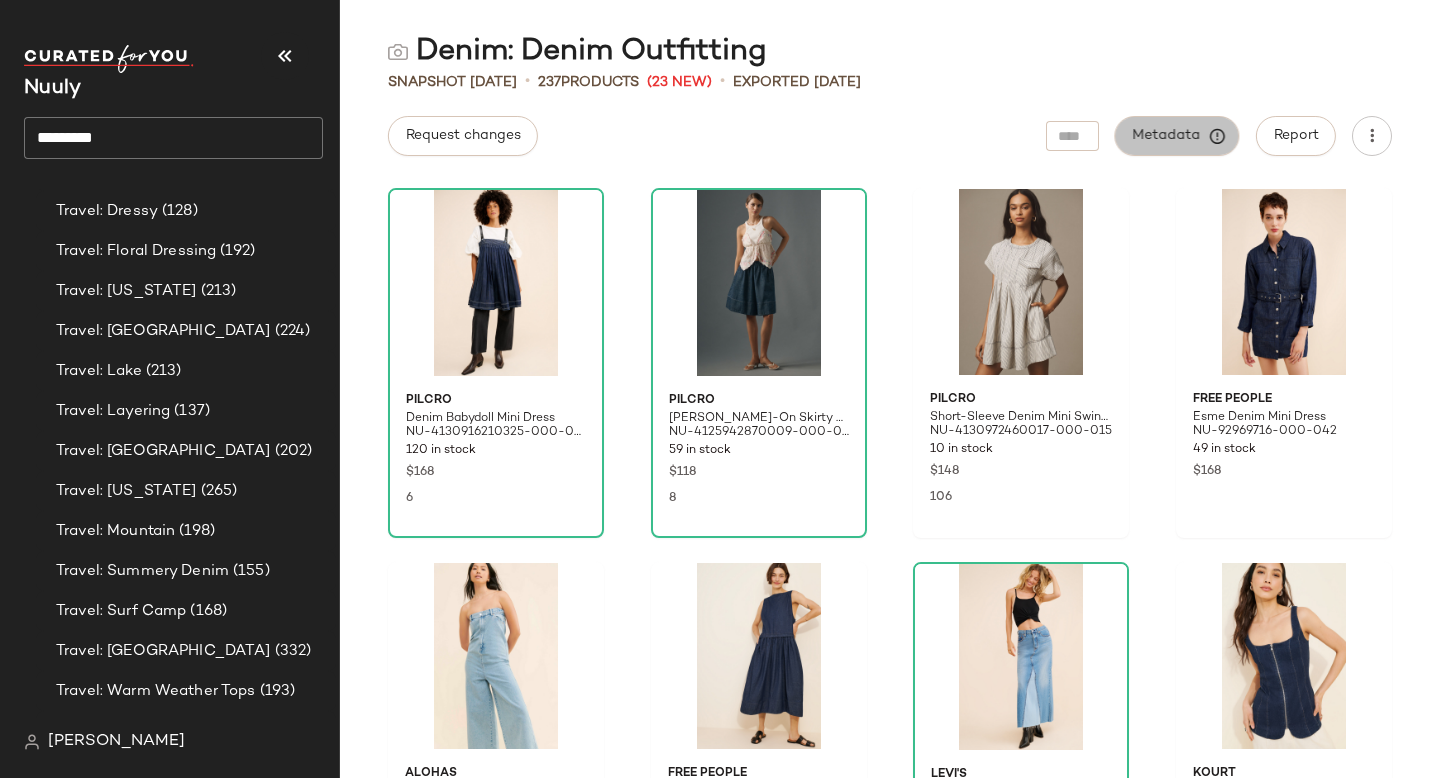 click on "Metadata" 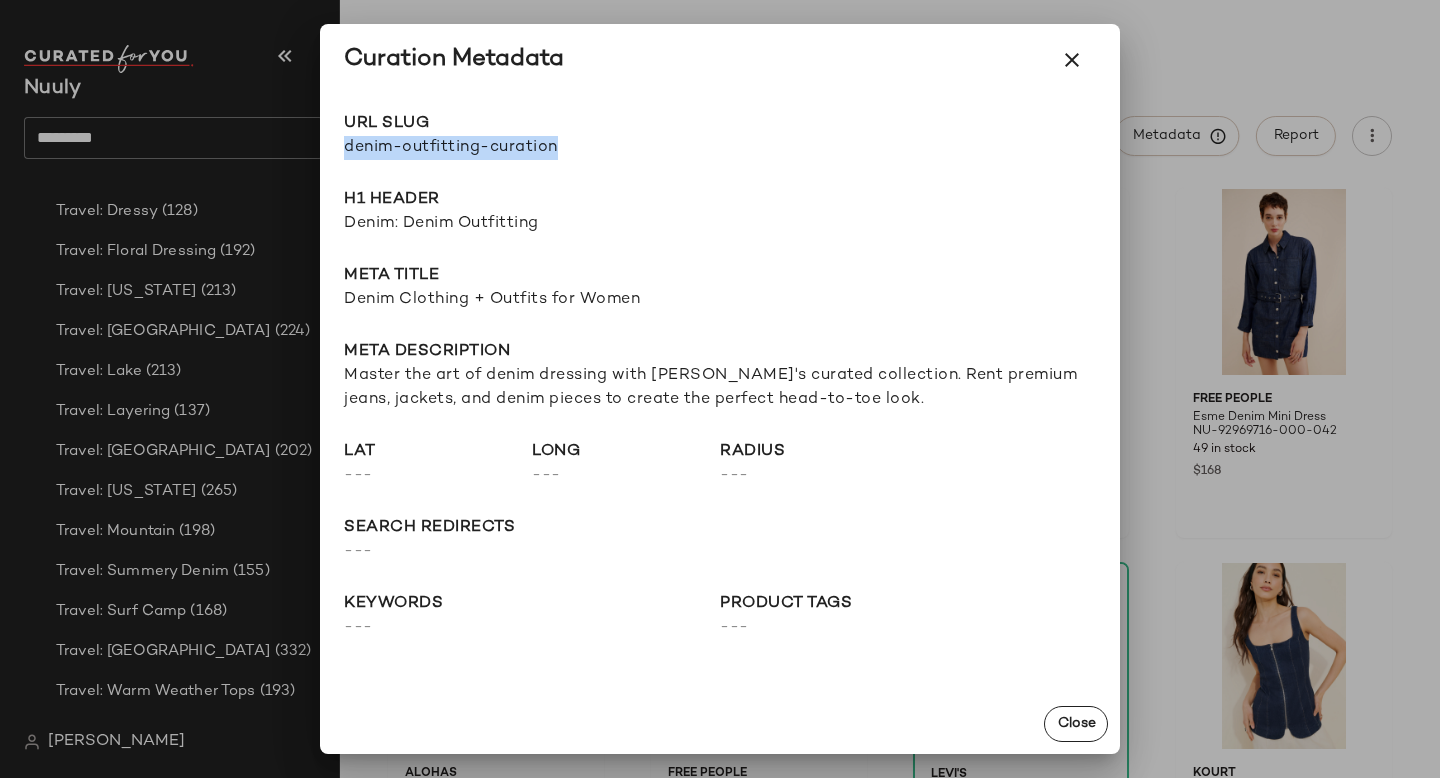 drag, startPoint x: 343, startPoint y: 148, endPoint x: 668, endPoint y: 149, distance: 325.00153 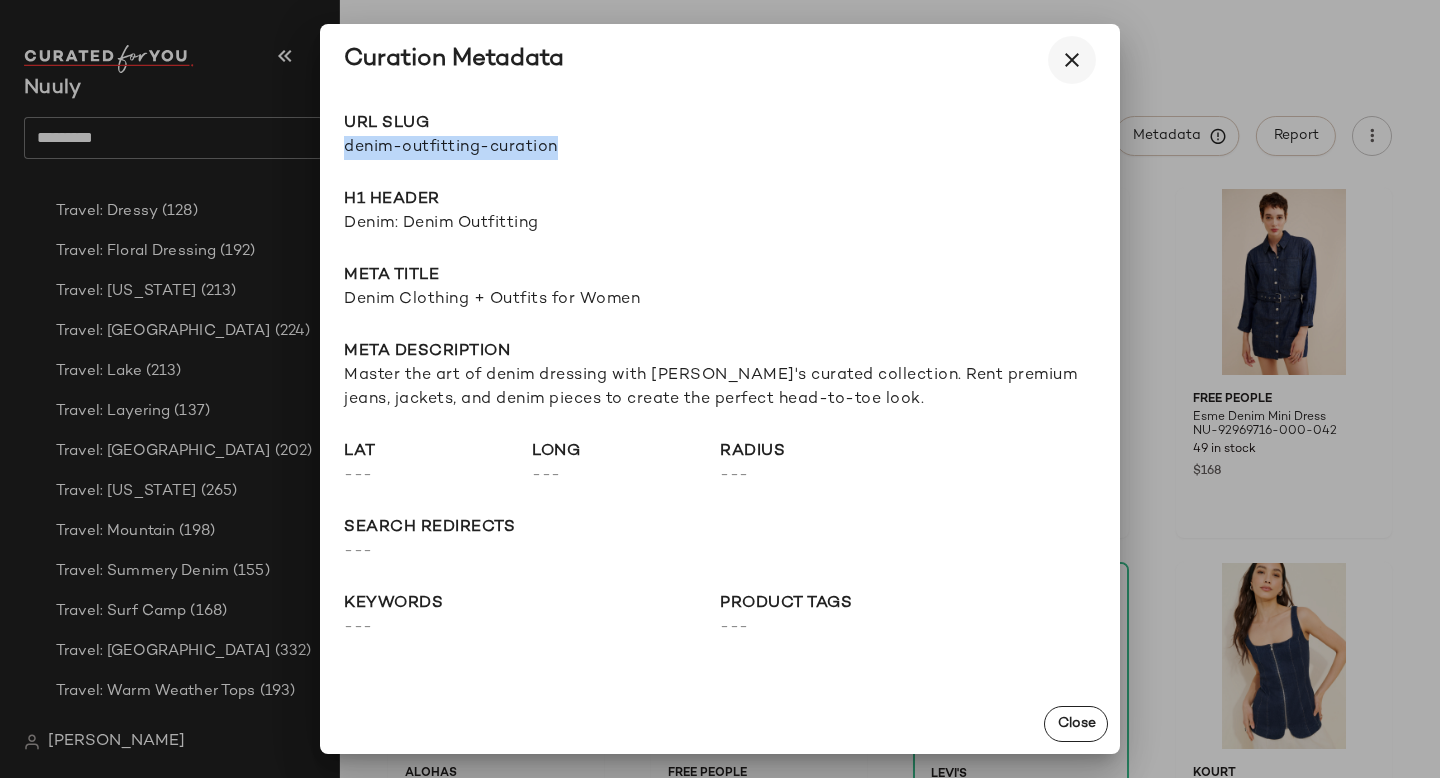 click at bounding box center (1072, 60) 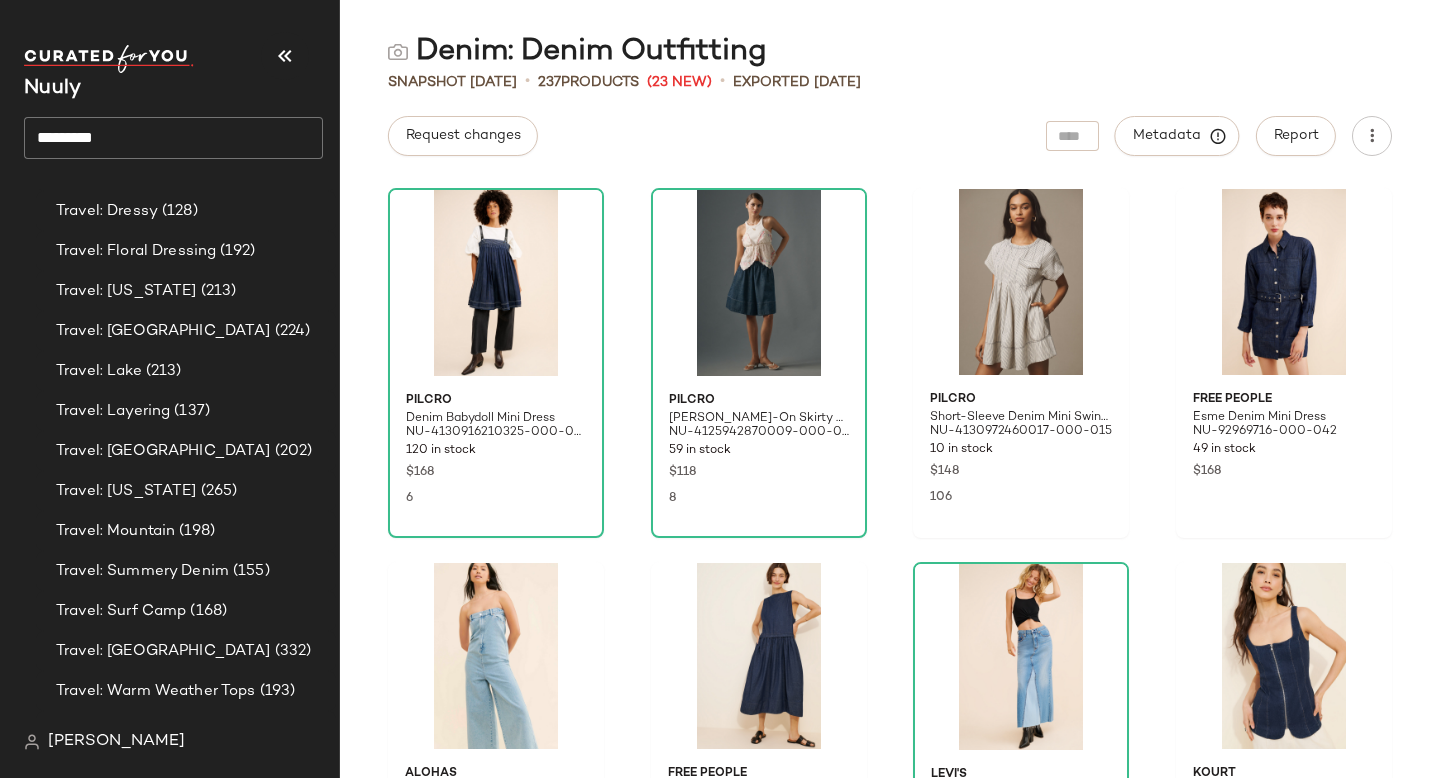 click on "*********" 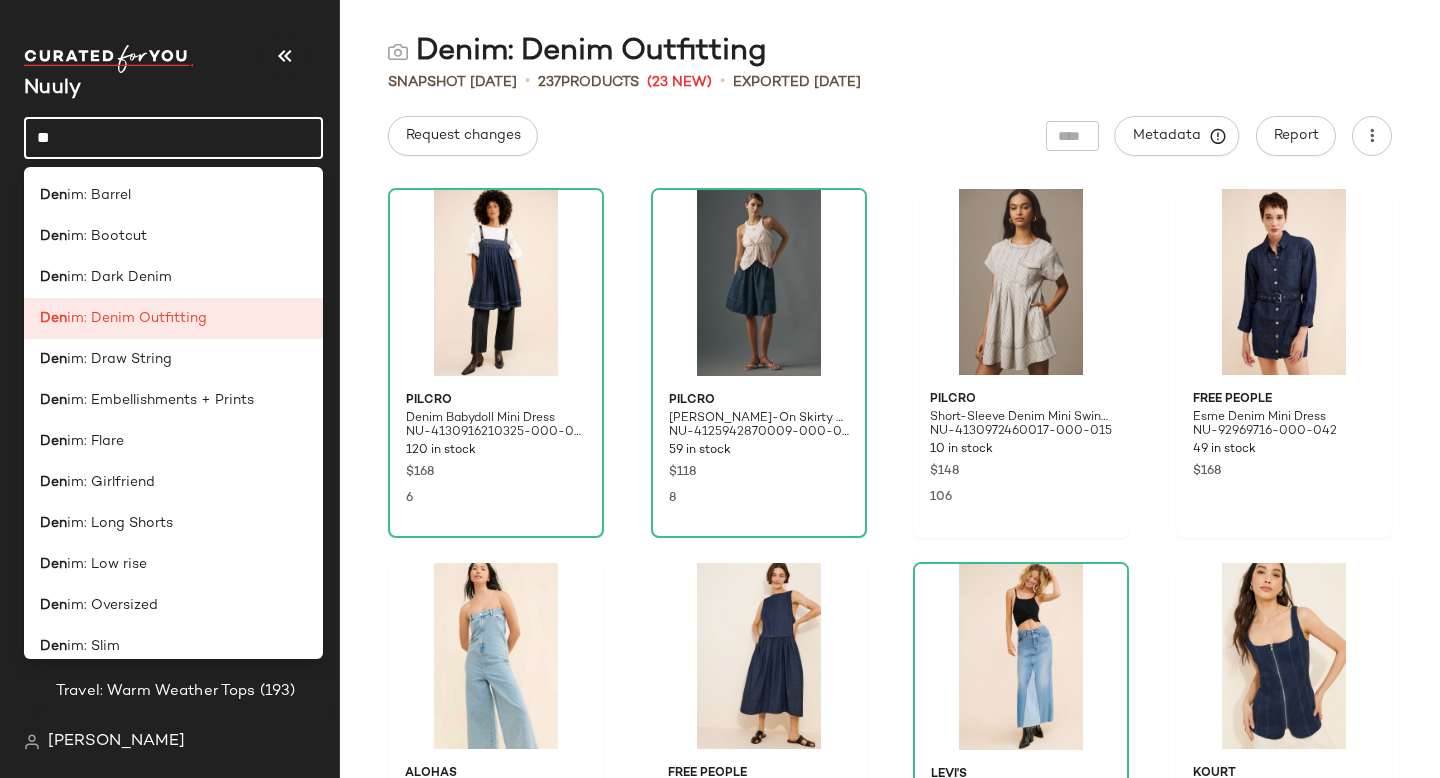 type on "*" 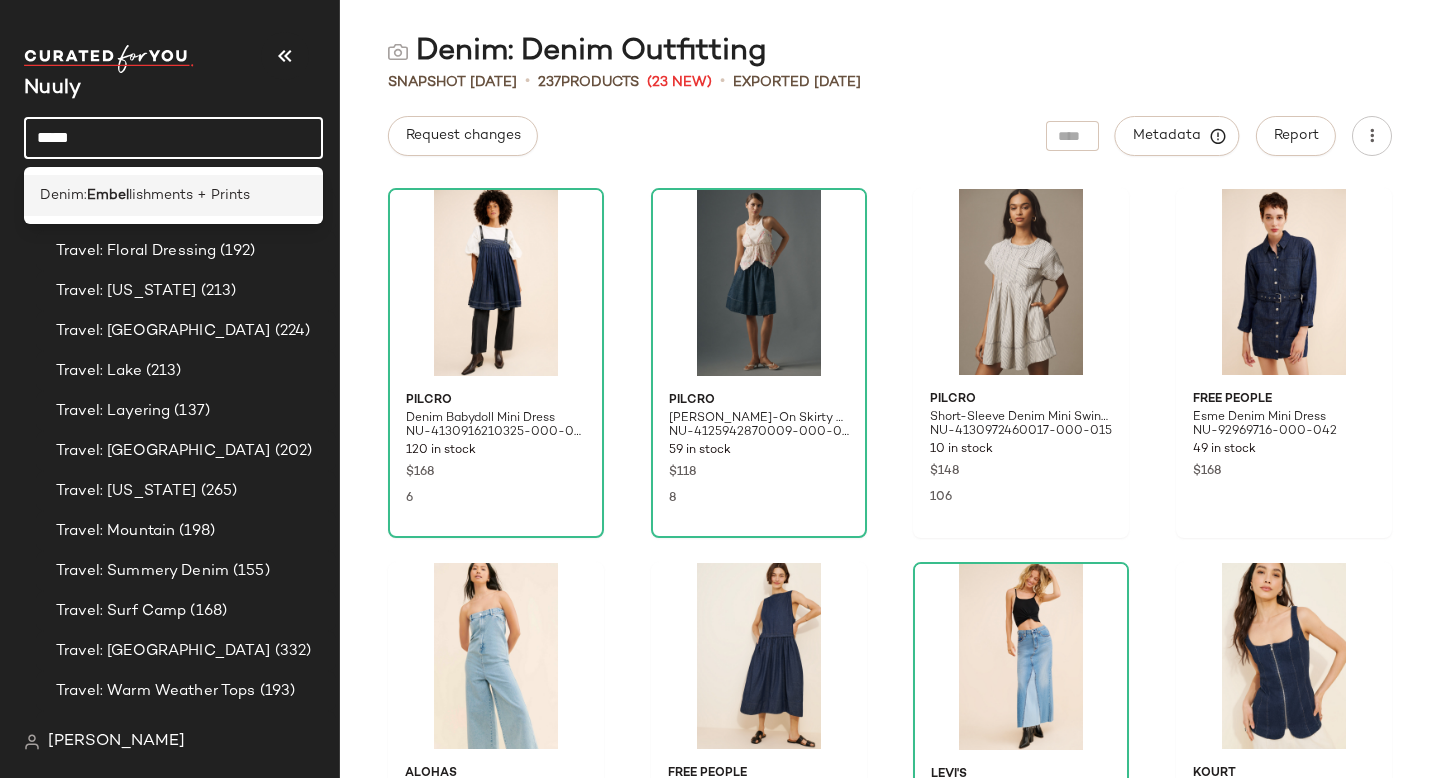 click on "Denim:  Embel lishments + Prints" 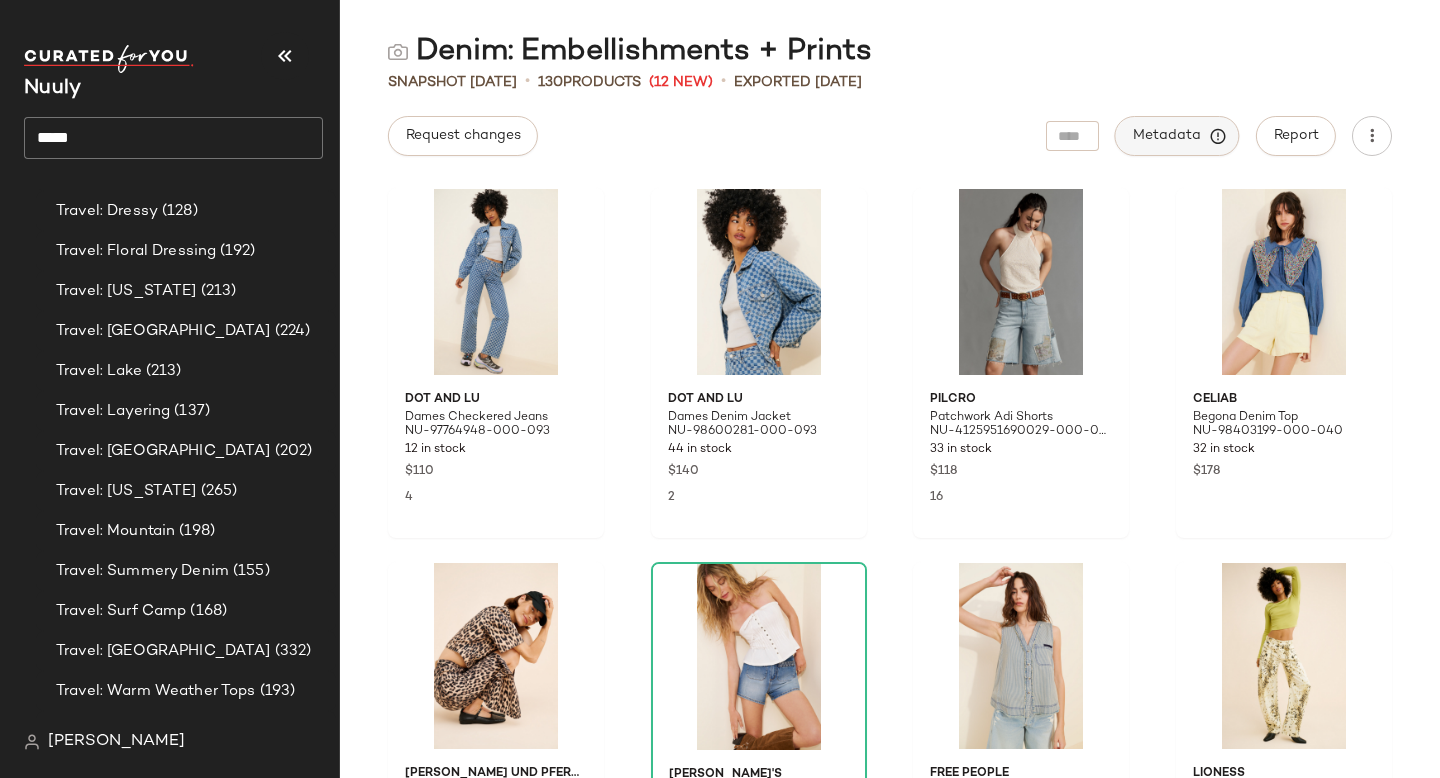 click on "Metadata" at bounding box center [1177, 136] 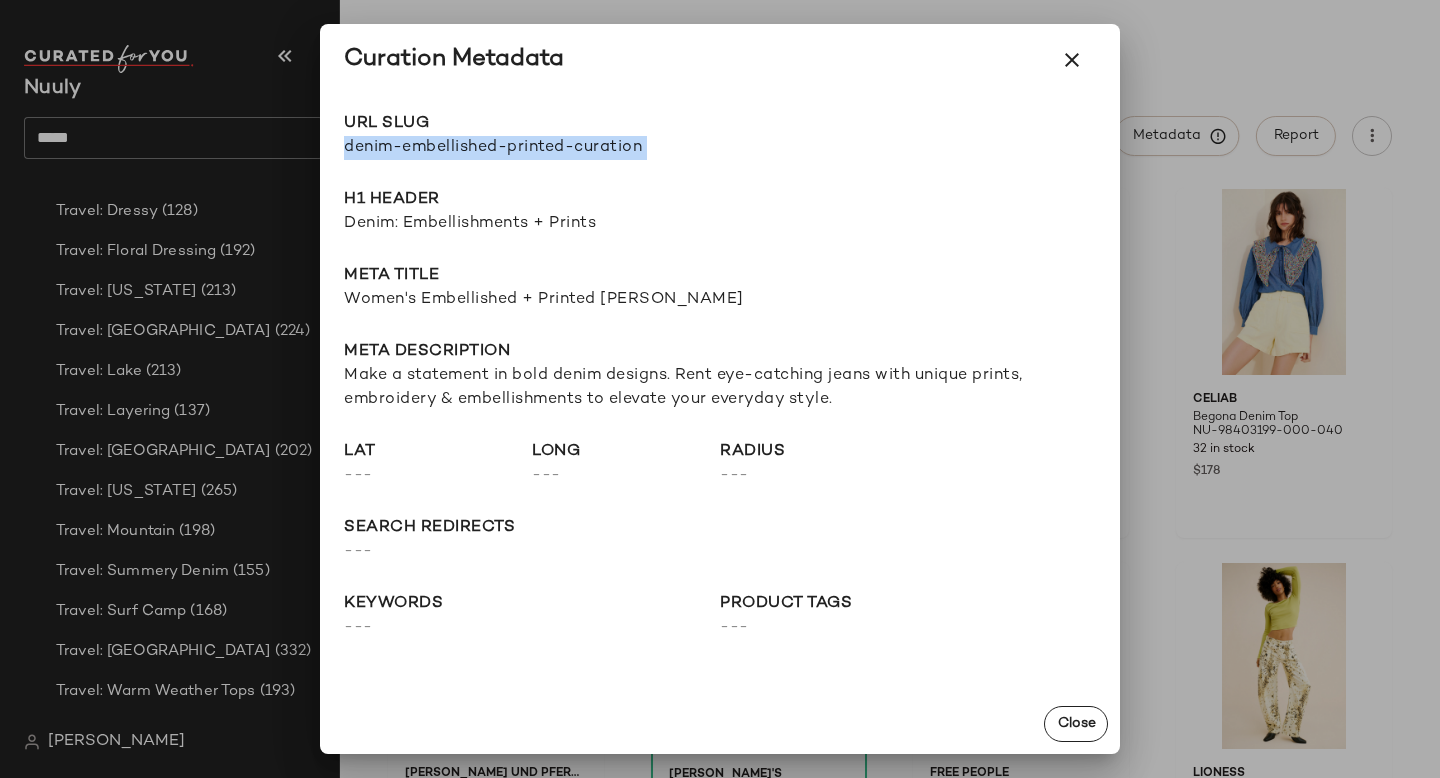 drag, startPoint x: 344, startPoint y: 143, endPoint x: 886, endPoint y: 143, distance: 542 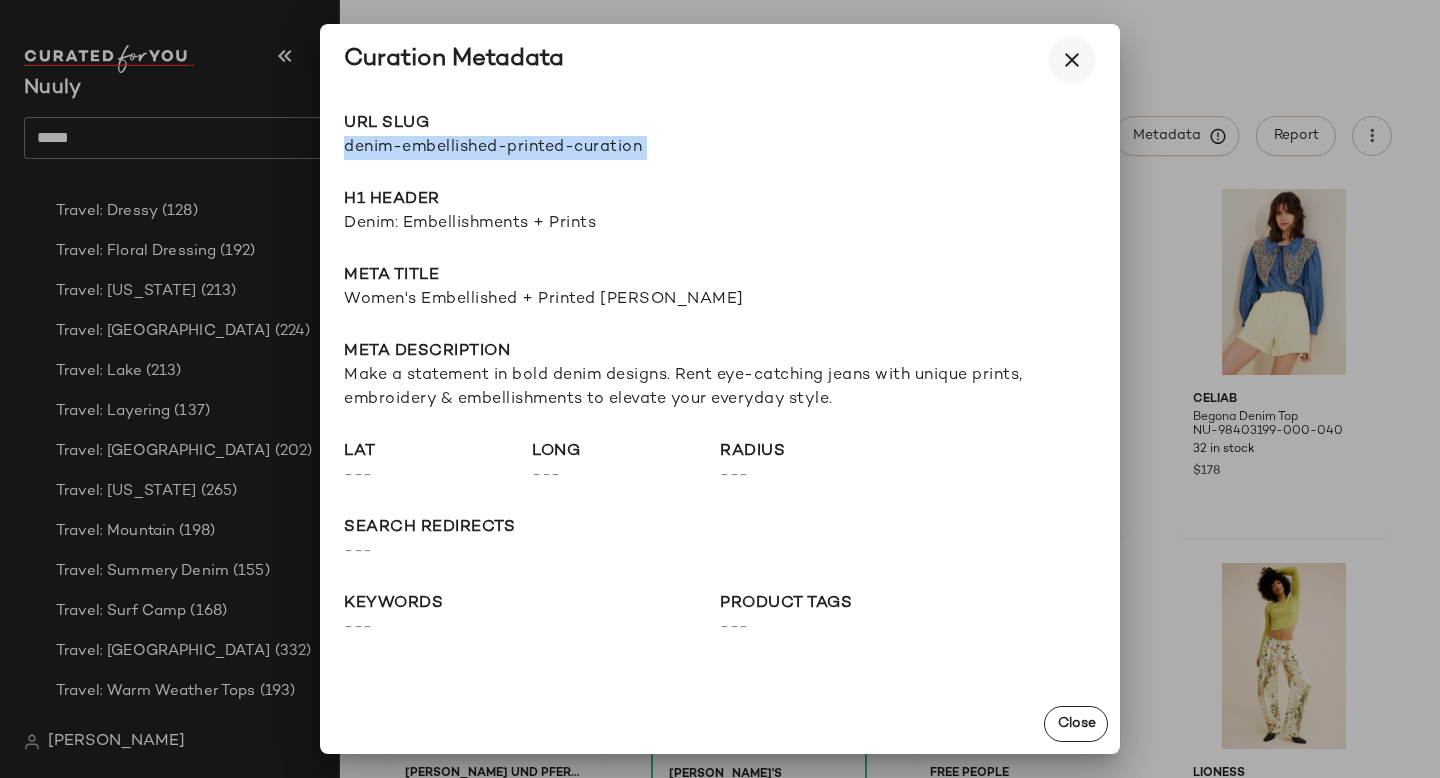 click at bounding box center [1072, 60] 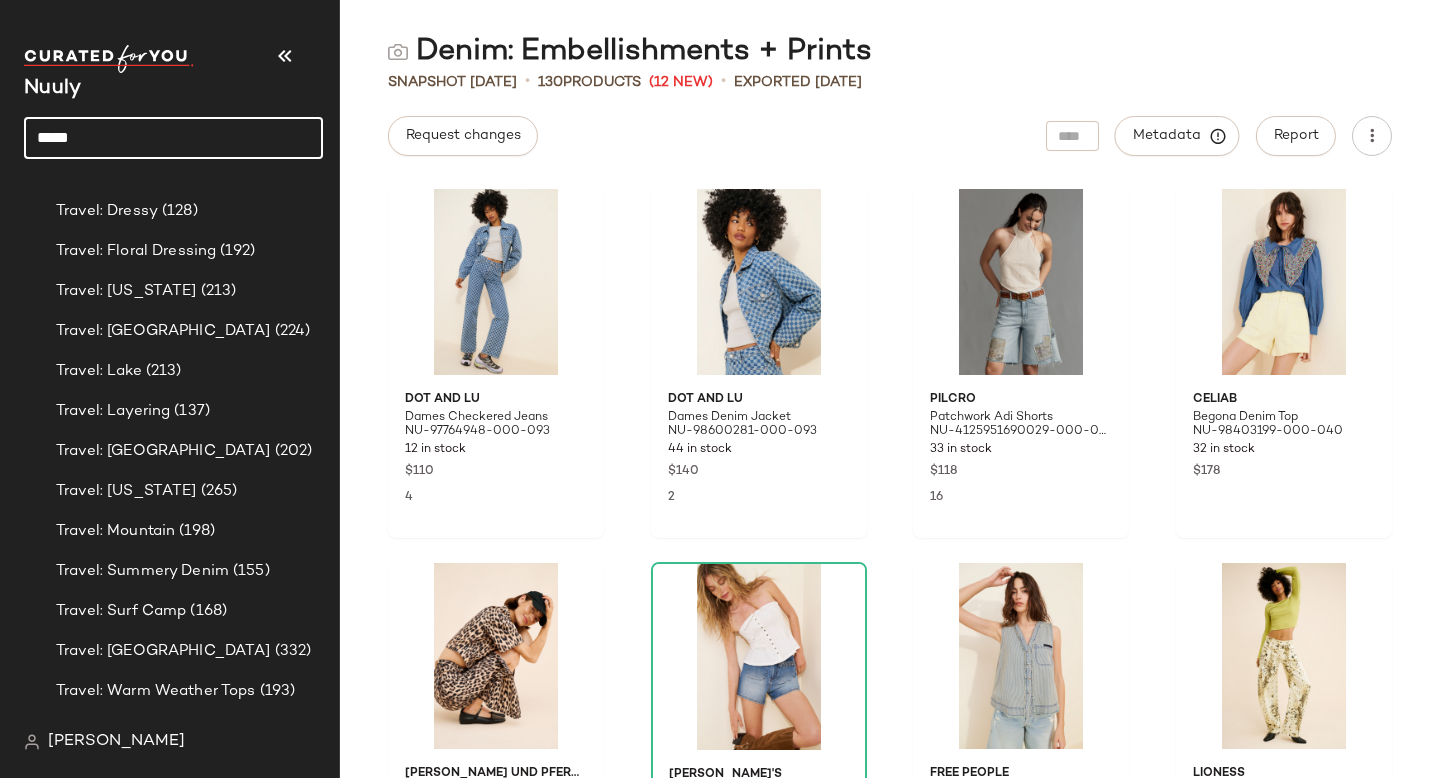 click on "*****" 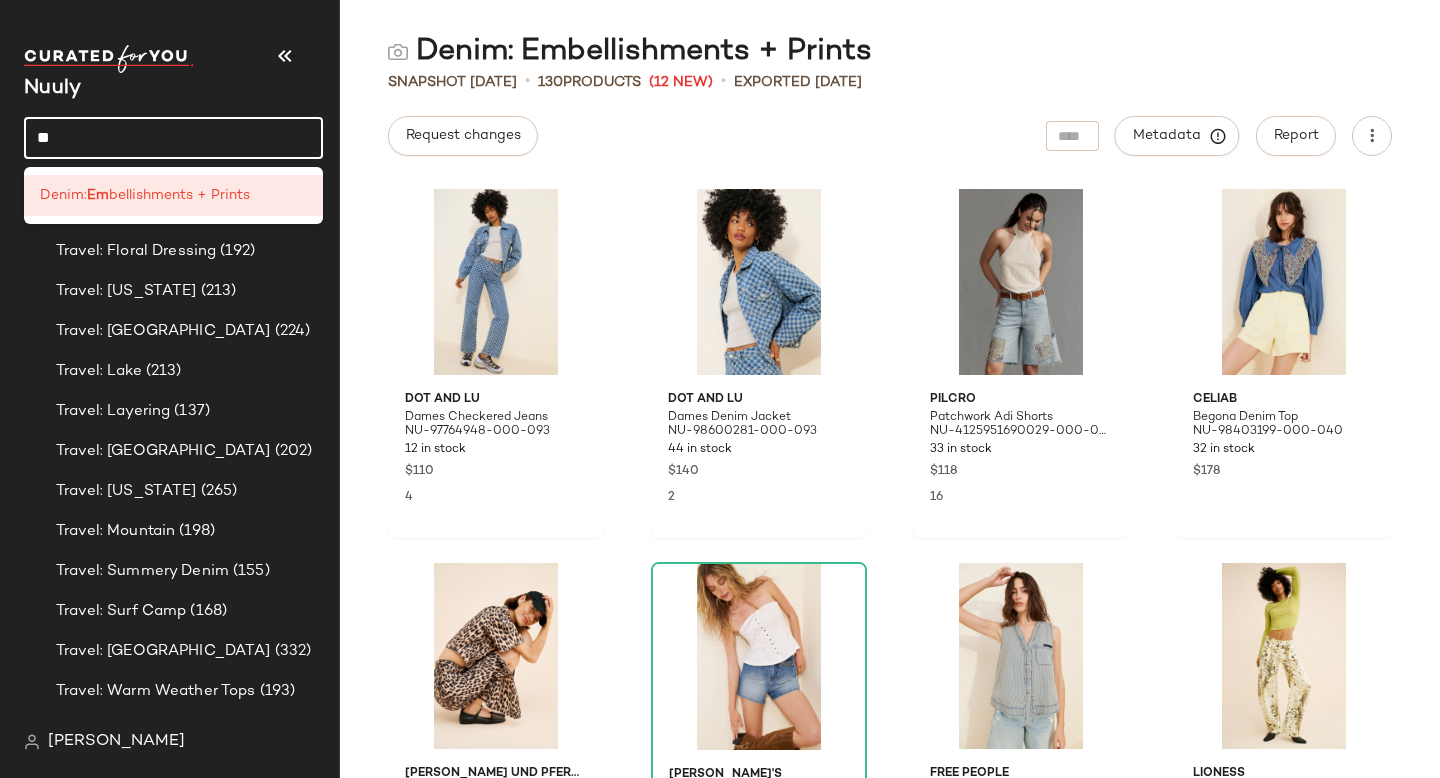 type on "*" 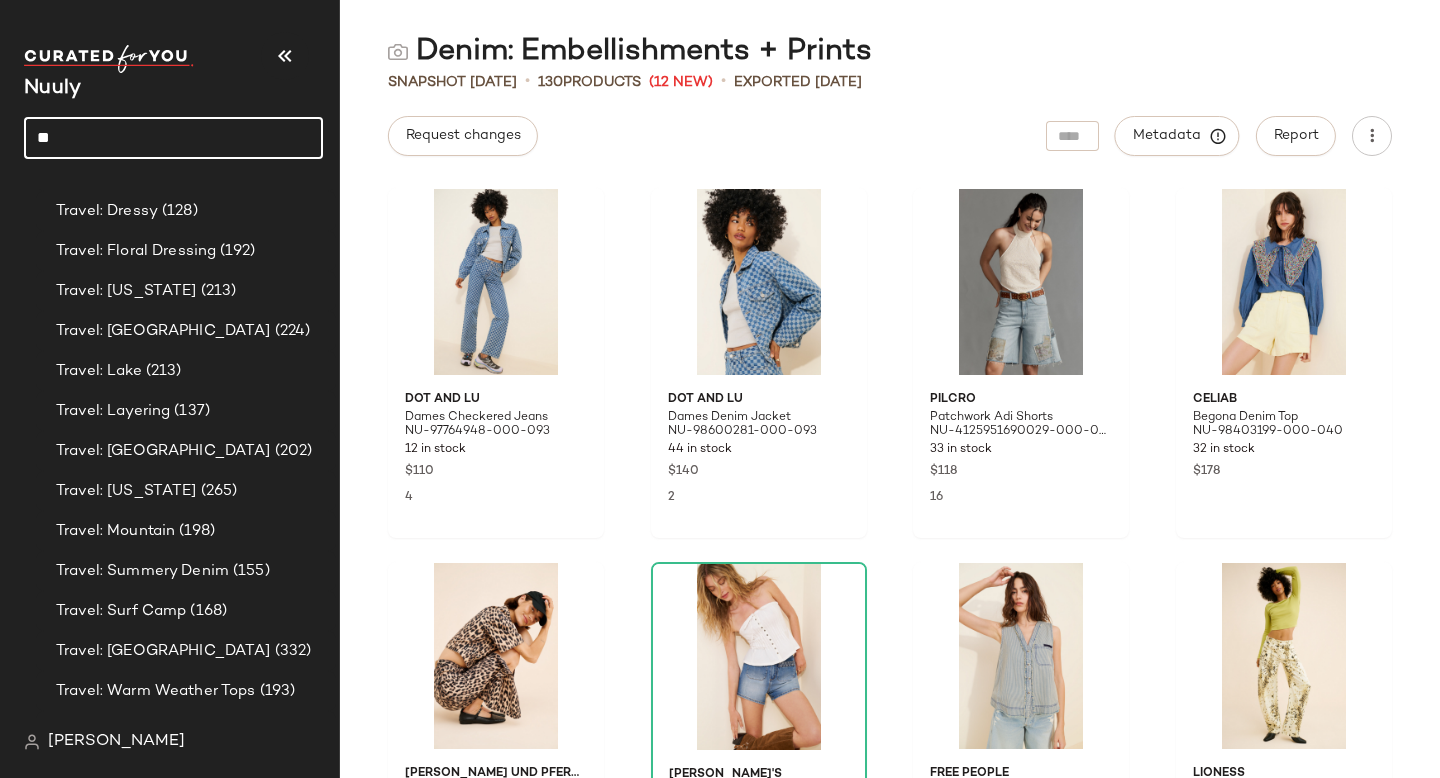 type on "*" 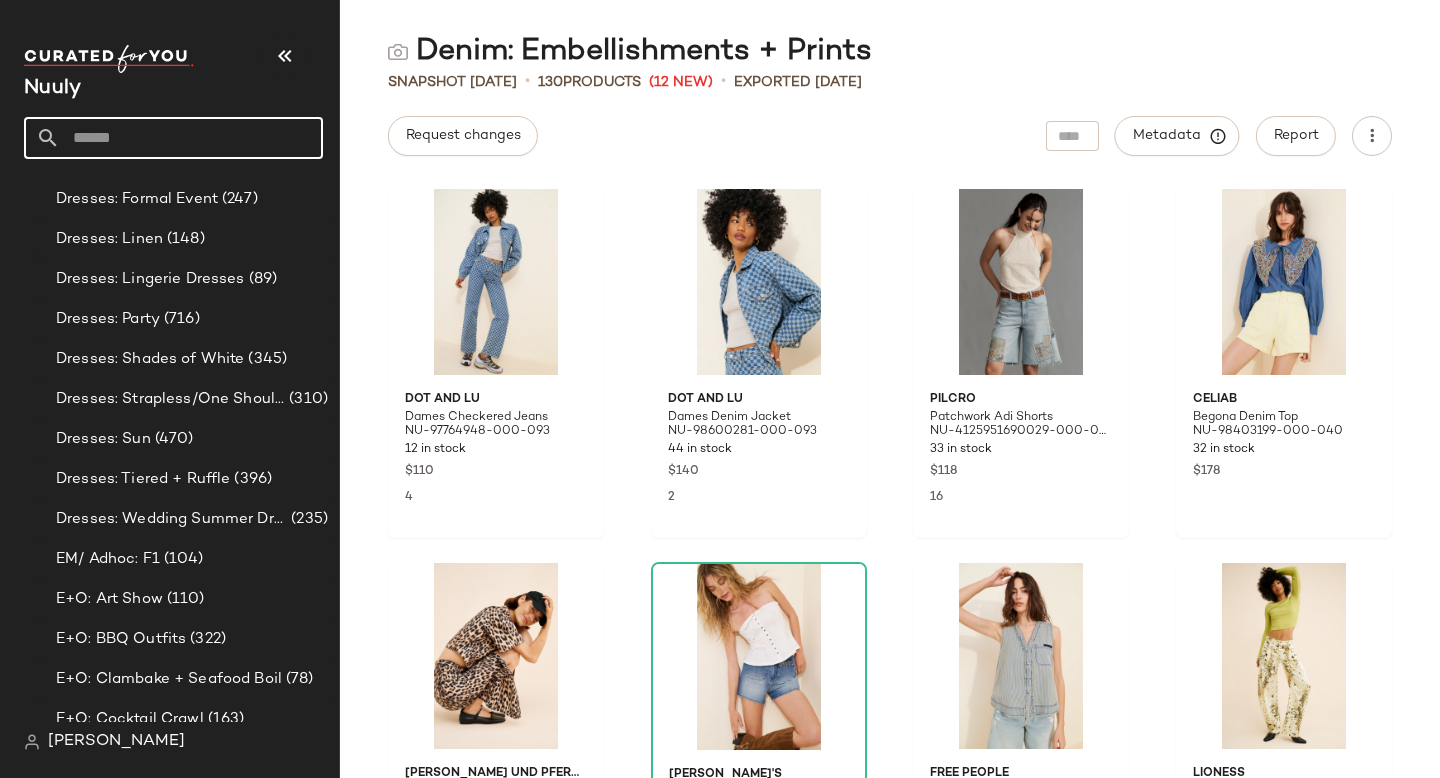 scroll, scrollTop: 1668, scrollLeft: 0, axis: vertical 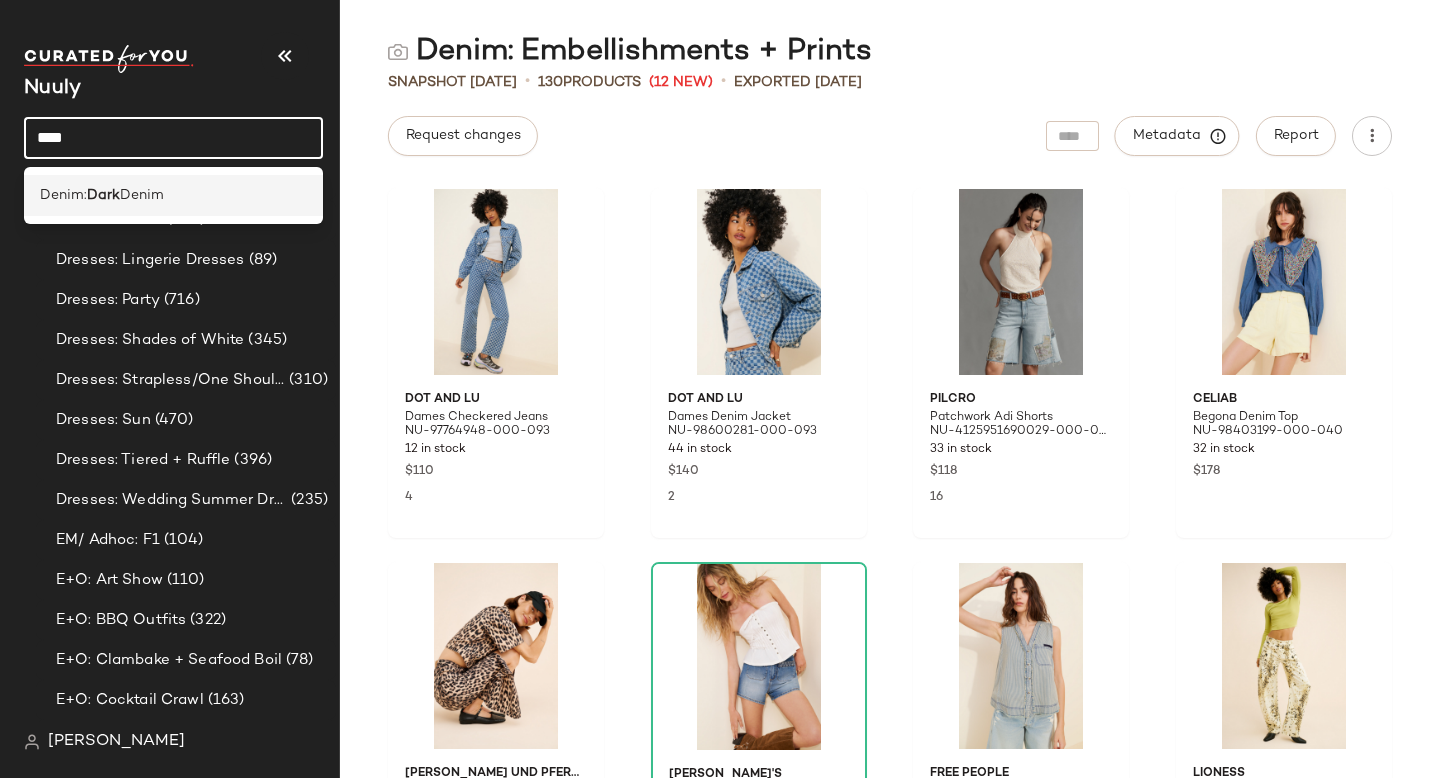 click on "Denim" at bounding box center [142, 195] 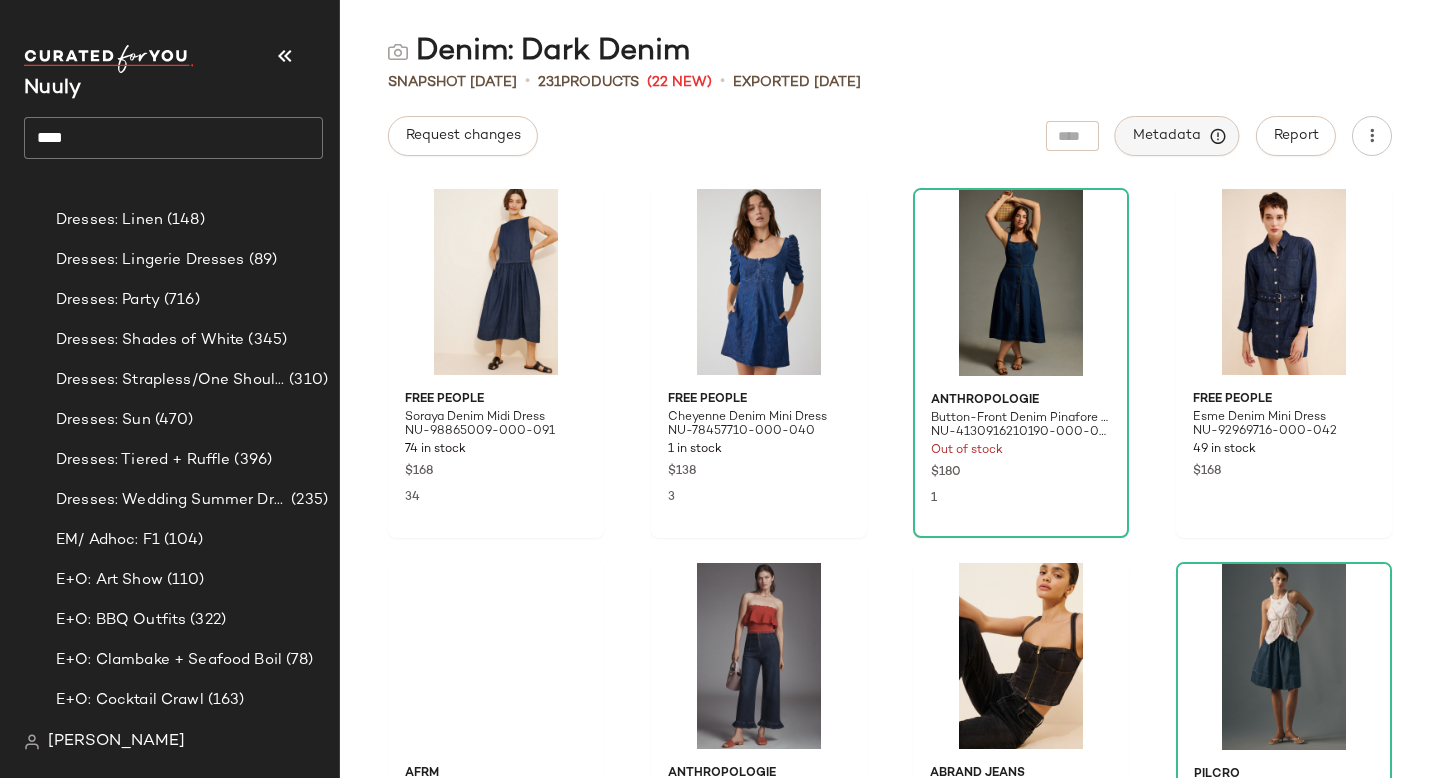 click on "Metadata" 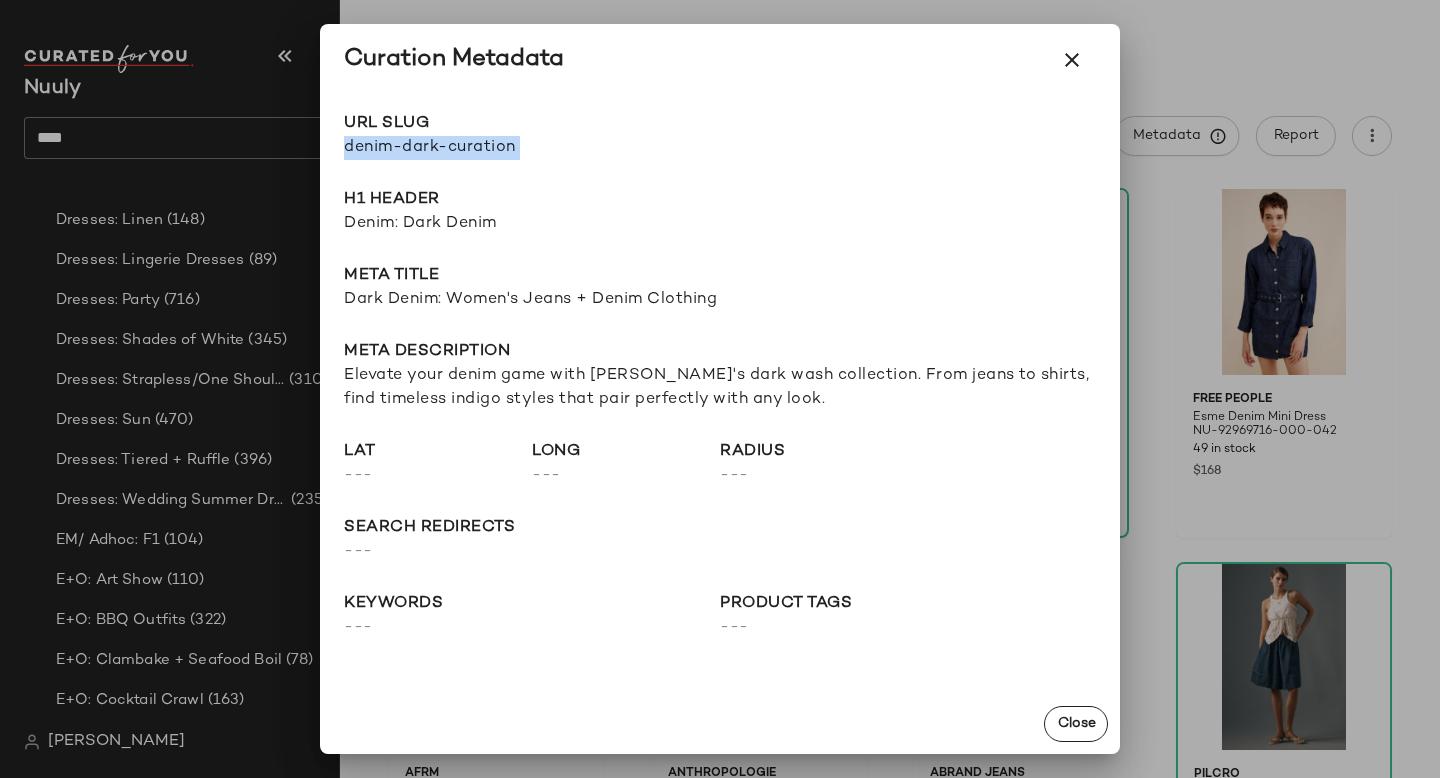 drag, startPoint x: 341, startPoint y: 147, endPoint x: 777, endPoint y: 147, distance: 436 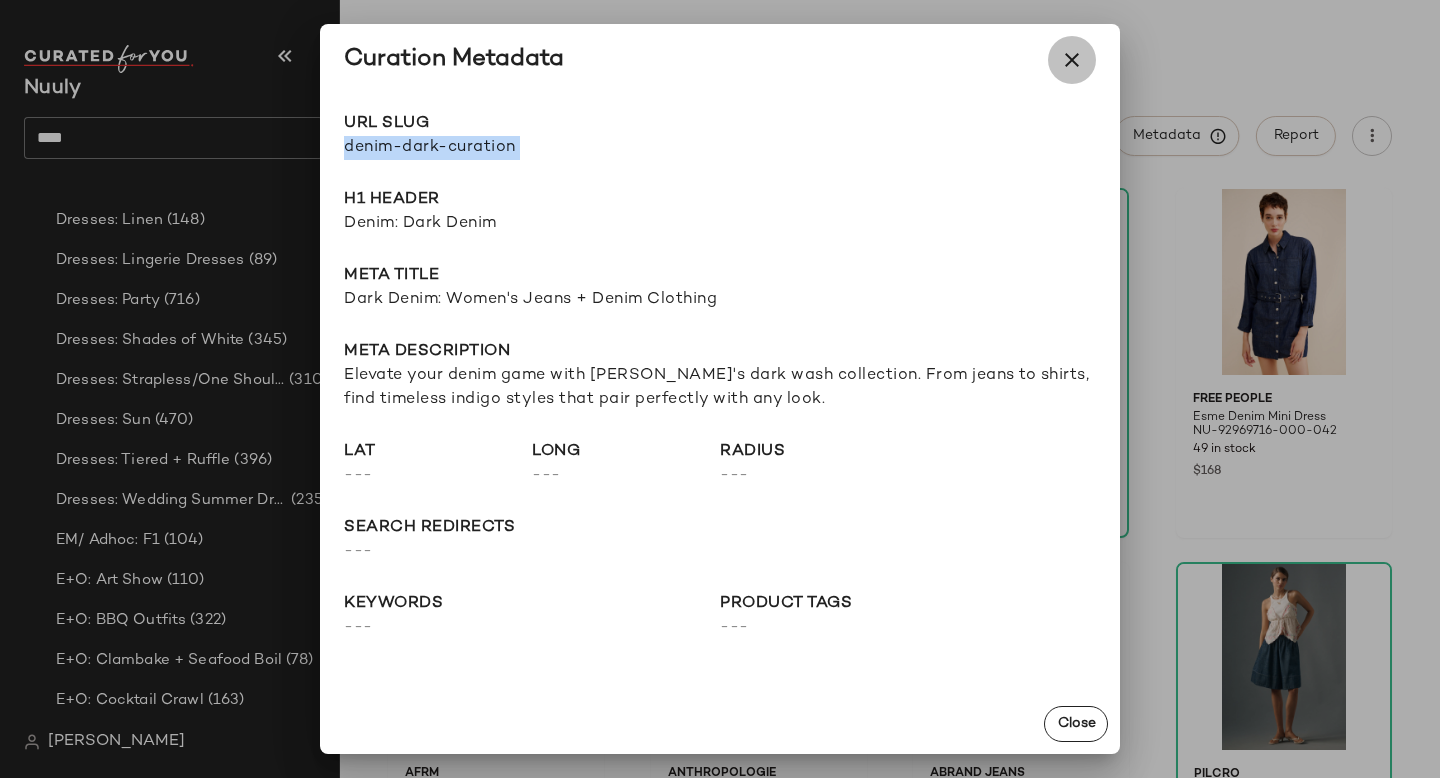 click at bounding box center [1072, 60] 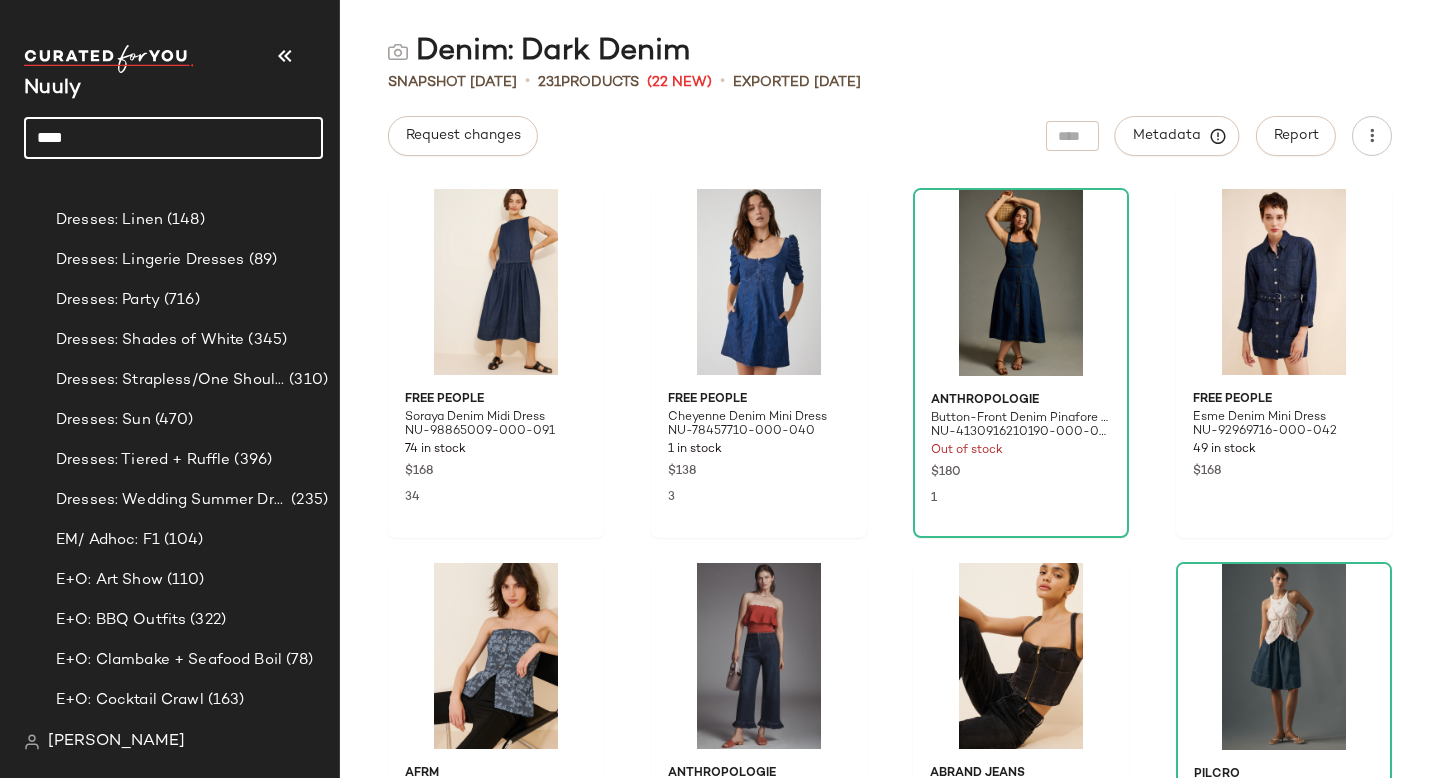 click on "****" 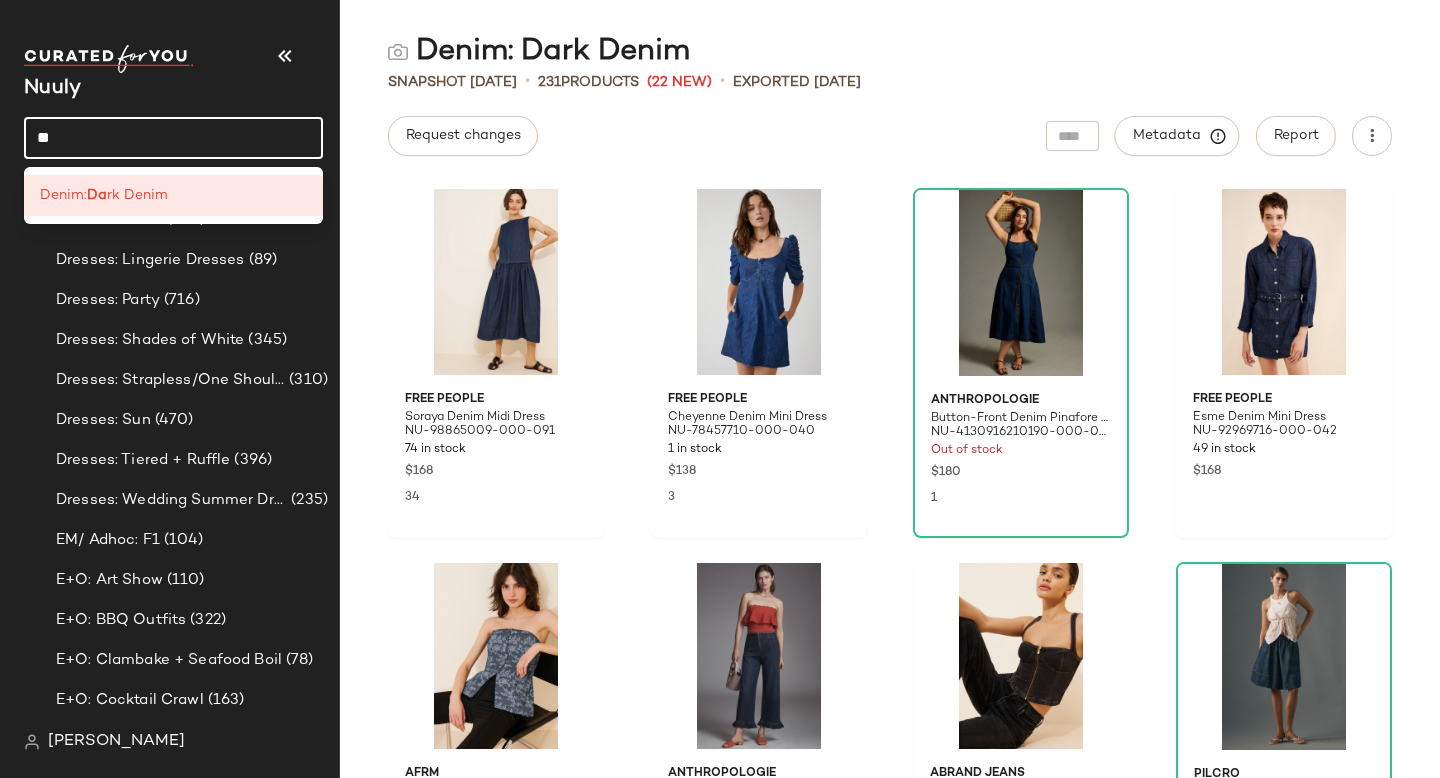 type on "*" 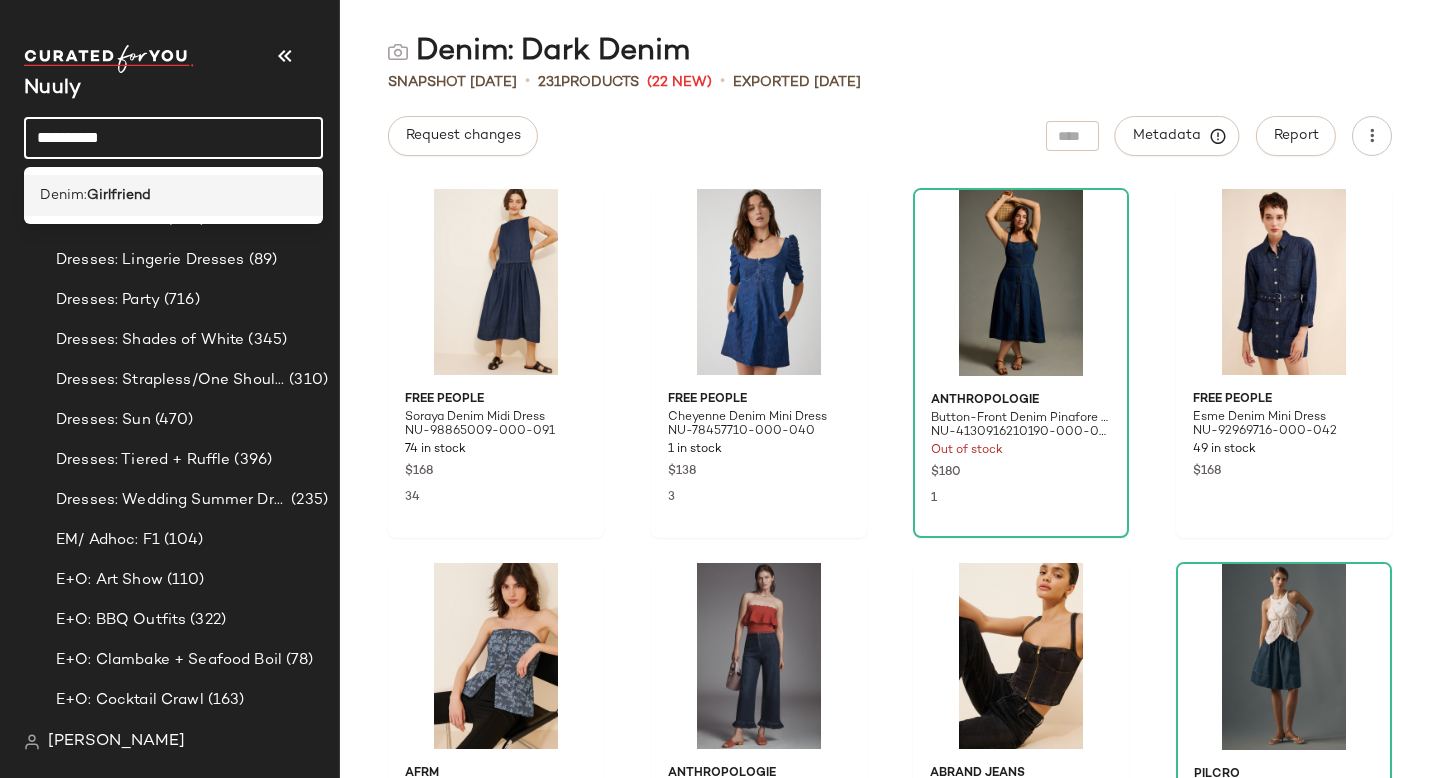type on "**********" 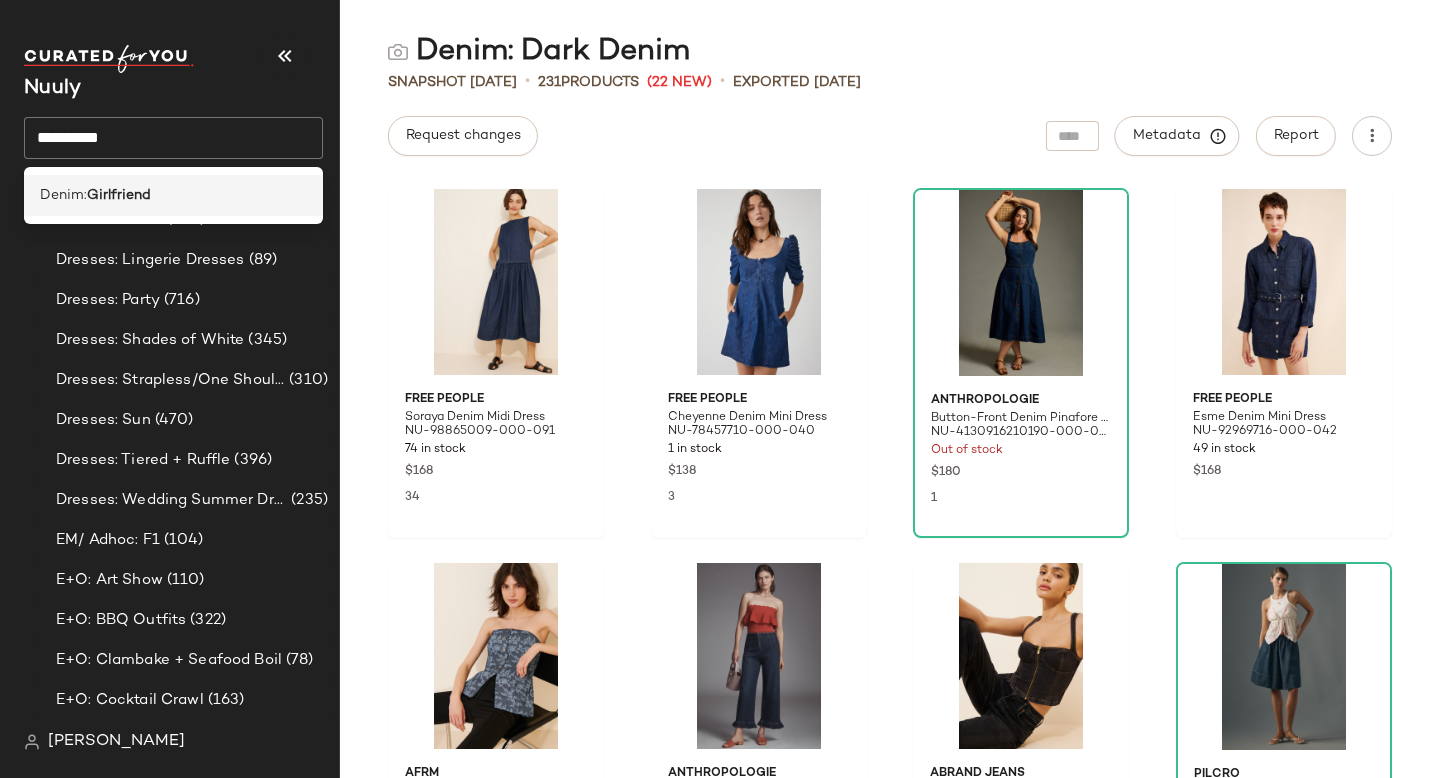 click on "Girlfriend" at bounding box center (119, 195) 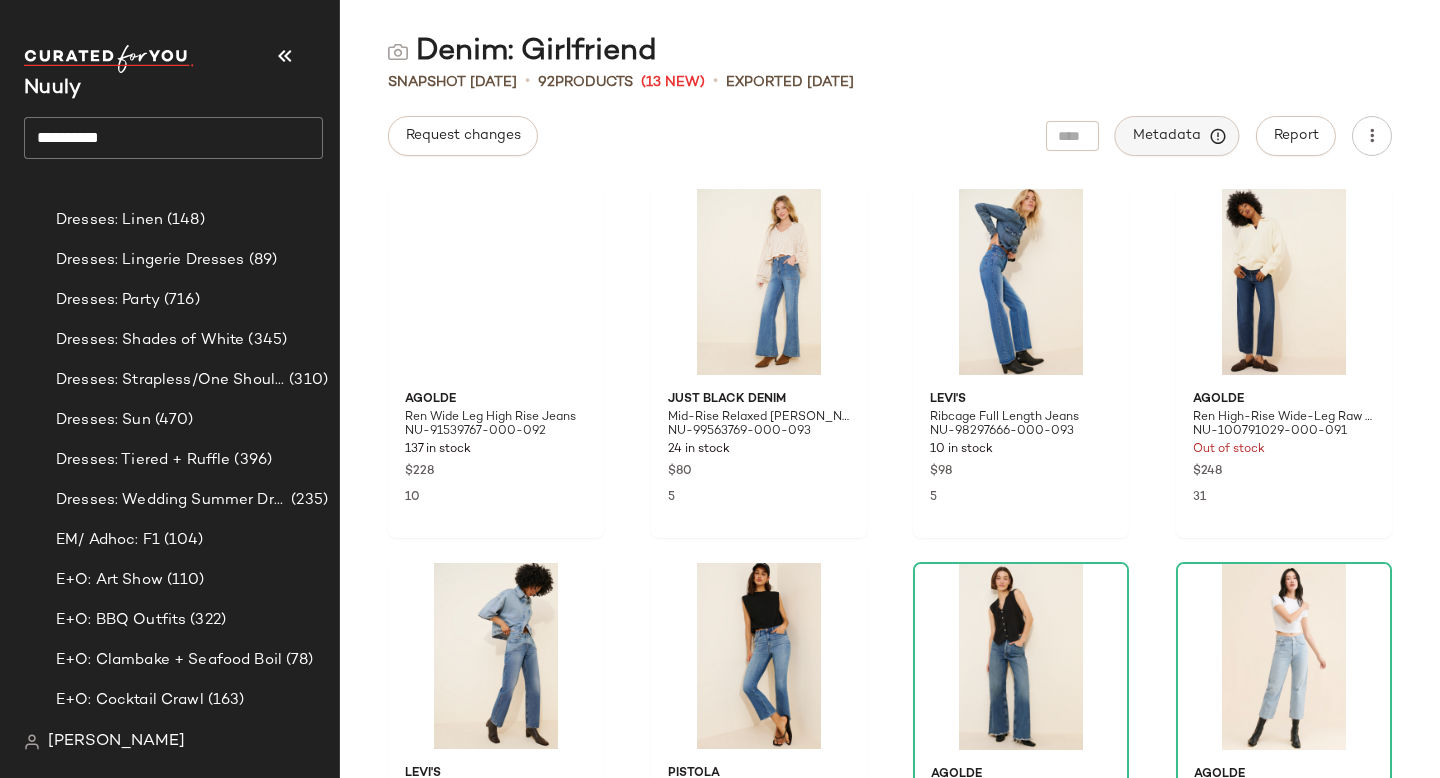 click on "Metadata" 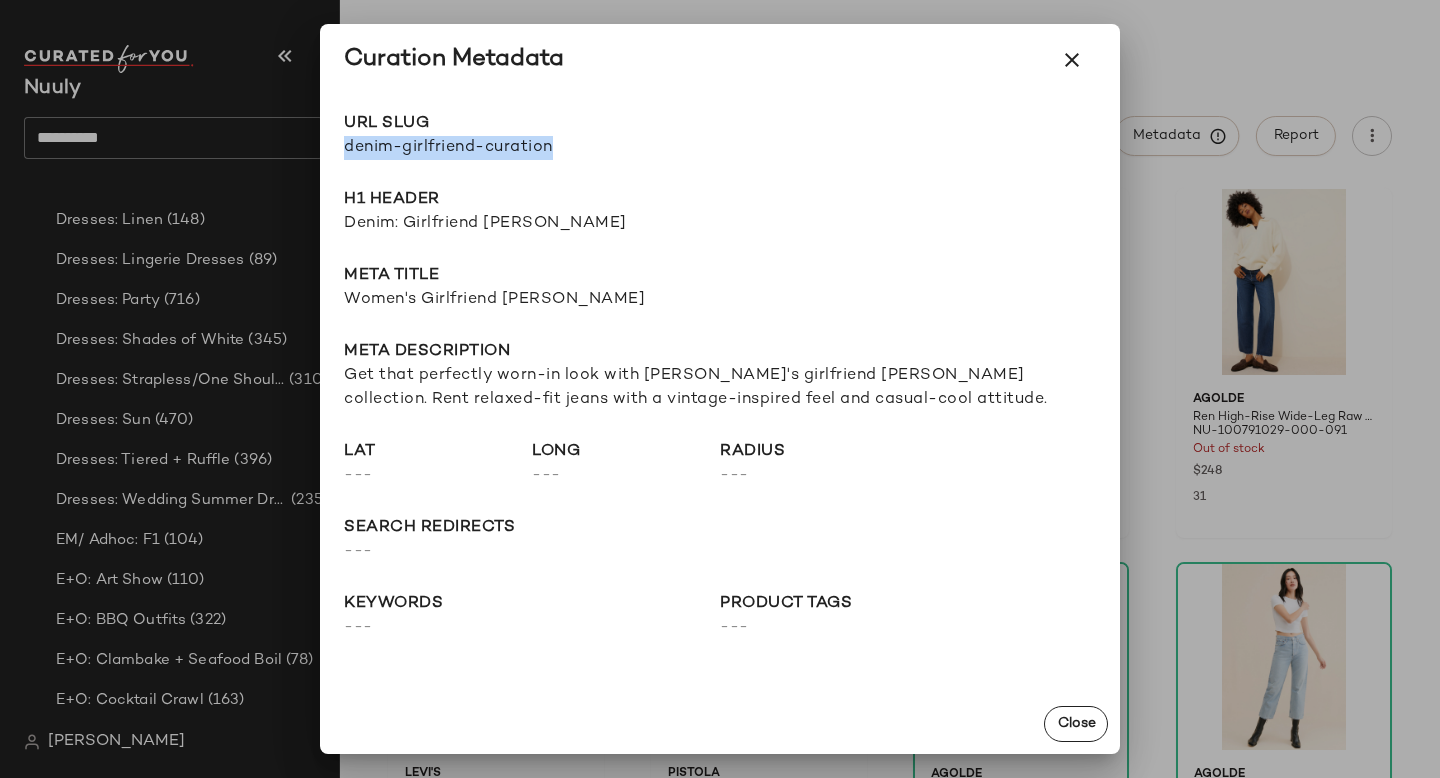 drag, startPoint x: 341, startPoint y: 144, endPoint x: 711, endPoint y: 154, distance: 370.1351 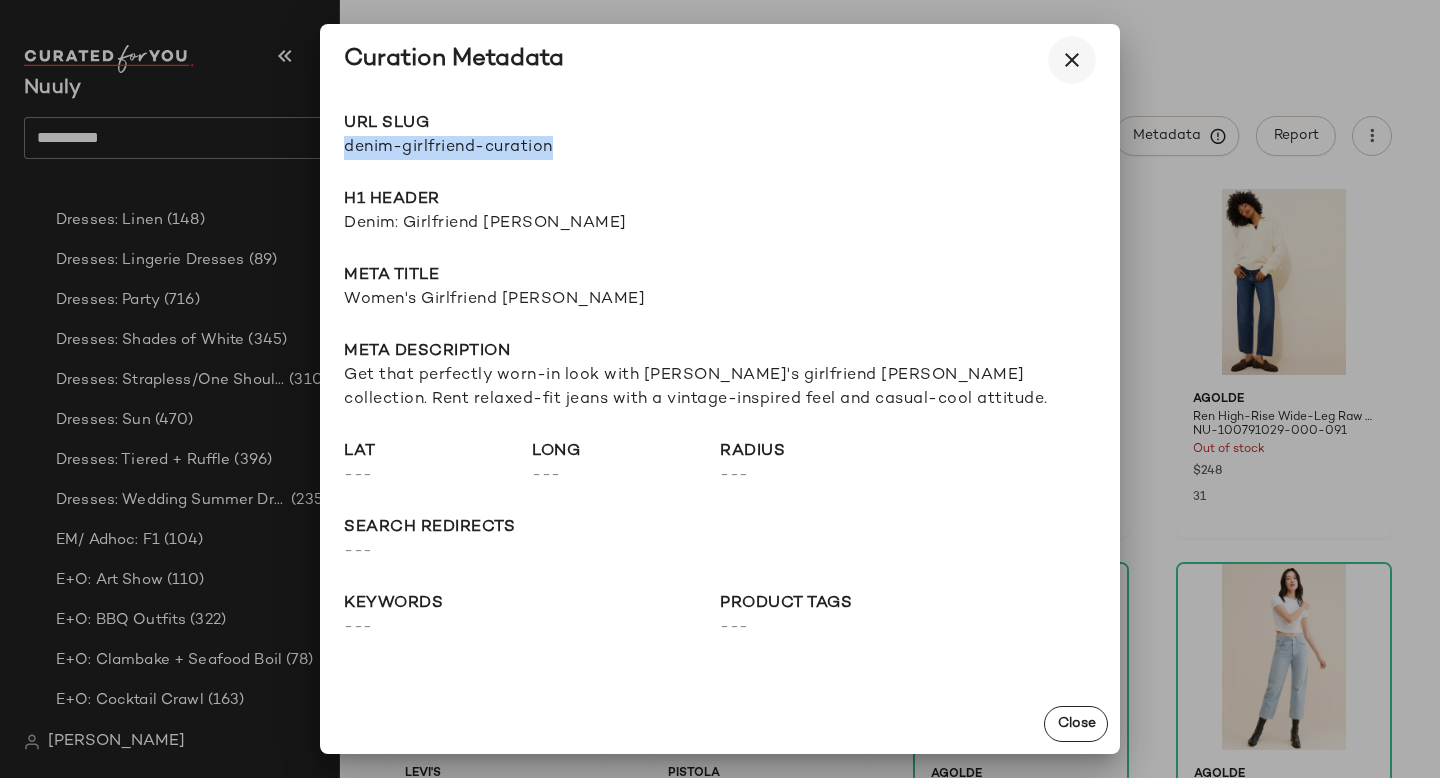click at bounding box center [1072, 60] 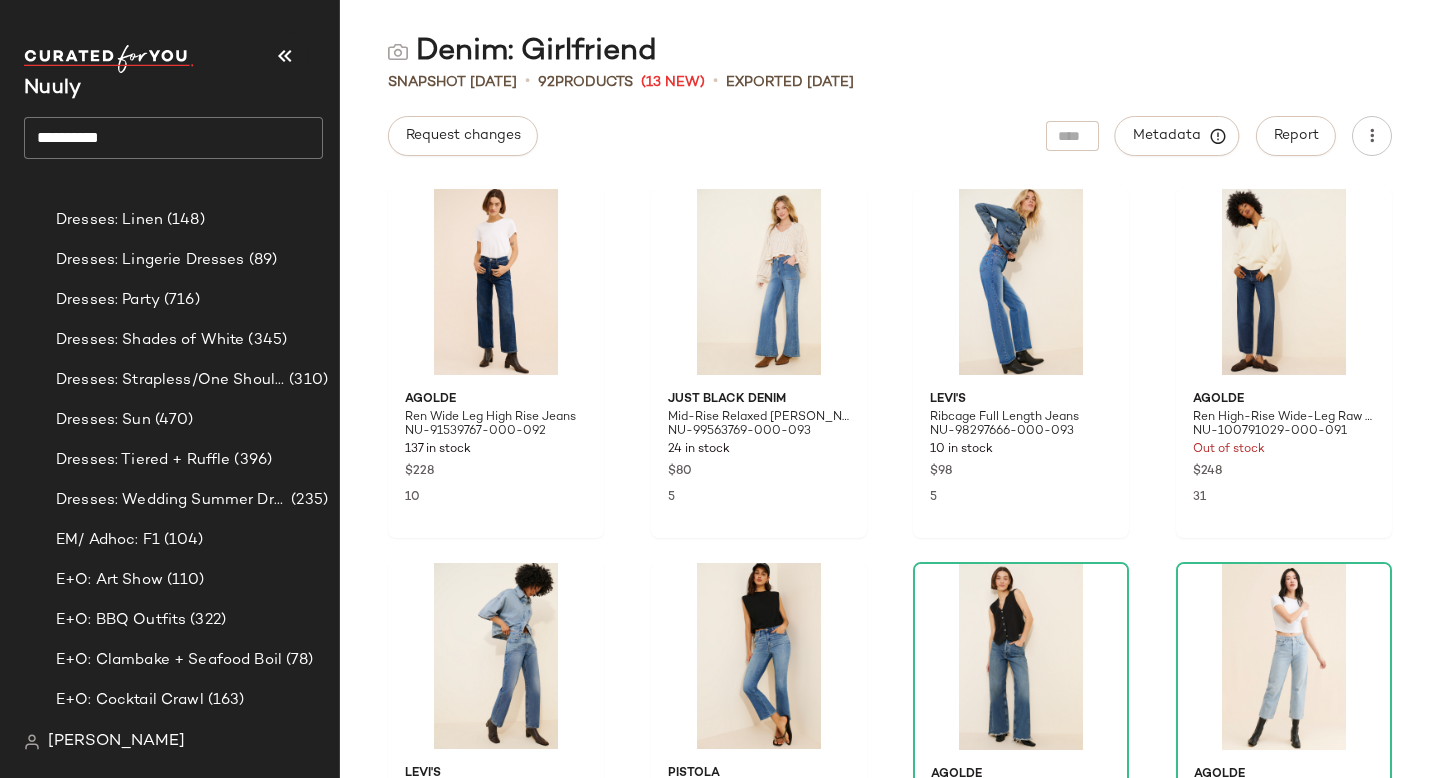 click on "**********" 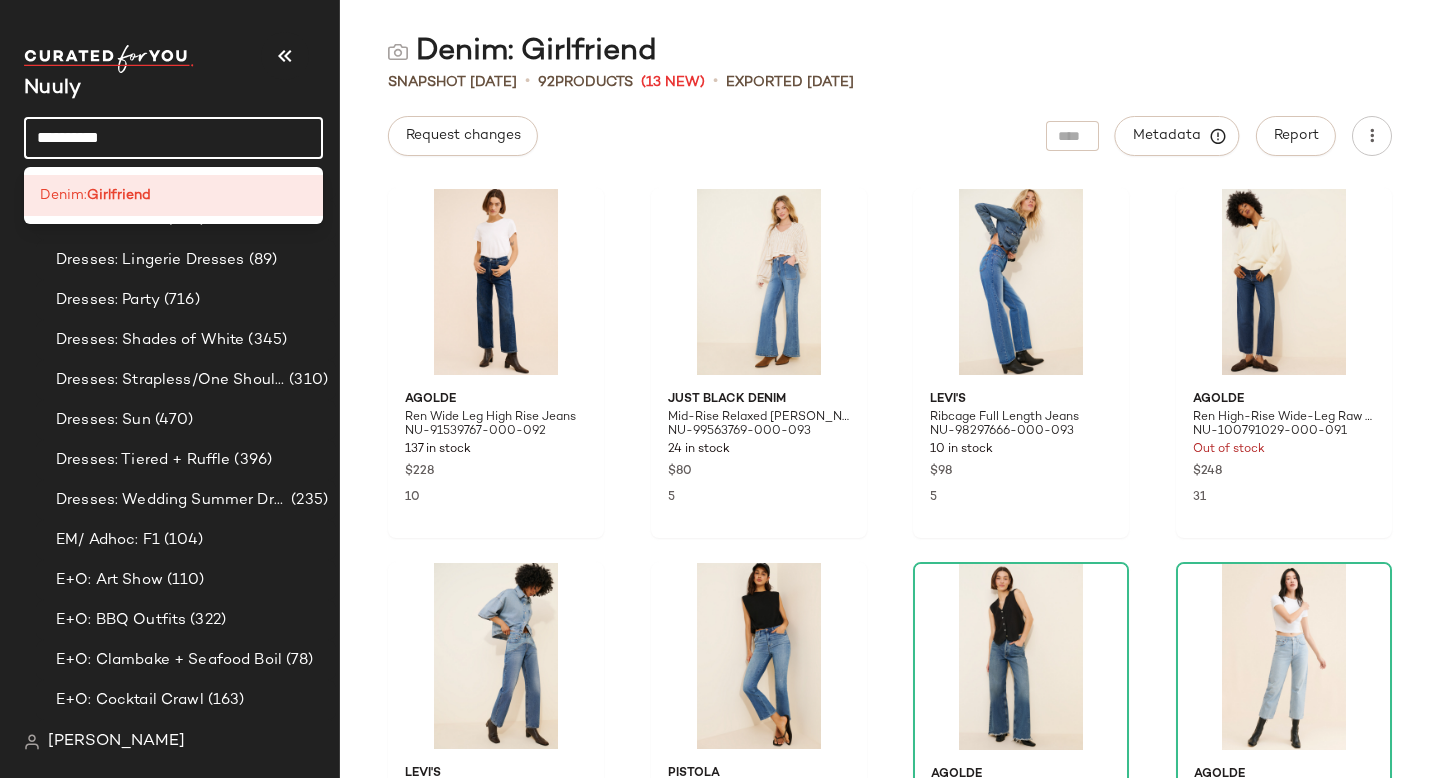 click on "**********" 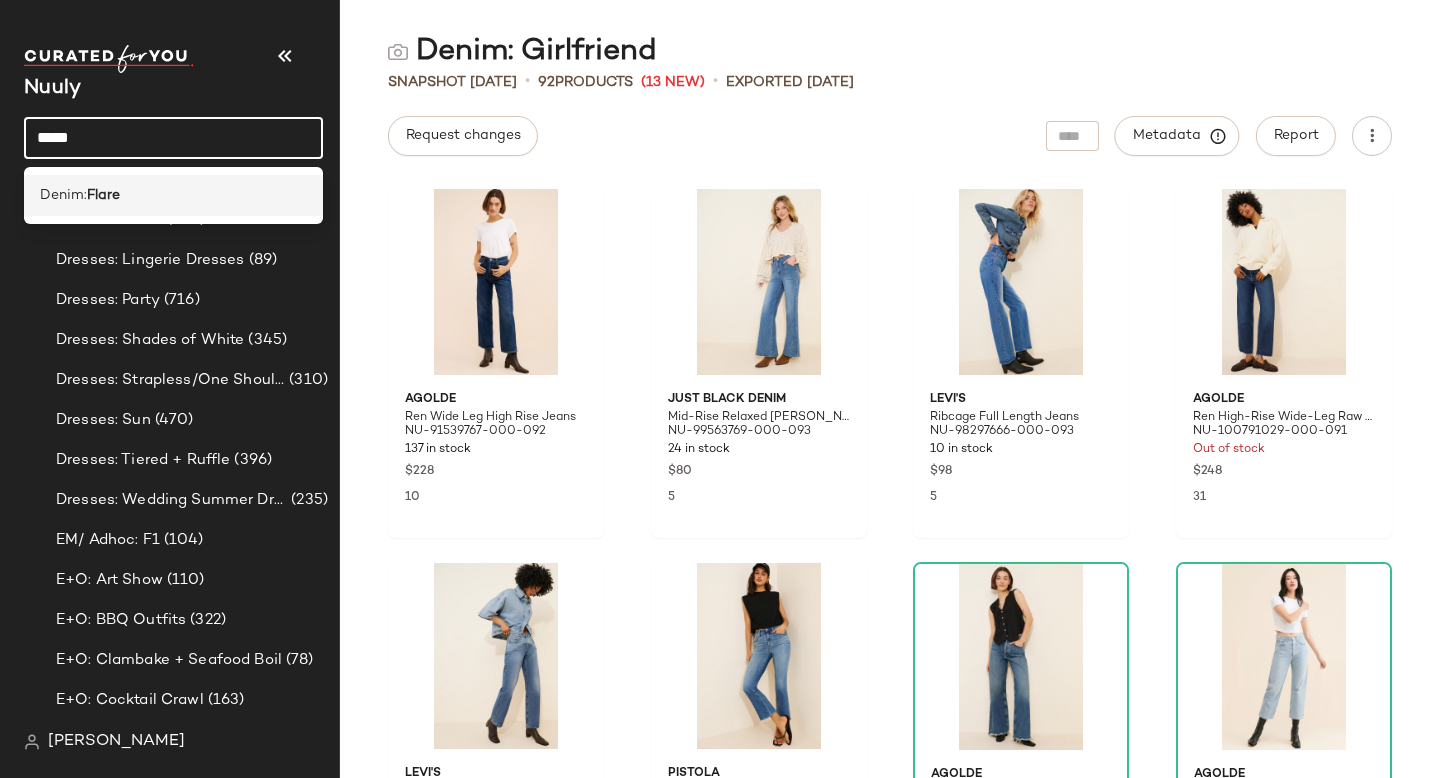 click on "Denim:  Flare" 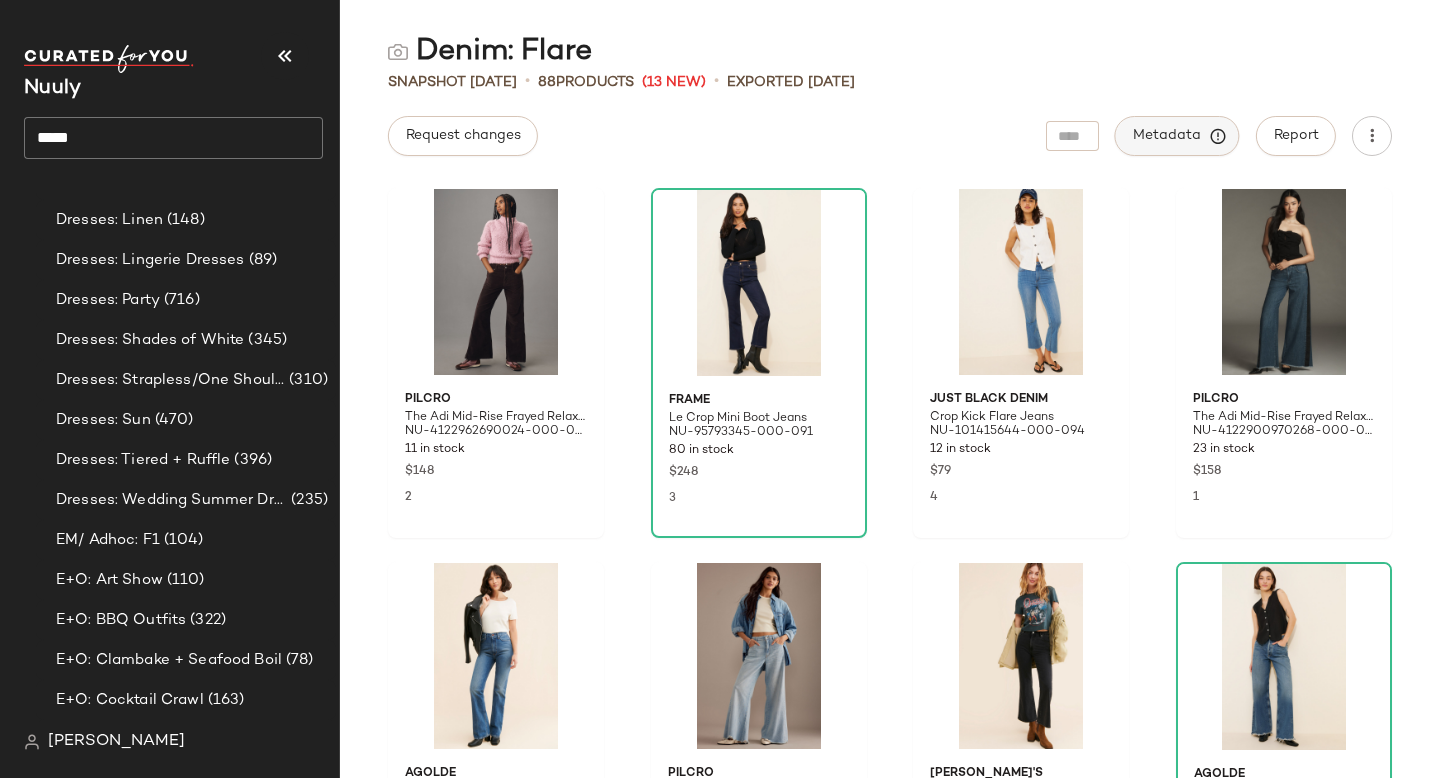 click on "Metadata" at bounding box center (1177, 136) 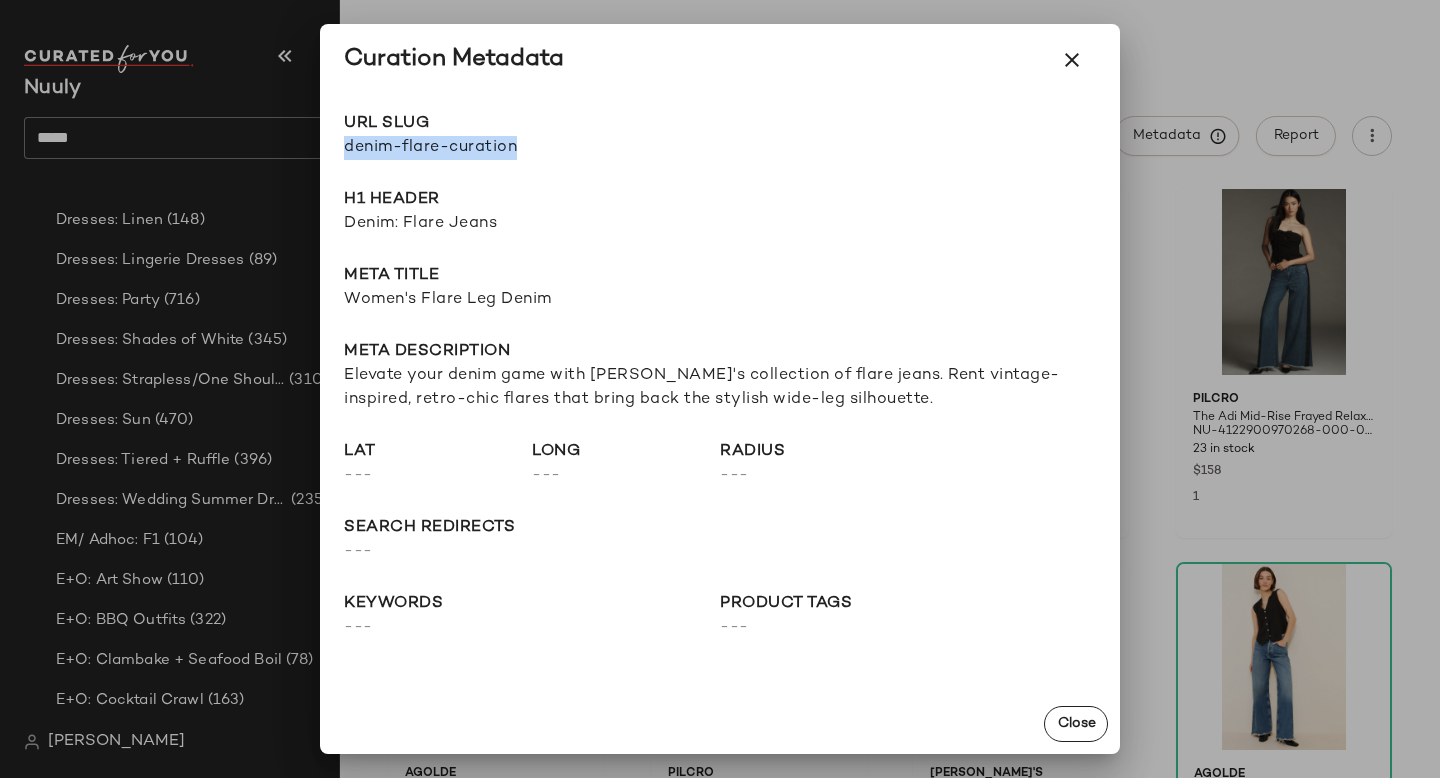drag, startPoint x: 345, startPoint y: 146, endPoint x: 655, endPoint y: 149, distance: 310.01453 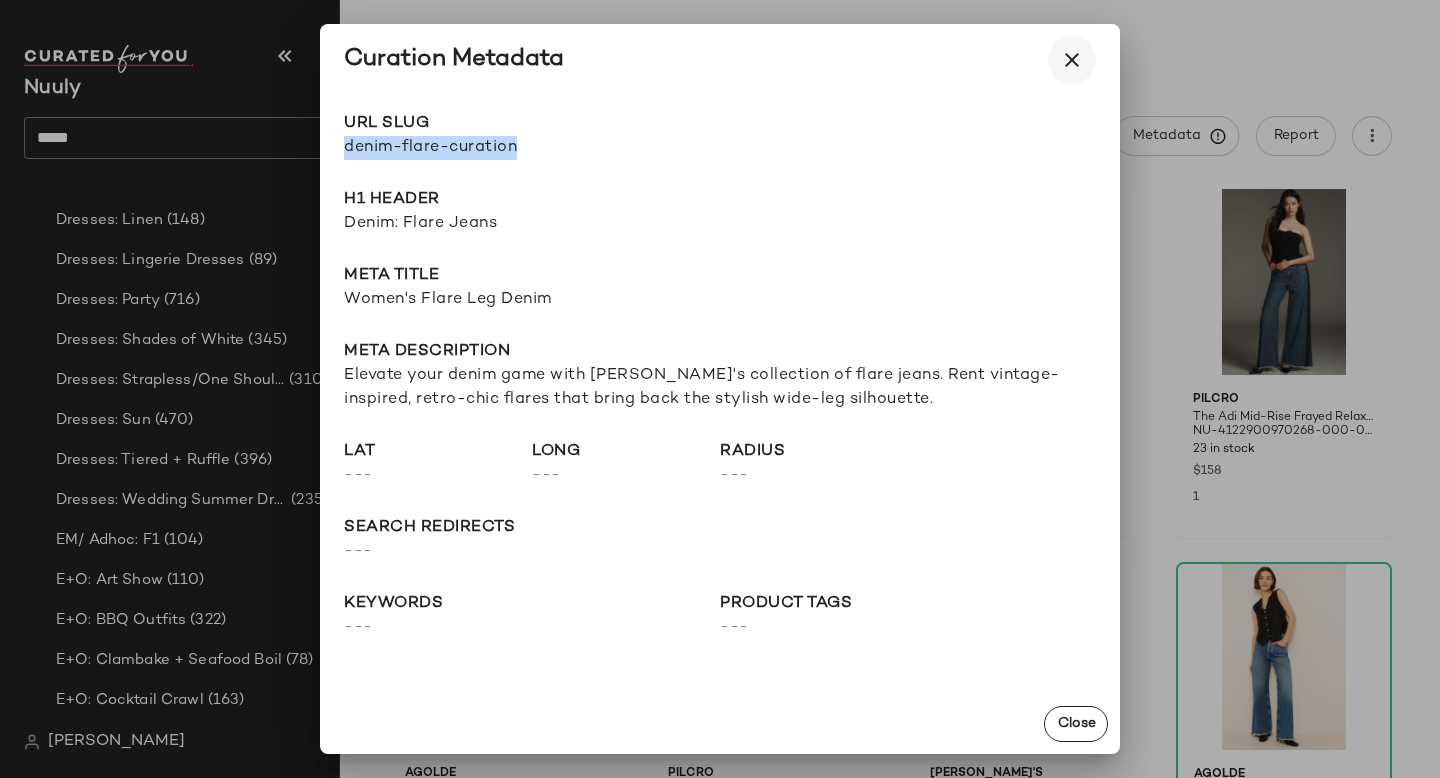 click at bounding box center [1072, 60] 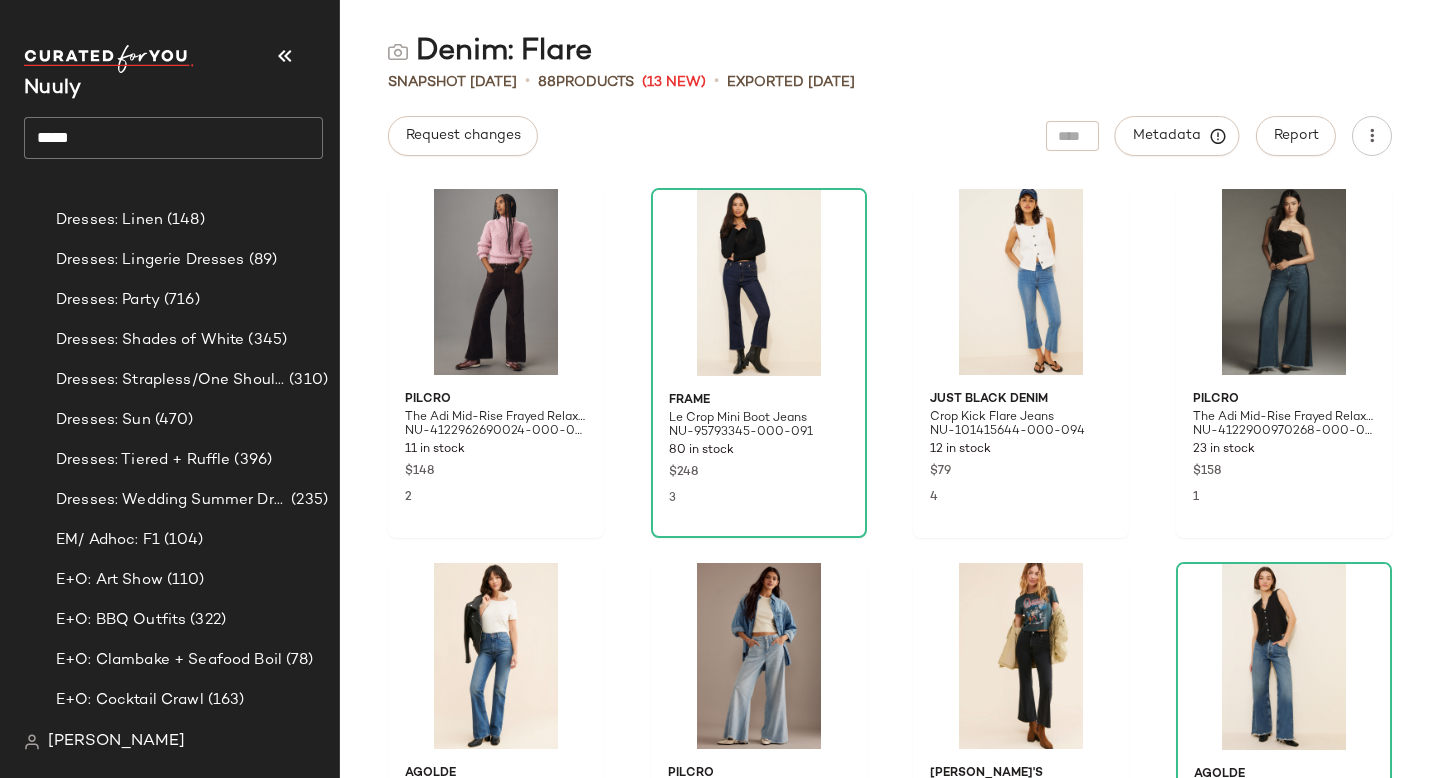 click on "*****" 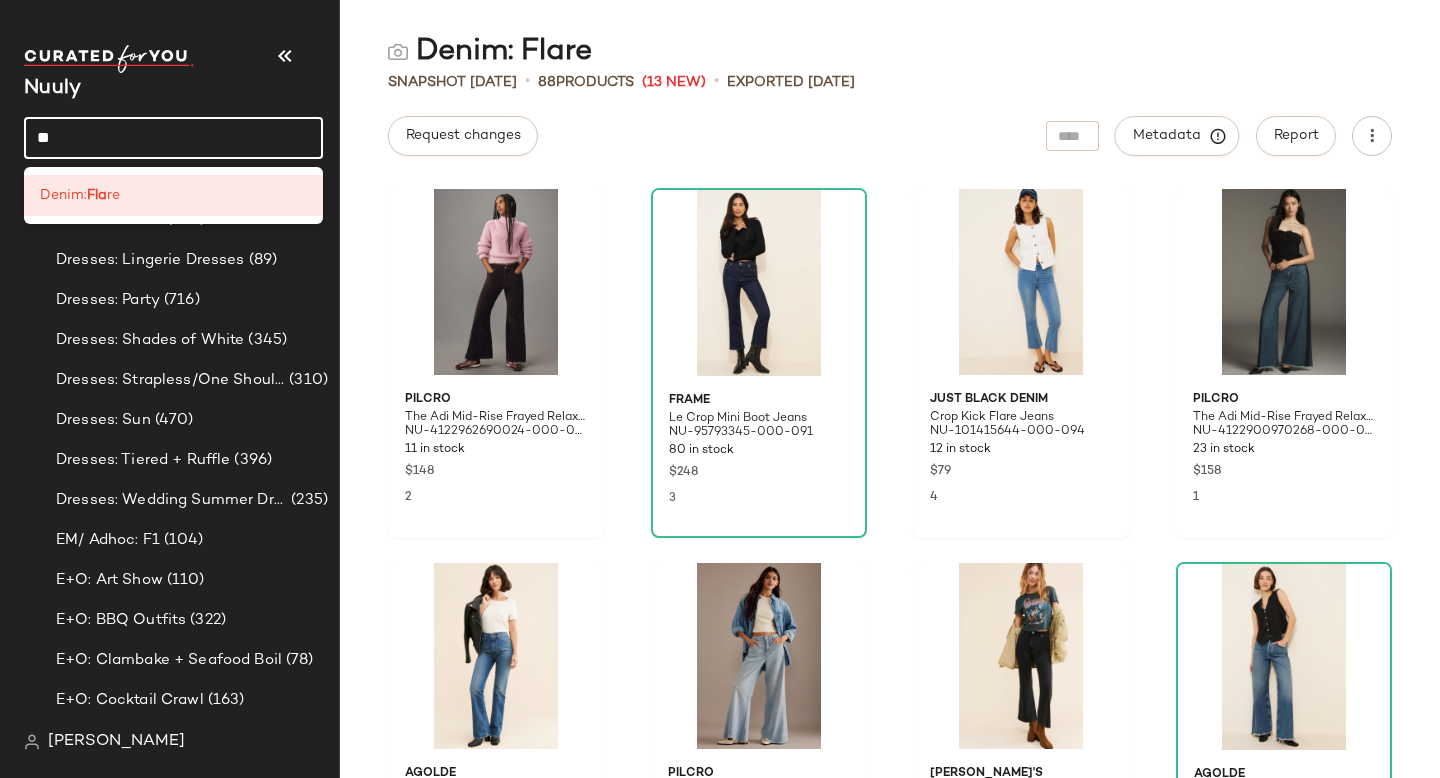 type on "*" 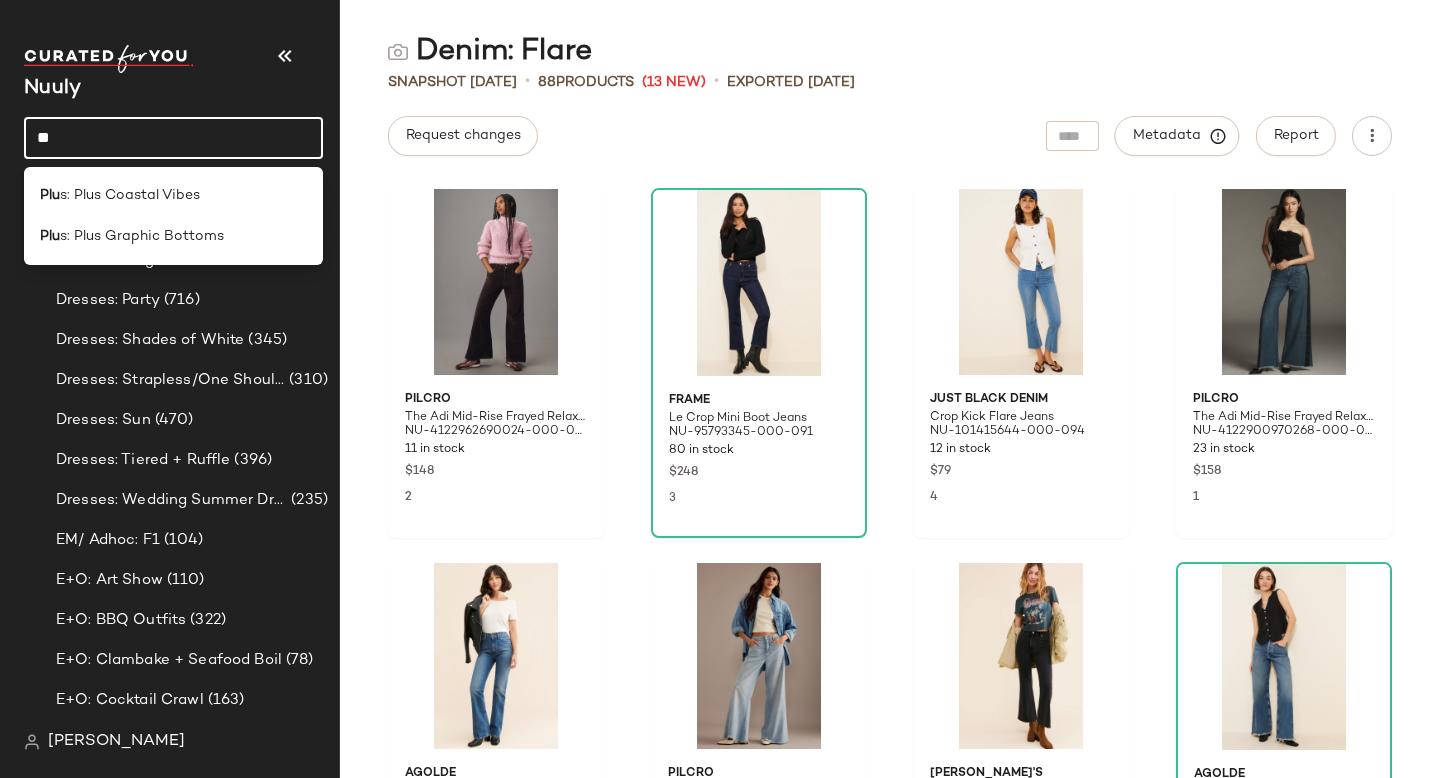 type on "*" 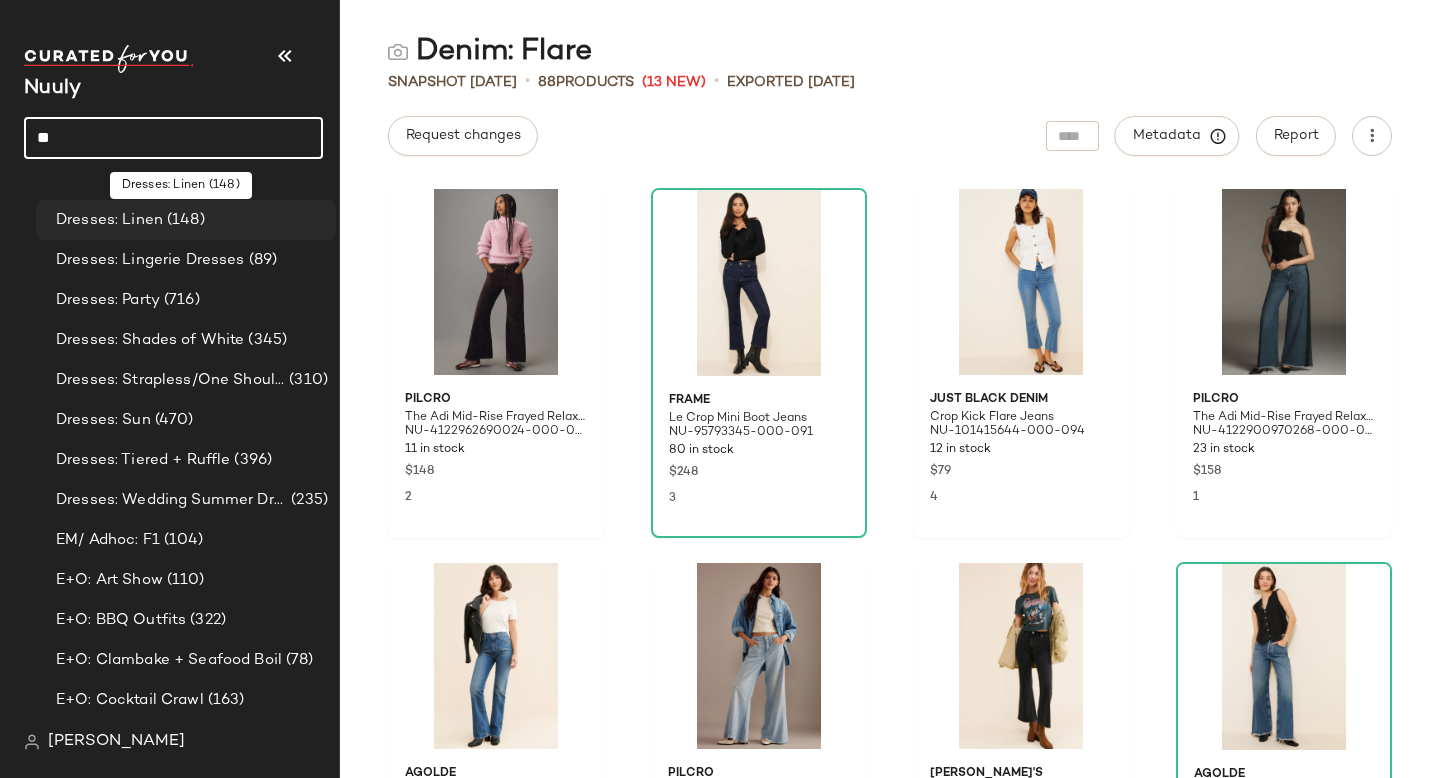 type on "*" 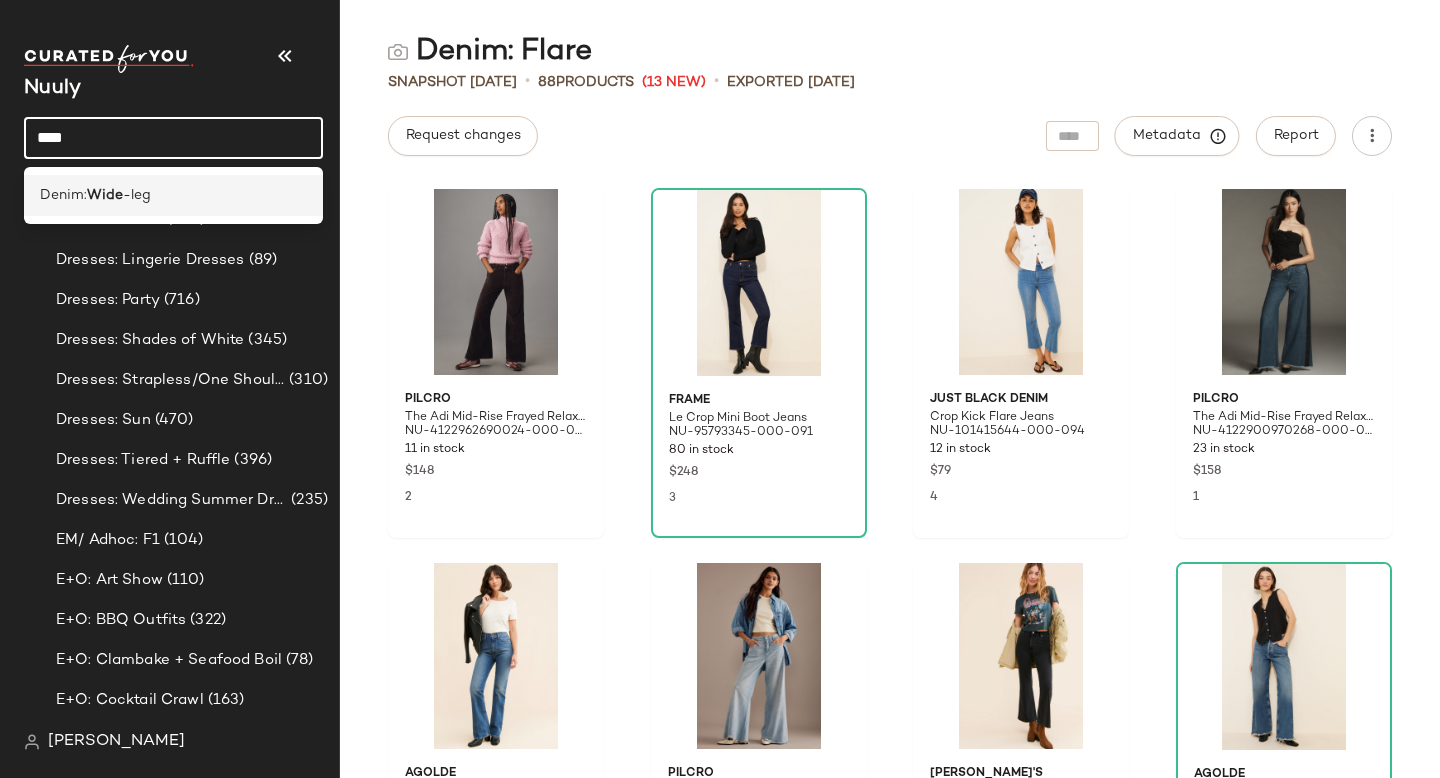 click on "-leg" at bounding box center (137, 195) 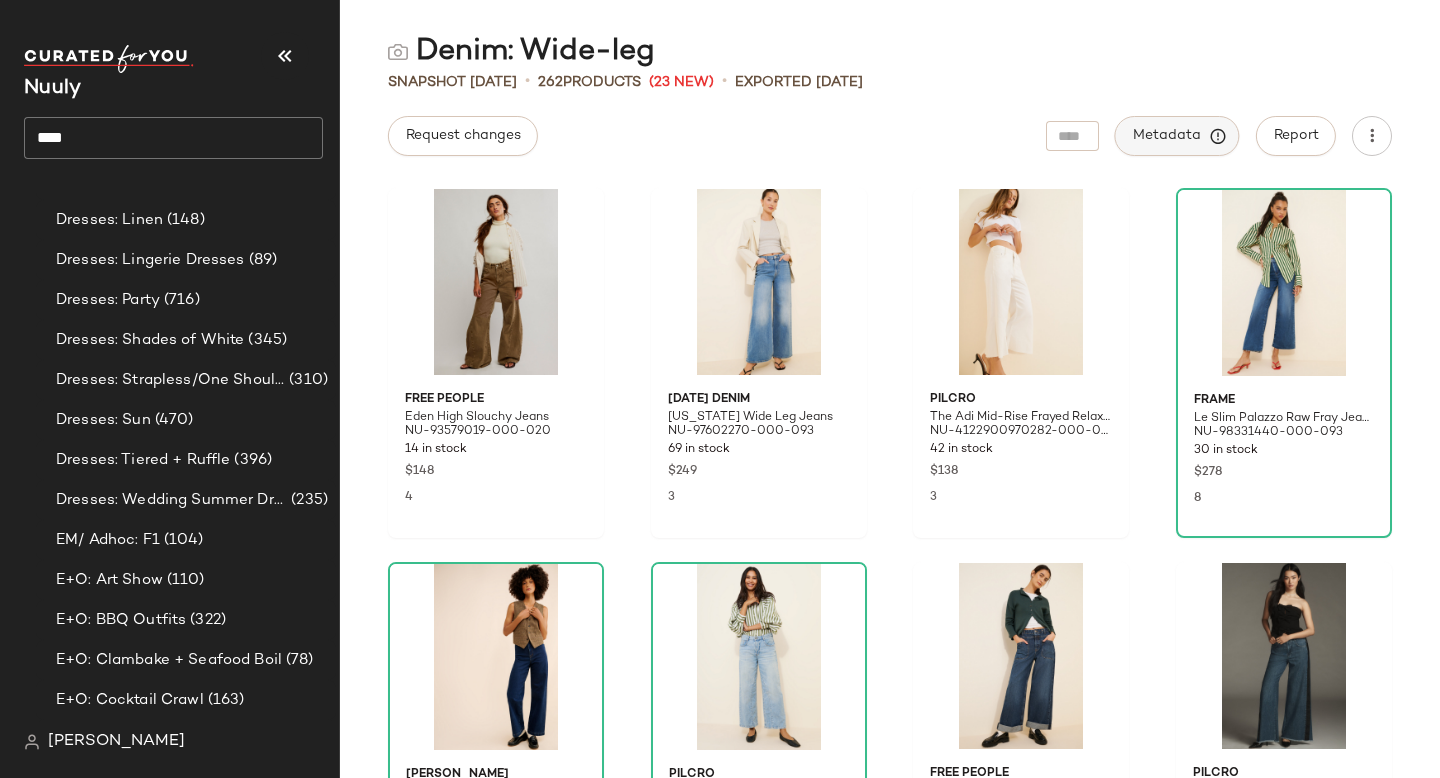 click on "Metadata" 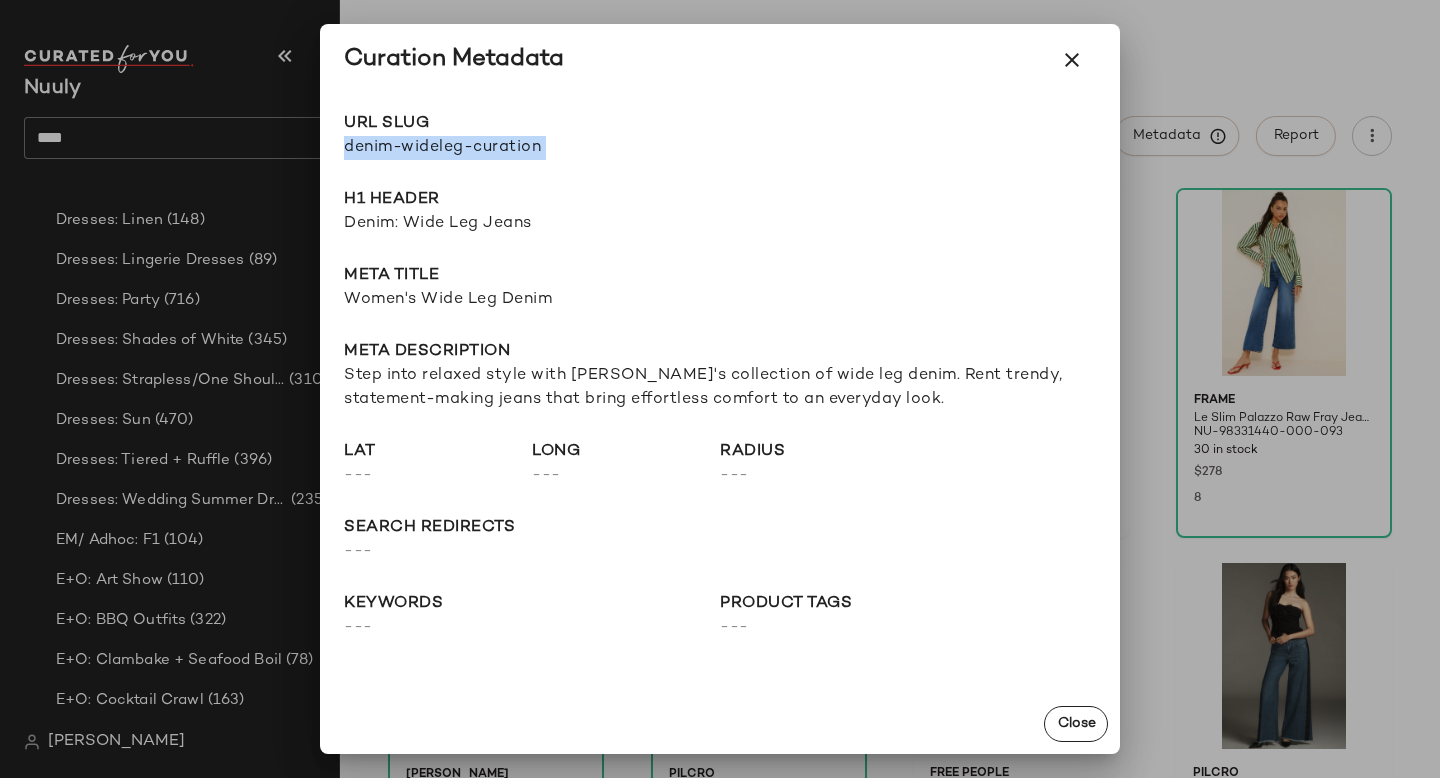 drag, startPoint x: 342, startPoint y: 145, endPoint x: 800, endPoint y: 145, distance: 458 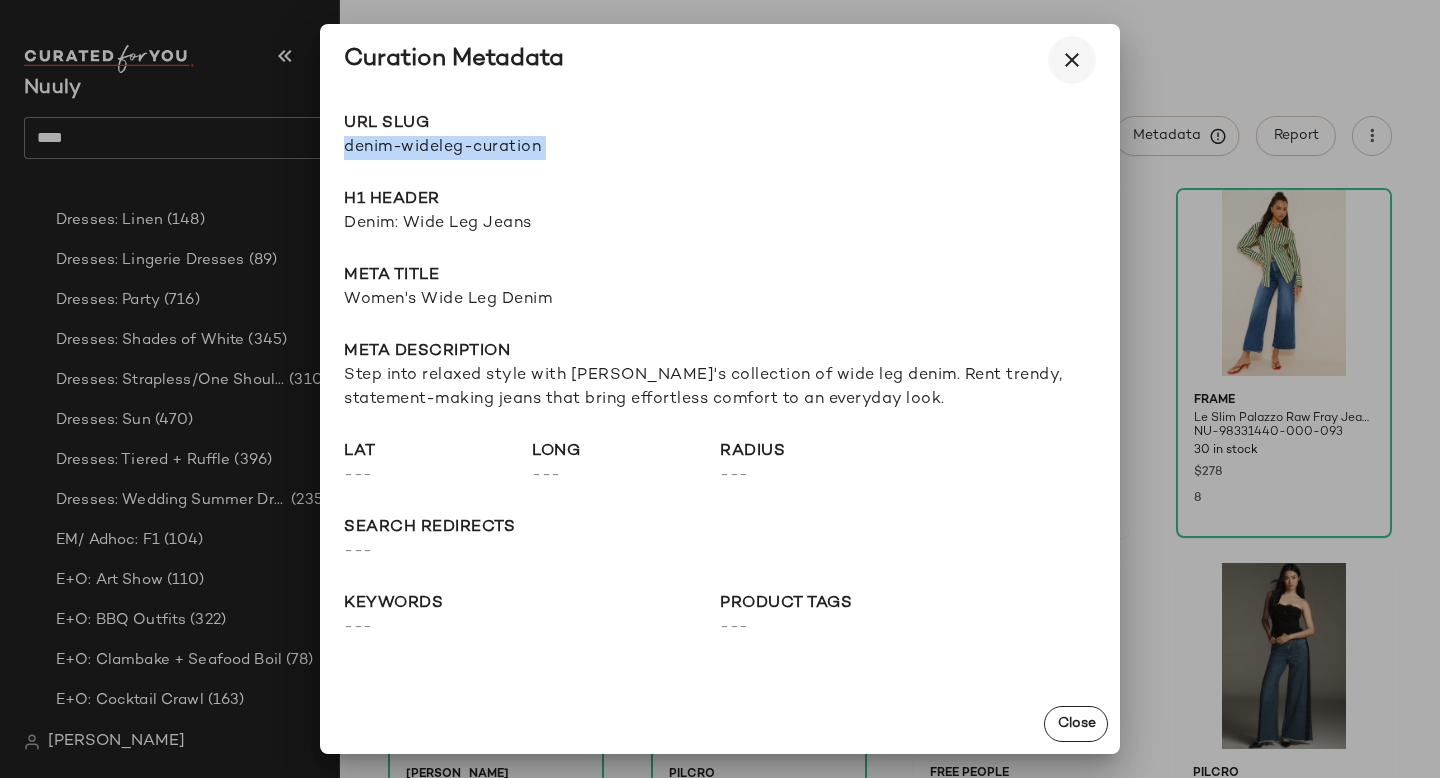 click at bounding box center [1072, 60] 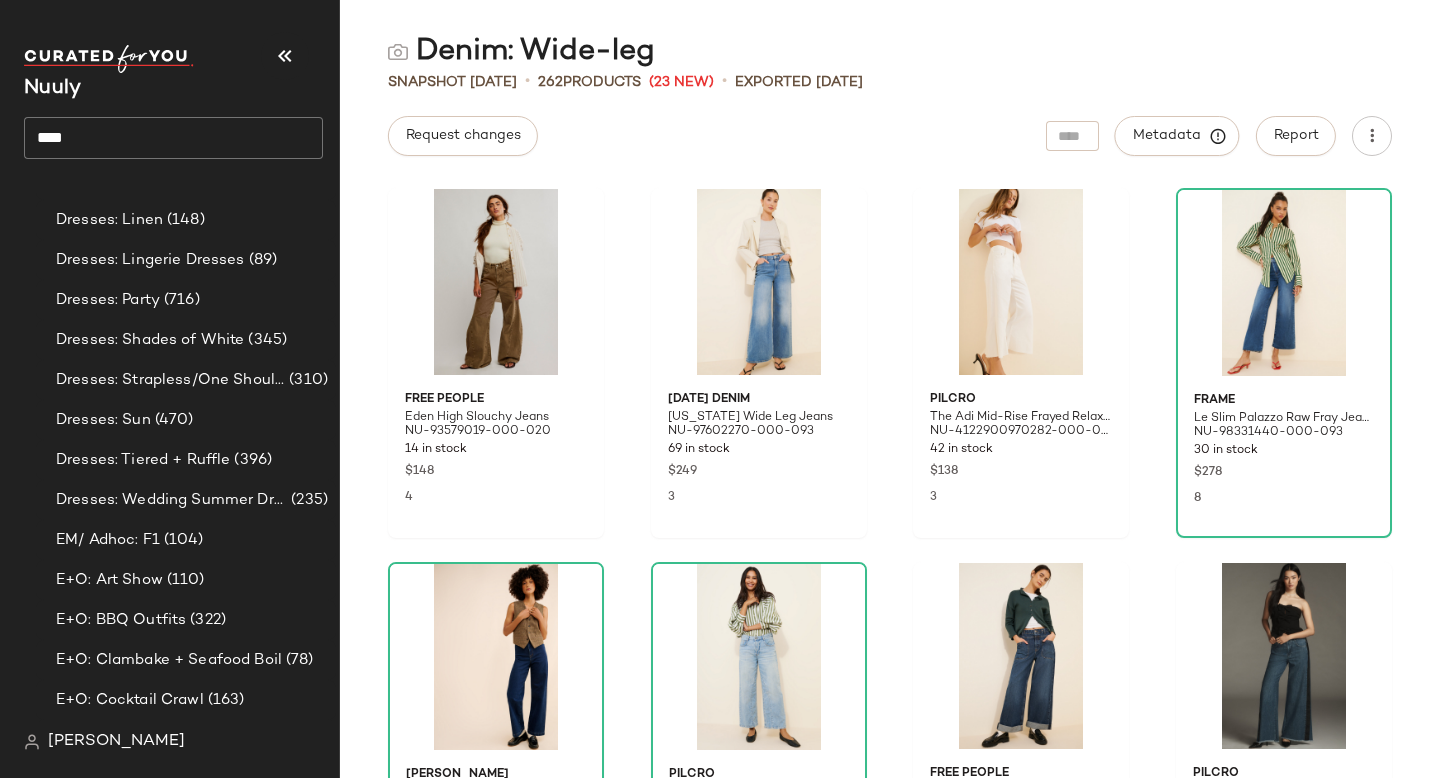 click on "****" 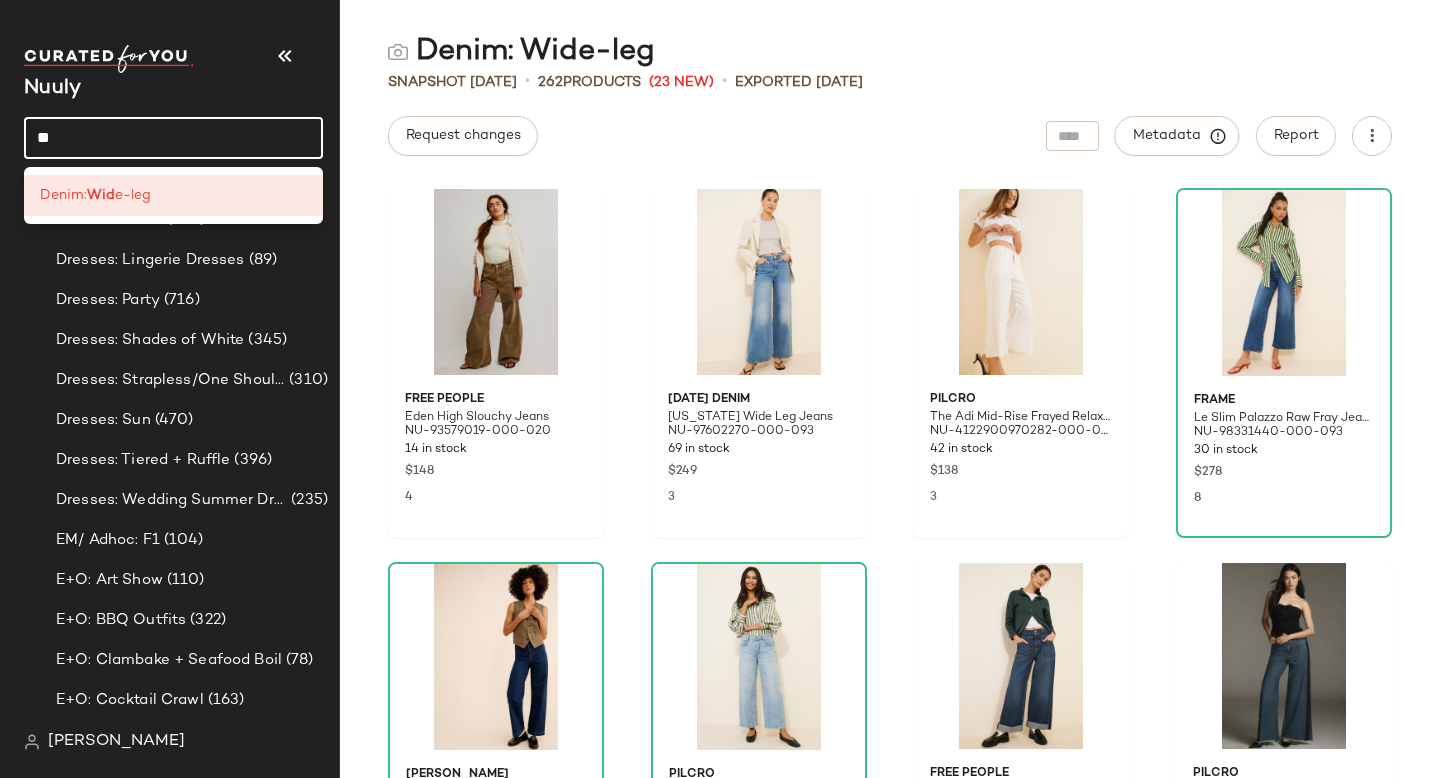 type on "*" 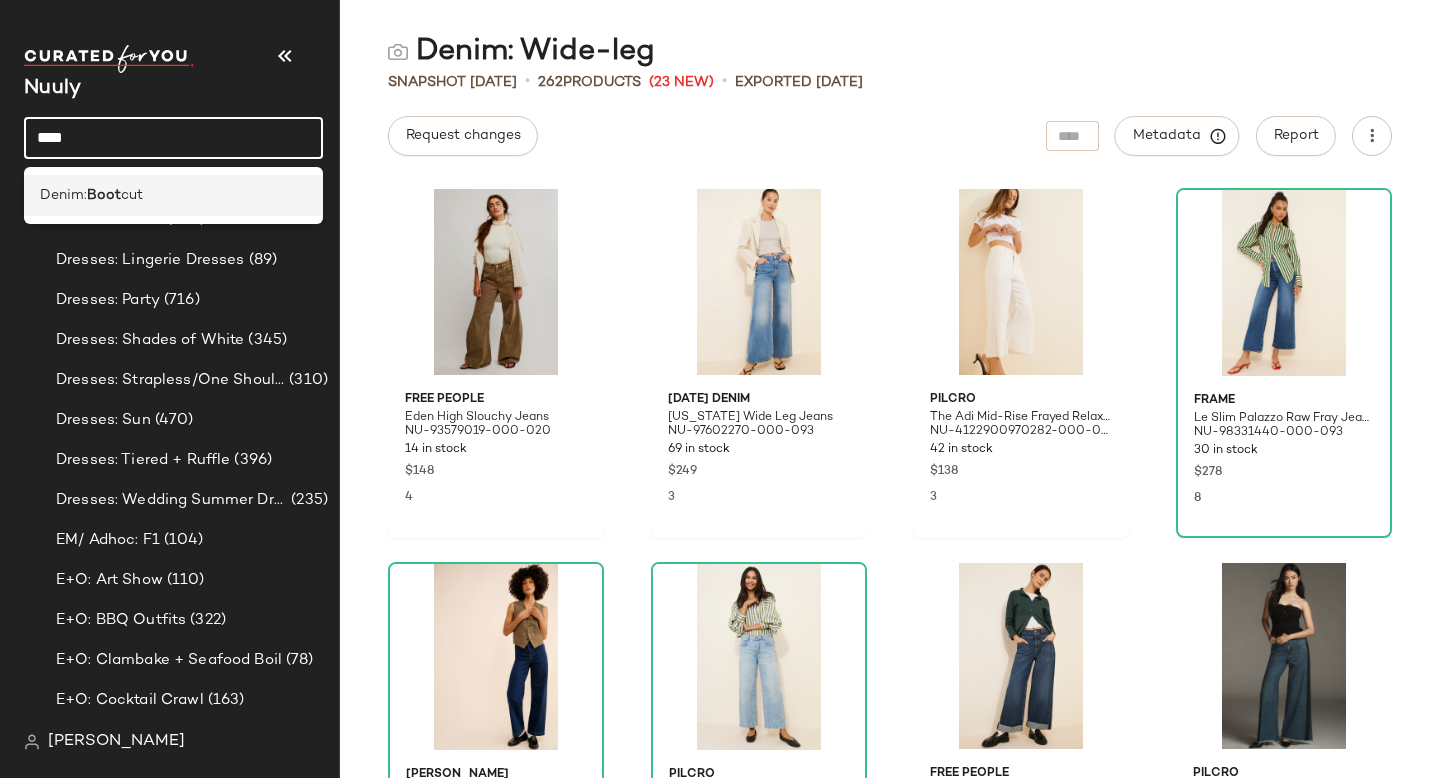 type on "****" 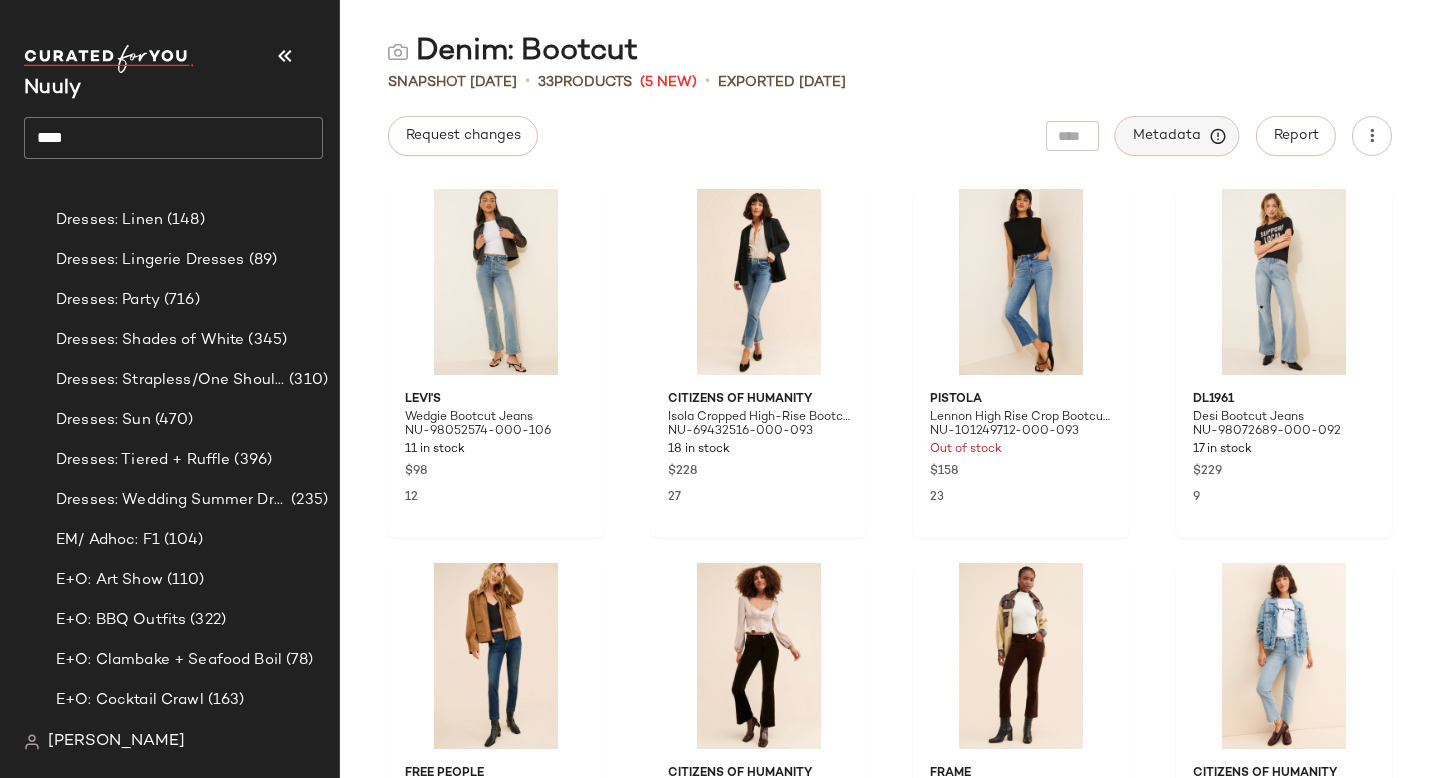 click on "Metadata" 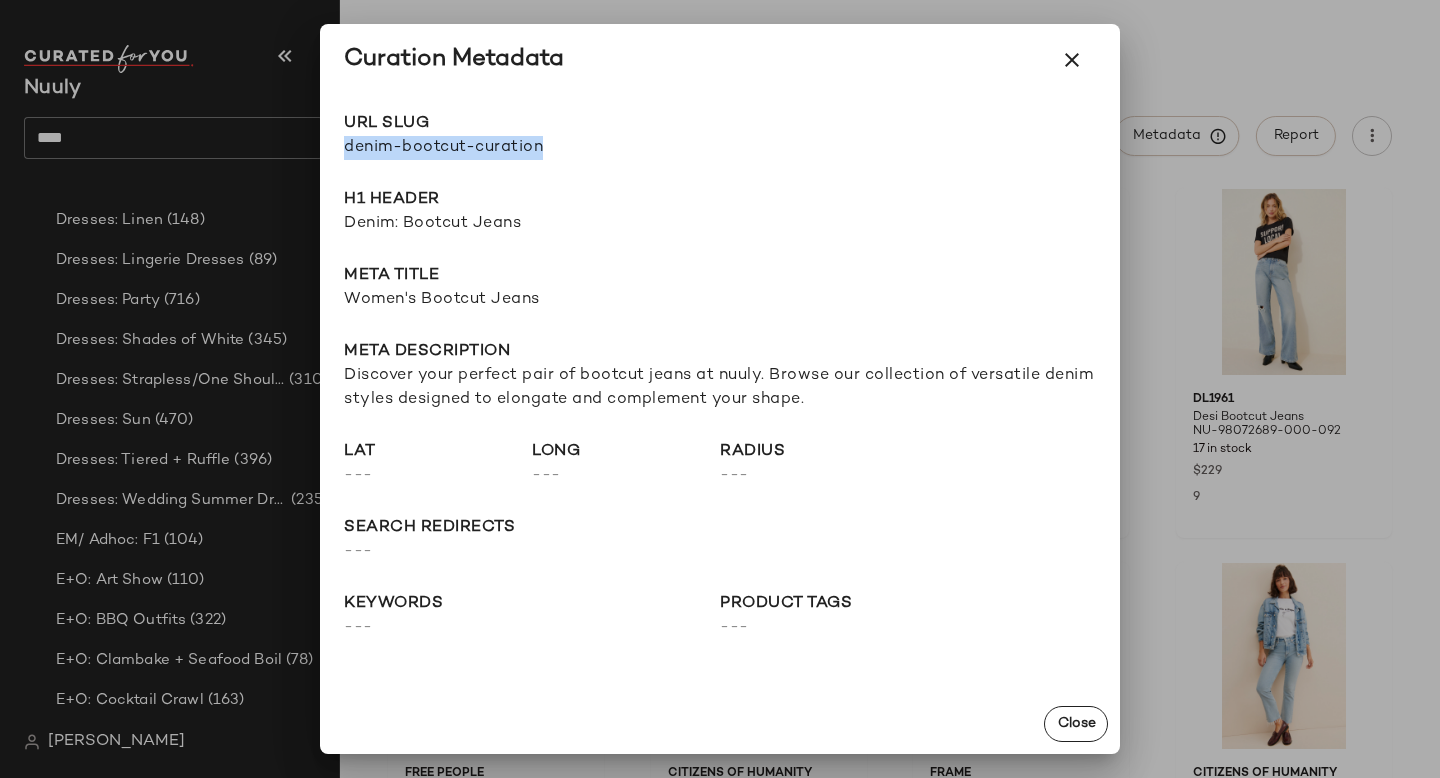 drag, startPoint x: 343, startPoint y: 144, endPoint x: 753, endPoint y: 144, distance: 410 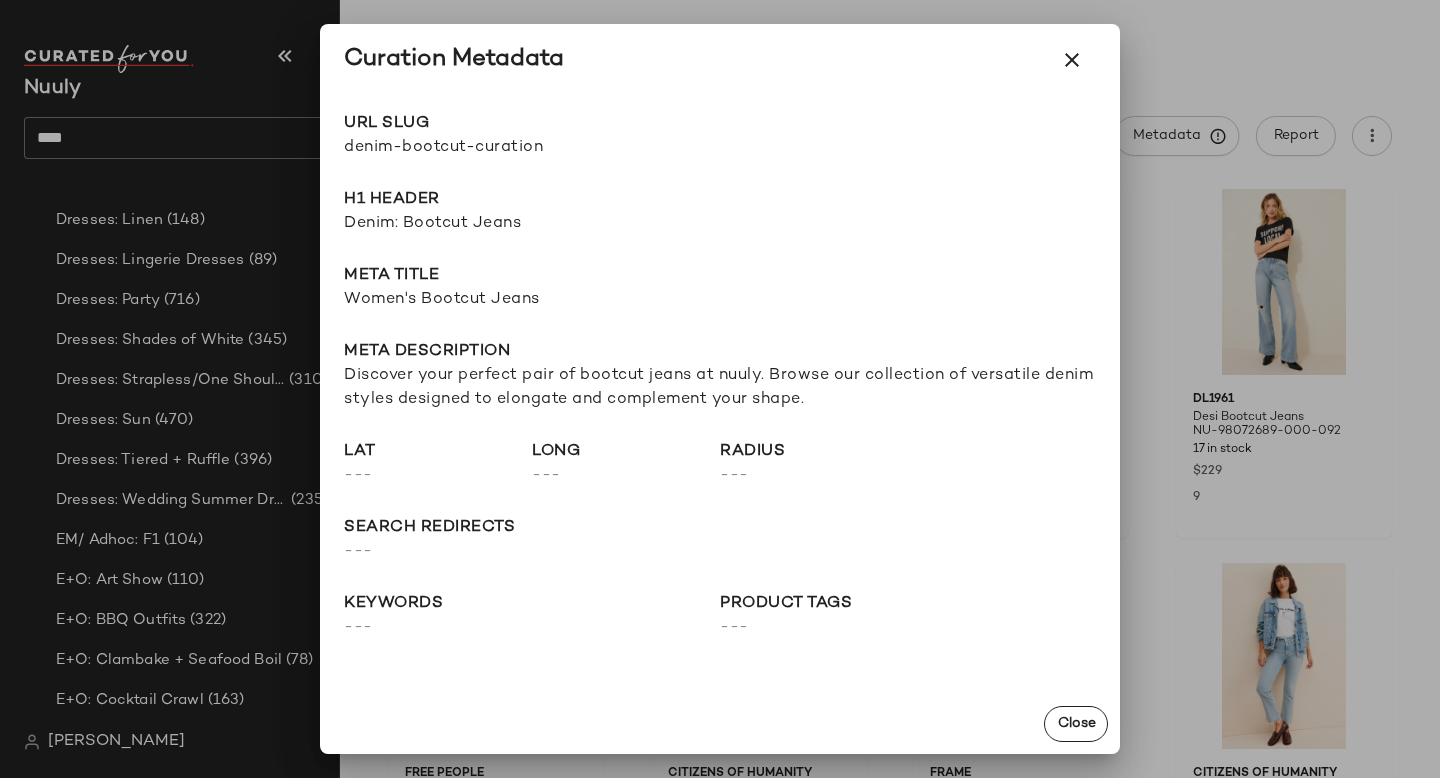 click at bounding box center (720, 389) 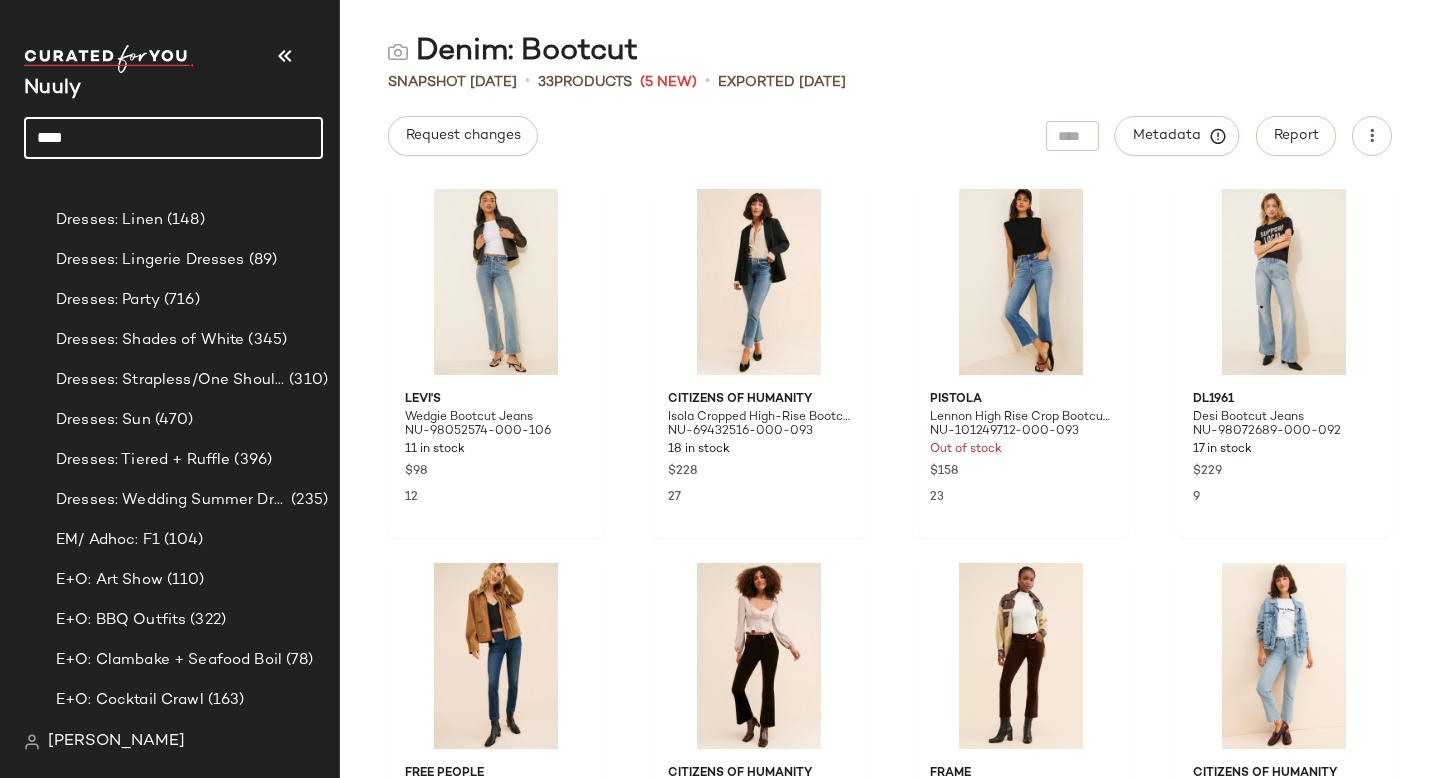 click on "****" 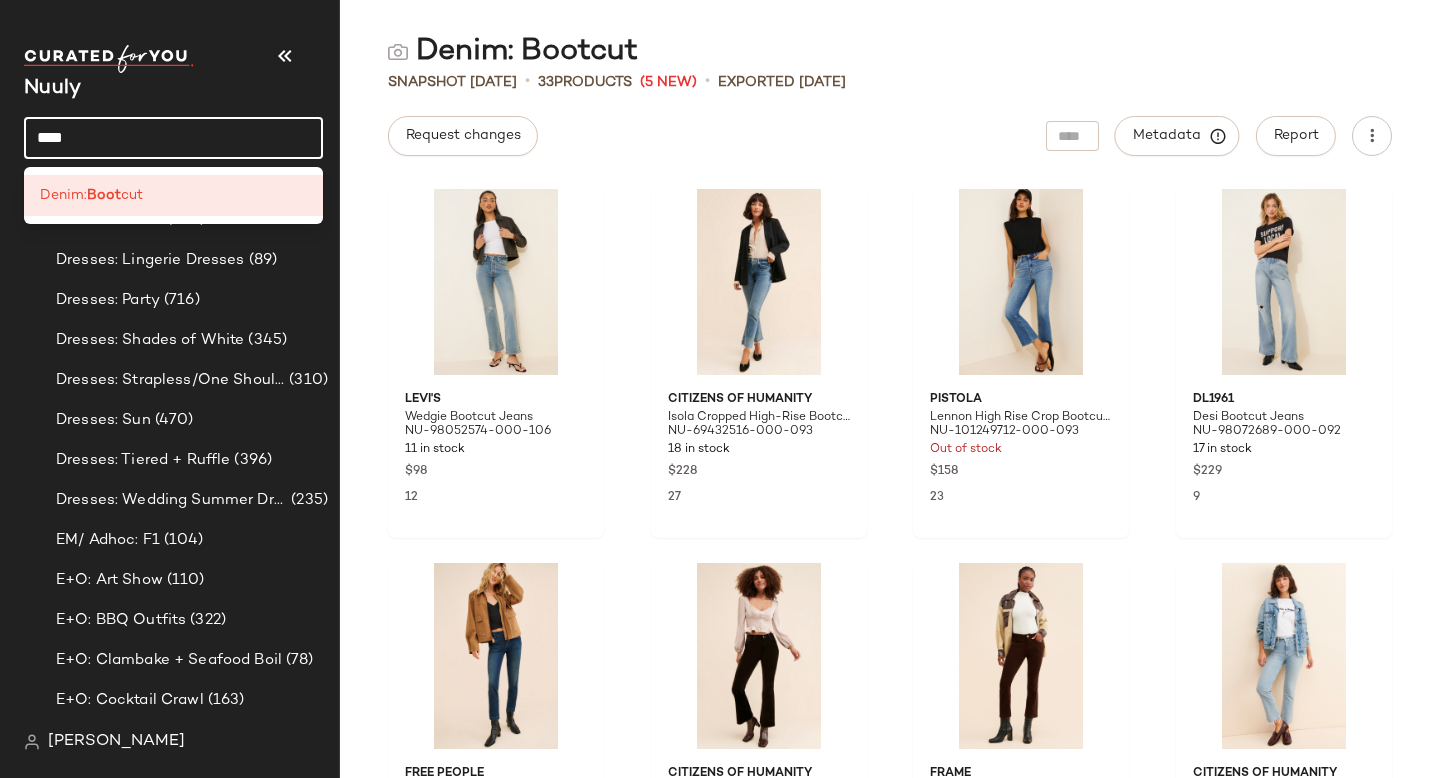 click on "****" 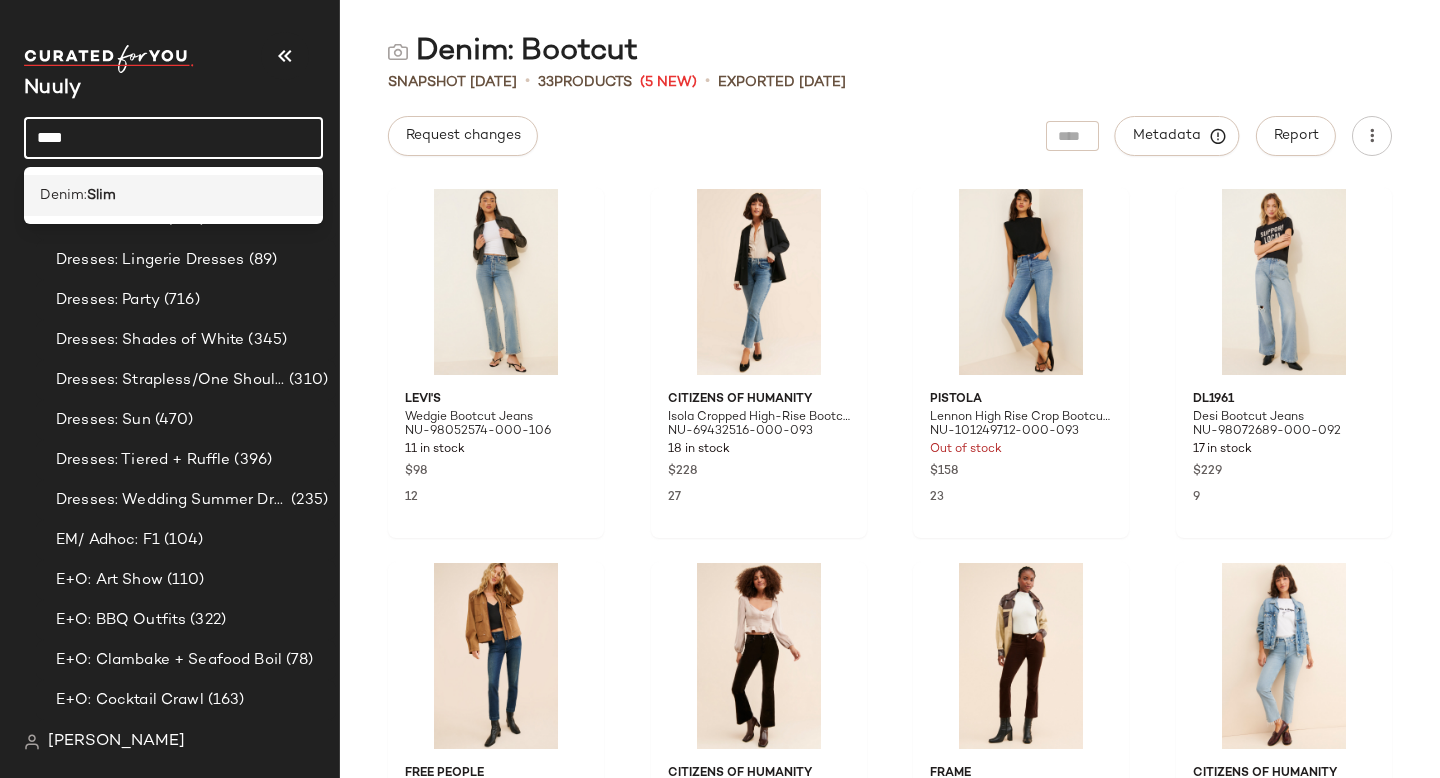 type on "****" 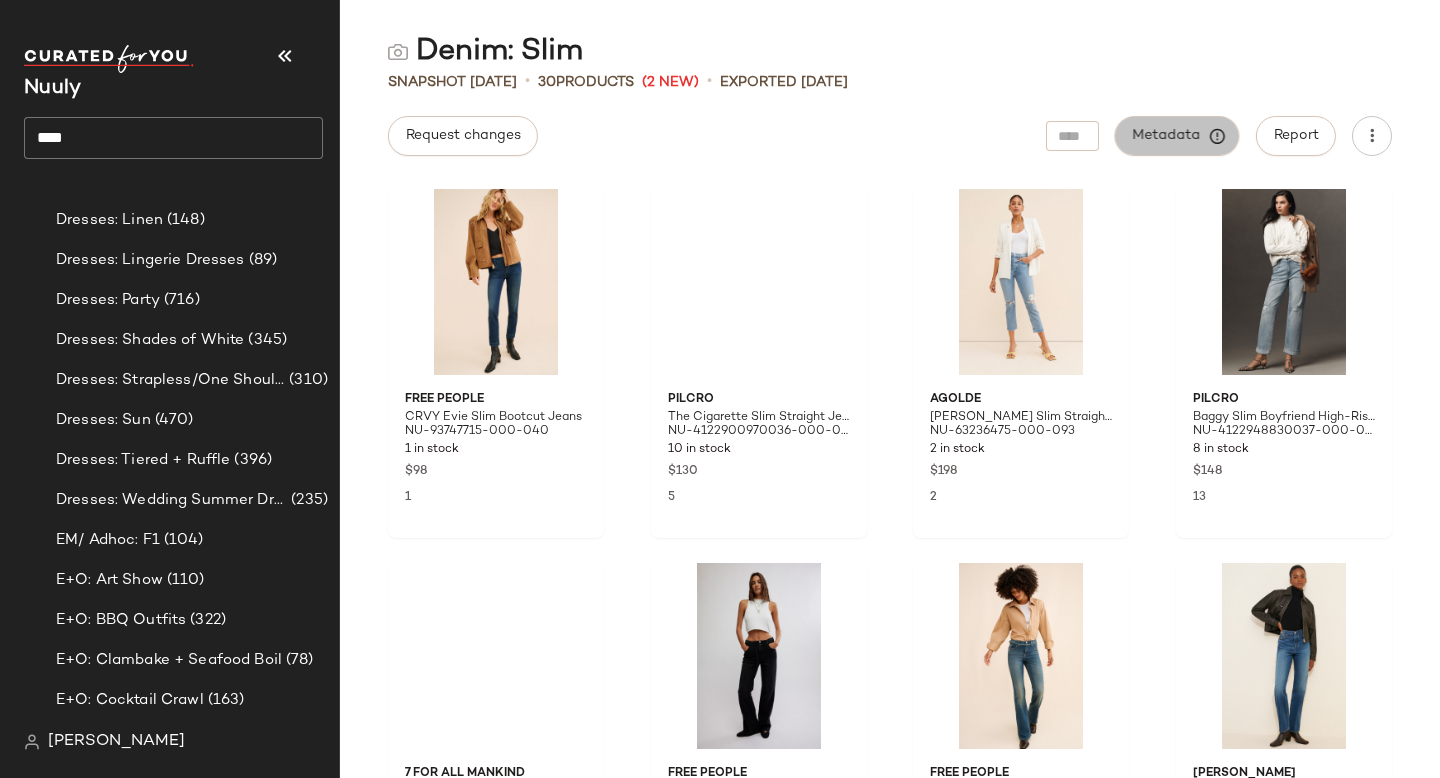 click on "Metadata" 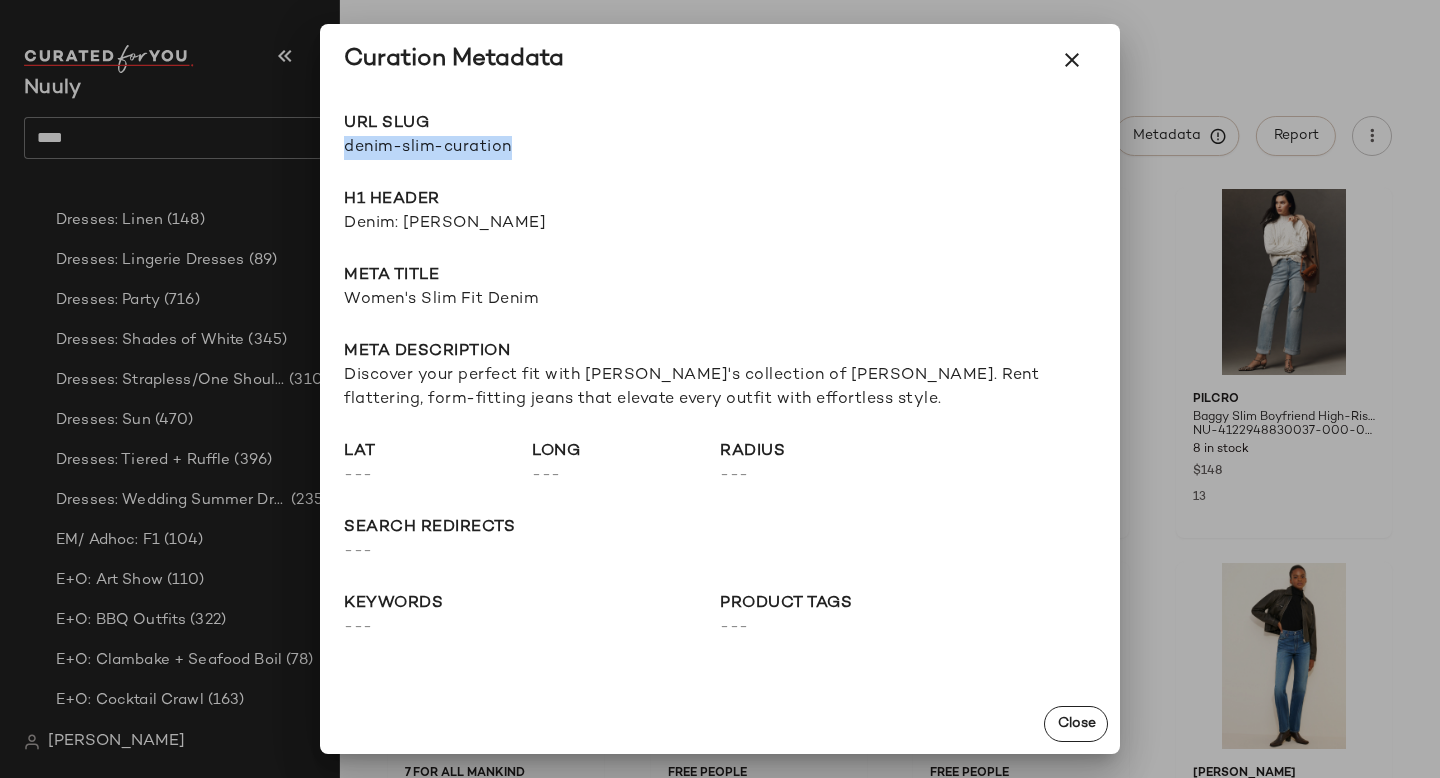 drag, startPoint x: 347, startPoint y: 147, endPoint x: 674, endPoint y: 162, distance: 327.34384 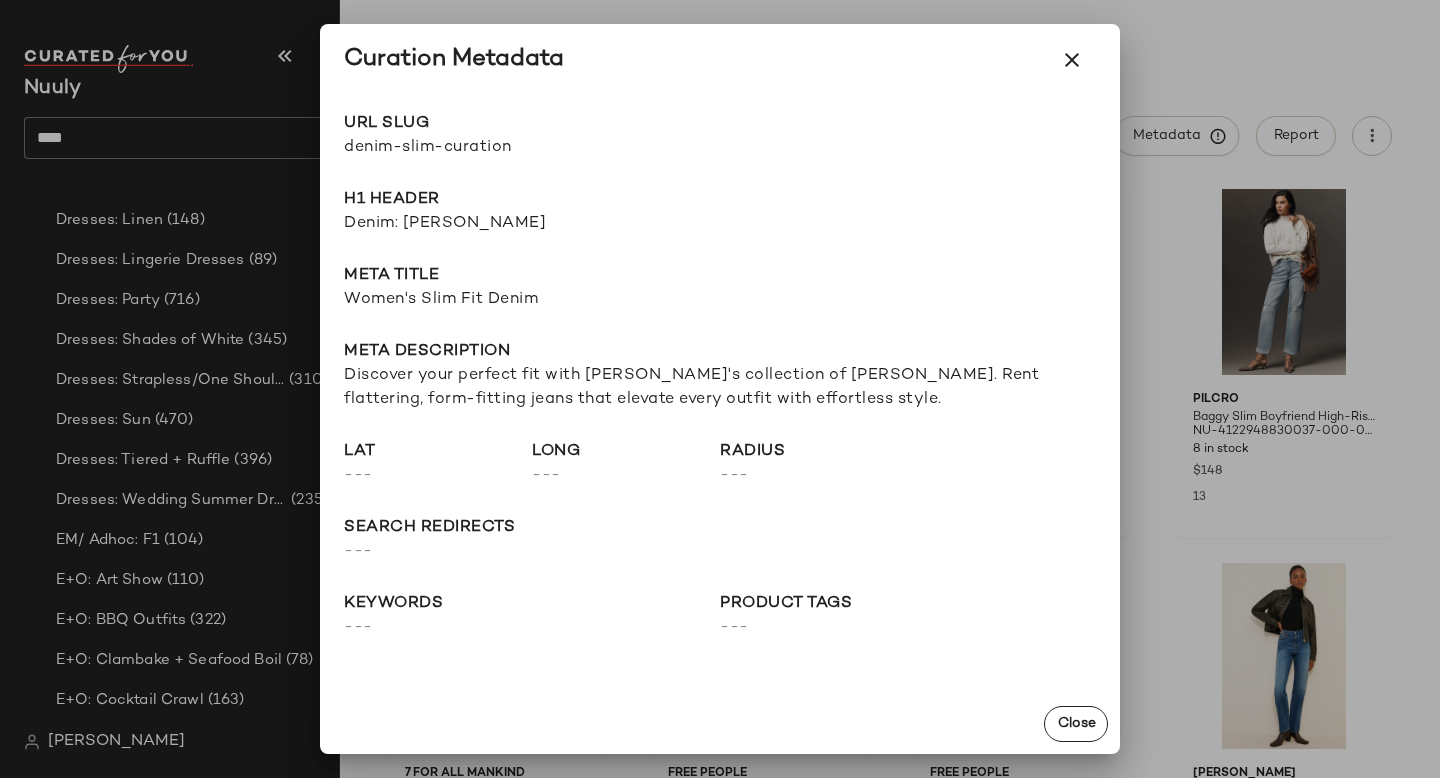 click at bounding box center [720, 389] 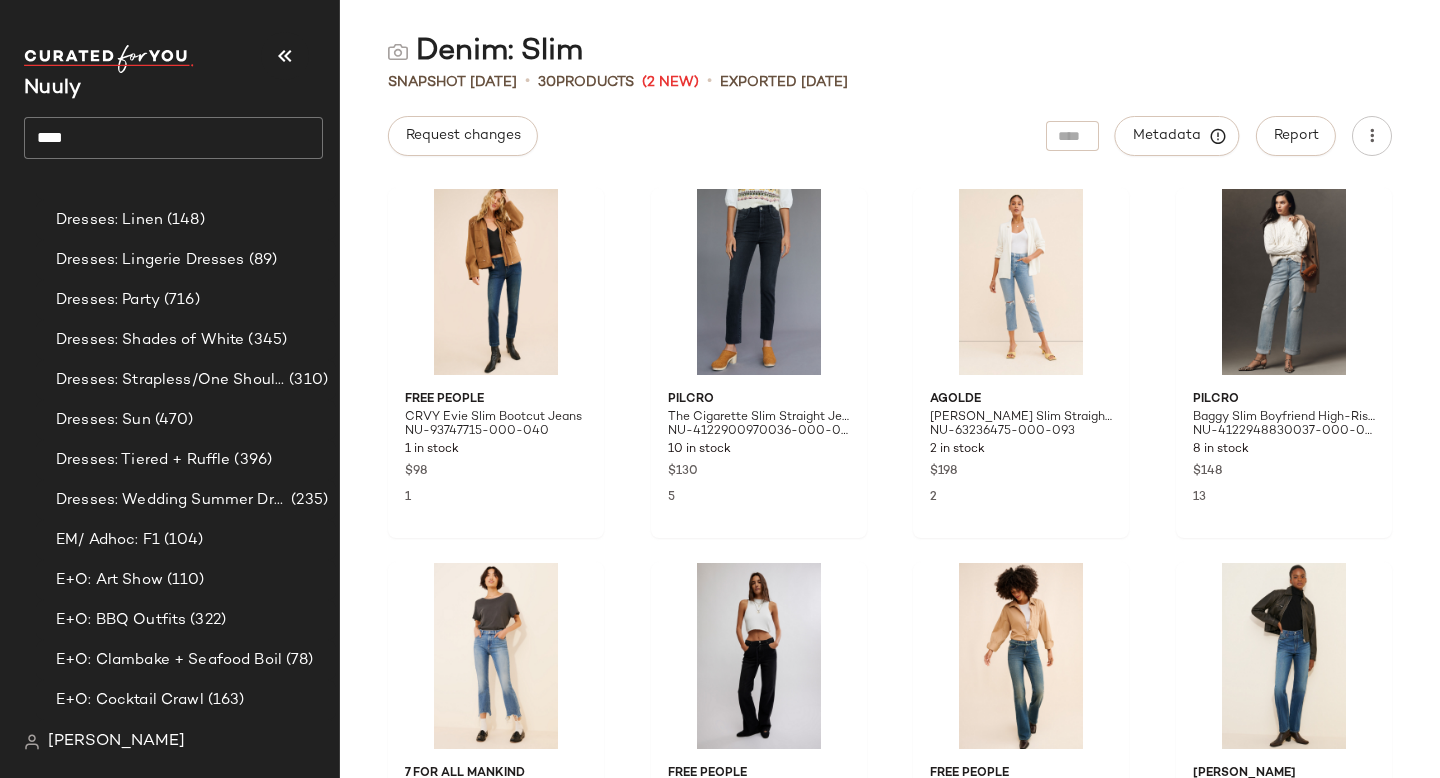 click on "****" 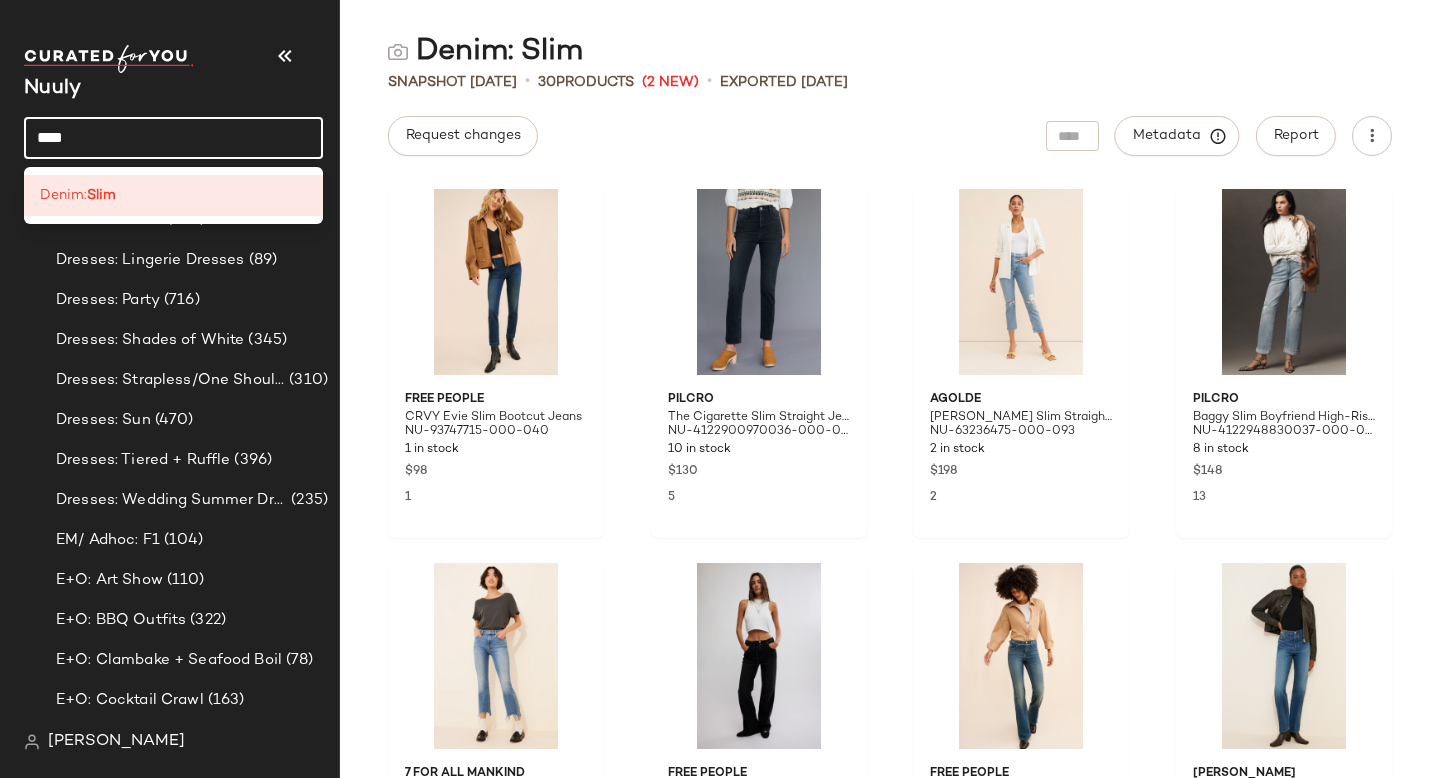 click on "****" 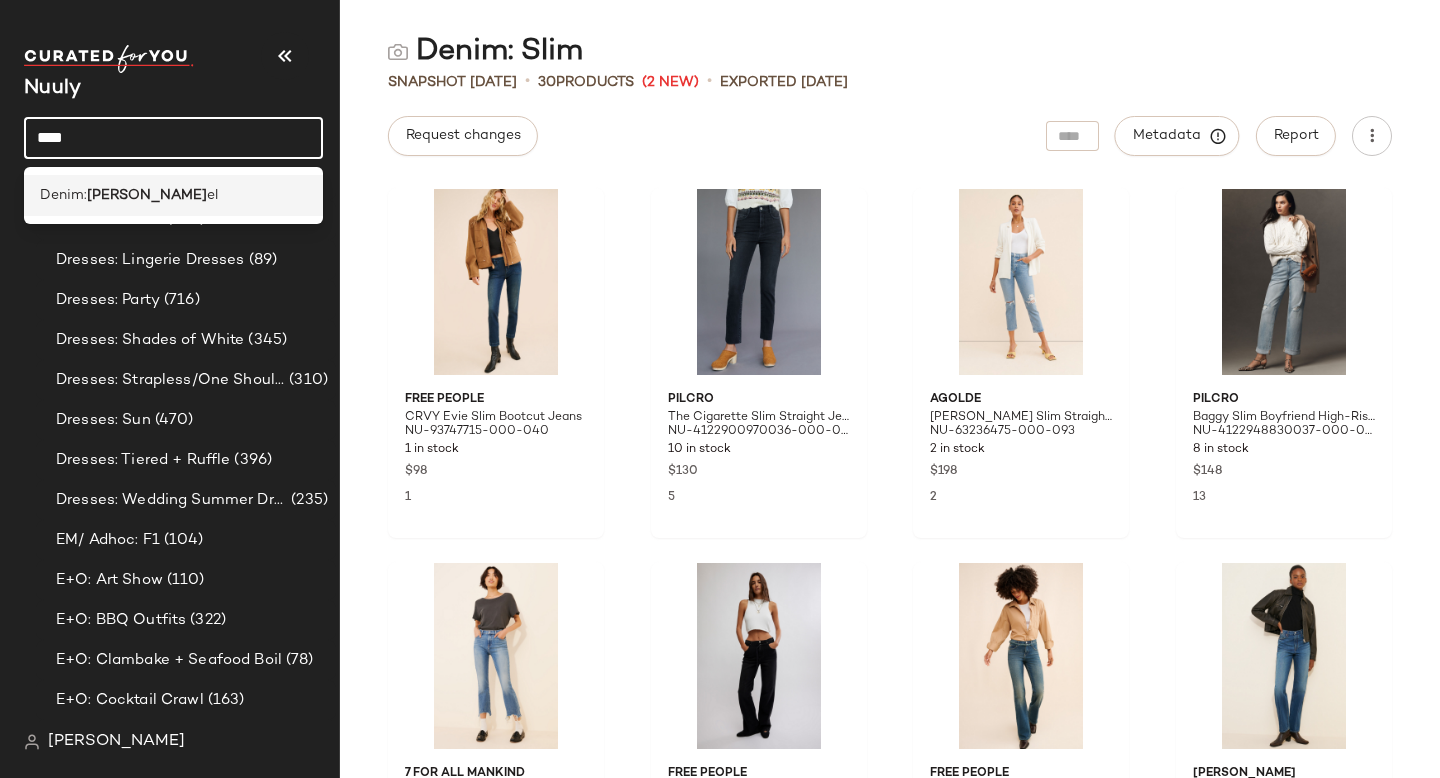 click on "Denim:  [PERSON_NAME] el" 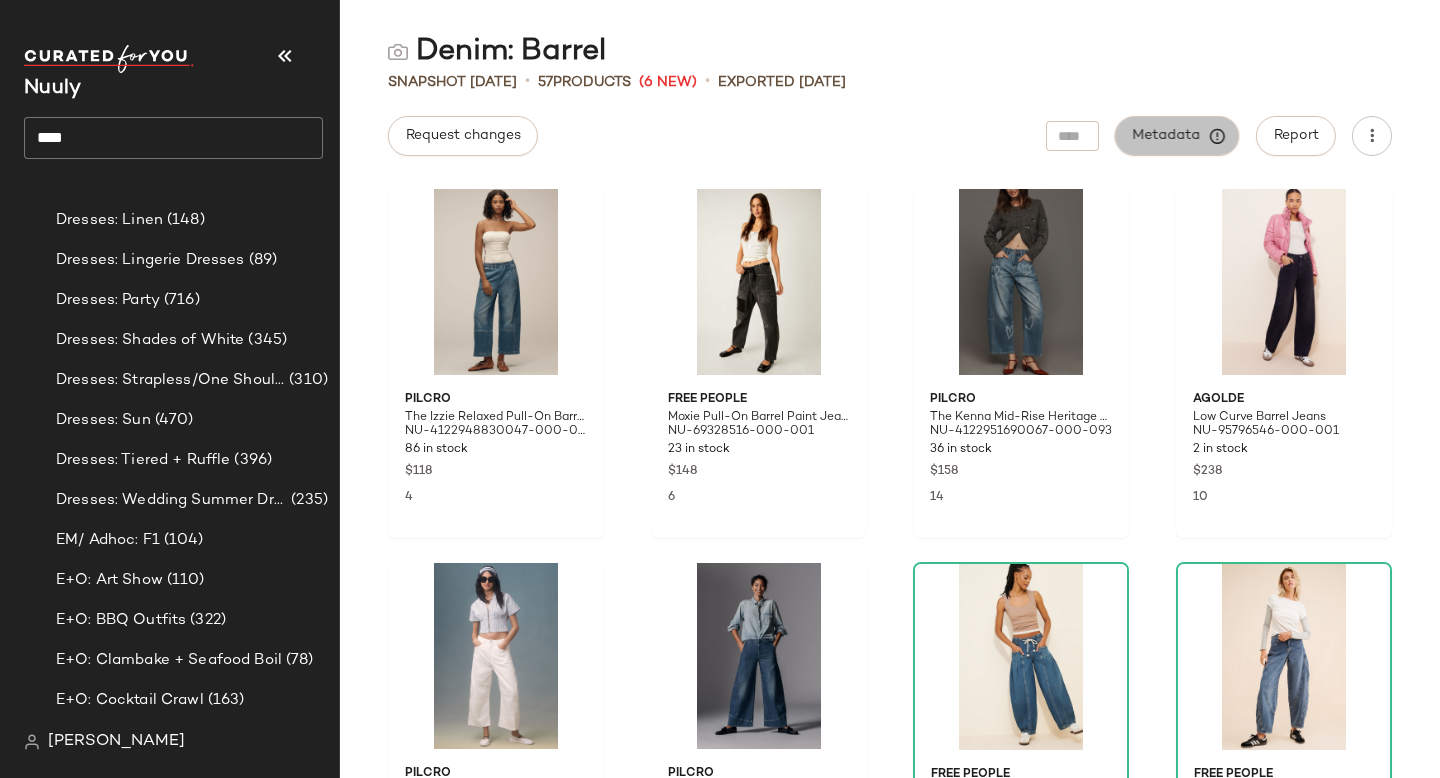 click on "Metadata" 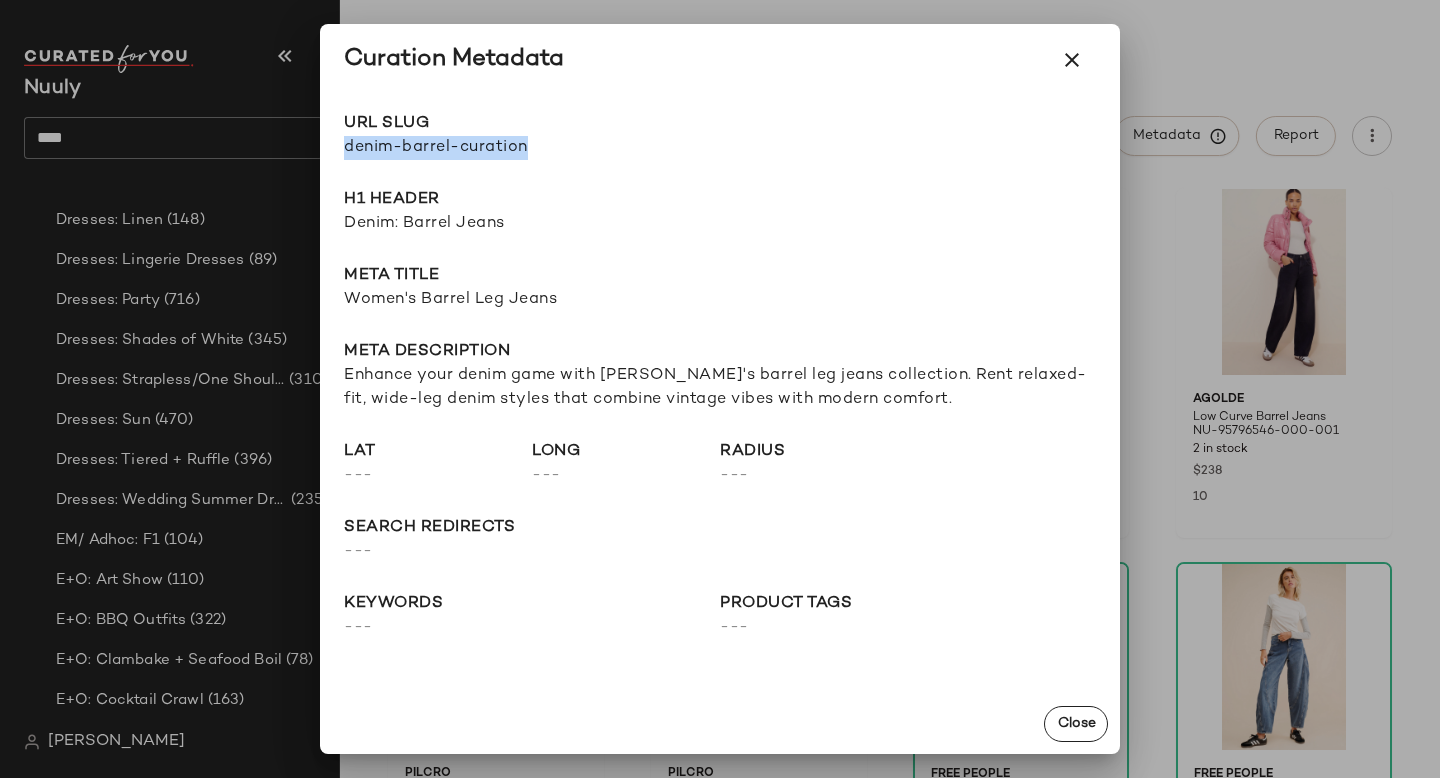 drag, startPoint x: 346, startPoint y: 146, endPoint x: 715, endPoint y: 146, distance: 369 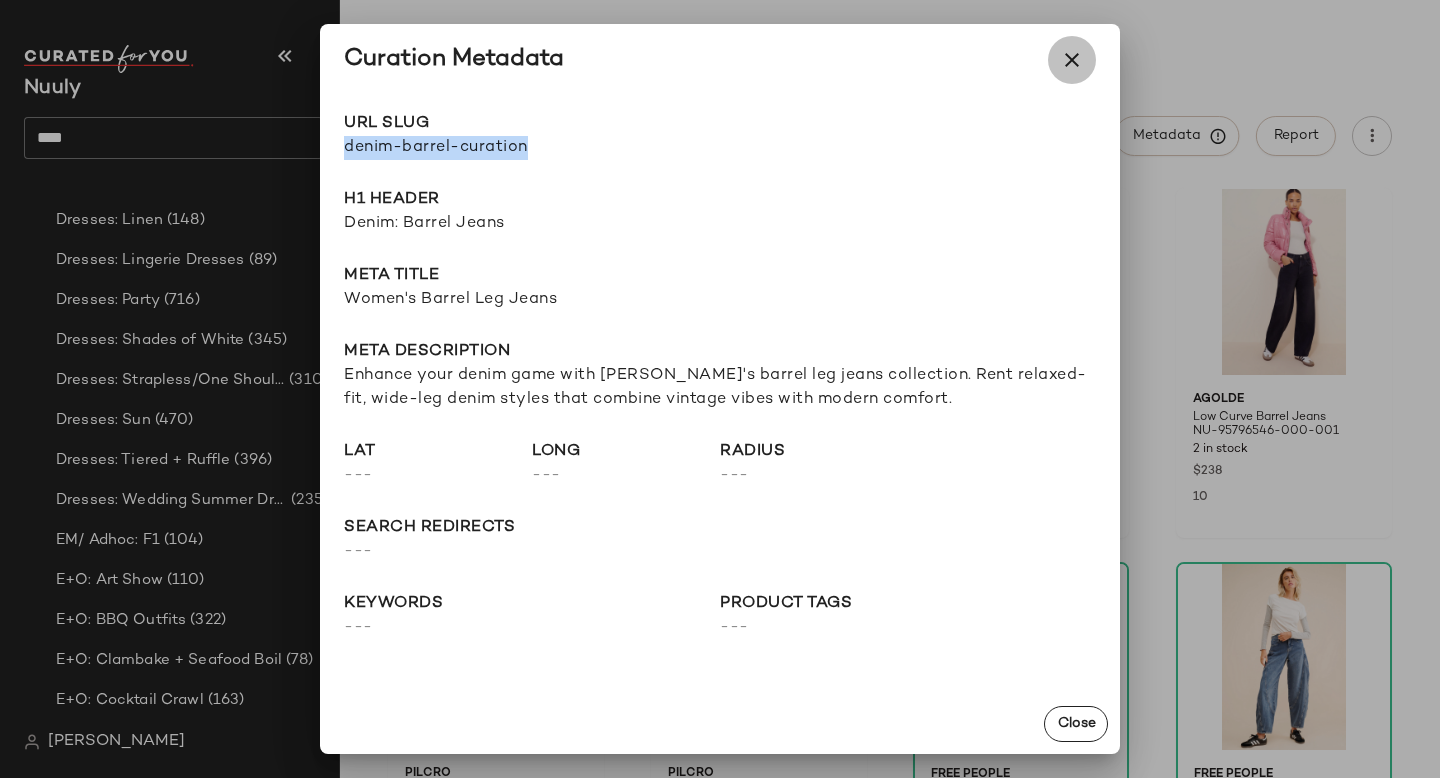 click at bounding box center [1072, 60] 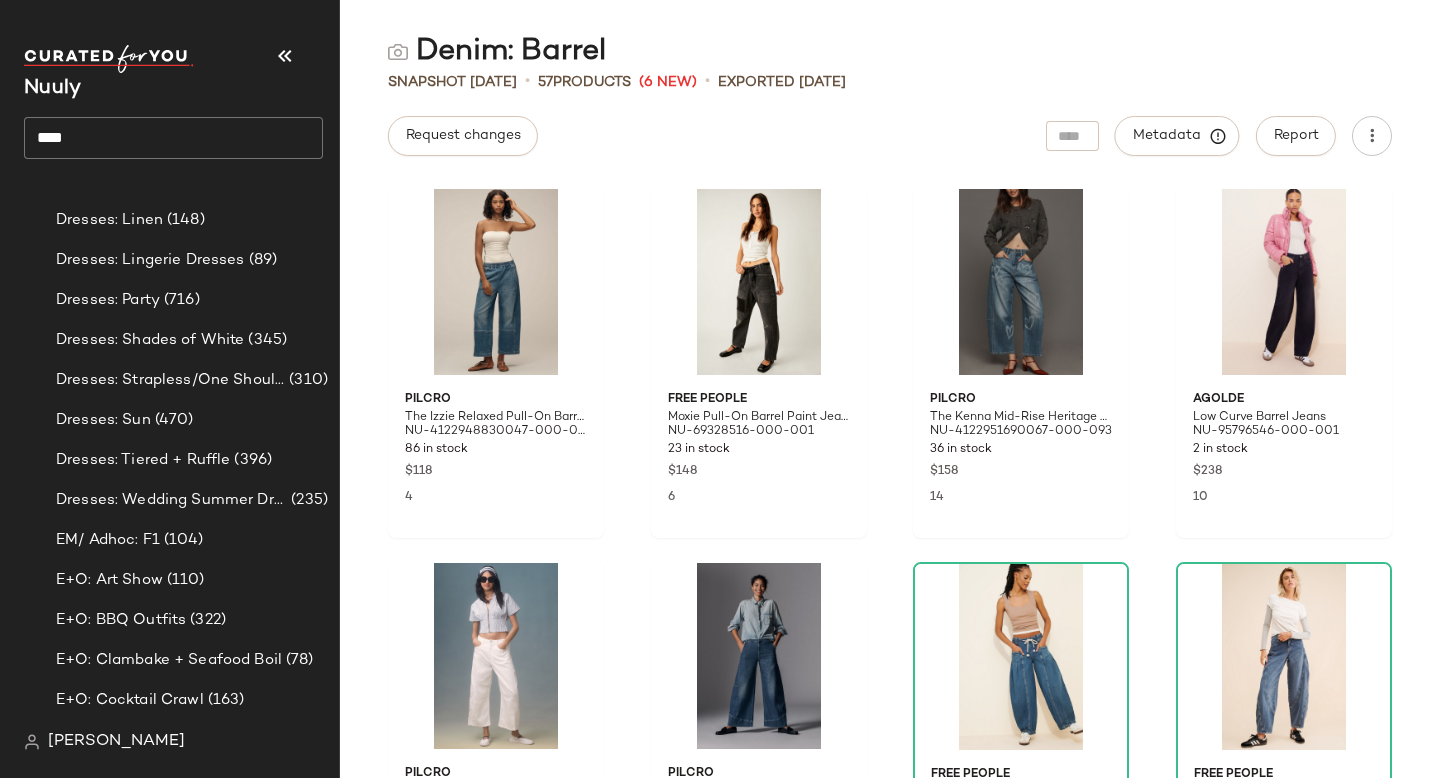 click on "****" 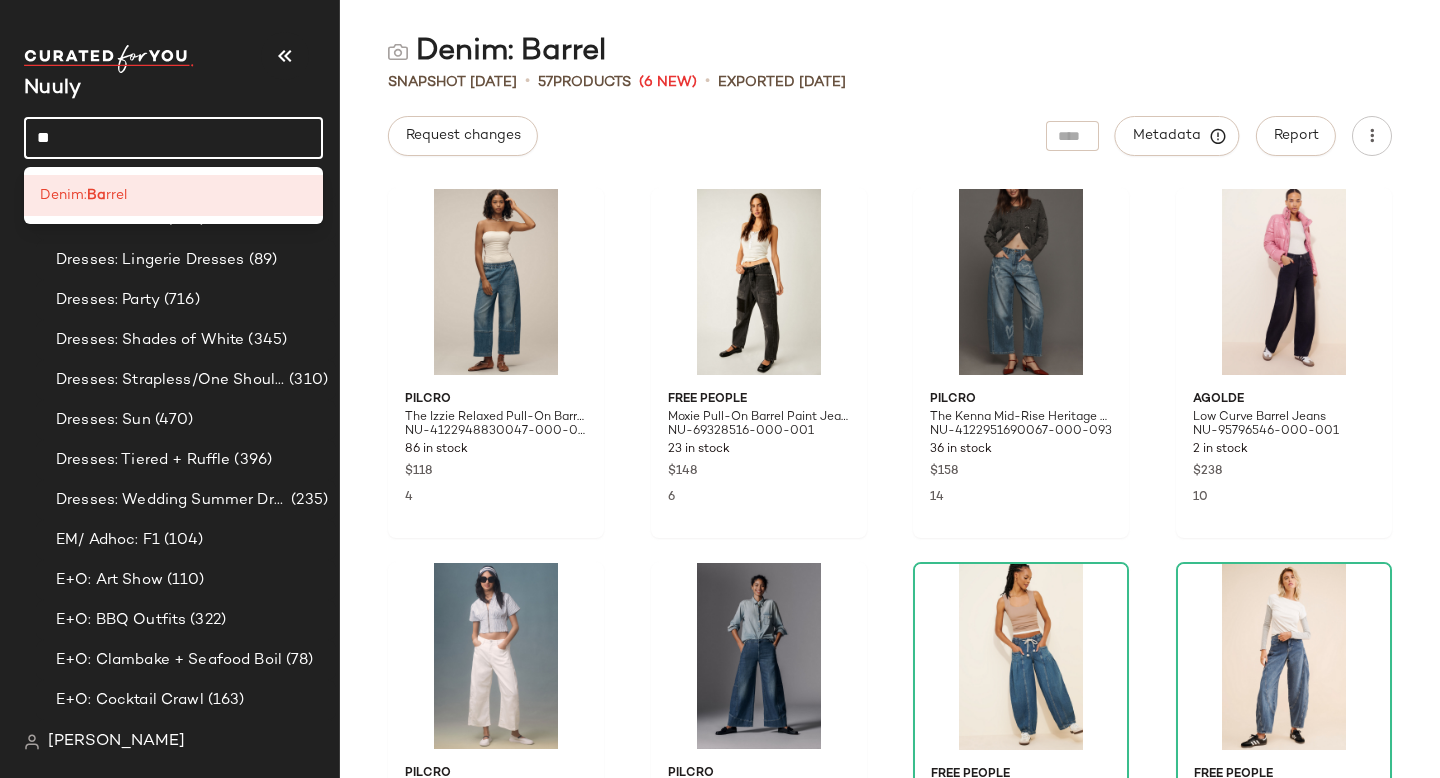 type on "*" 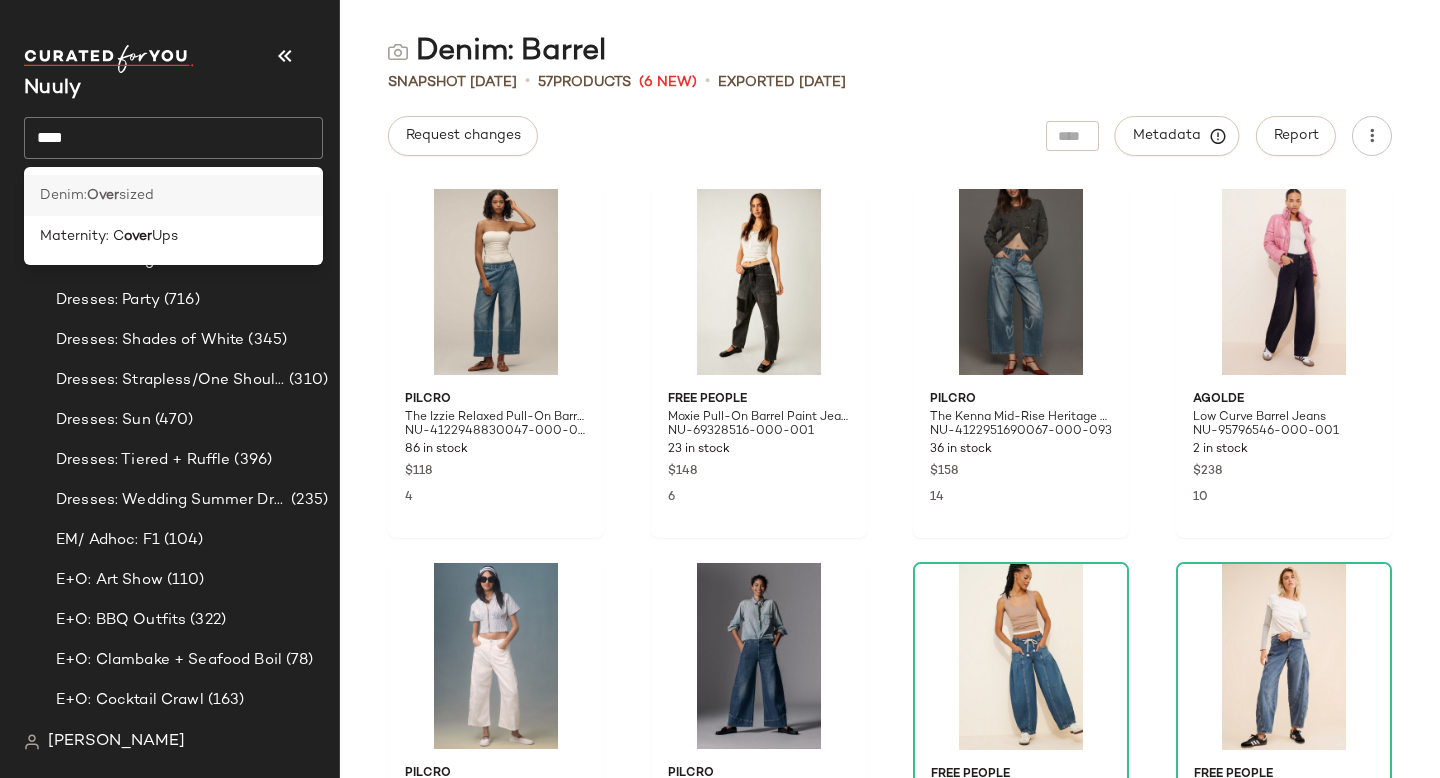 click on "Over" at bounding box center (103, 195) 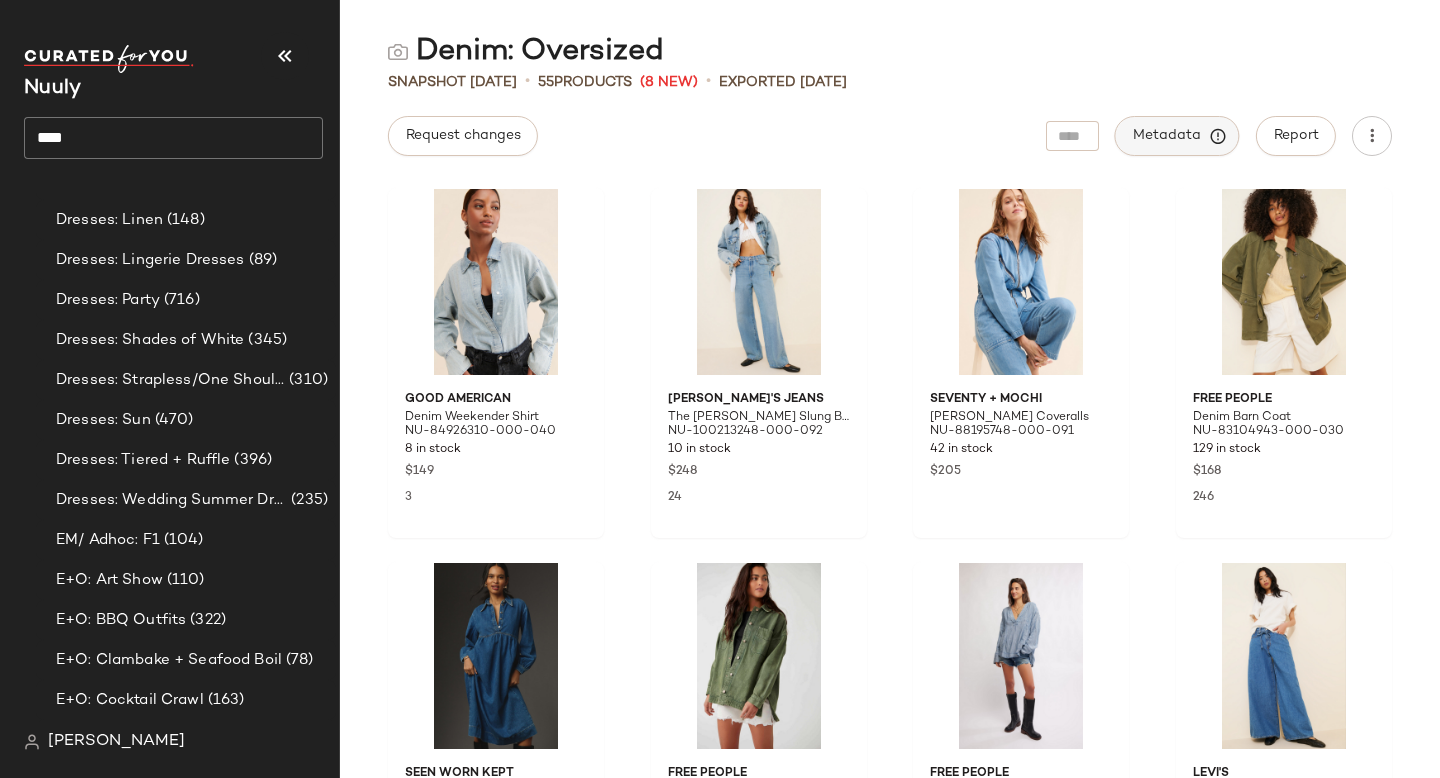 click on "Metadata" 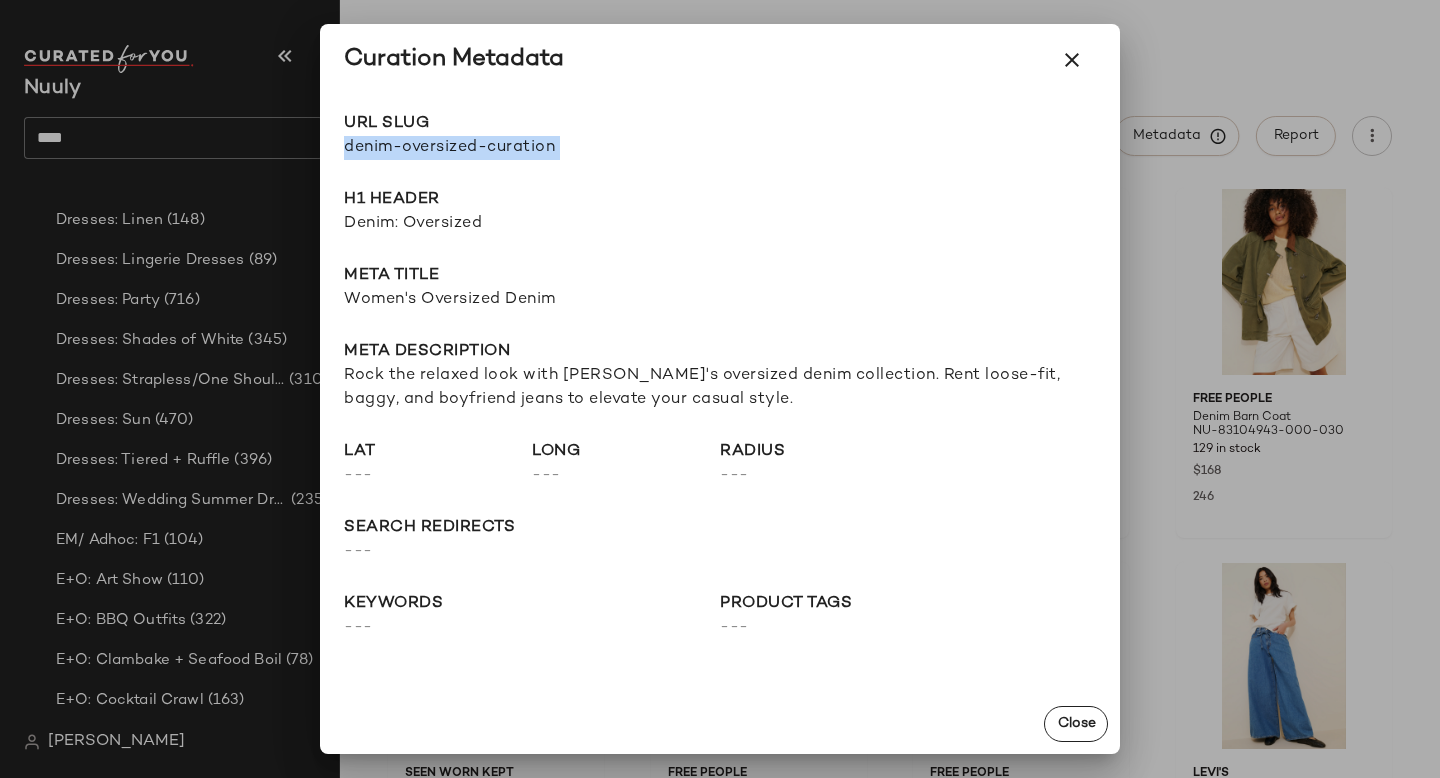 drag, startPoint x: 345, startPoint y: 147, endPoint x: 790, endPoint y: 157, distance: 445.11234 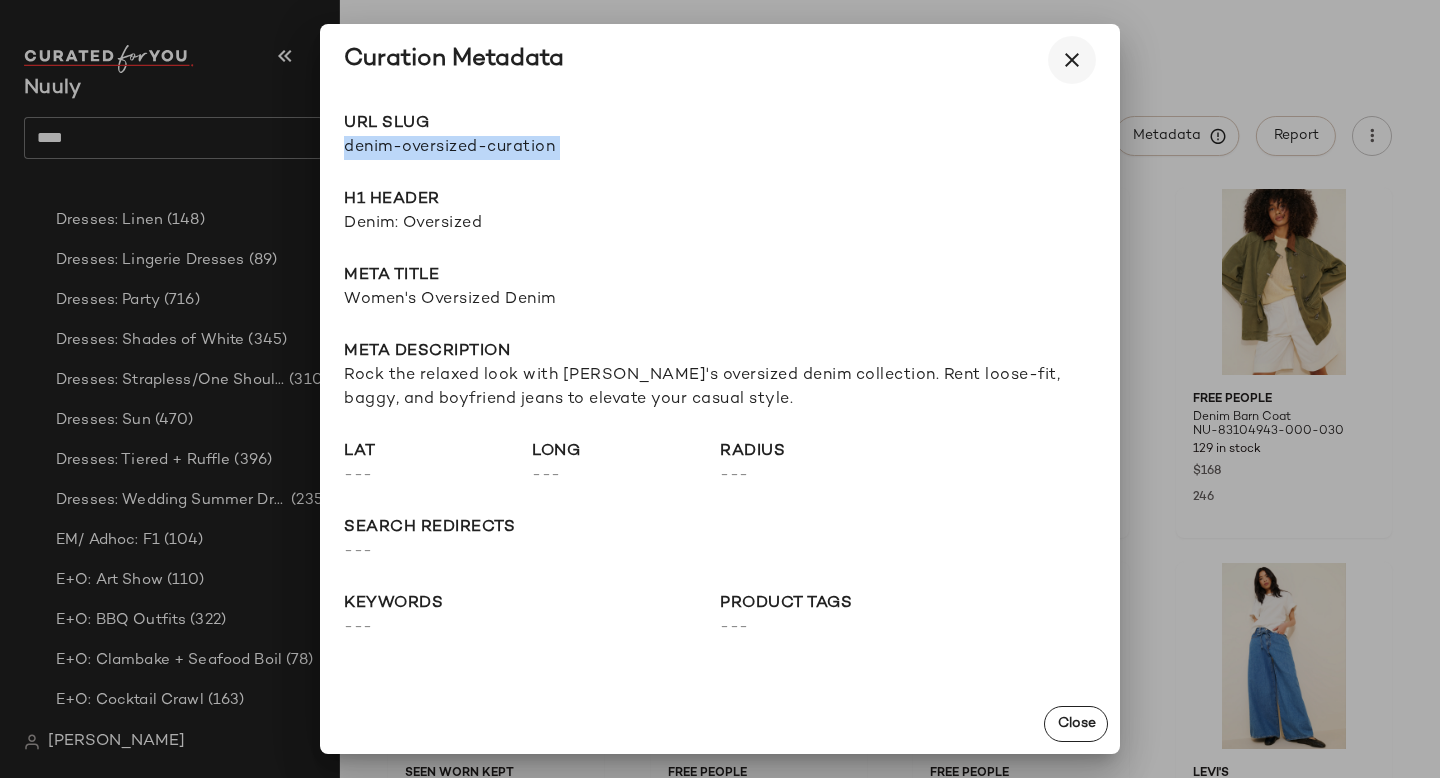 click at bounding box center (1072, 60) 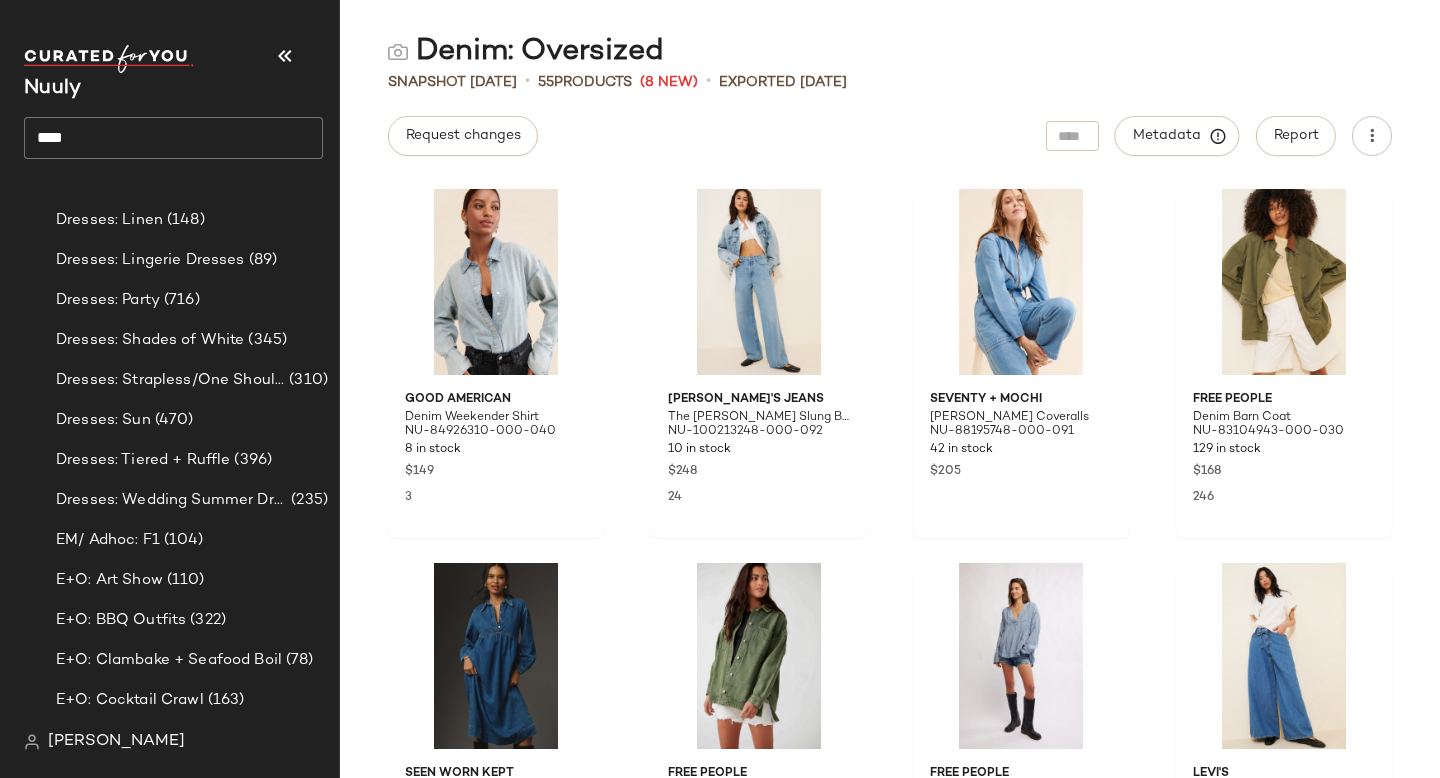 click on "****" 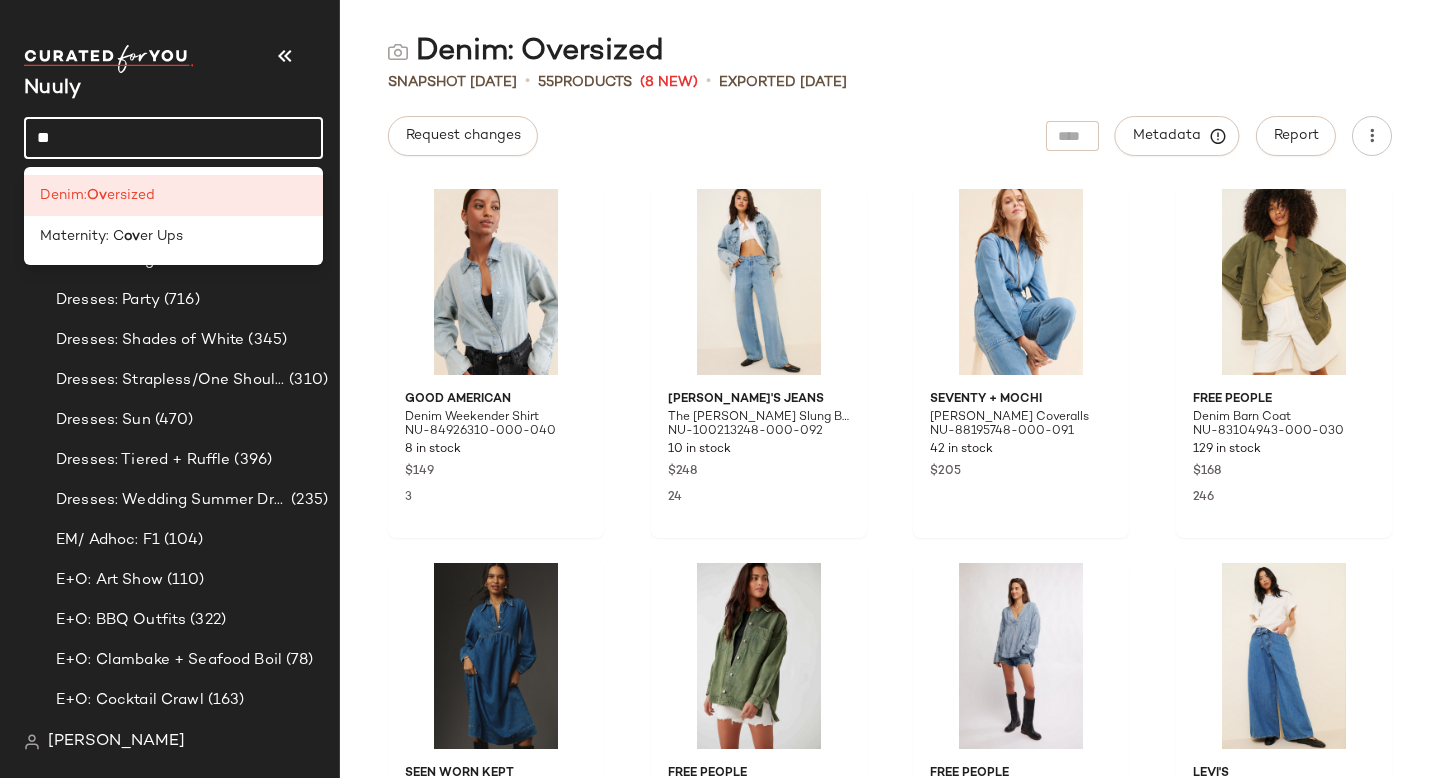 type on "*" 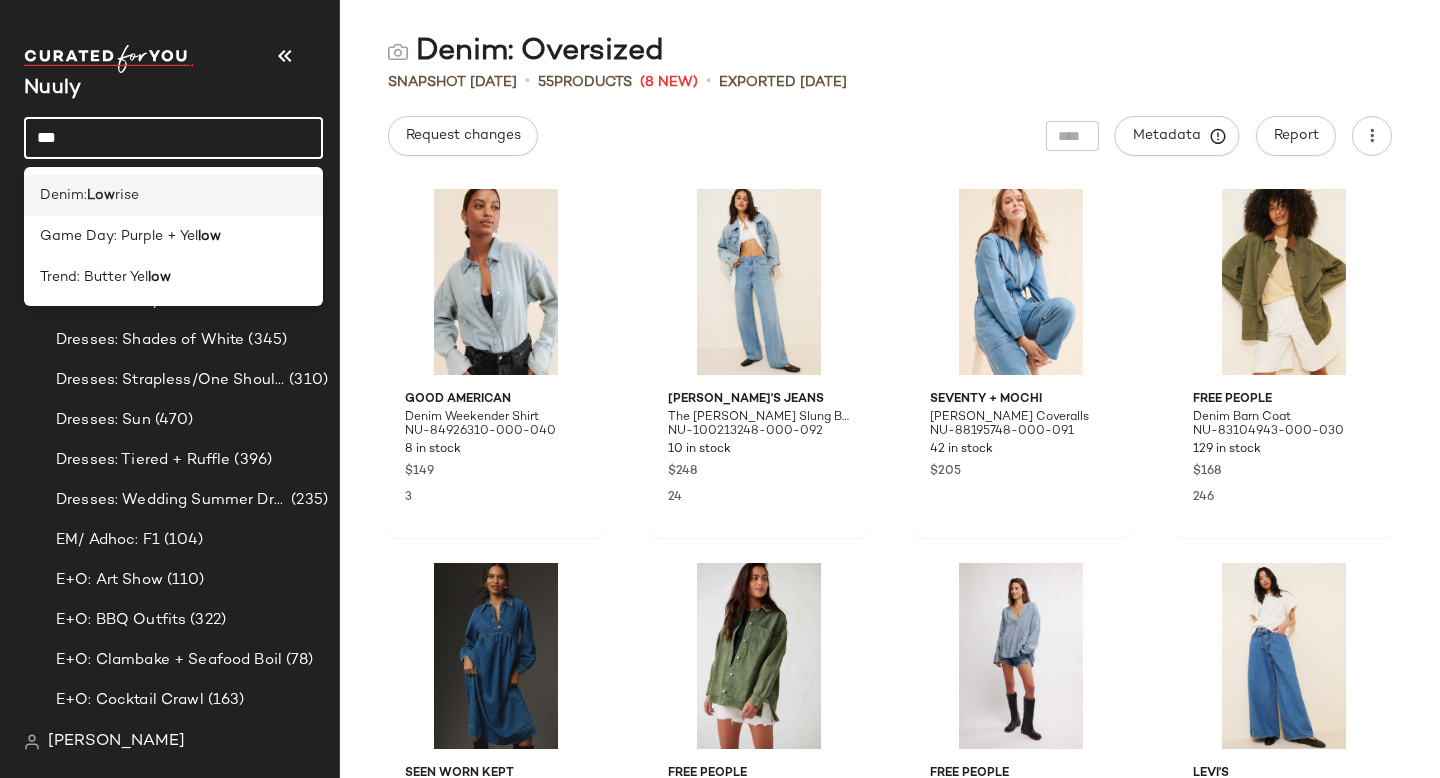 click on "rise" at bounding box center (127, 195) 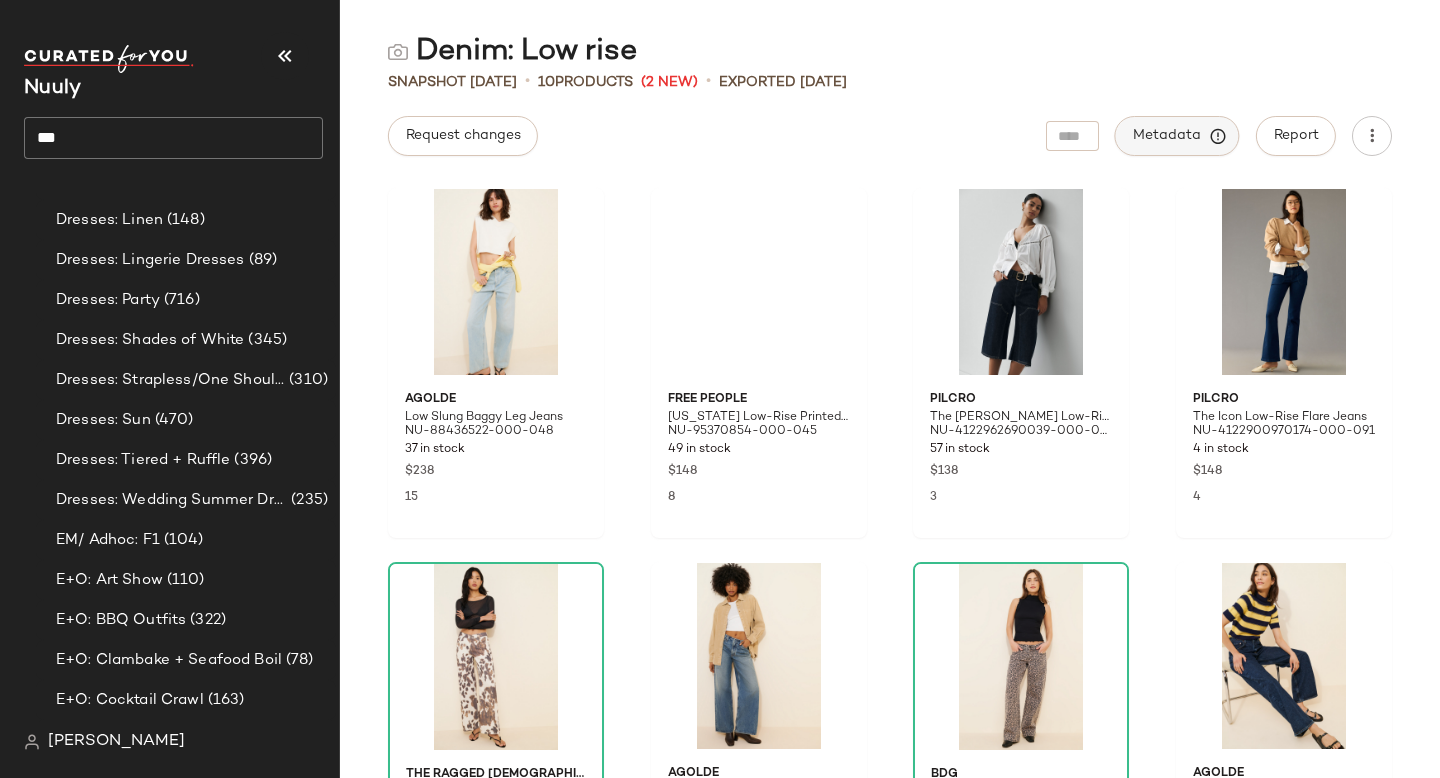 click on "Metadata" 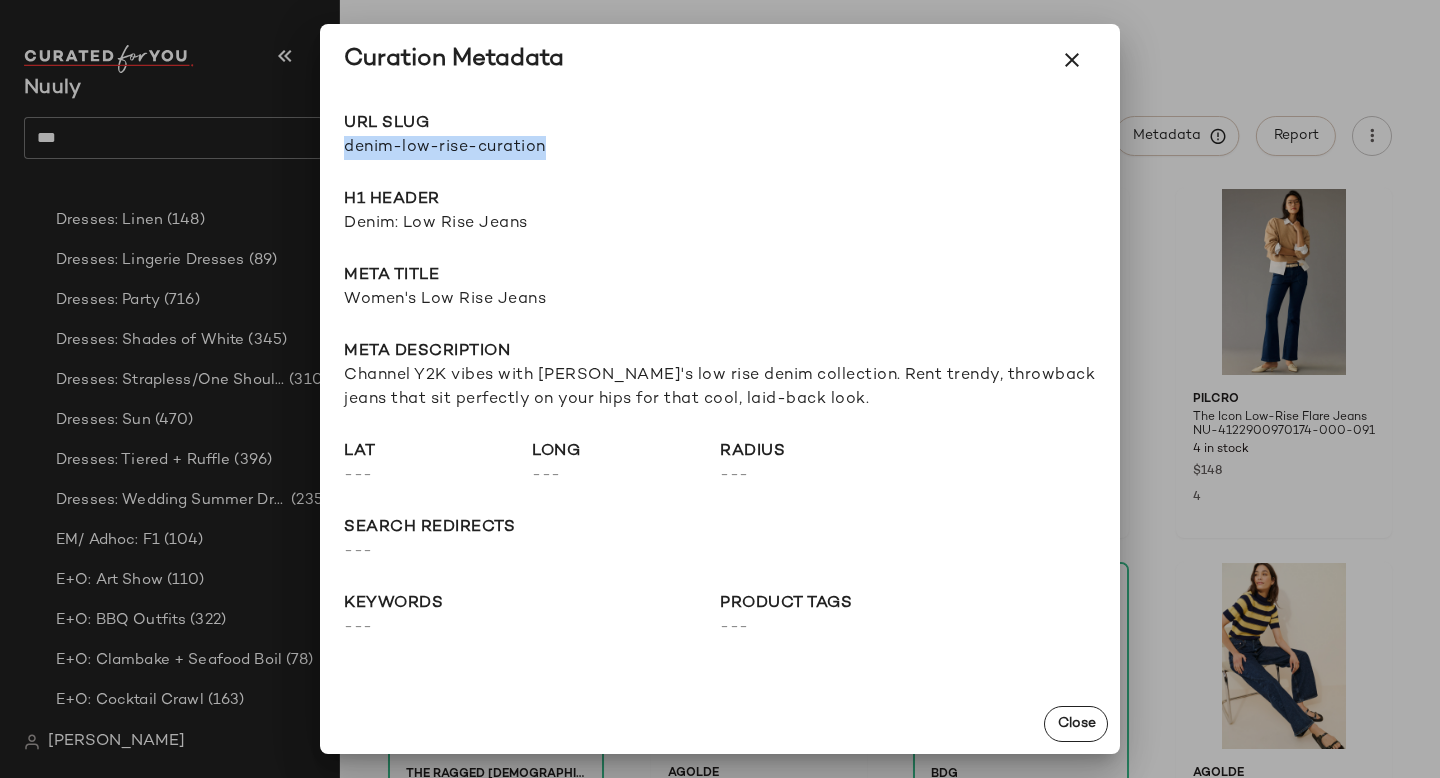 drag, startPoint x: 343, startPoint y: 144, endPoint x: 738, endPoint y: 144, distance: 395 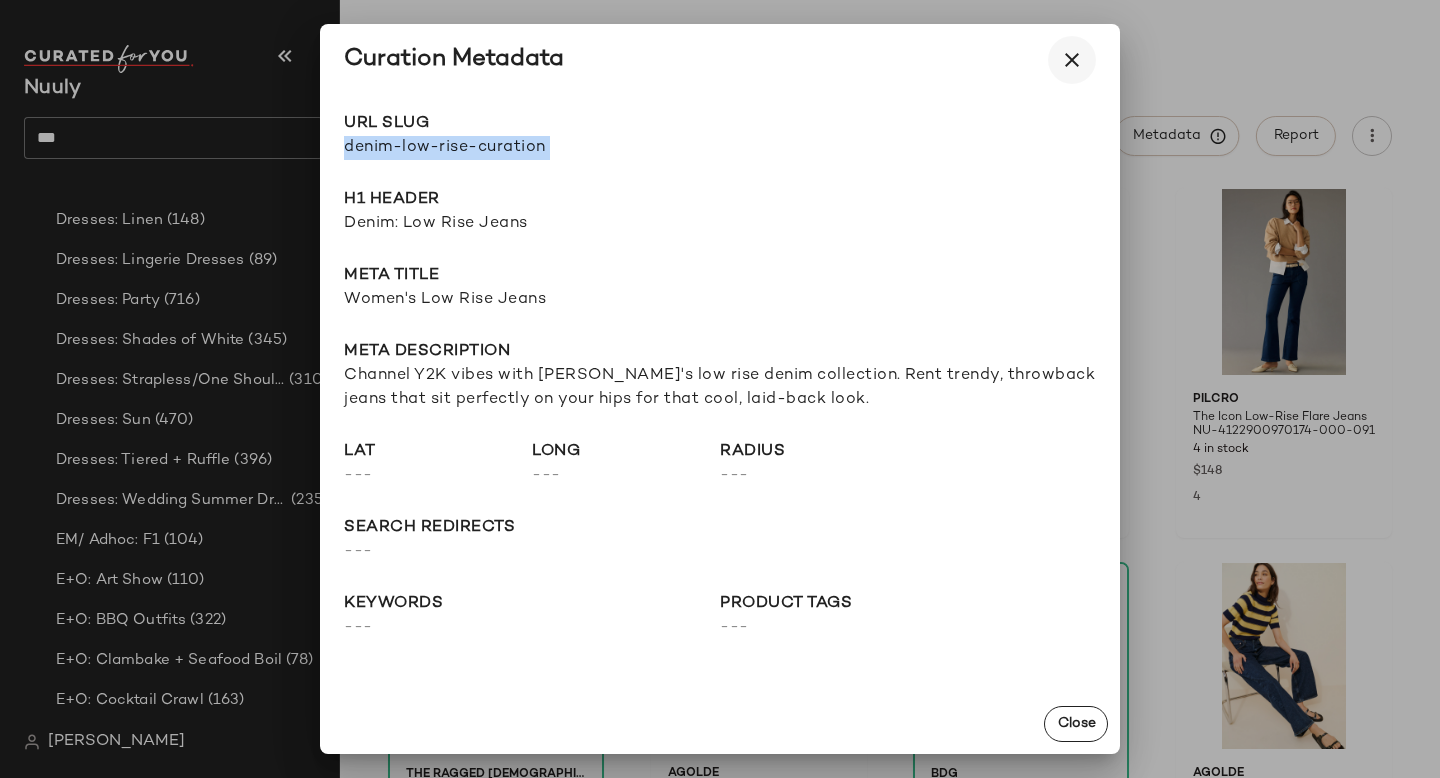 click at bounding box center (1072, 60) 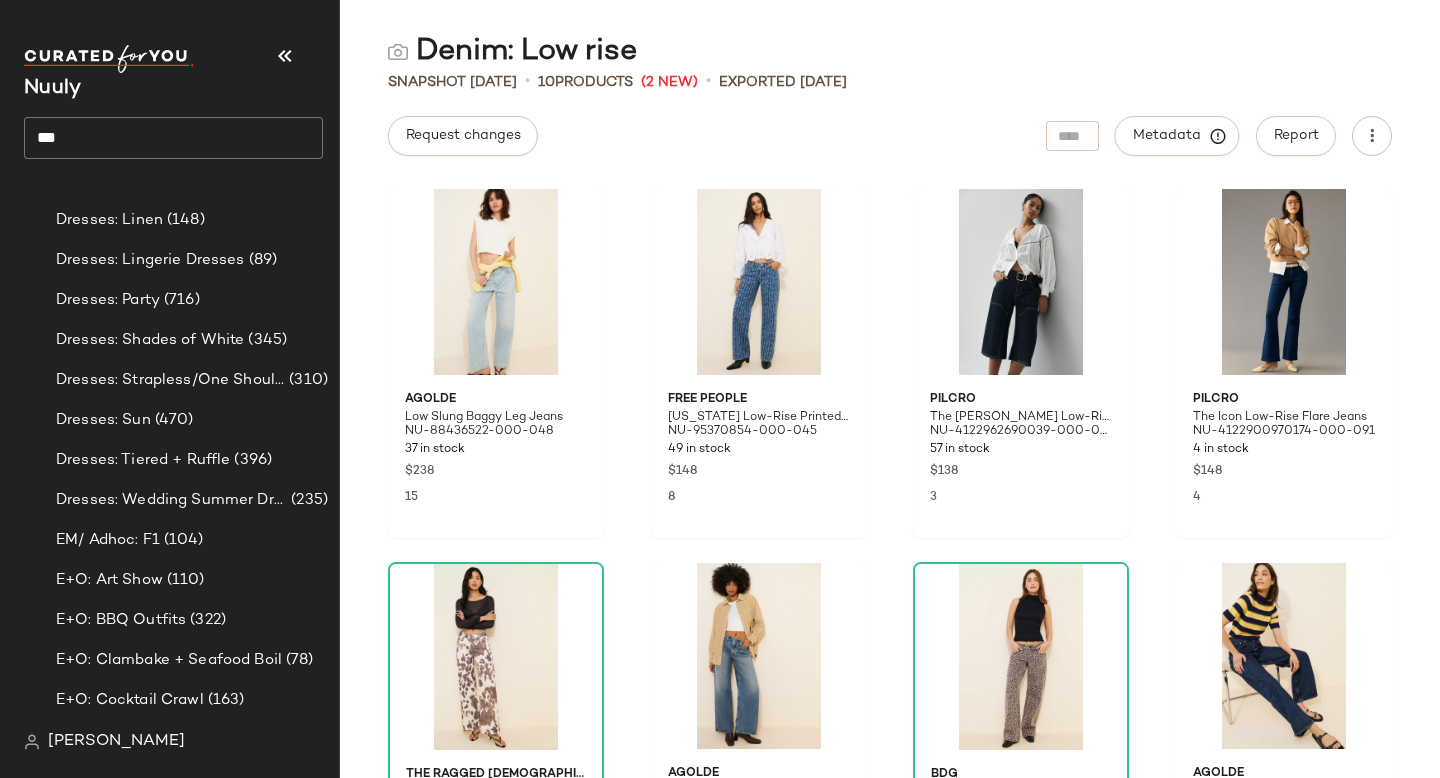 click on "***" 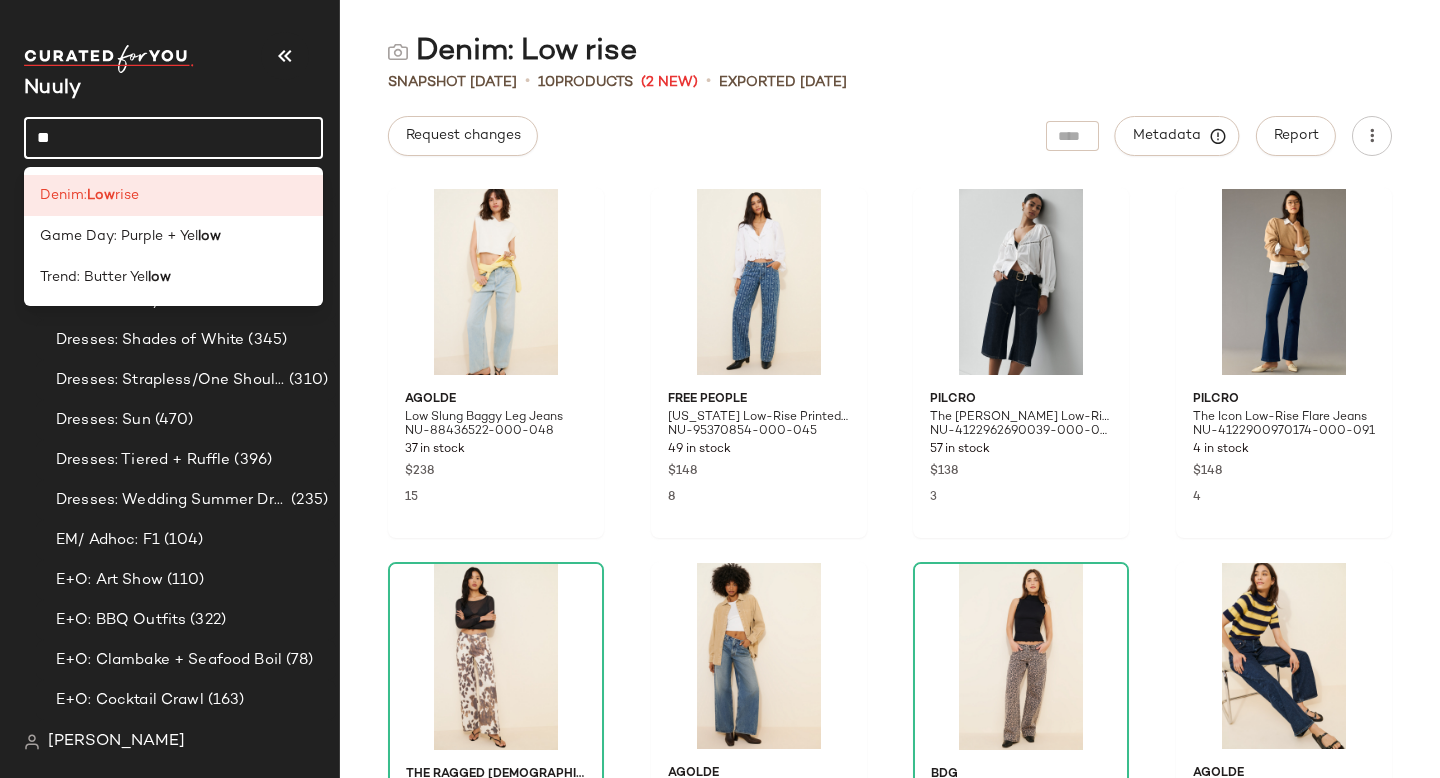 type on "*" 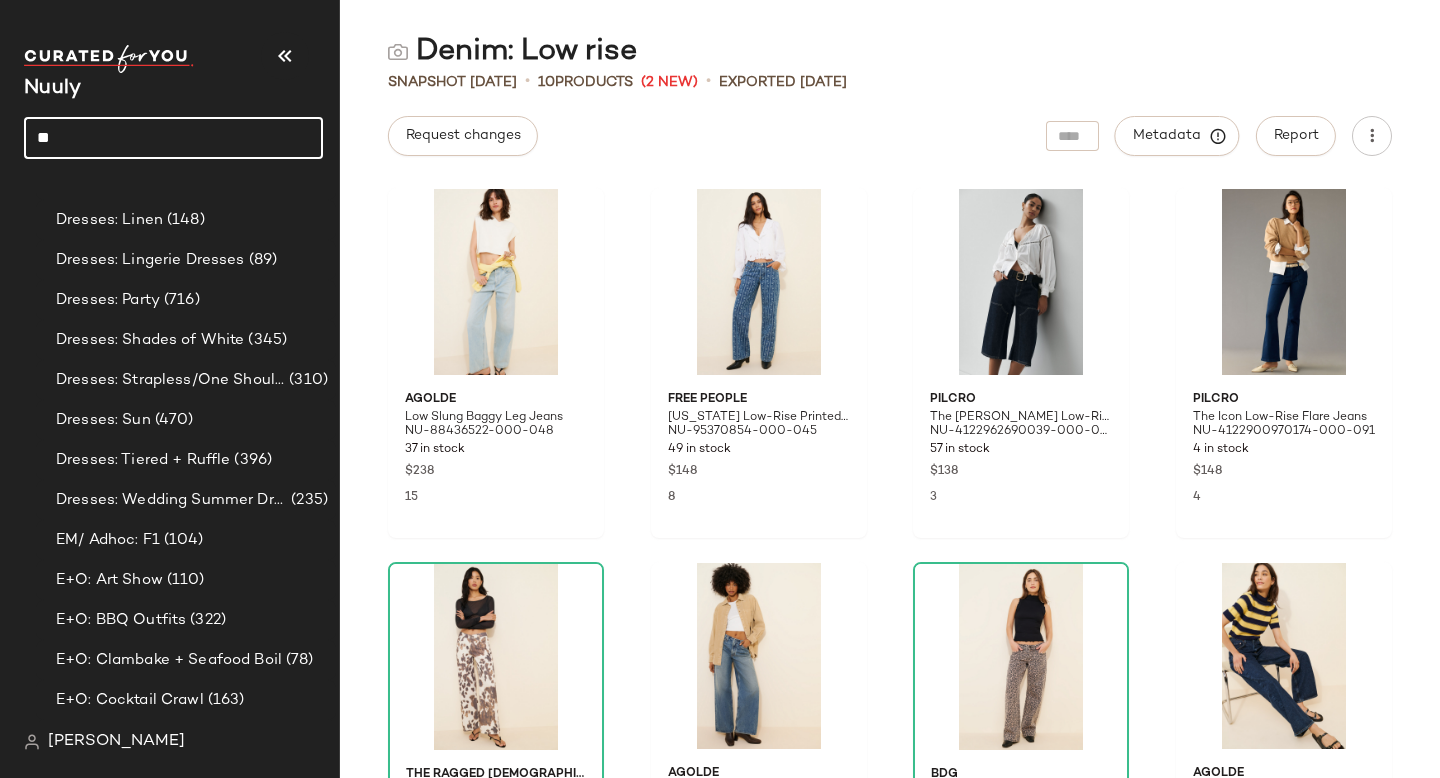 type on "*" 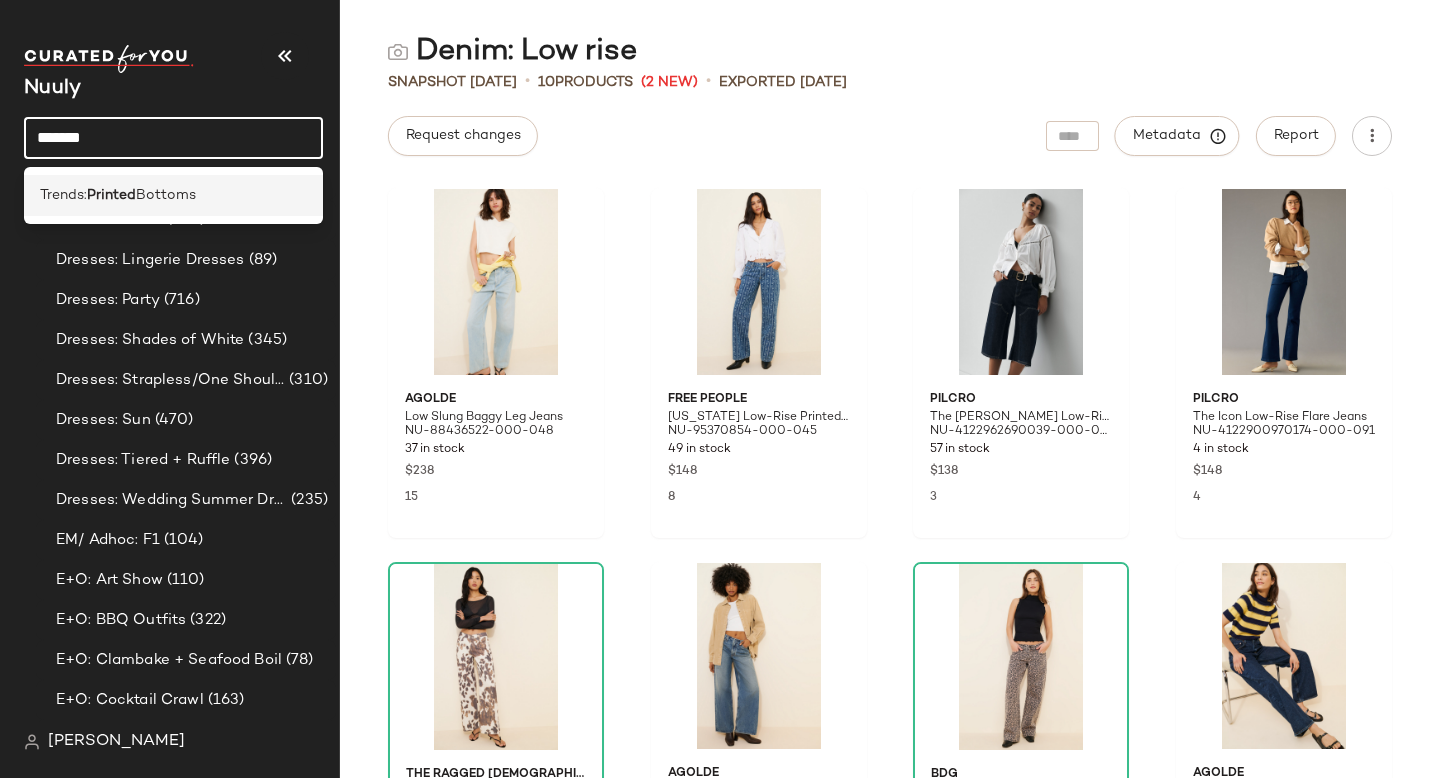 type on "*******" 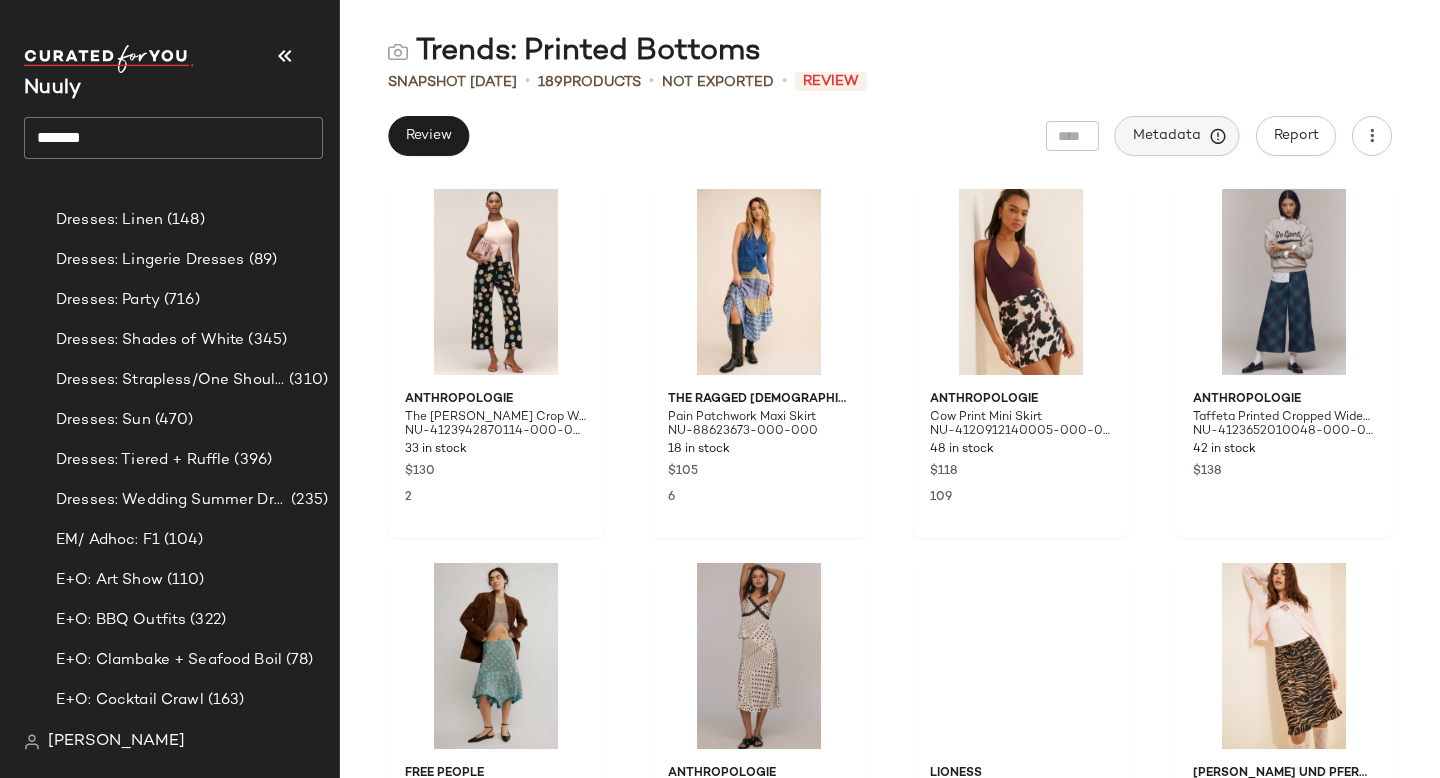 click on "Metadata" 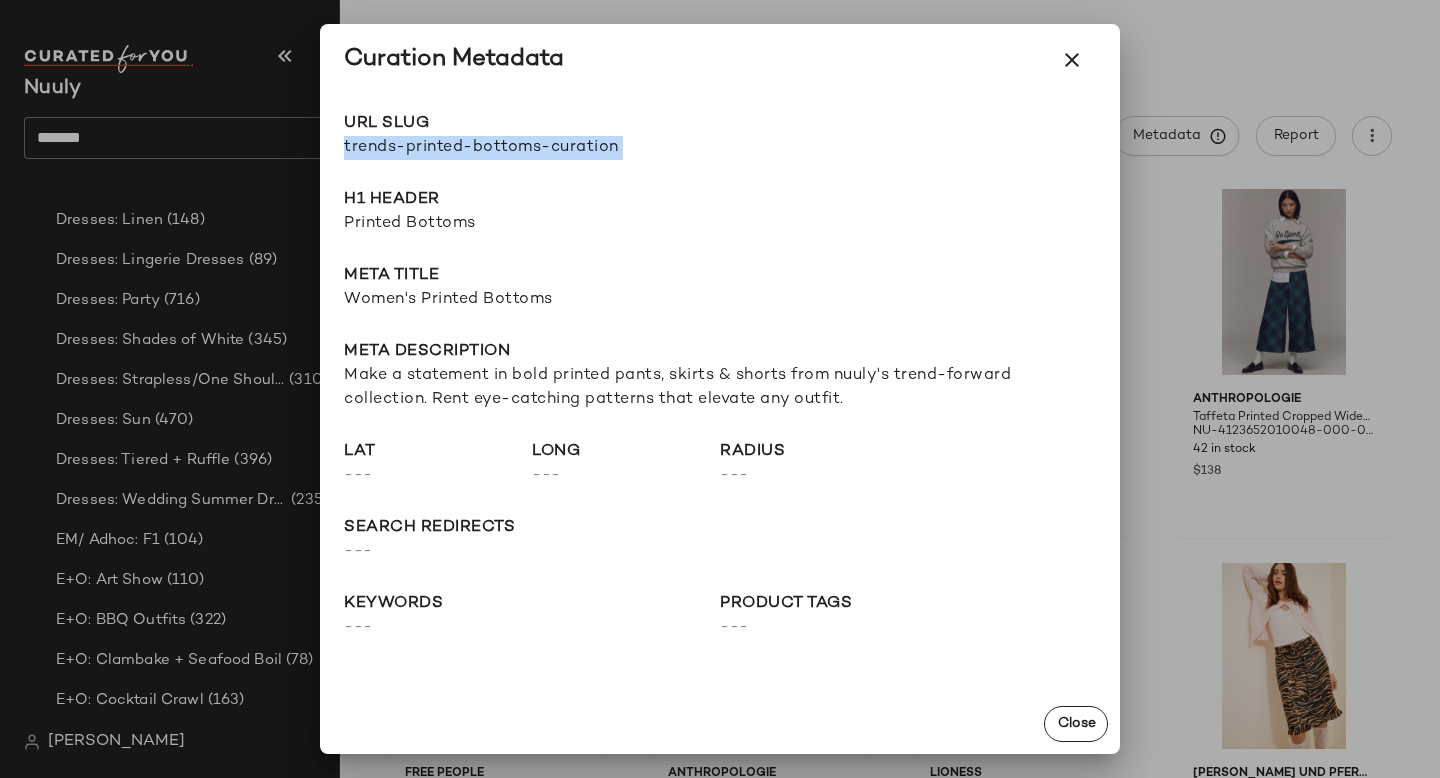 drag, startPoint x: 341, startPoint y: 146, endPoint x: 845, endPoint y: 160, distance: 504.1944 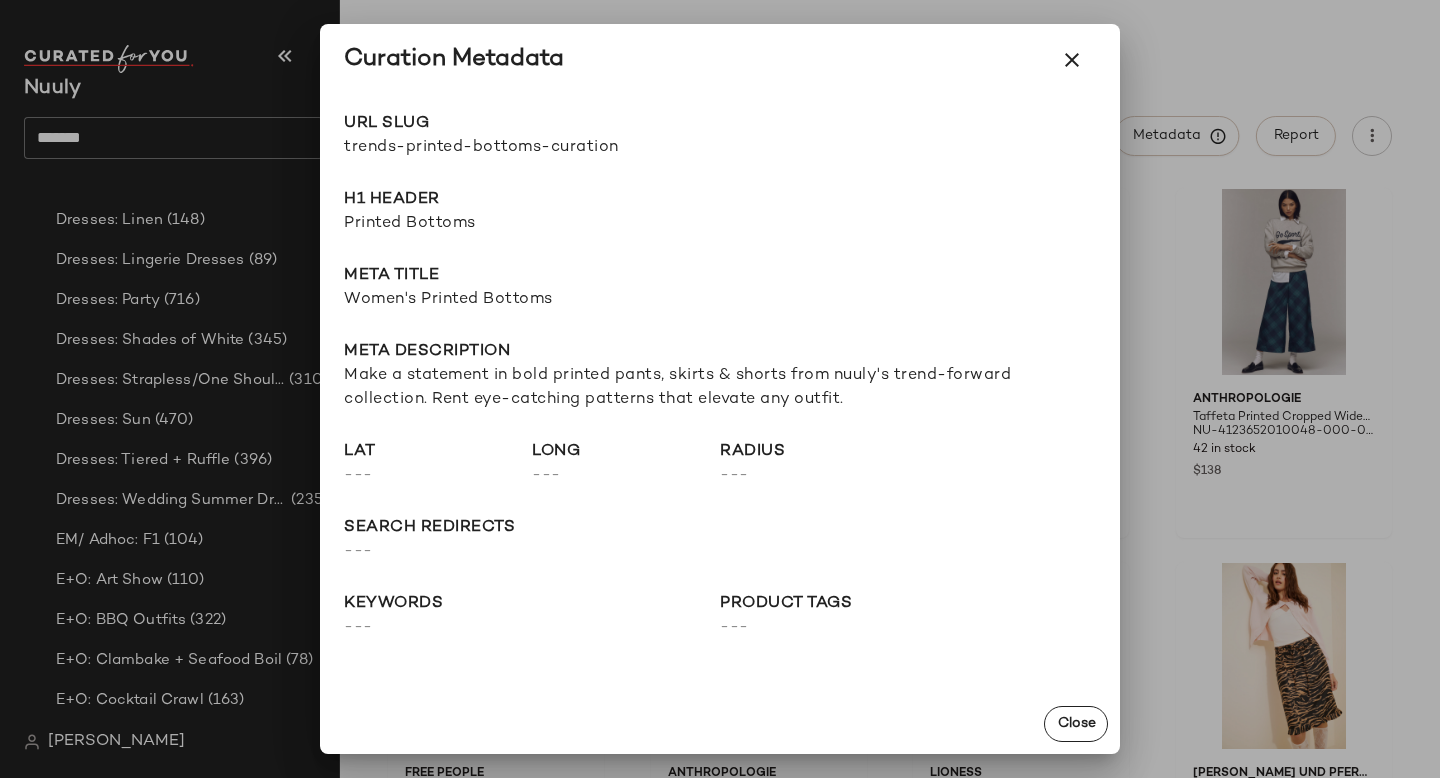 click at bounding box center [720, 389] 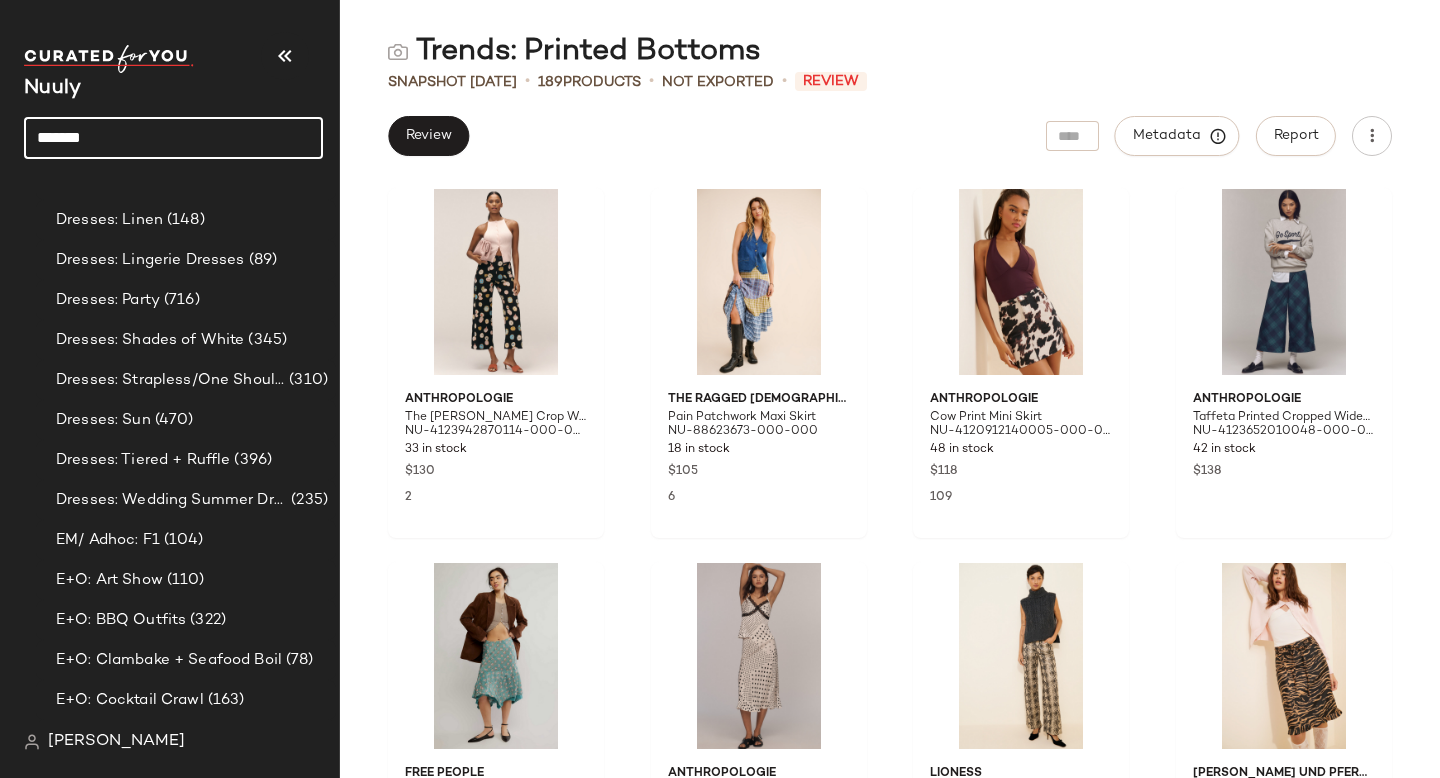 click on "*******" 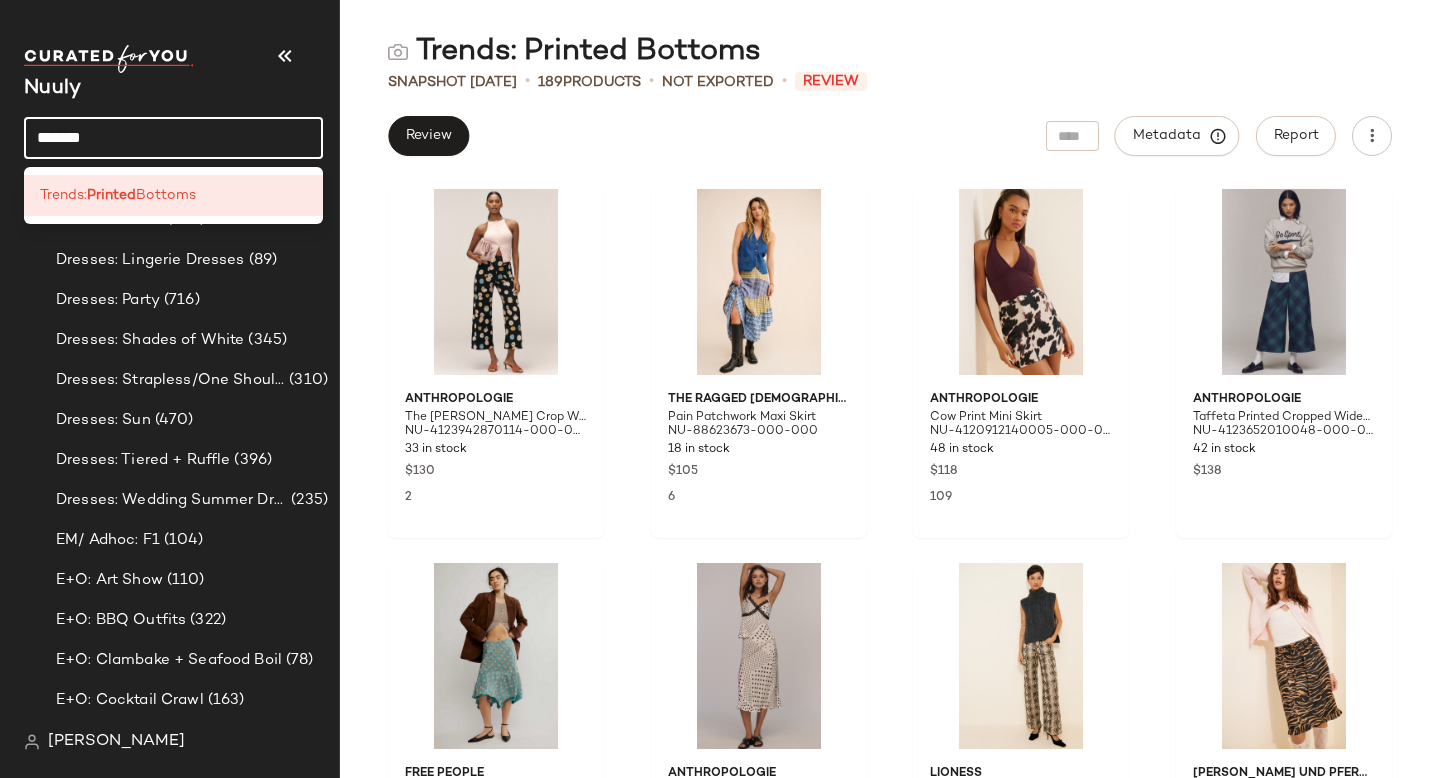 click on "*******" 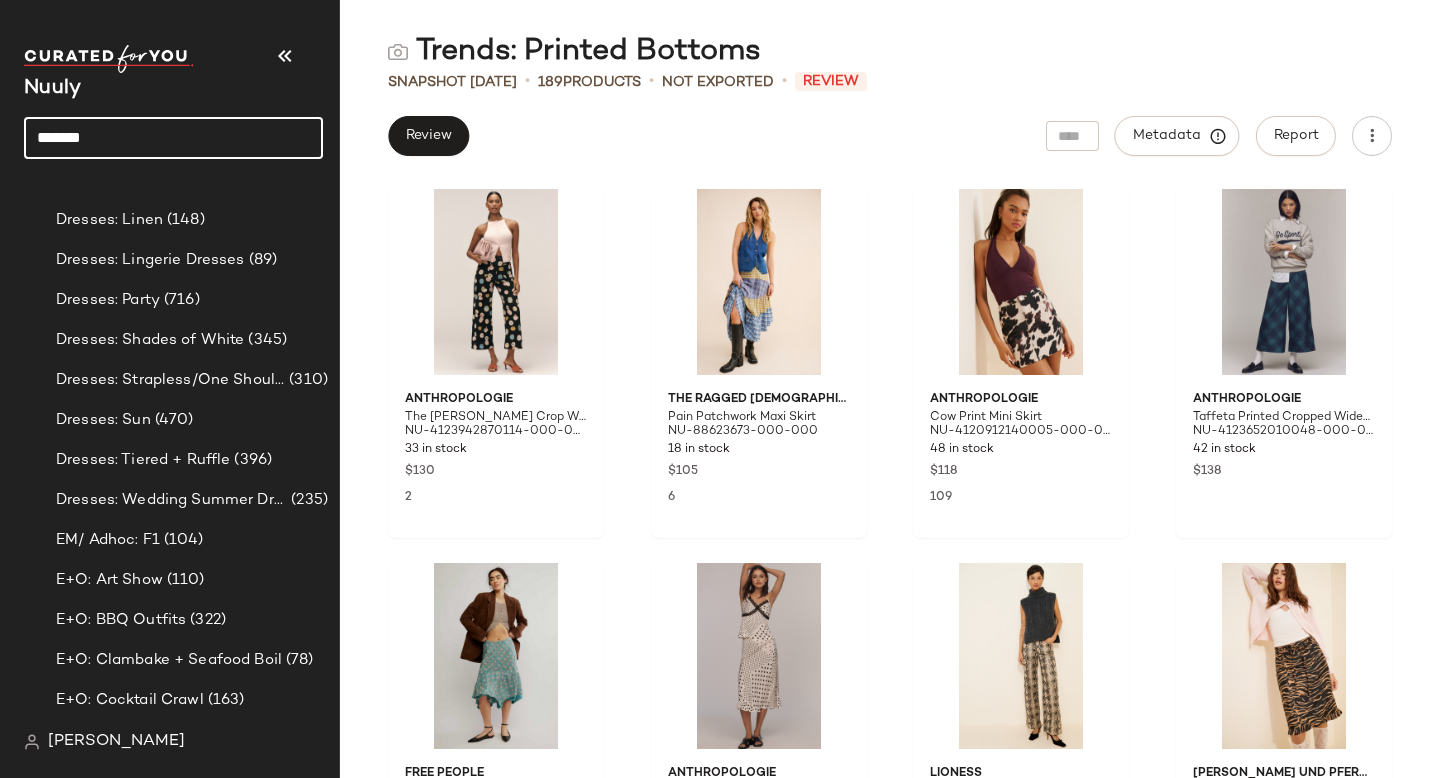 click on "*******" 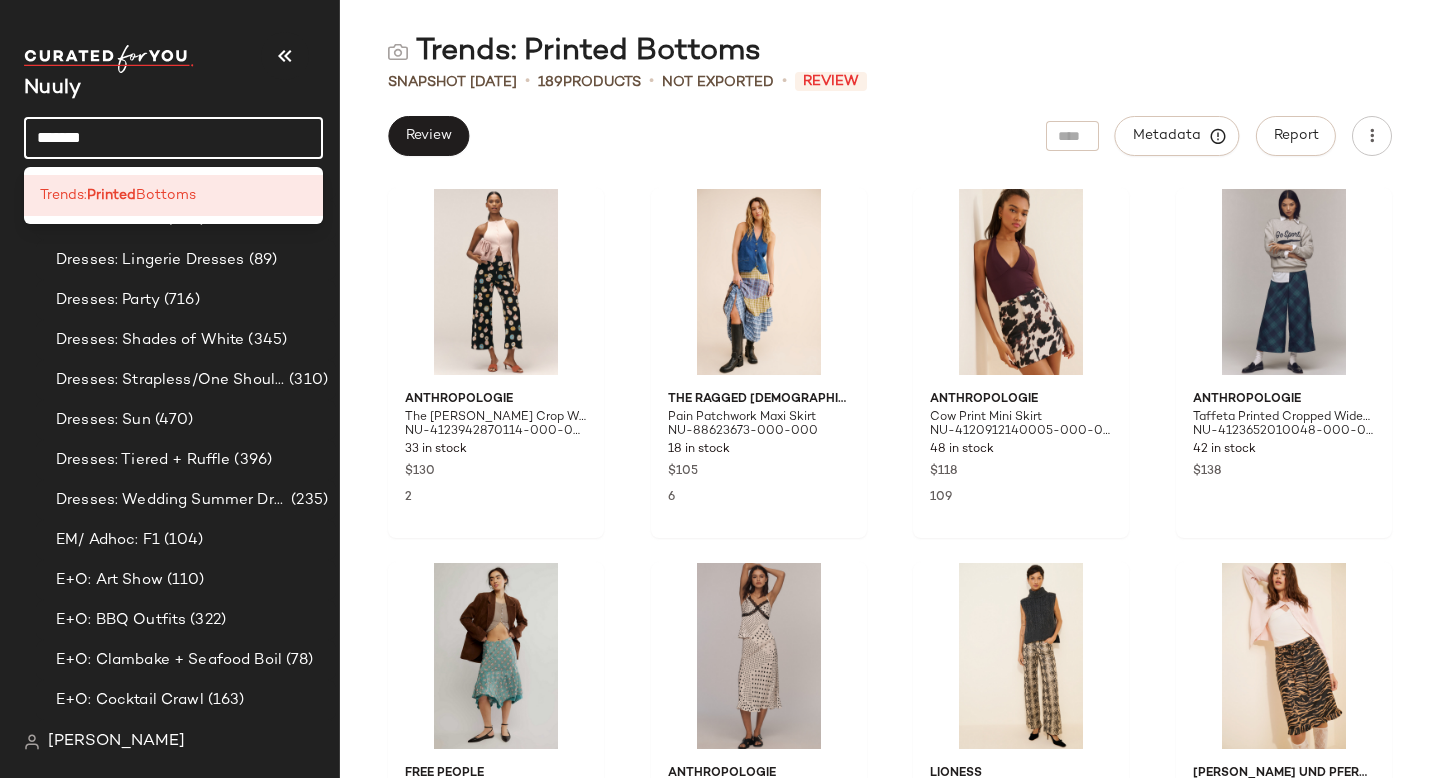 click on "*******" 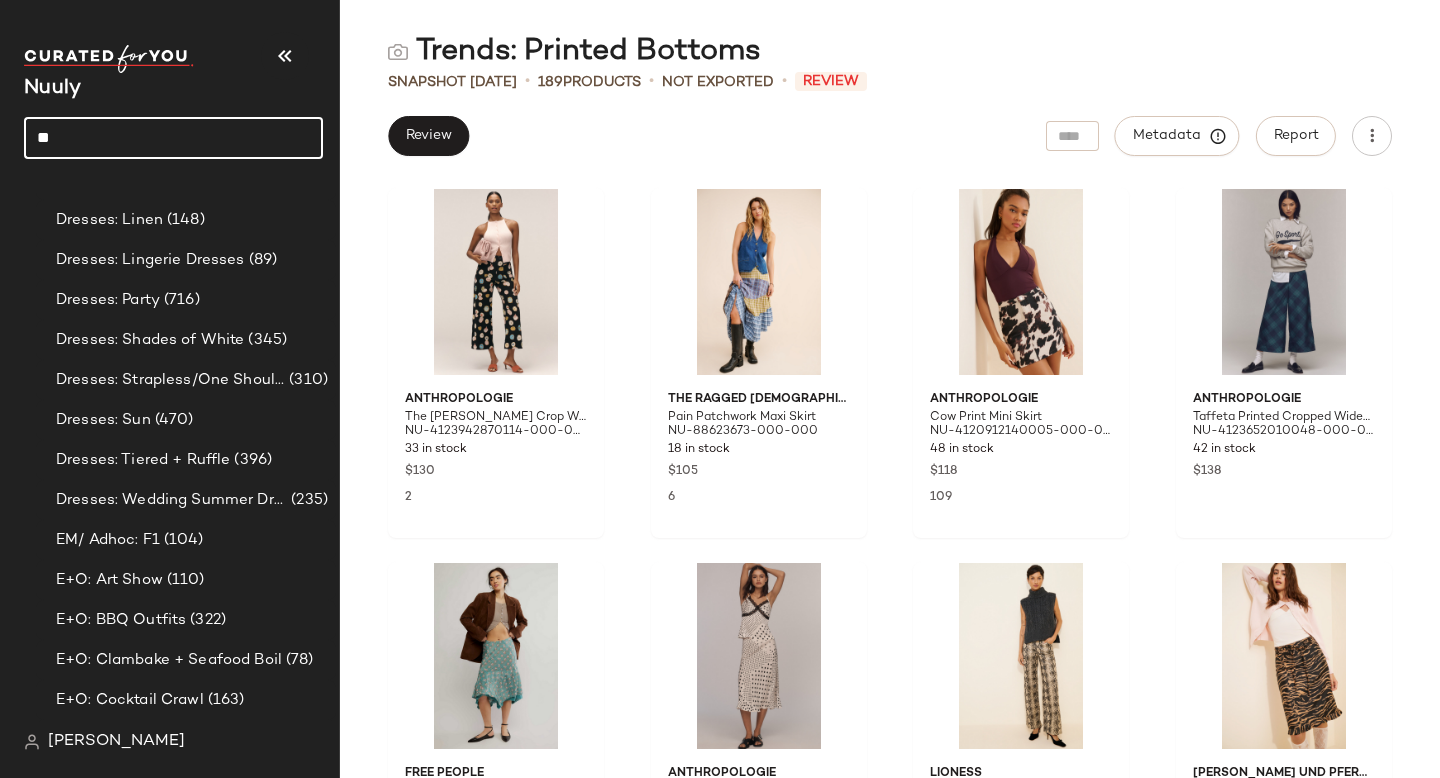 type on "*" 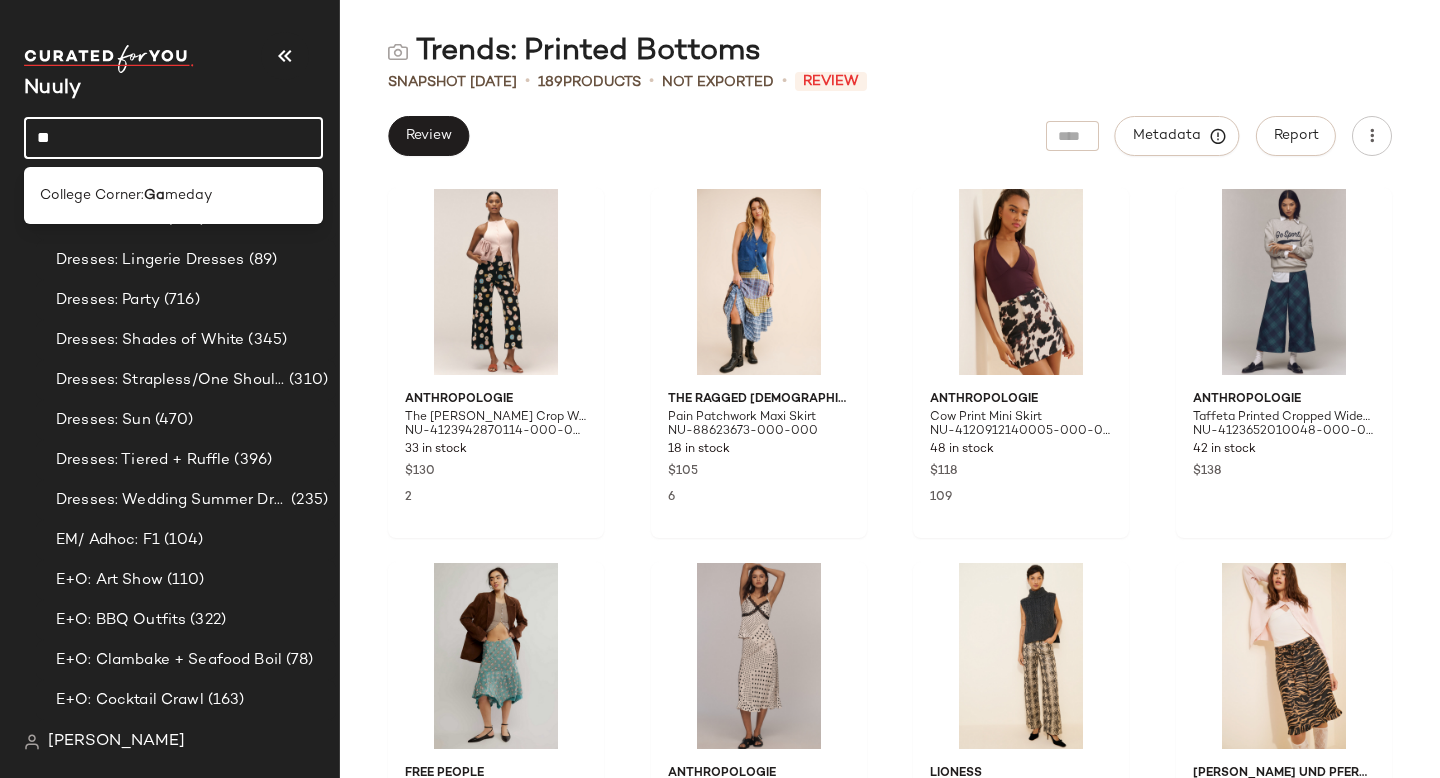 type on "*" 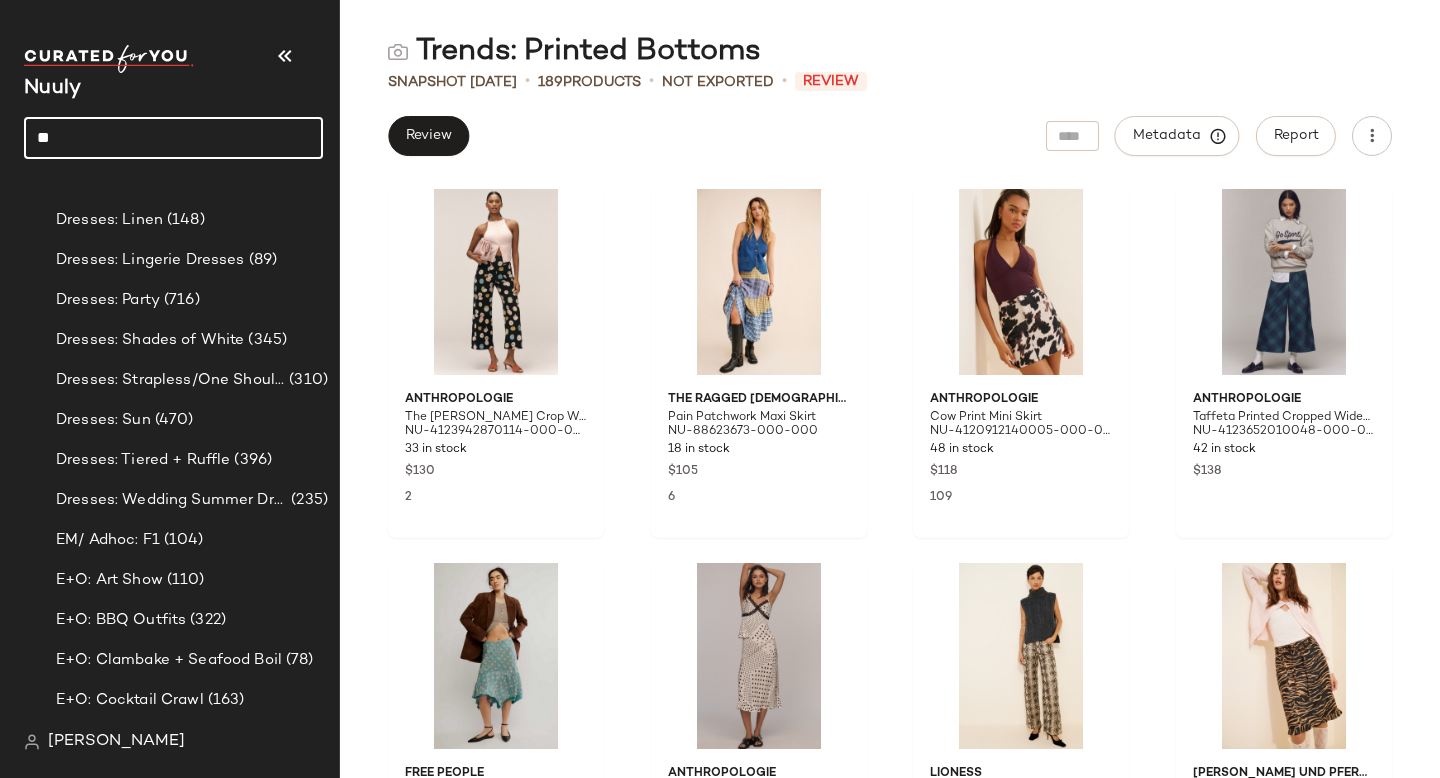 type on "*" 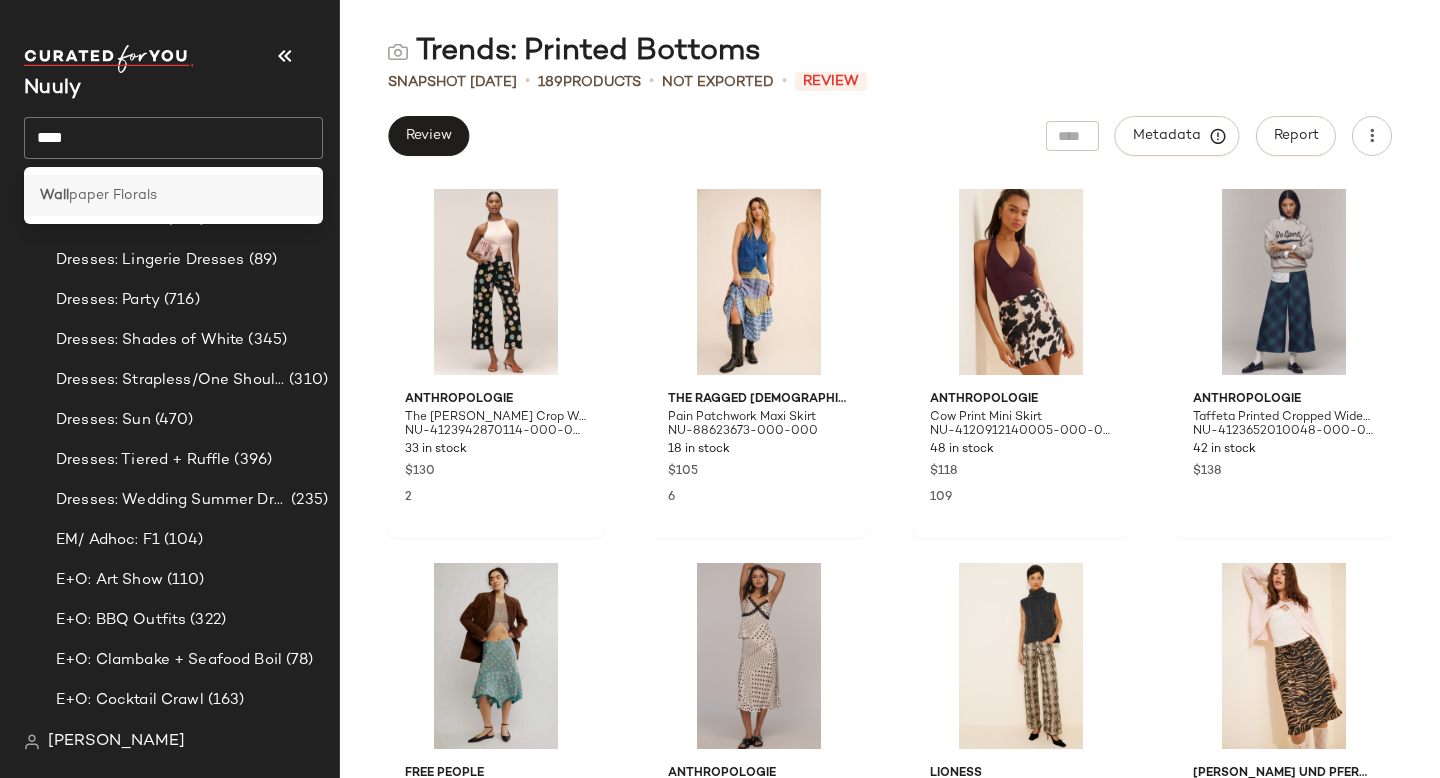 click on "paper Florals" at bounding box center (113, 195) 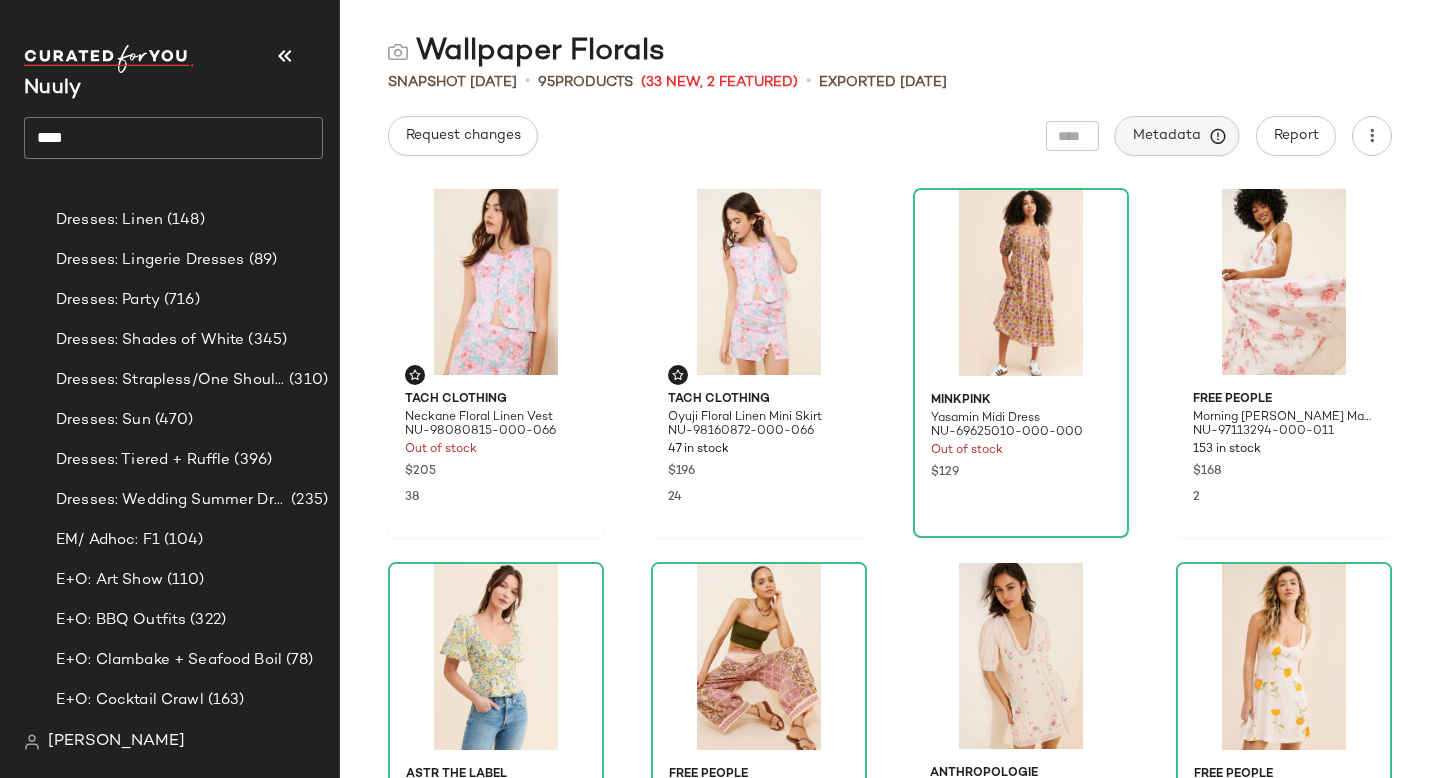 click on "Metadata" 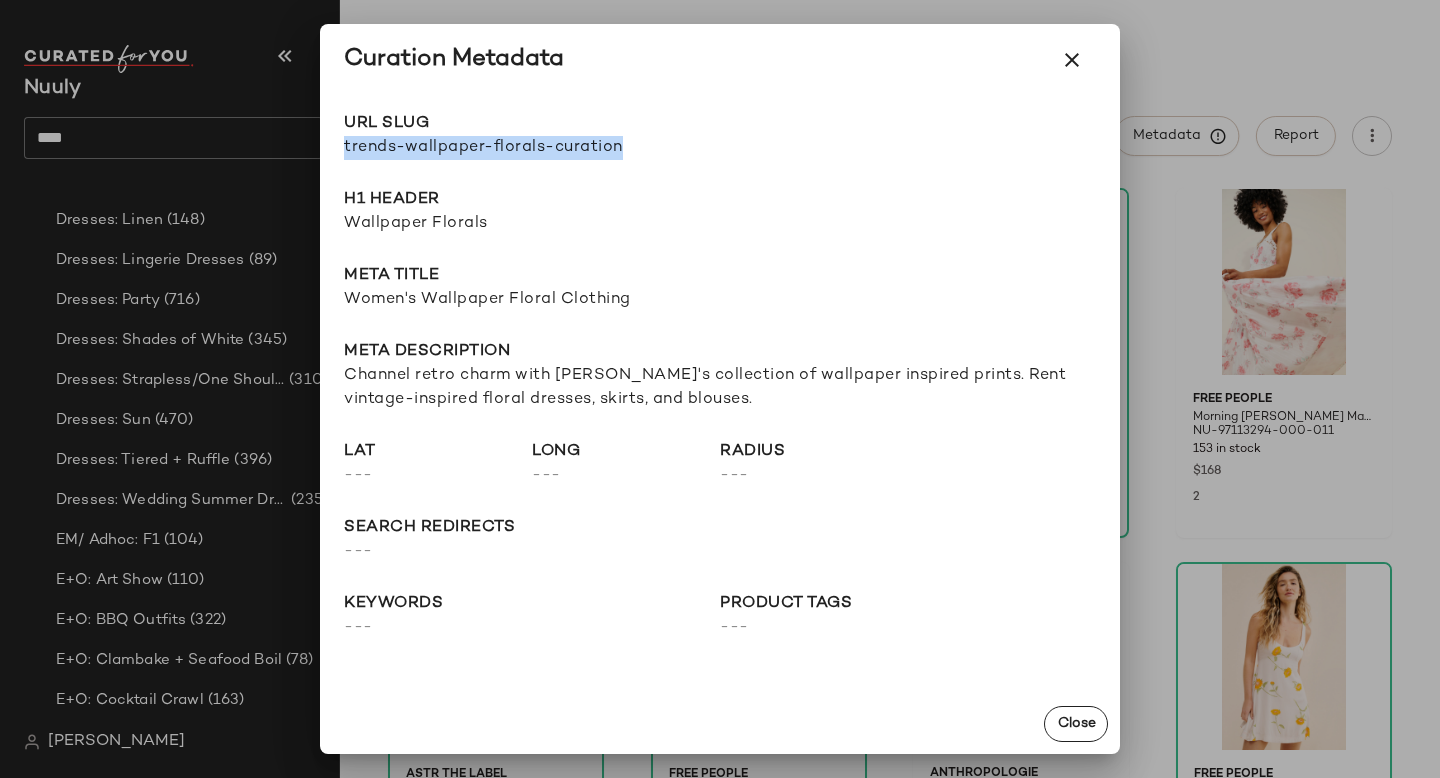 drag, startPoint x: 344, startPoint y: 146, endPoint x: 728, endPoint y: 158, distance: 384.18747 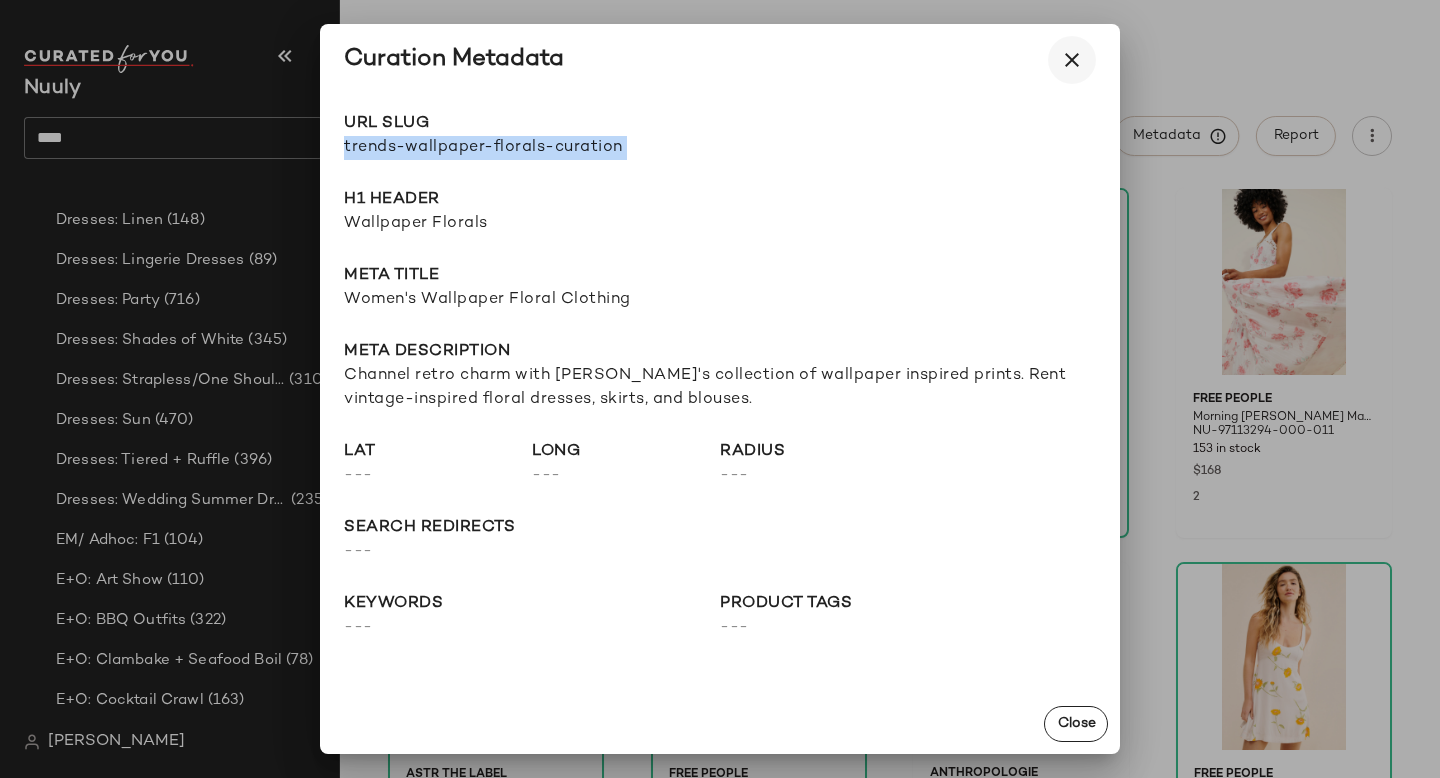 click at bounding box center [1072, 60] 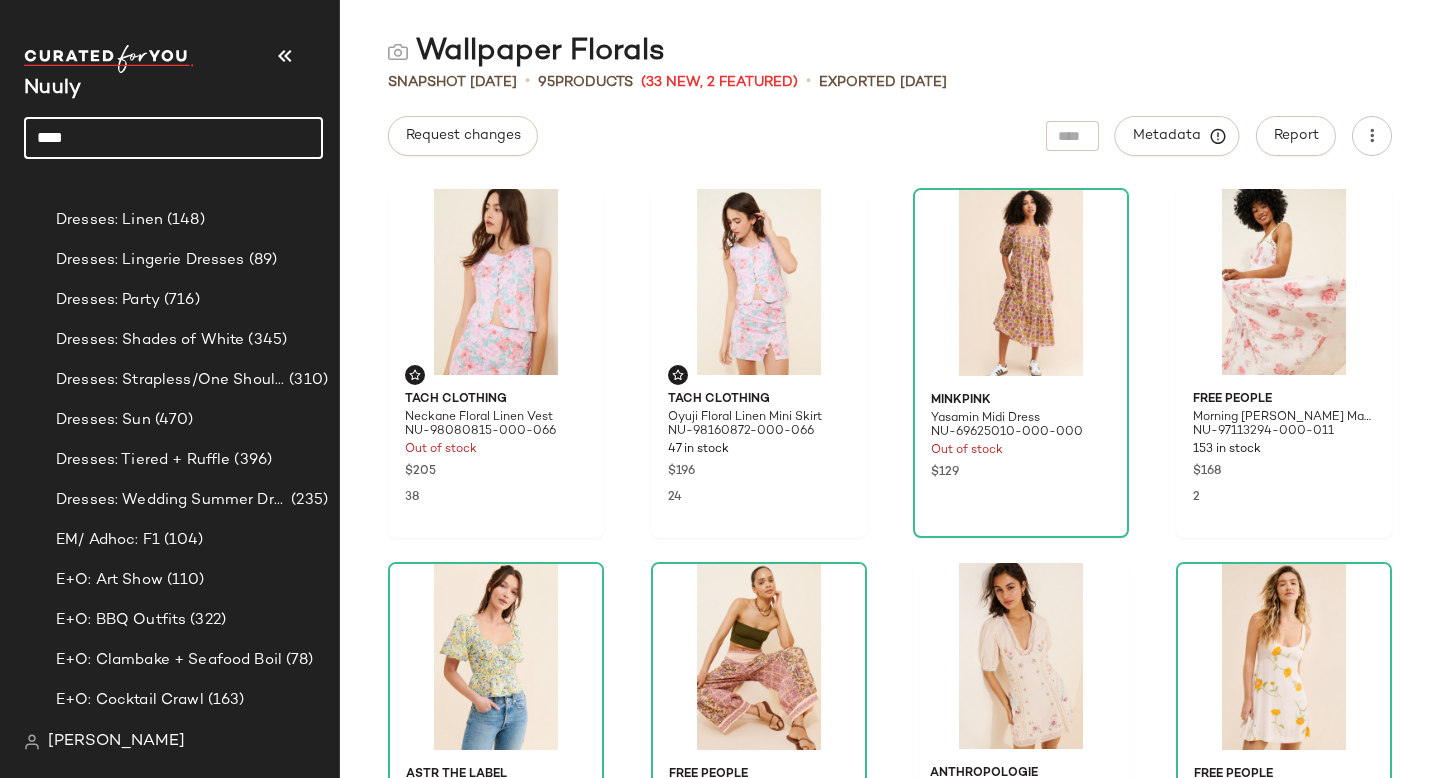 click on "****" 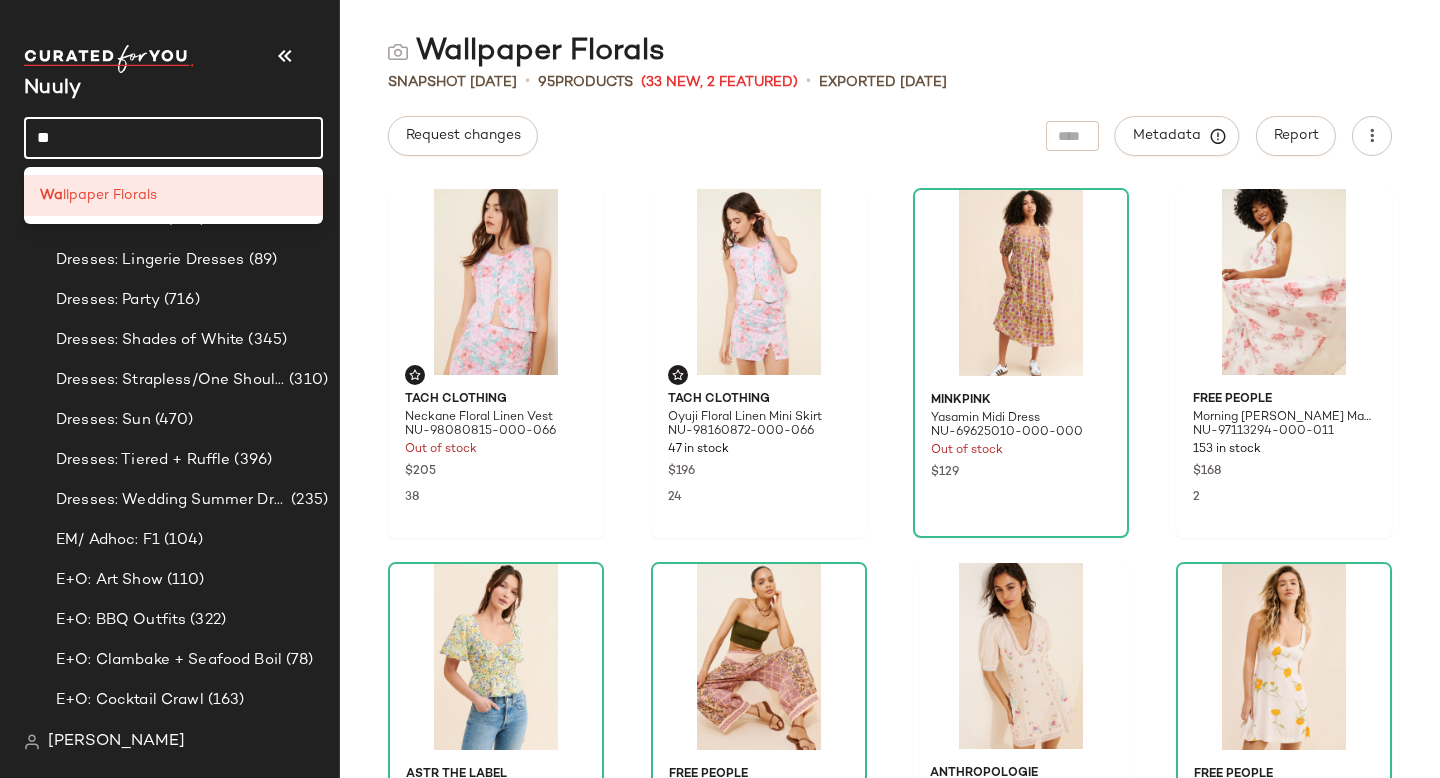 type on "*" 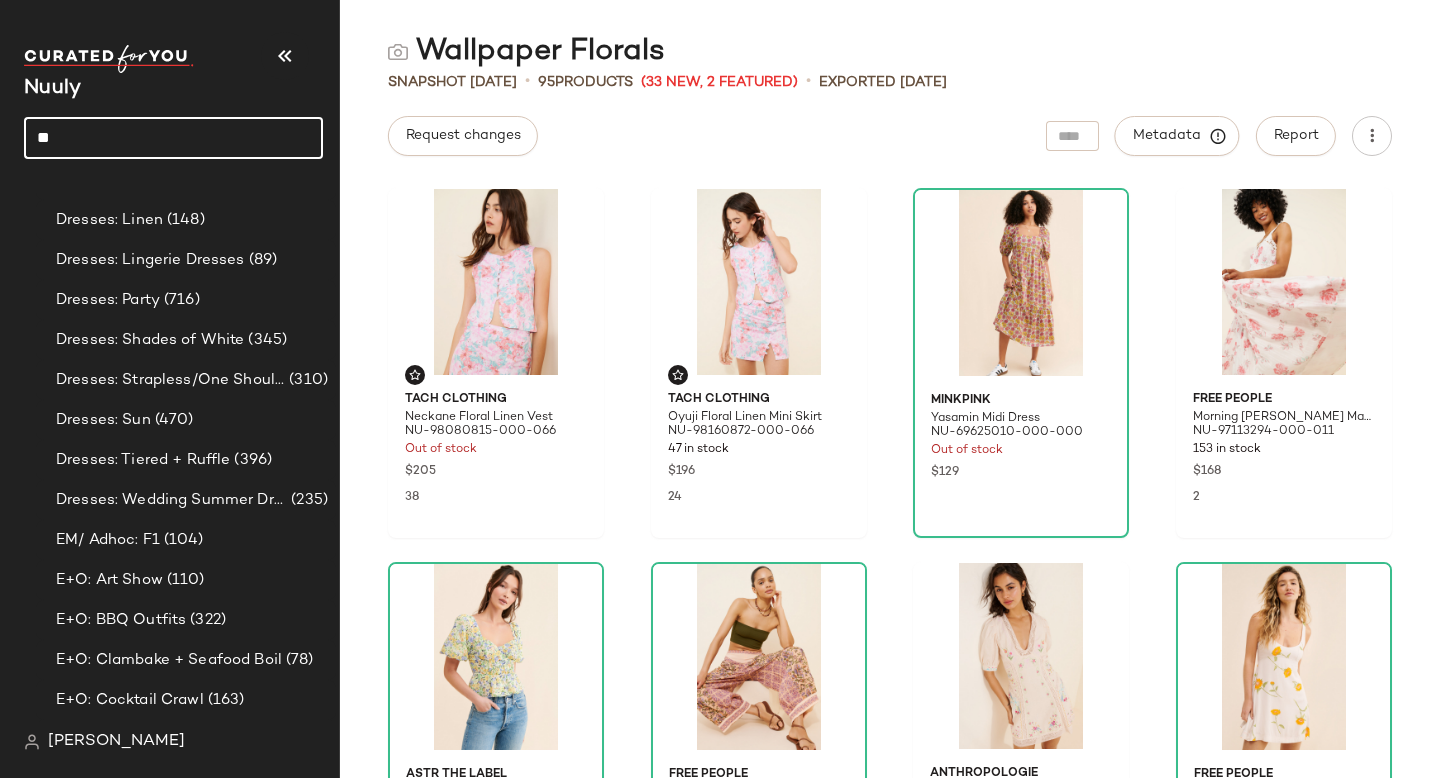 type on "*" 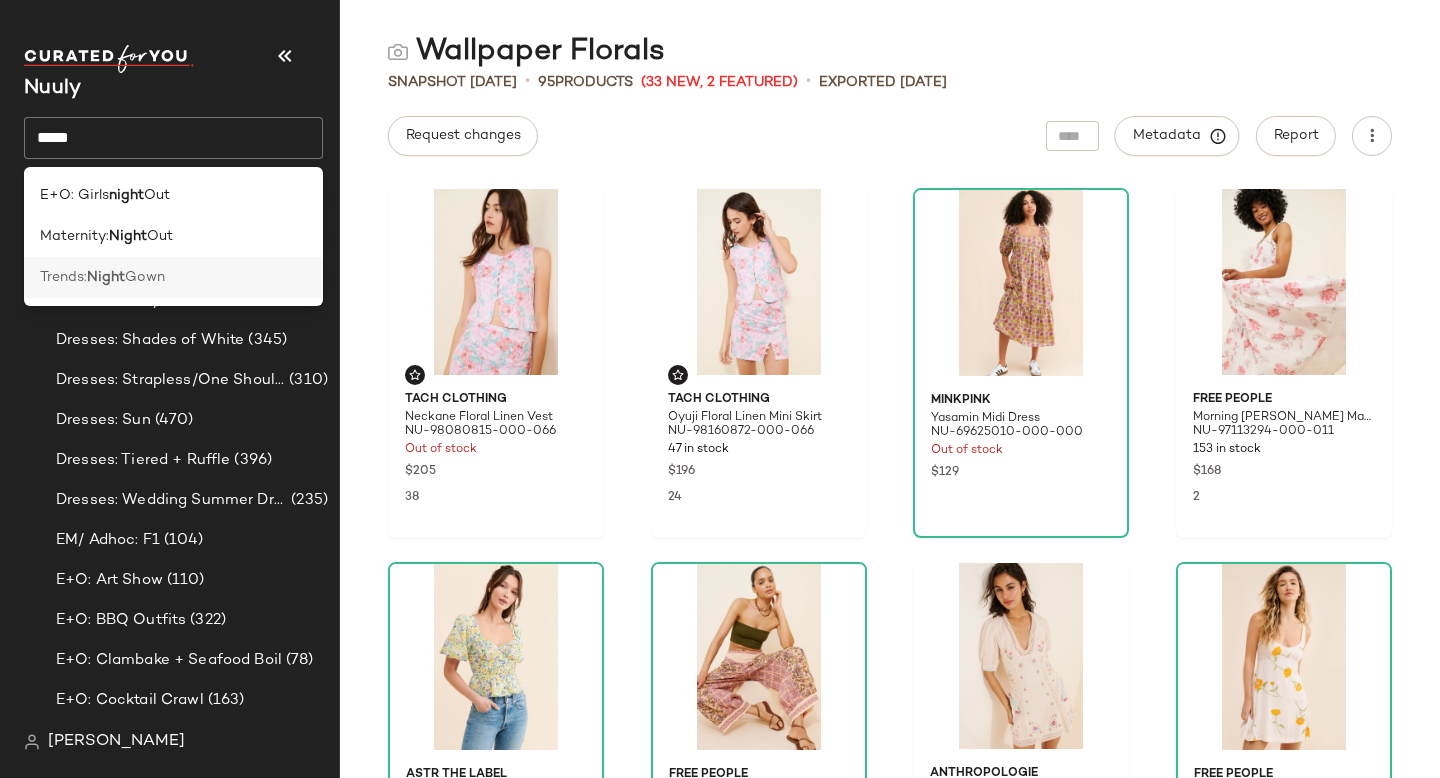 click on "Trends:  Night  Gown" 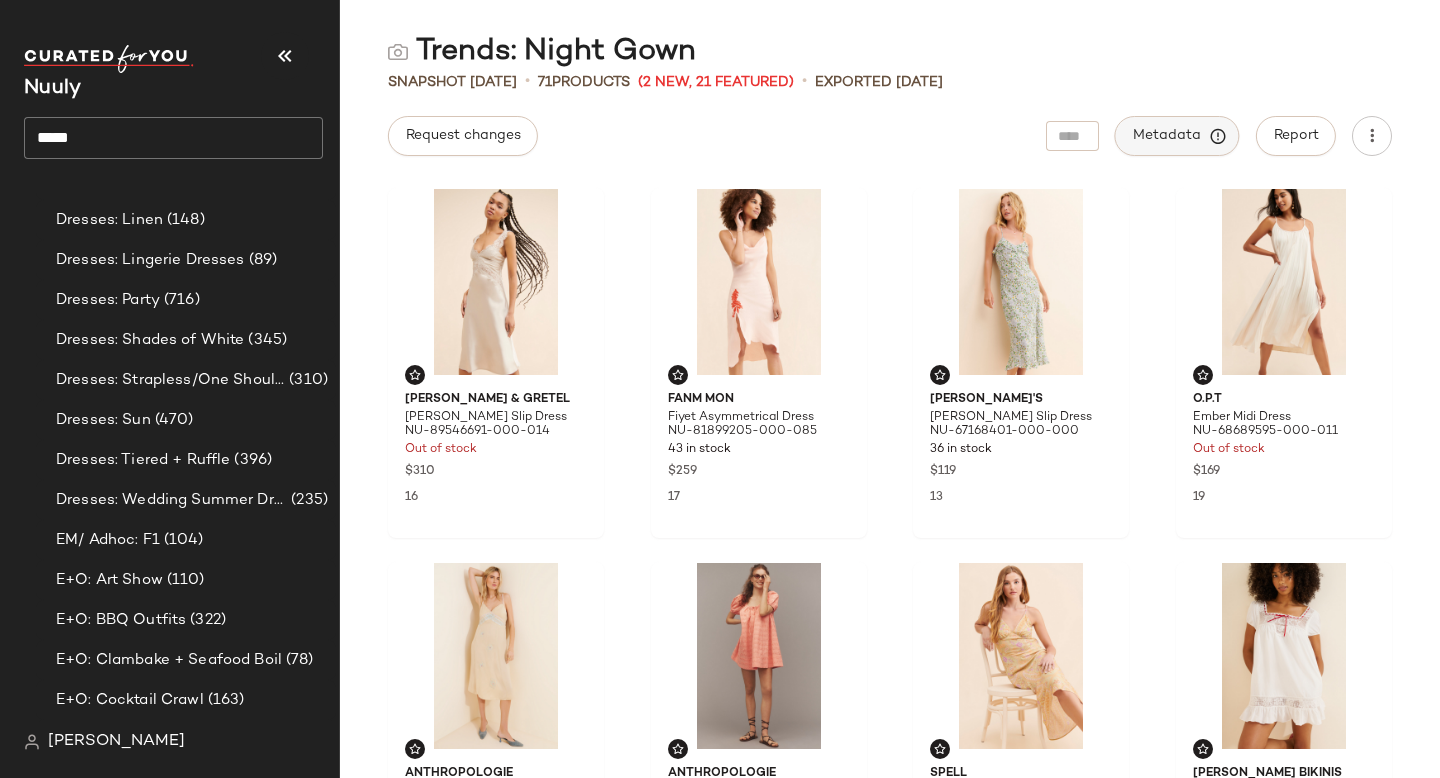 click on "Metadata" 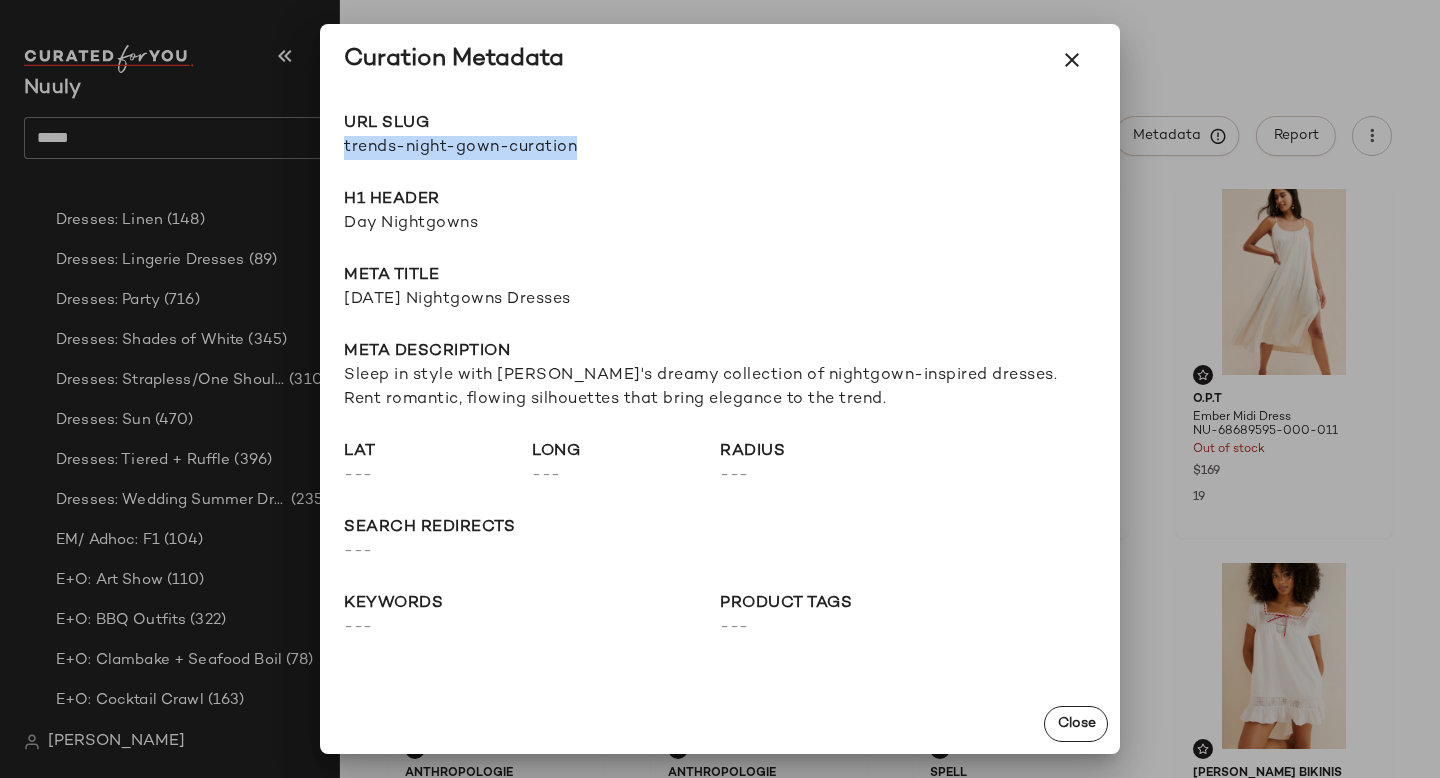 drag, startPoint x: 344, startPoint y: 147, endPoint x: 720, endPoint y: 147, distance: 376 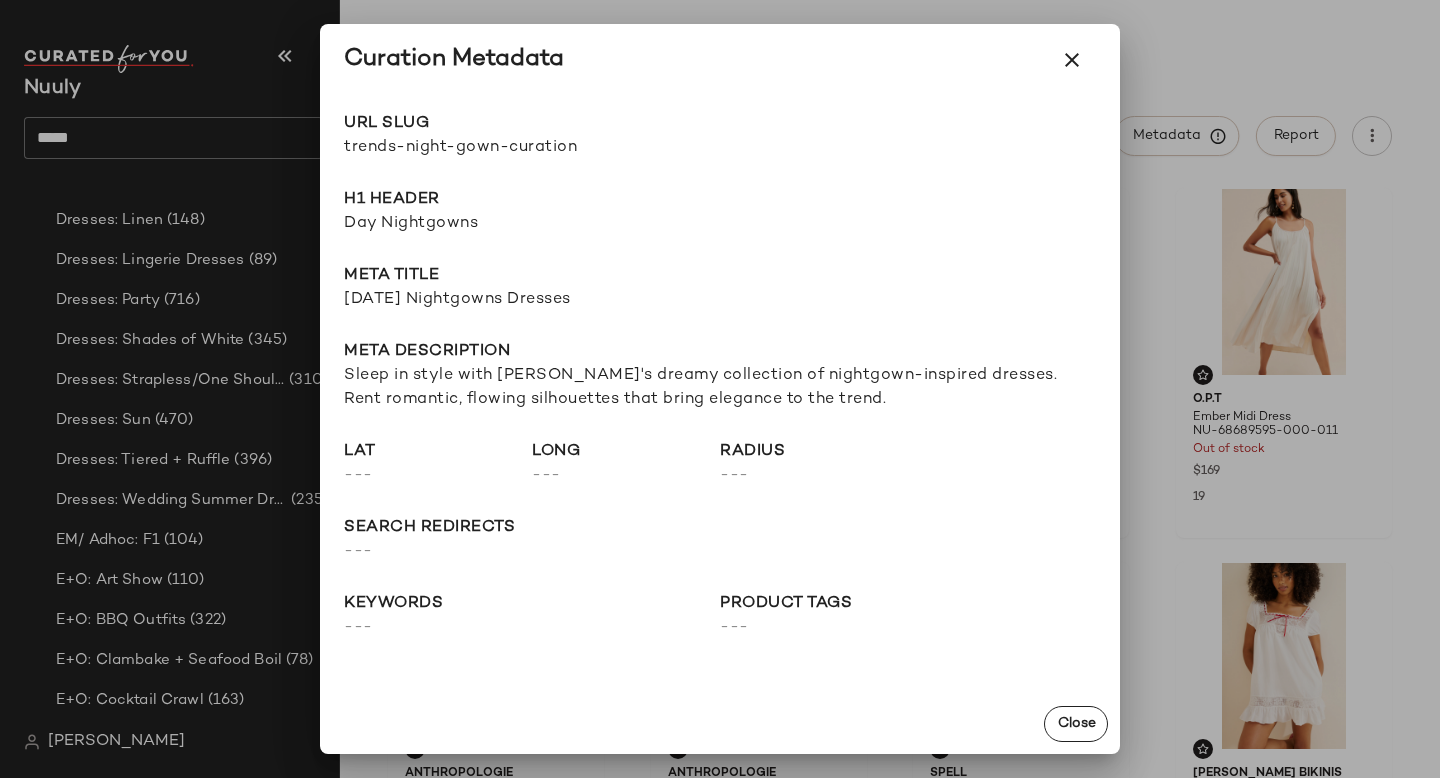 click at bounding box center [720, 389] 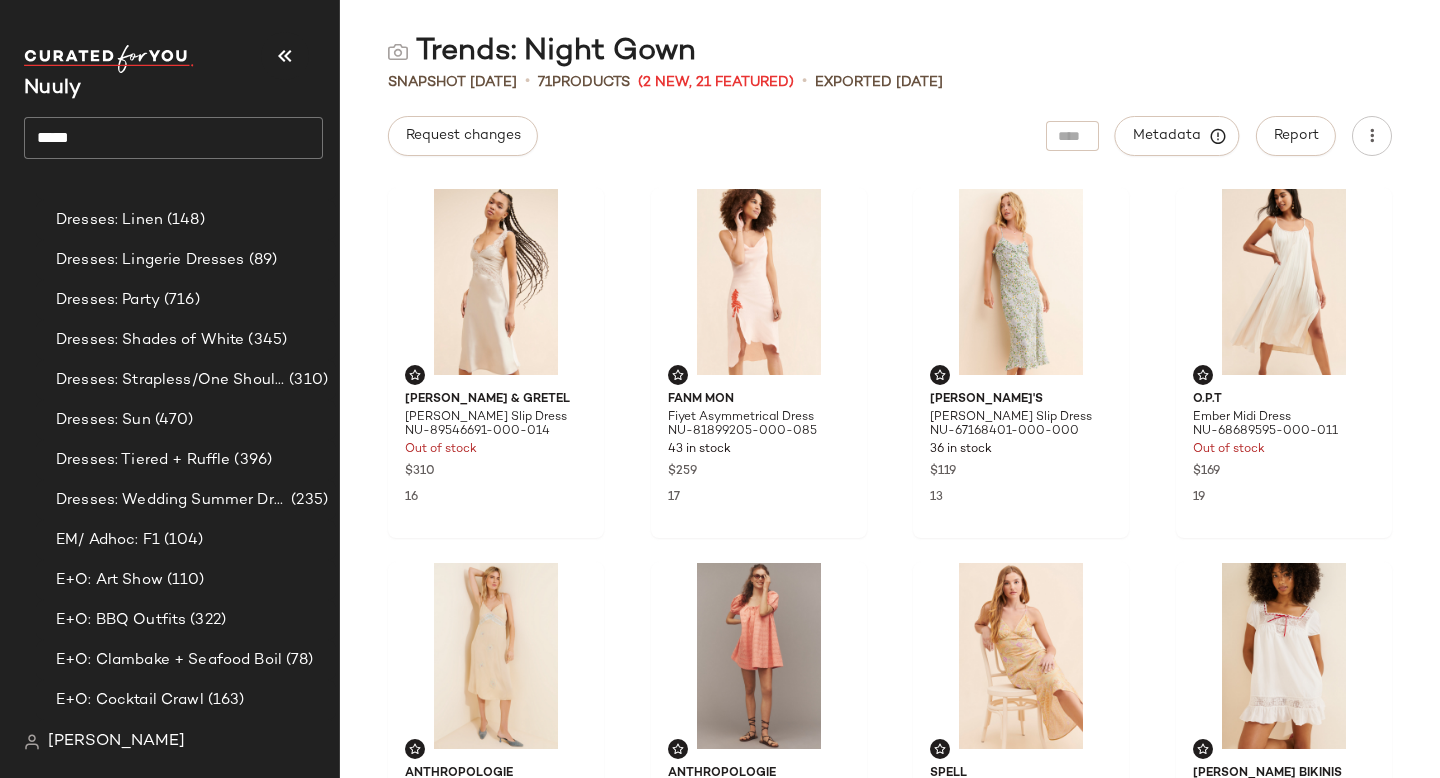 click on "*****" 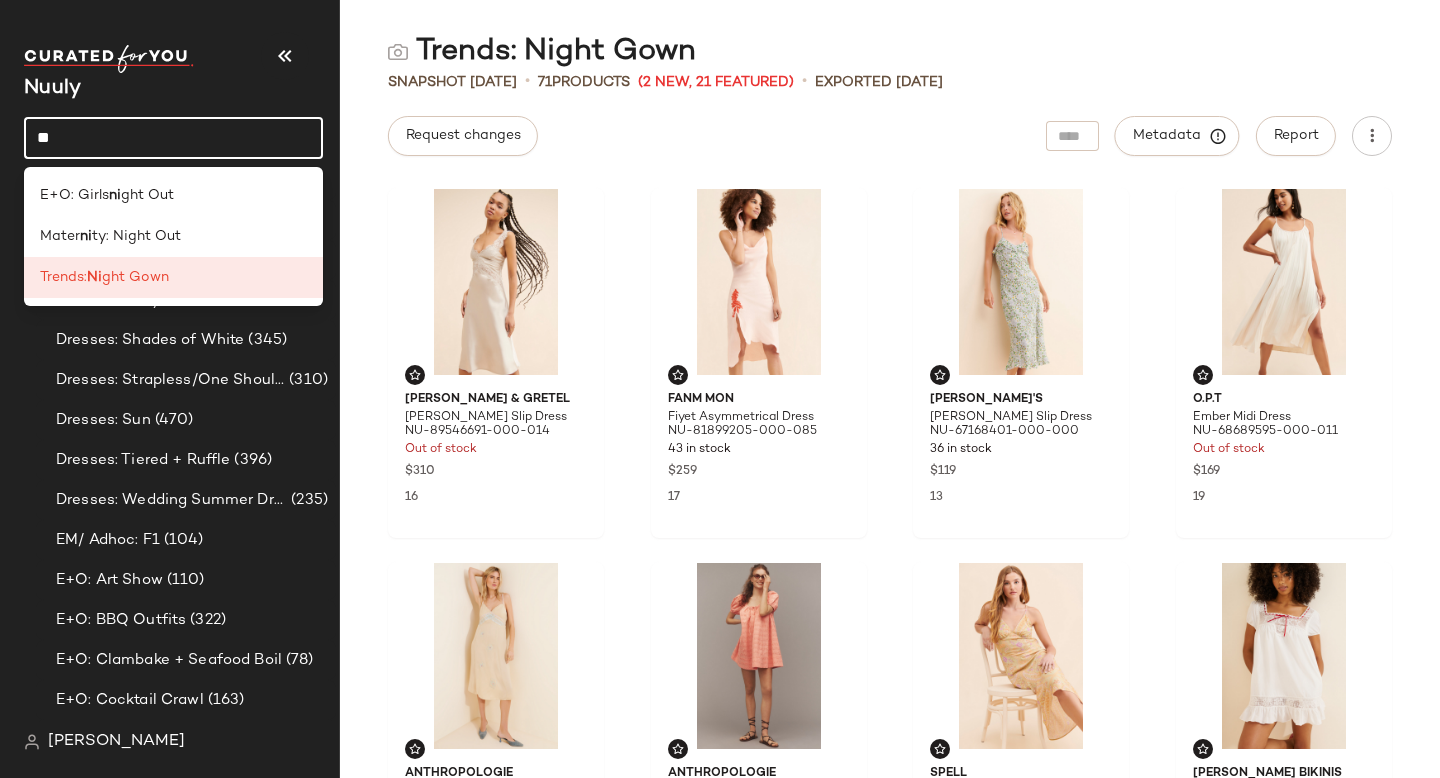 type on "*" 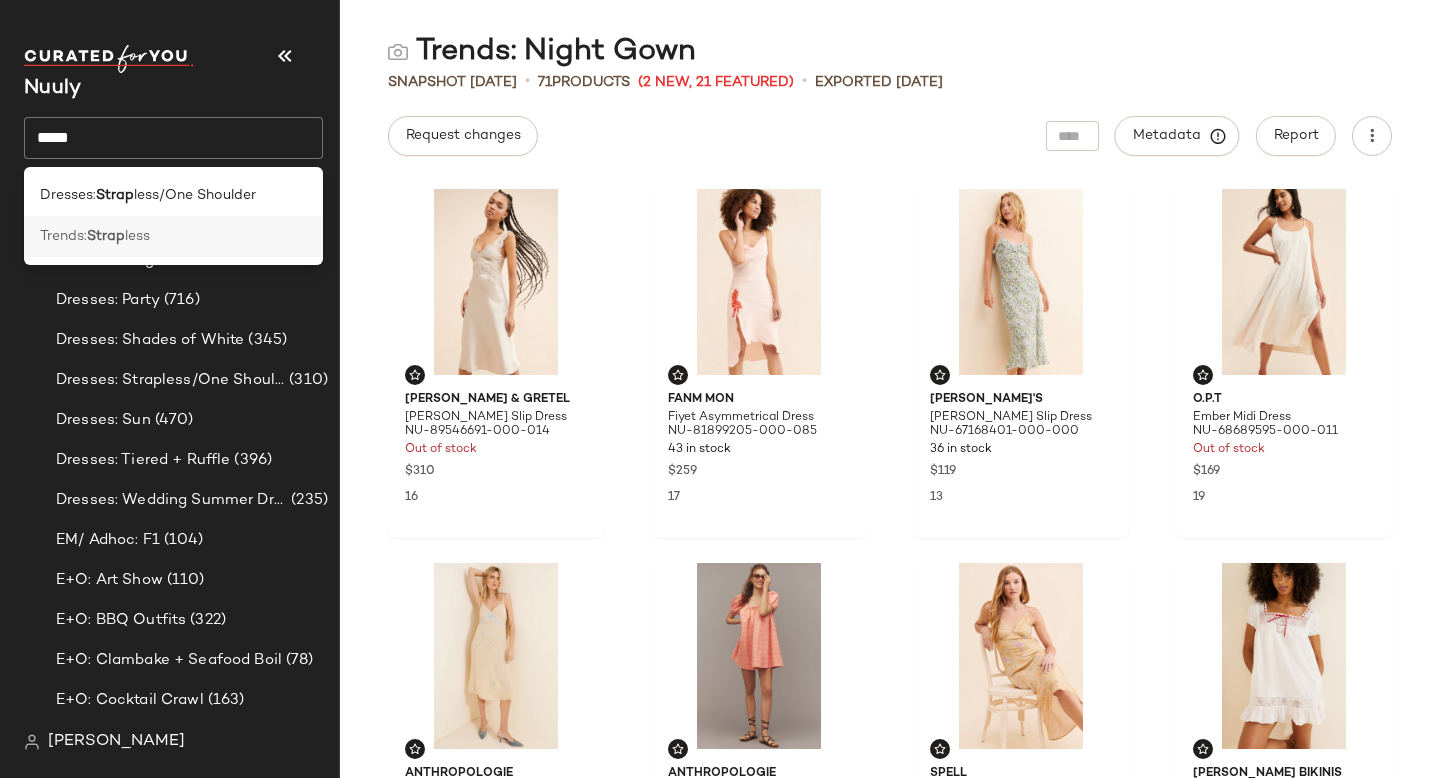click on "Trends:" at bounding box center [63, 236] 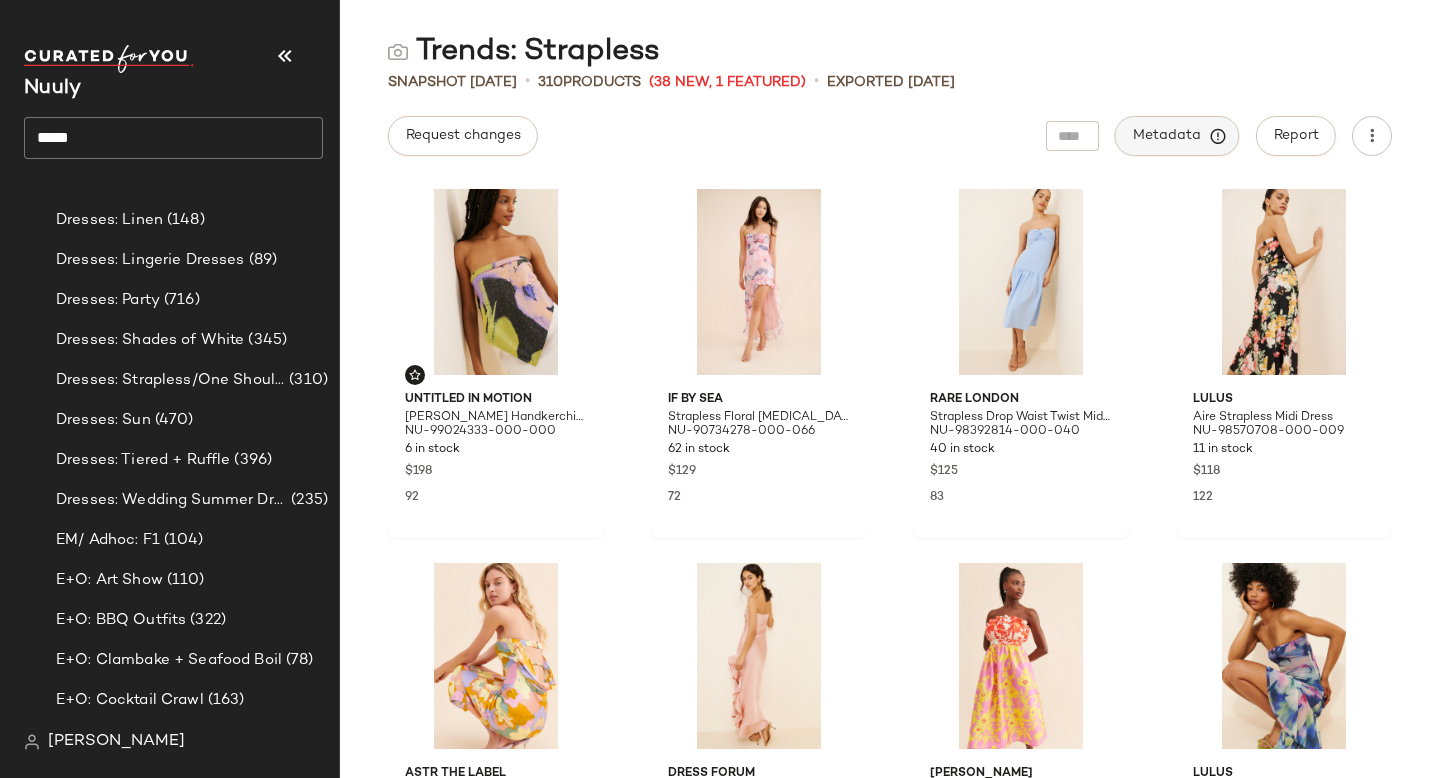 click on "Metadata" 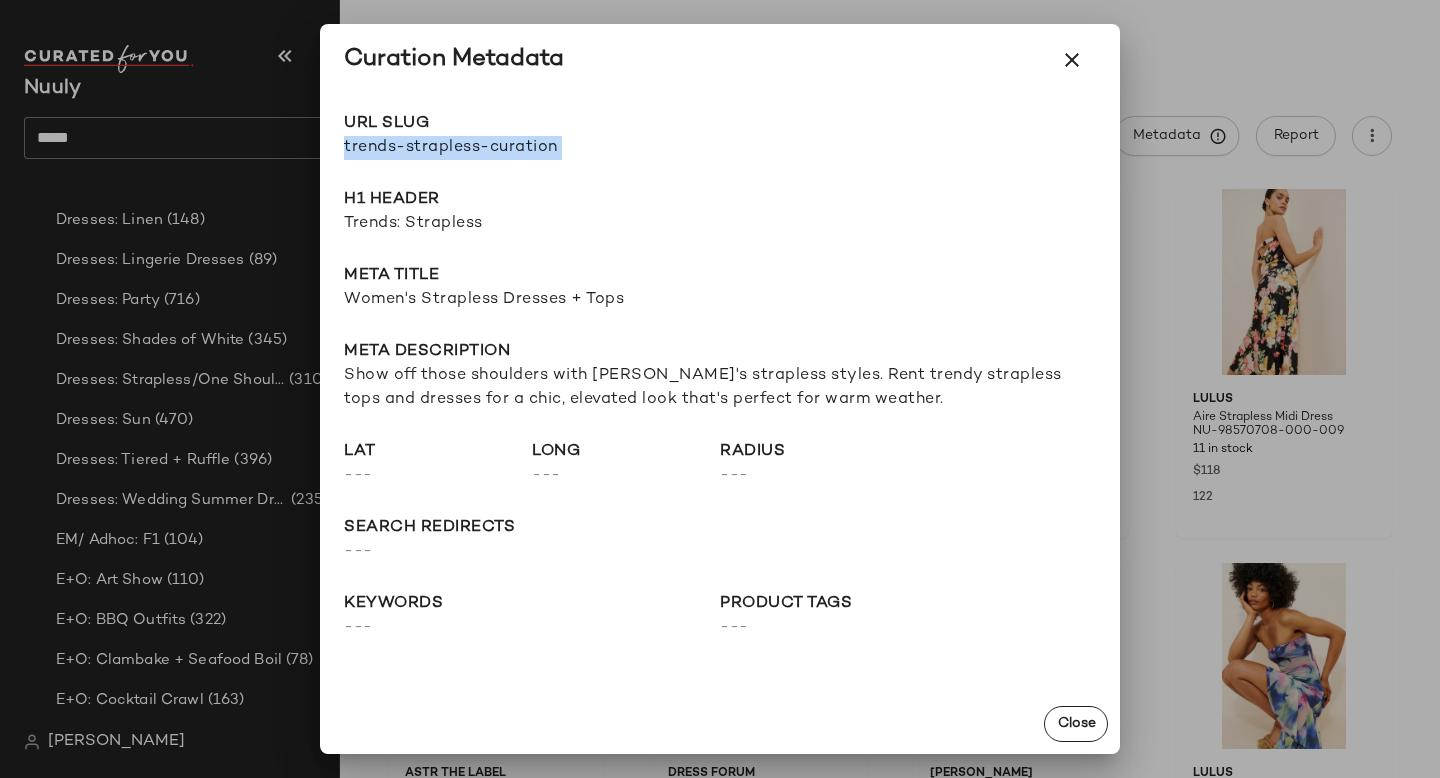 drag, startPoint x: 345, startPoint y: 144, endPoint x: 765, endPoint y: 144, distance: 420 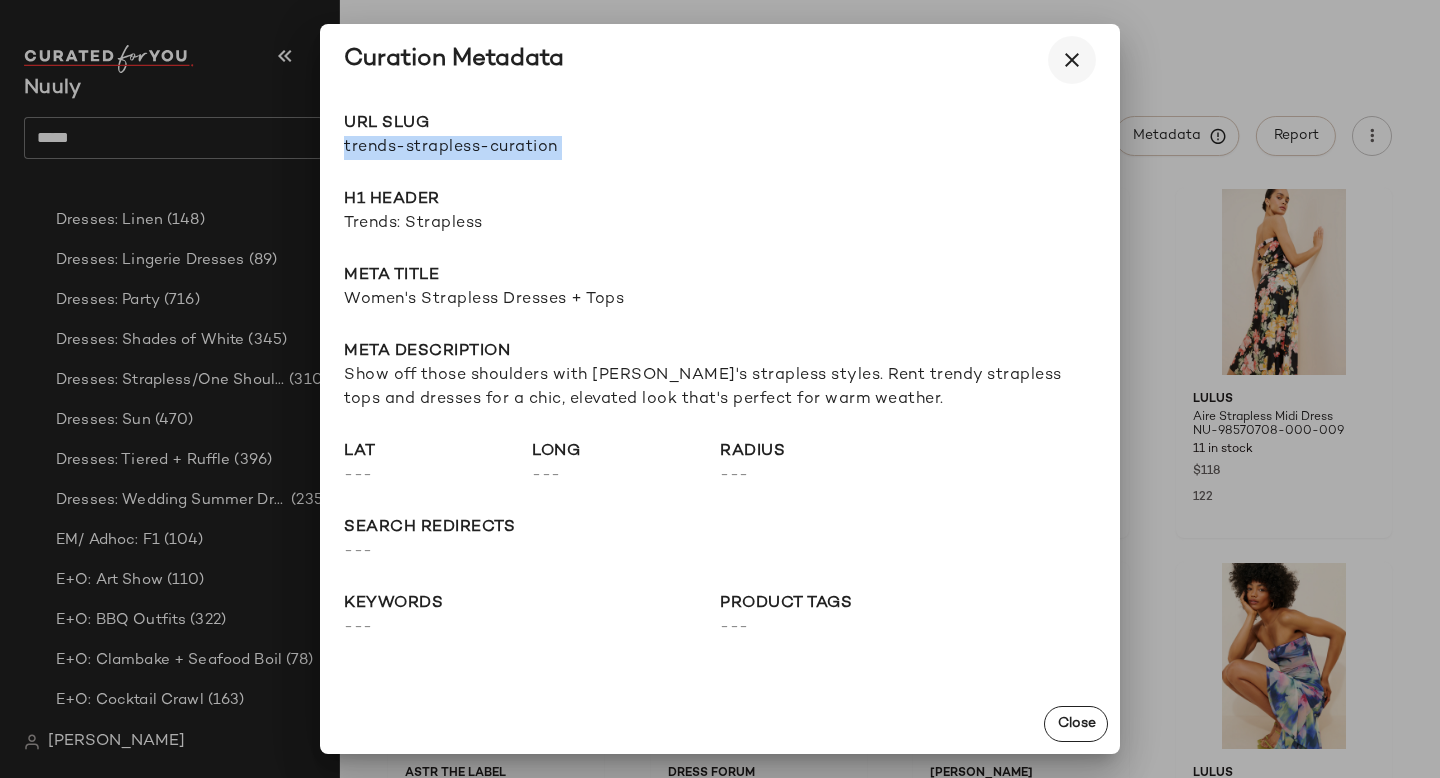 click at bounding box center (1072, 60) 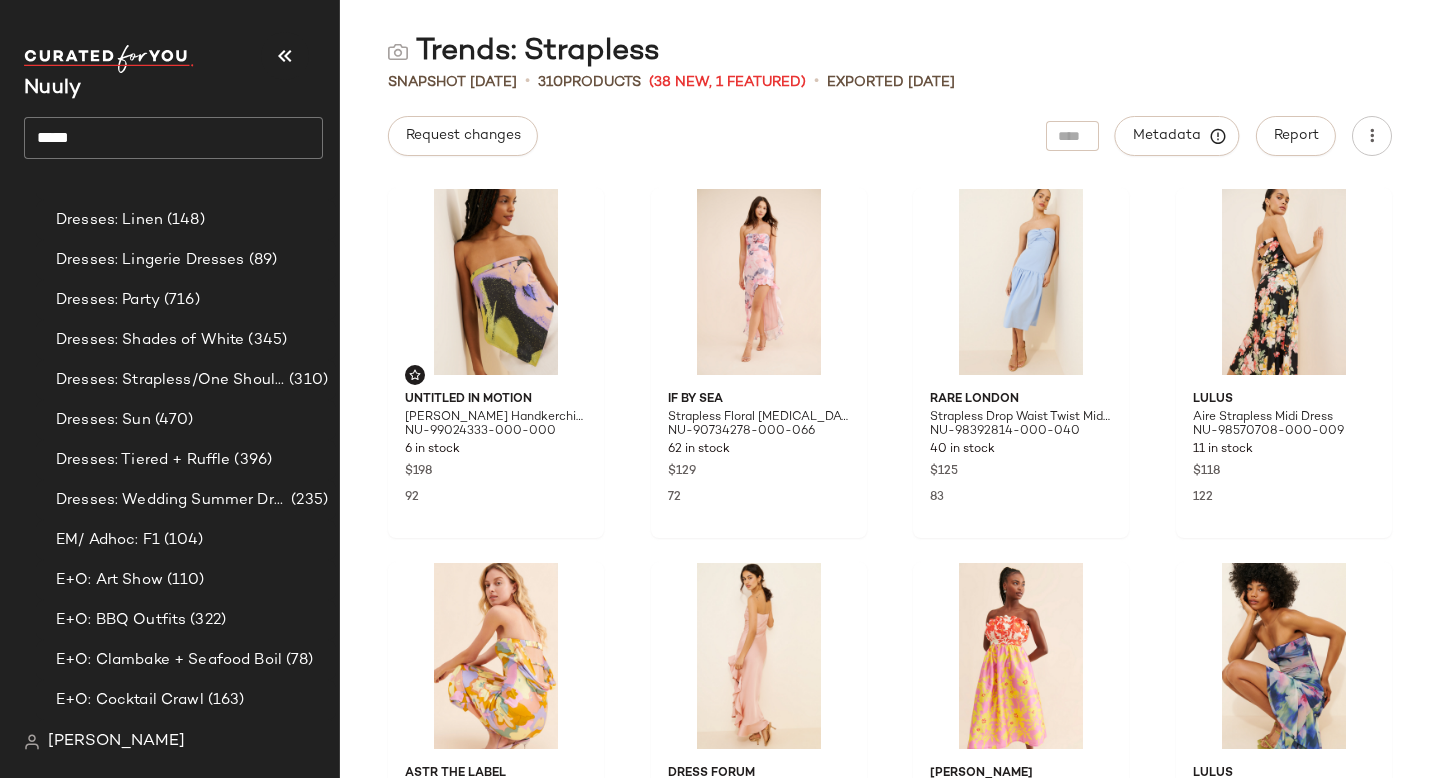 click on "*****" 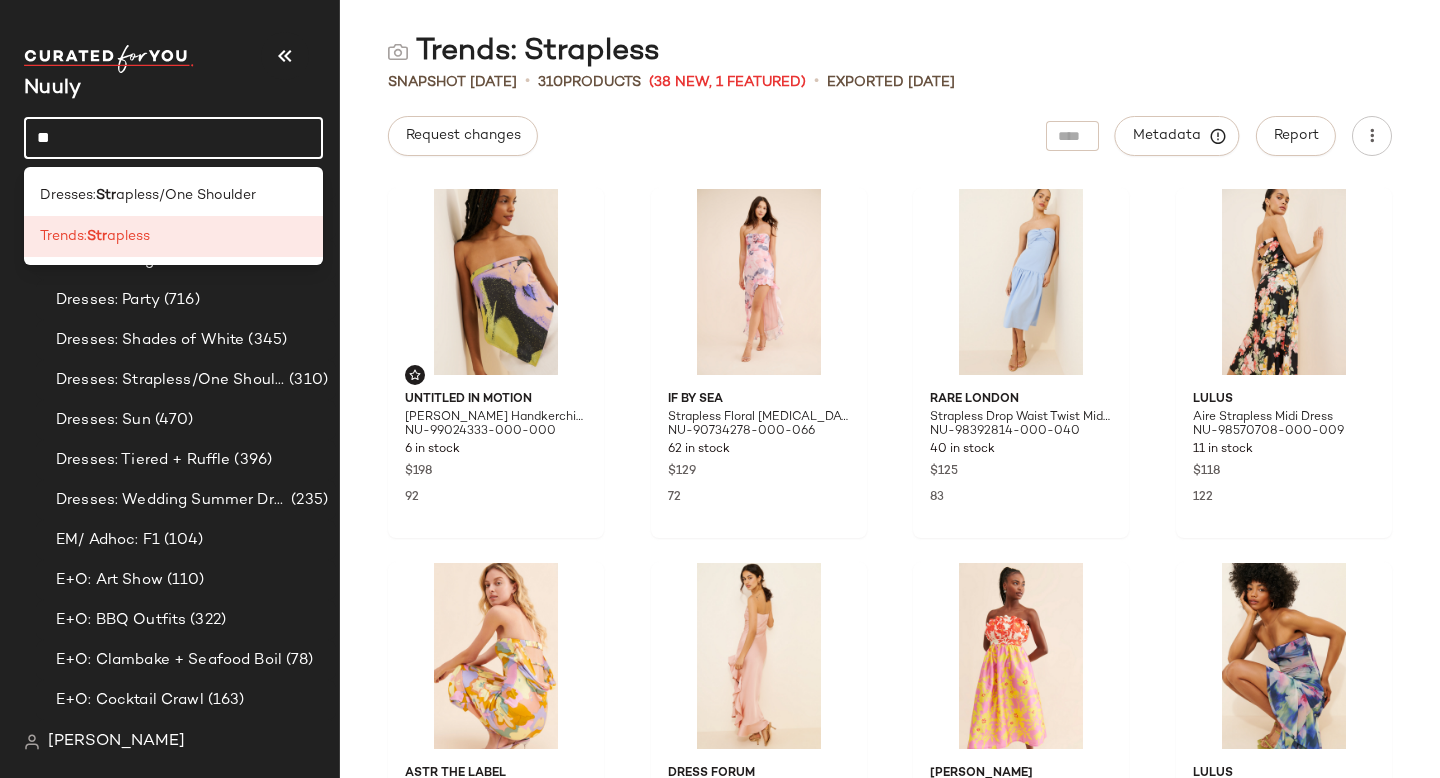 type on "*" 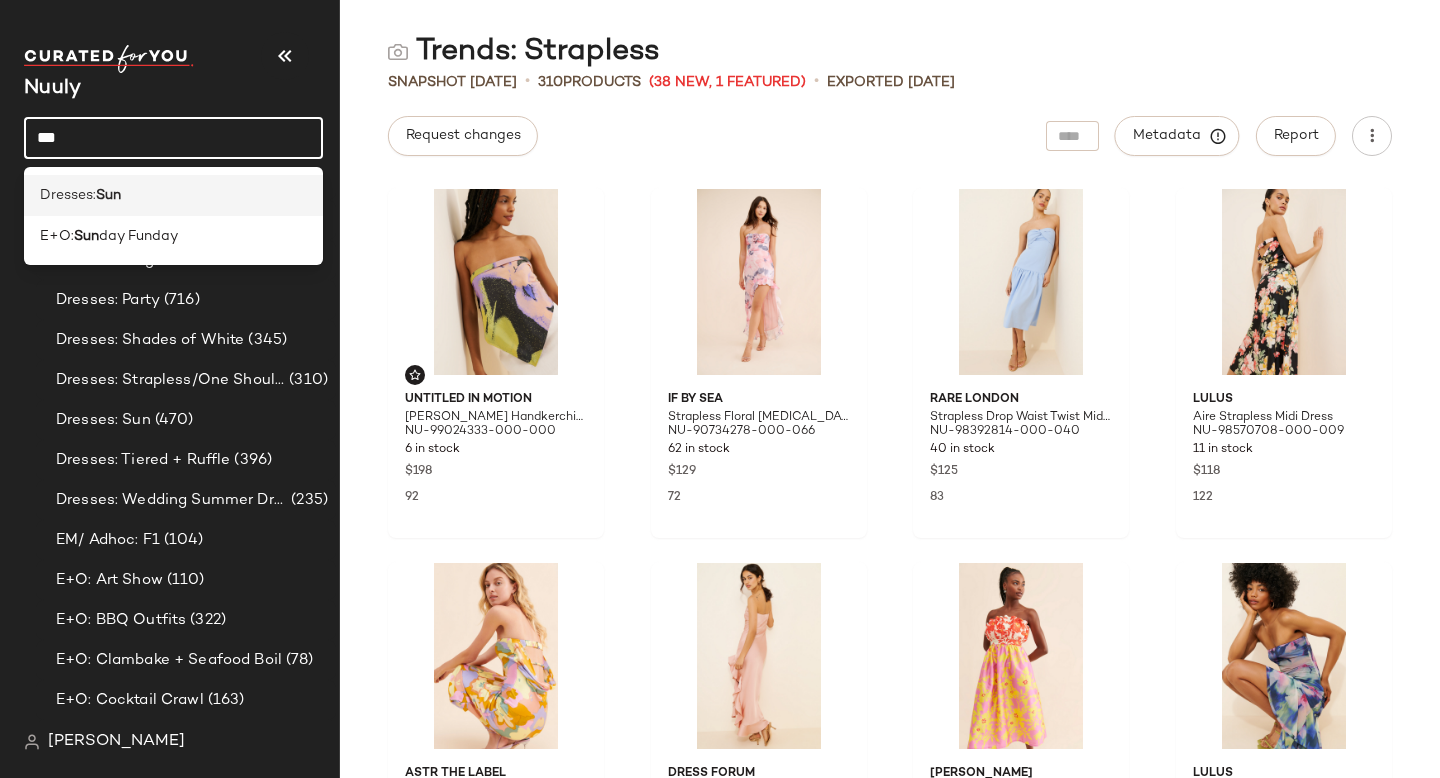click on "Dresses:" at bounding box center [68, 195] 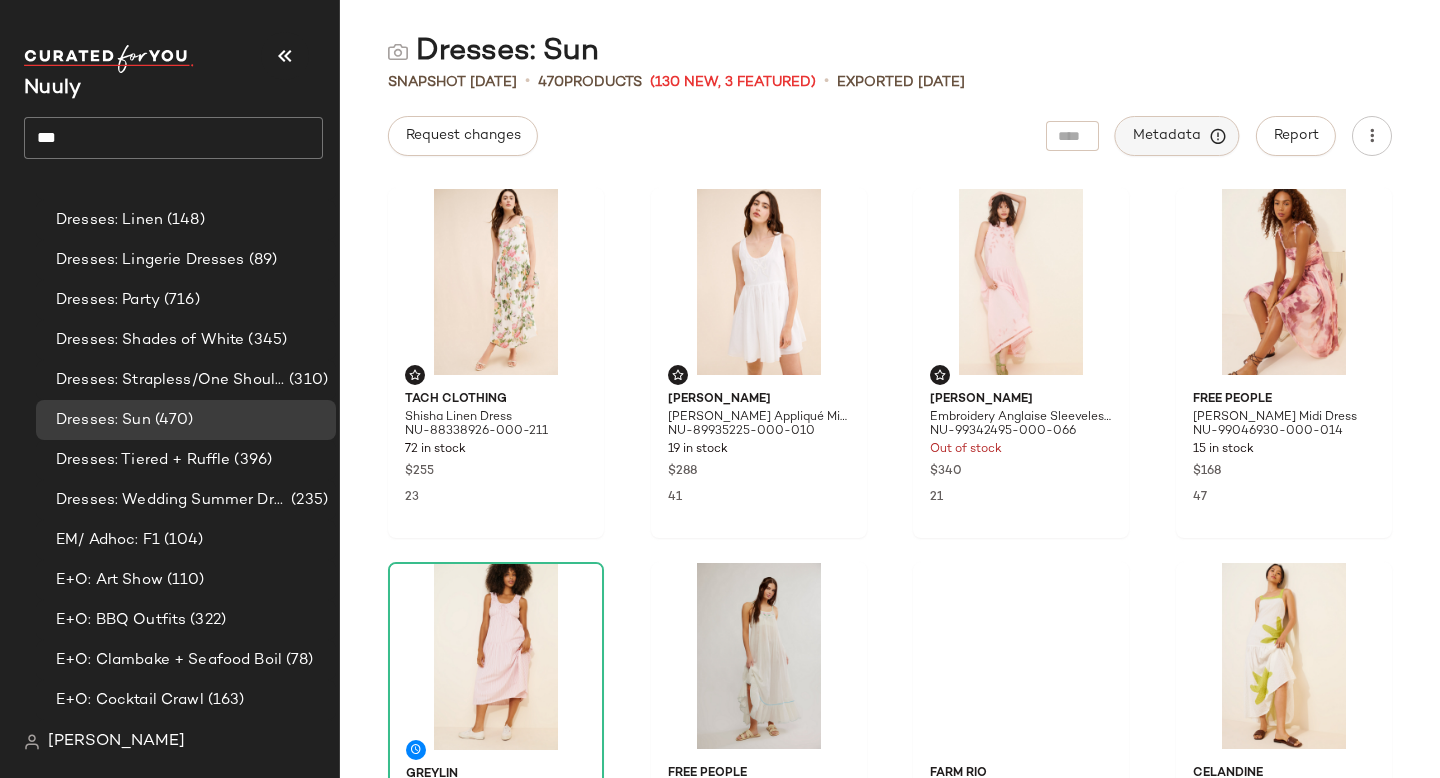 click on "Metadata" 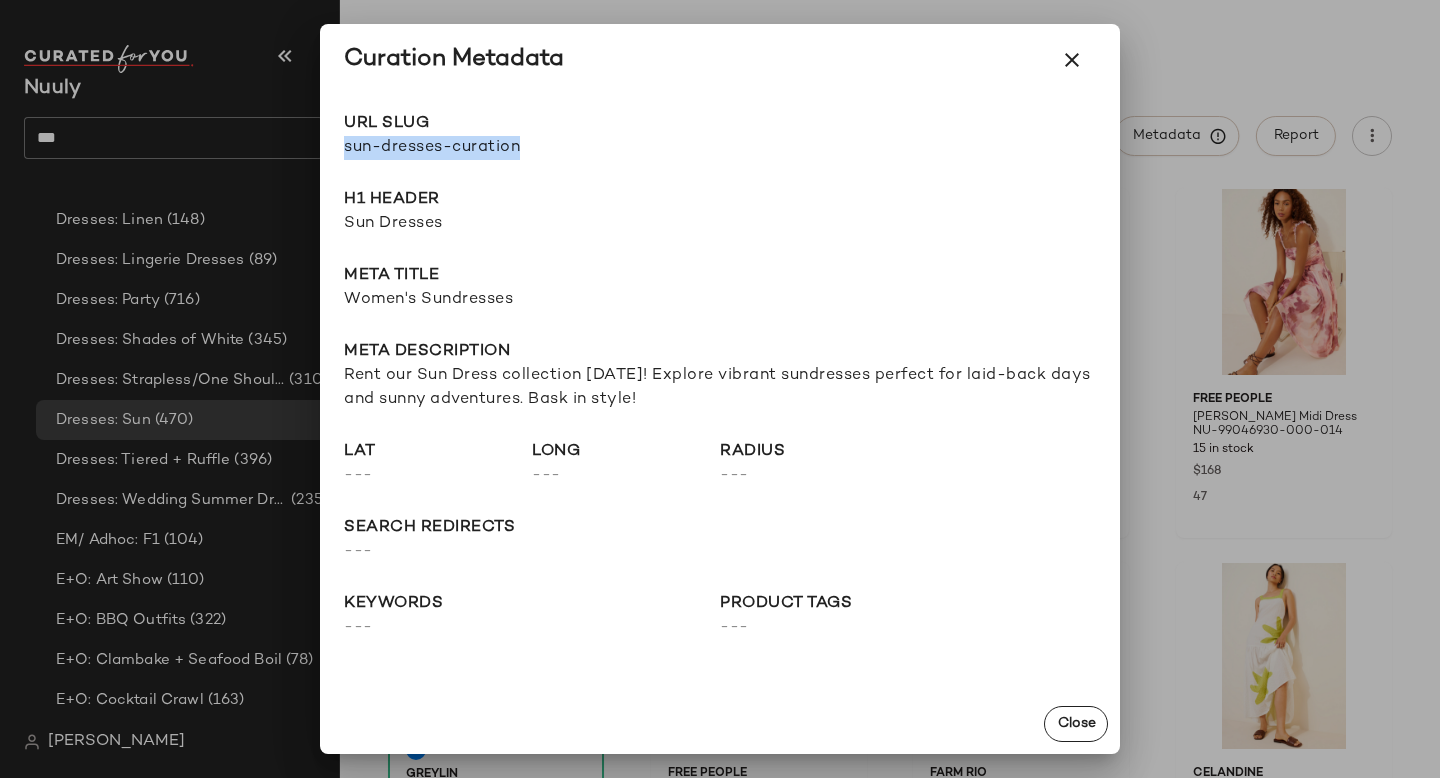 drag, startPoint x: 341, startPoint y: 145, endPoint x: 615, endPoint y: 153, distance: 274.11676 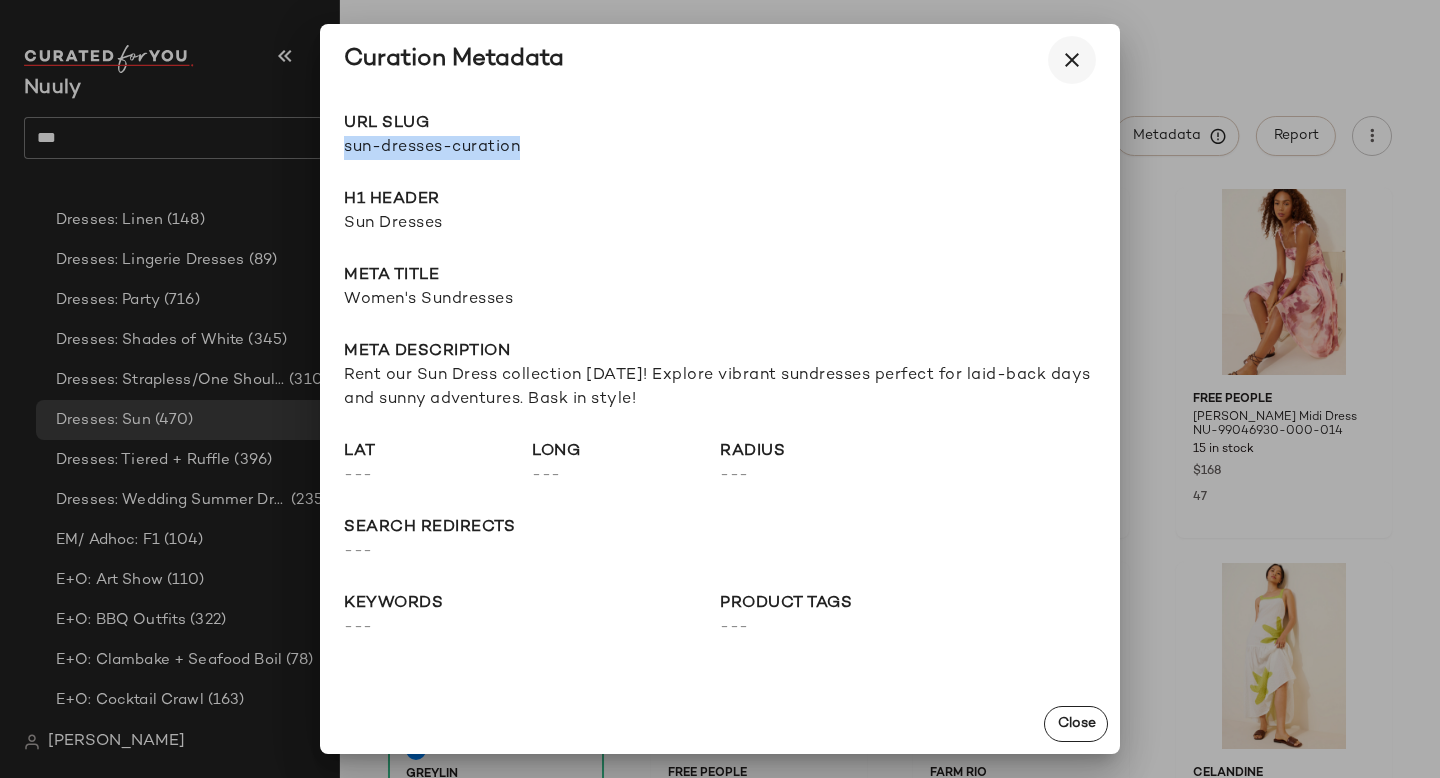 click at bounding box center (1072, 60) 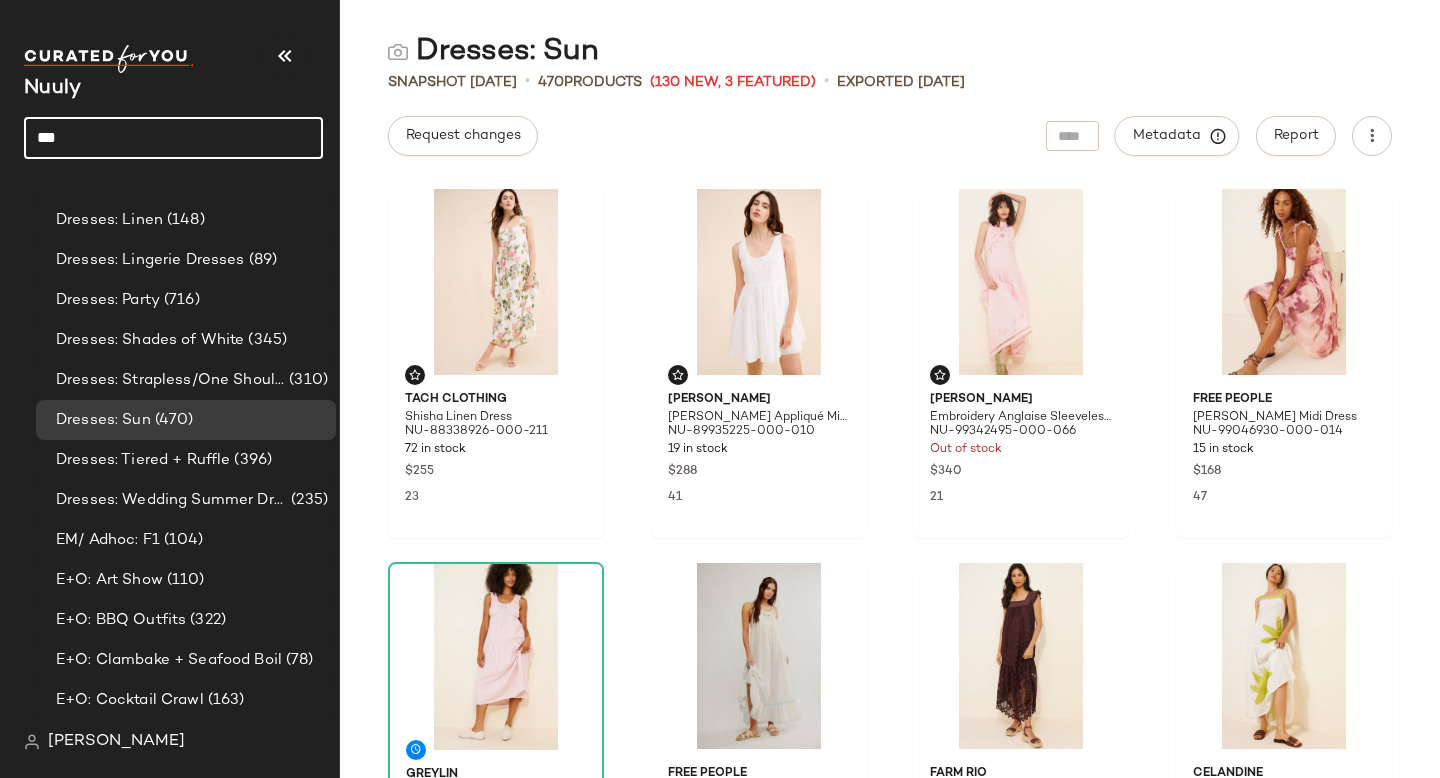 click on "***" 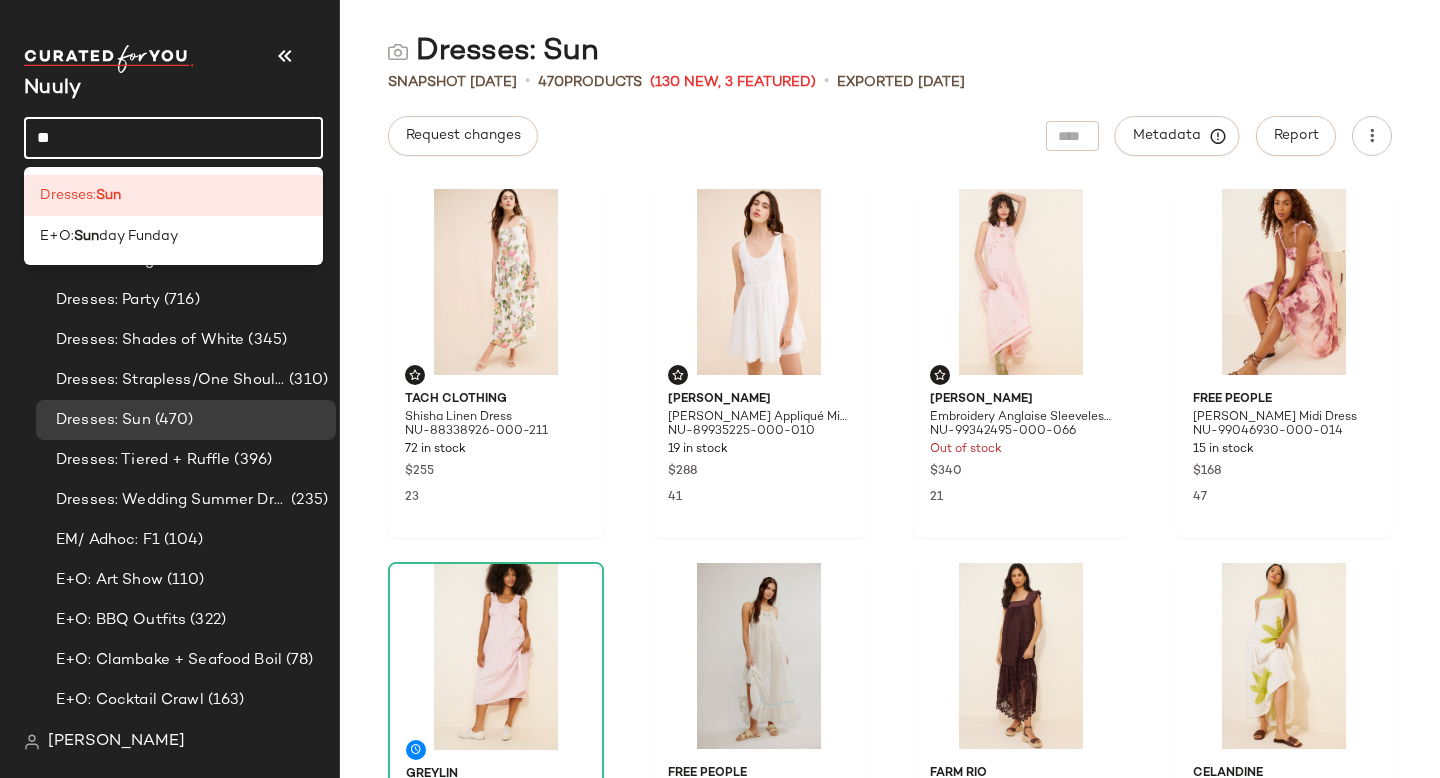 type on "*" 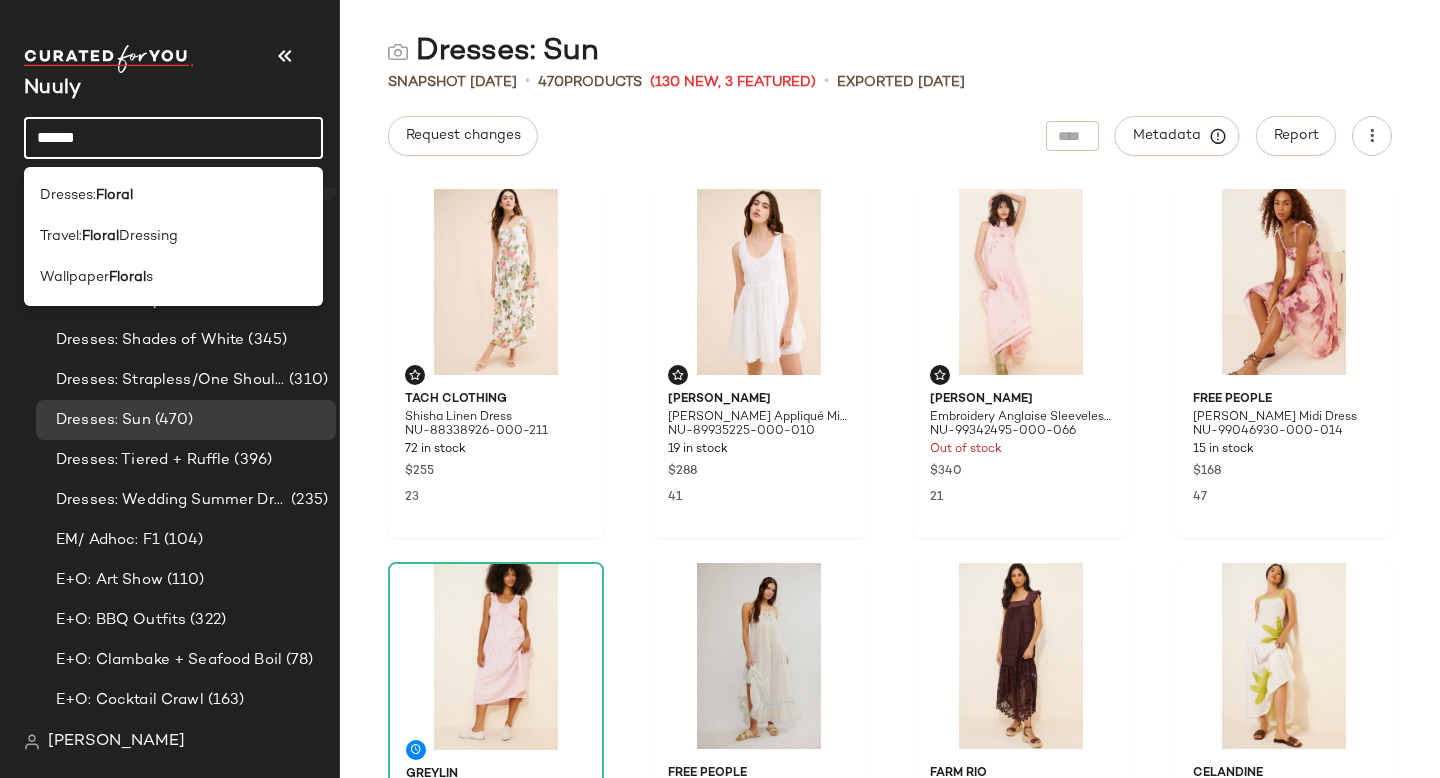 click on "Dresses:" at bounding box center (68, 195) 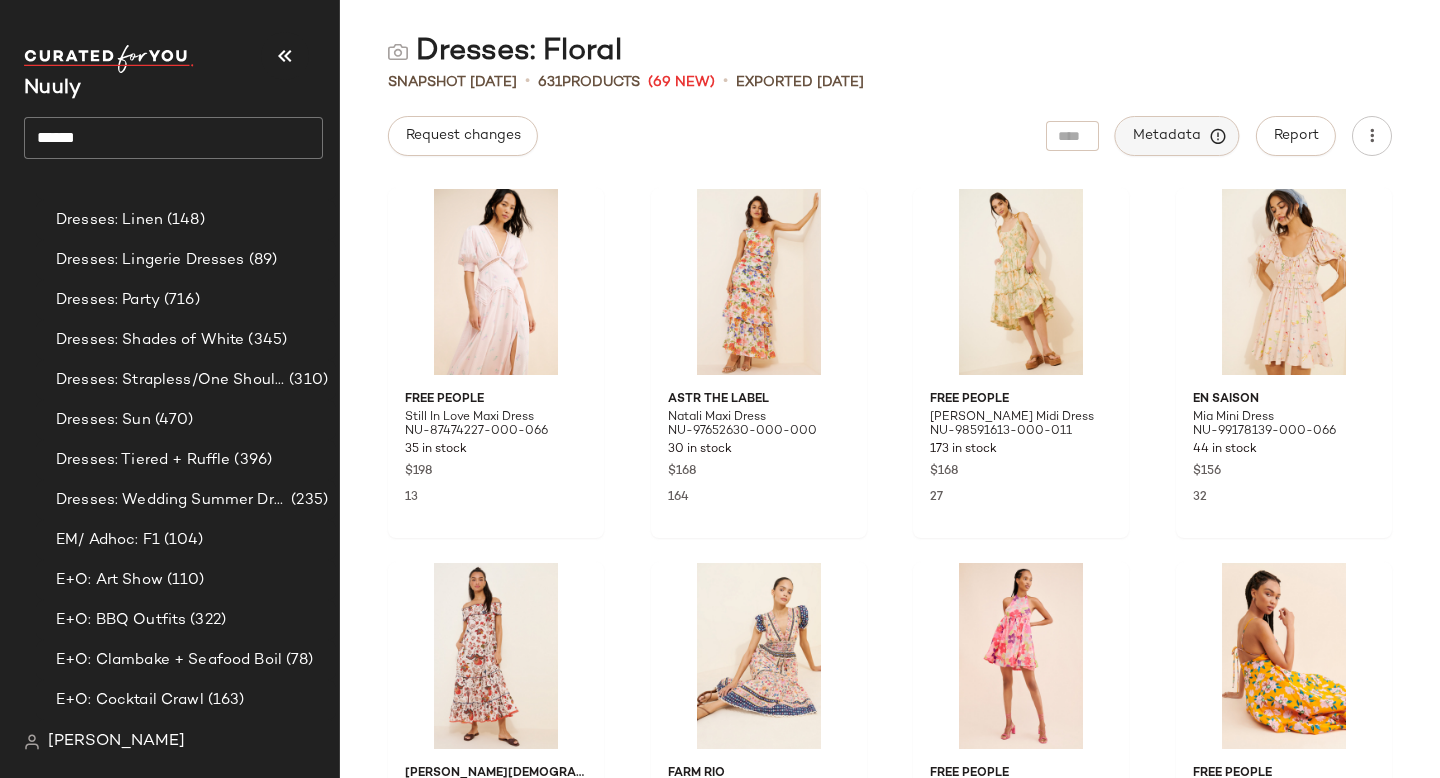 click on "Metadata" 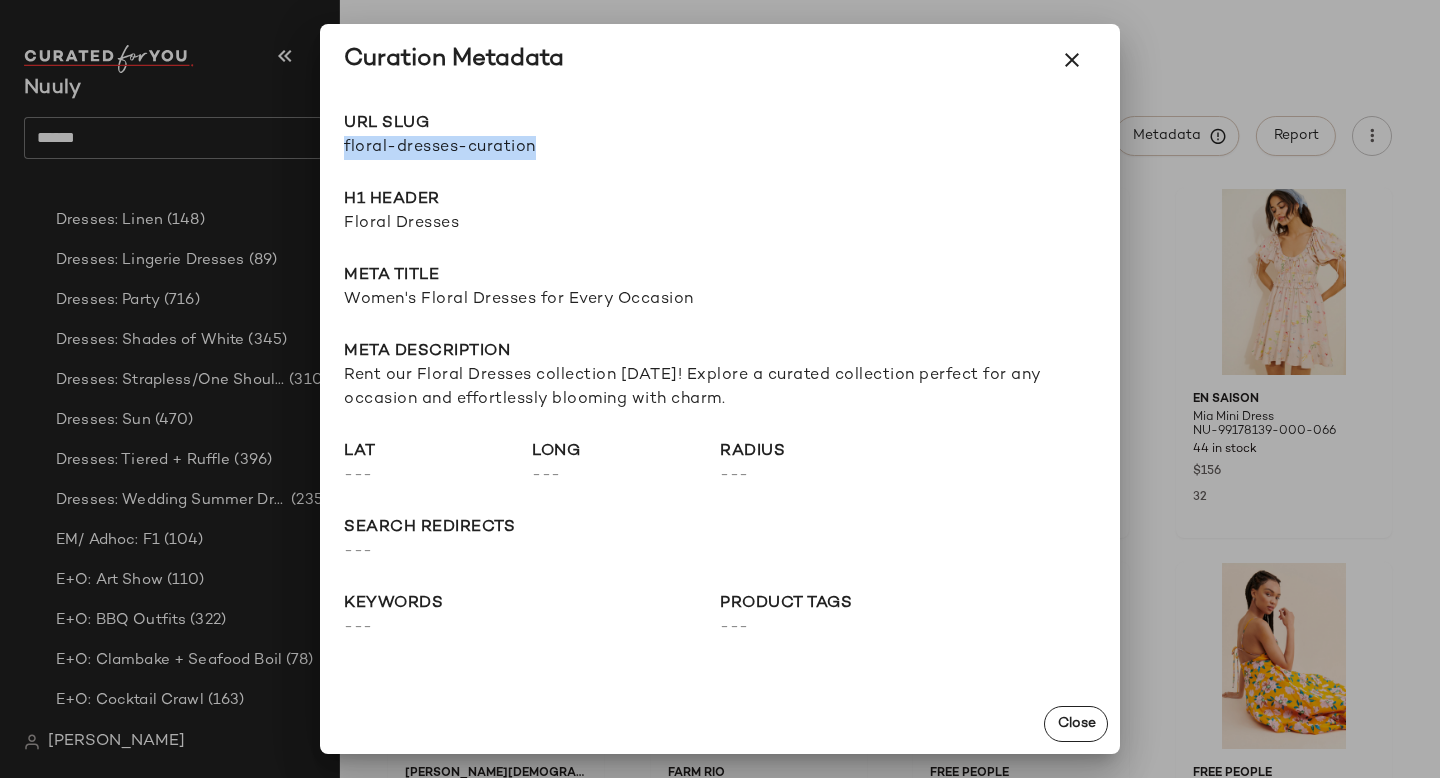 drag, startPoint x: 345, startPoint y: 146, endPoint x: 684, endPoint y: 146, distance: 339 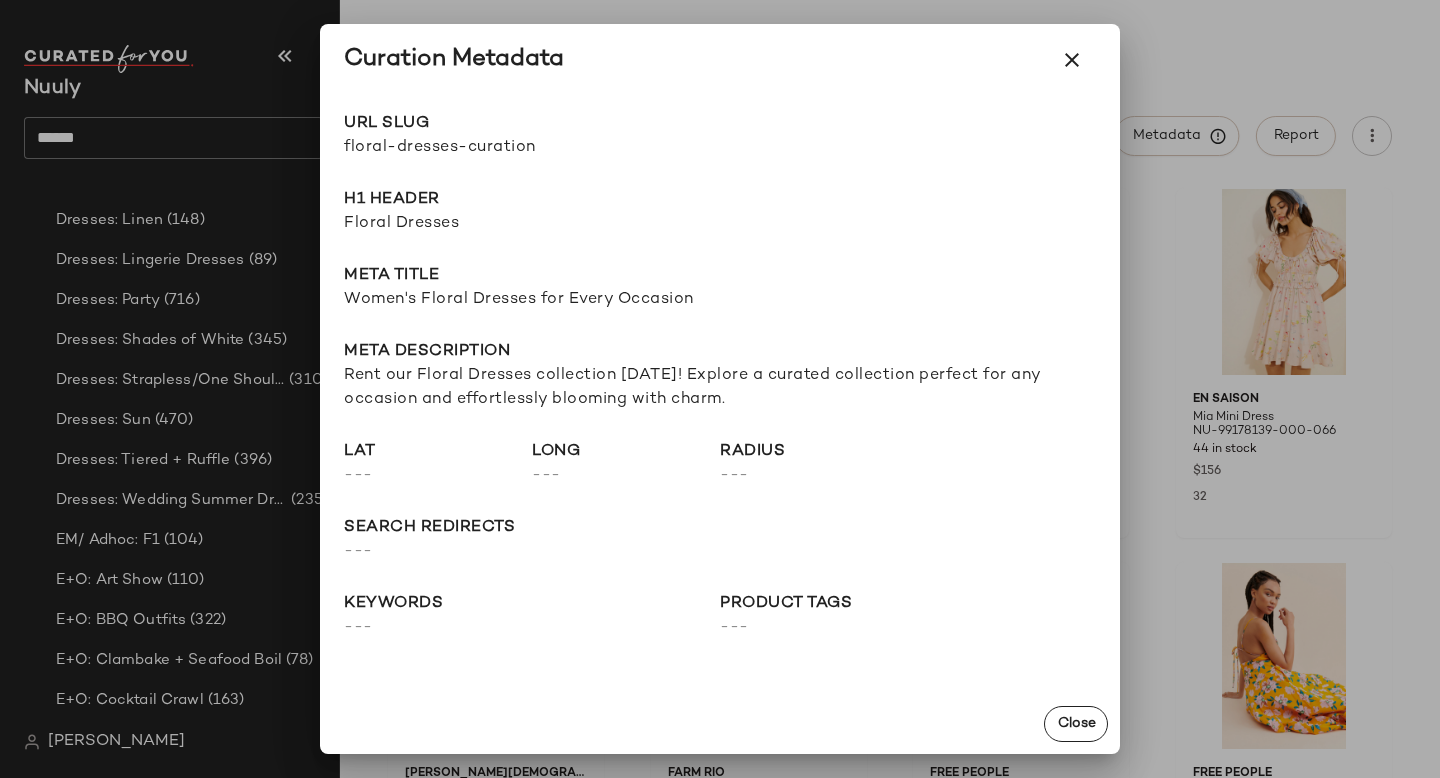 click at bounding box center (720, 389) 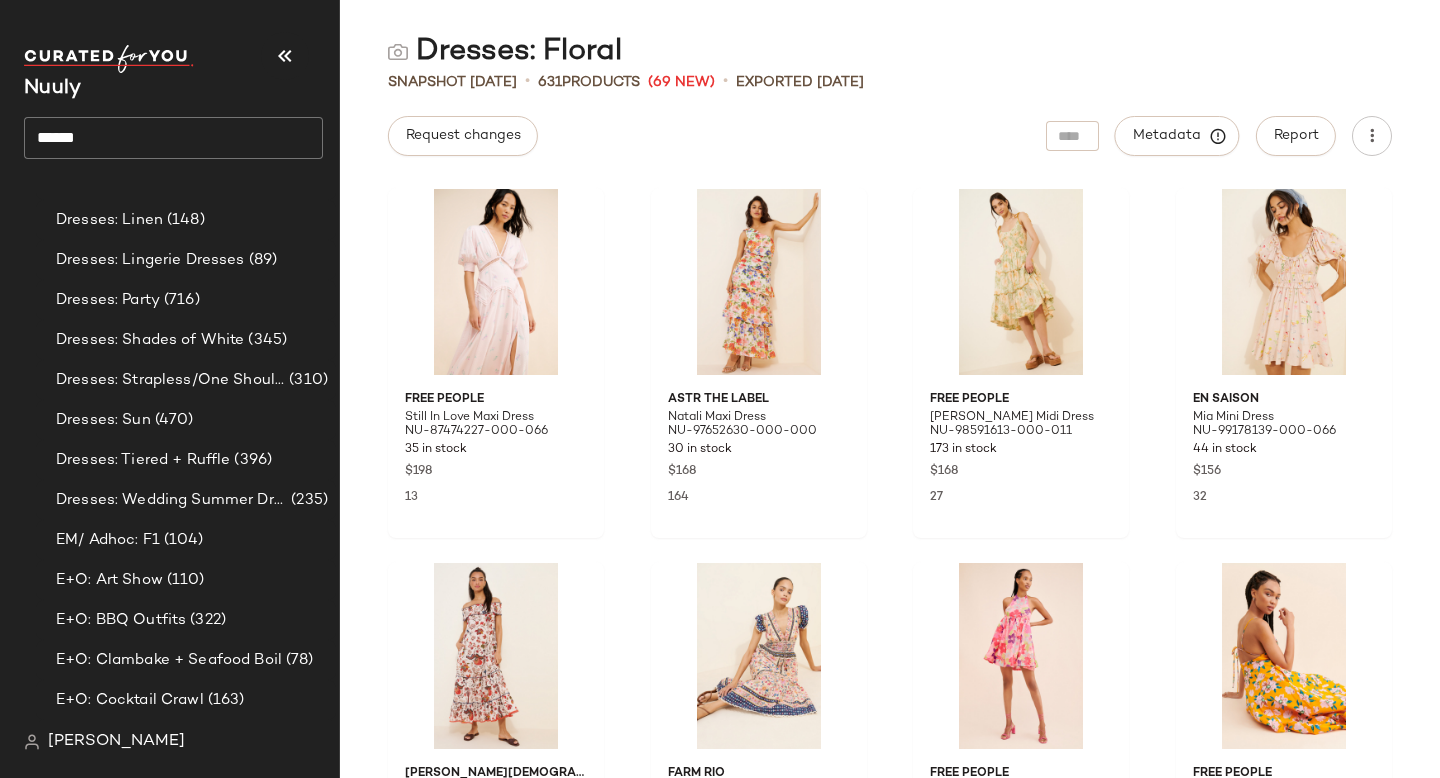 click on "******" 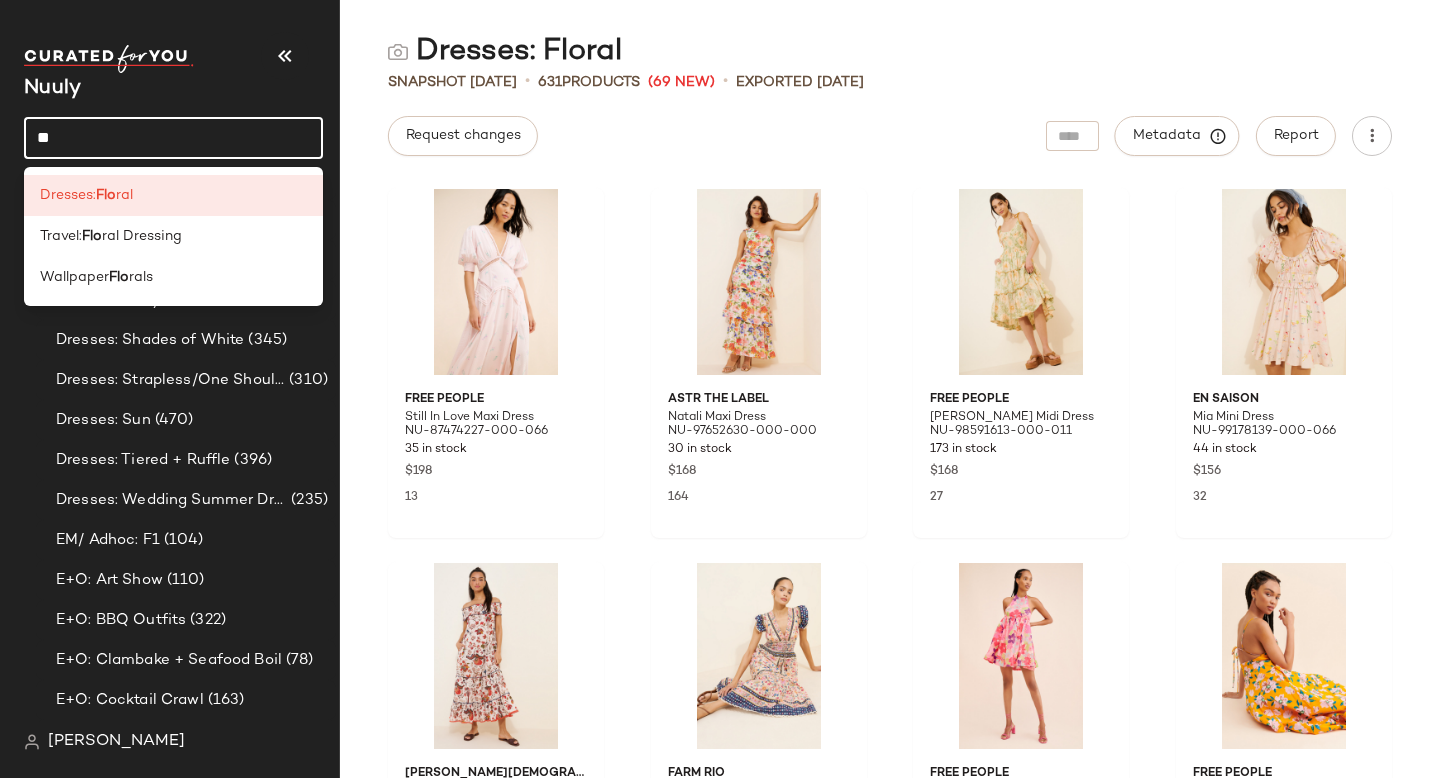 type on "*" 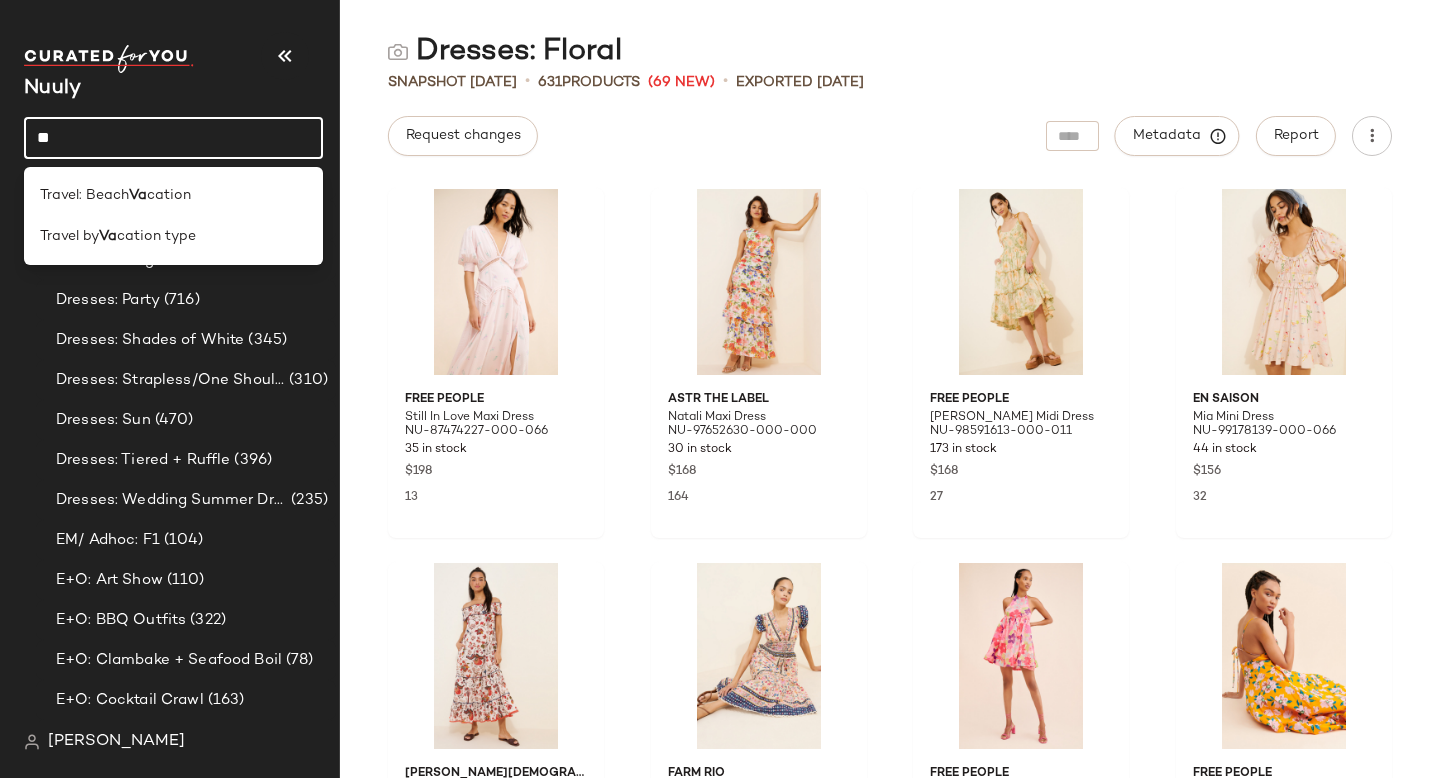 type on "*" 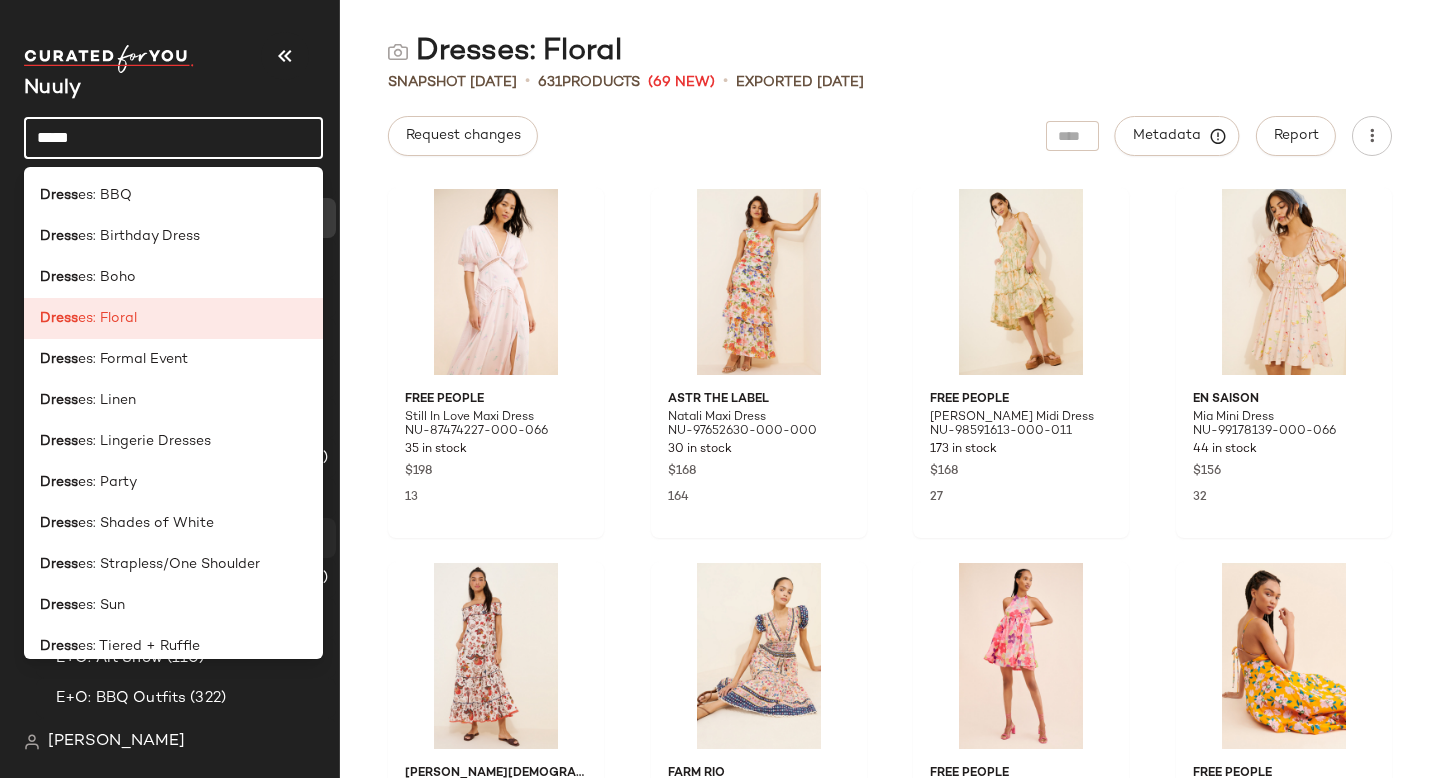 scroll, scrollTop: 1619, scrollLeft: 0, axis: vertical 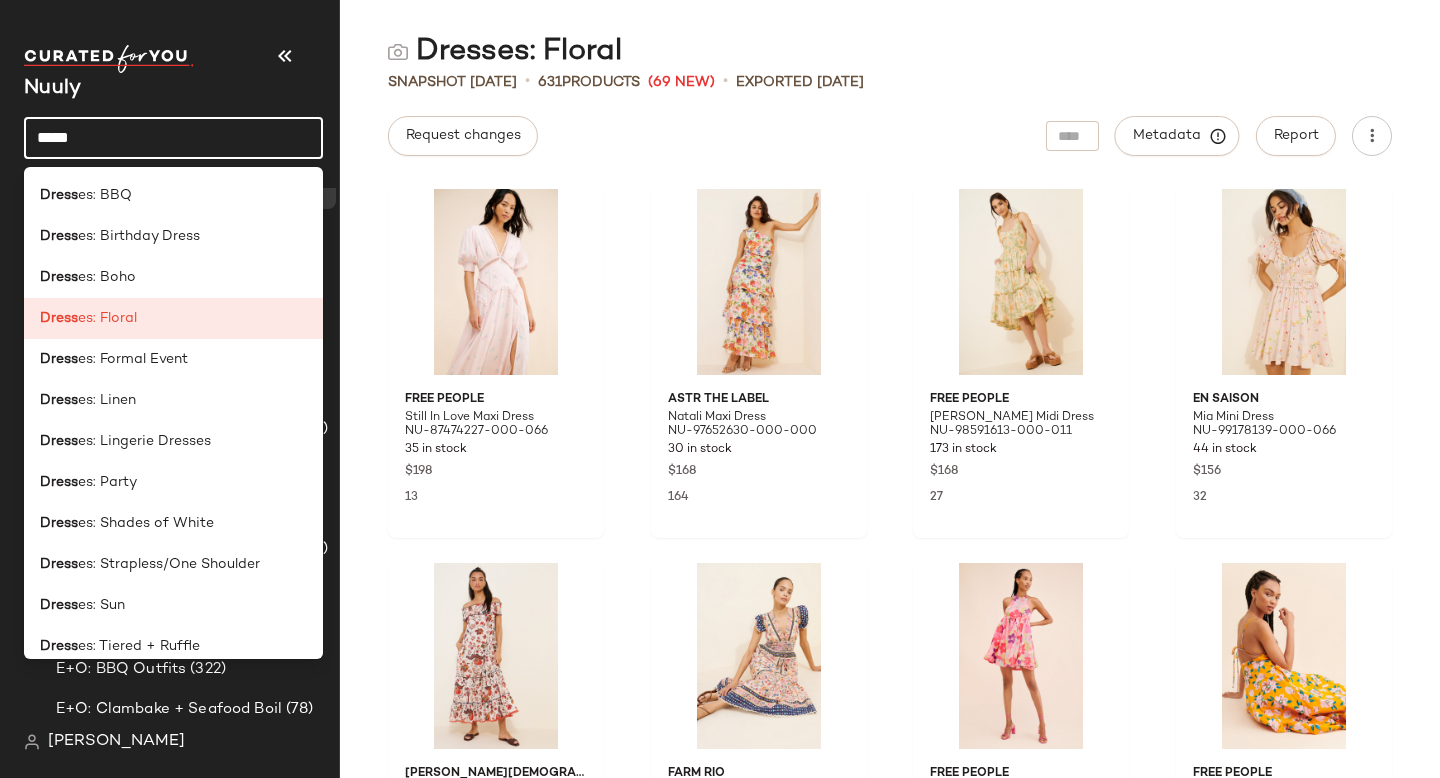 type on "*****" 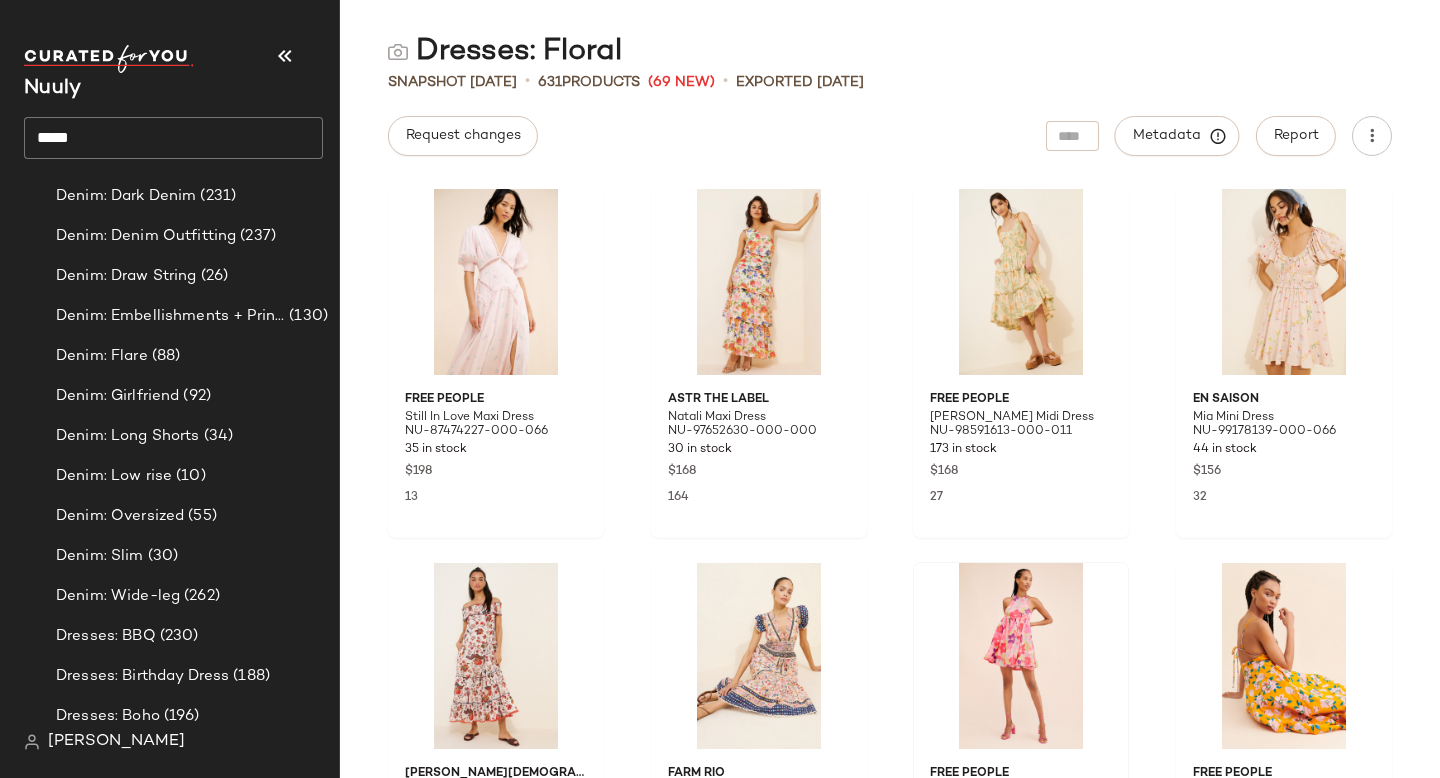 scroll, scrollTop: 1055, scrollLeft: 0, axis: vertical 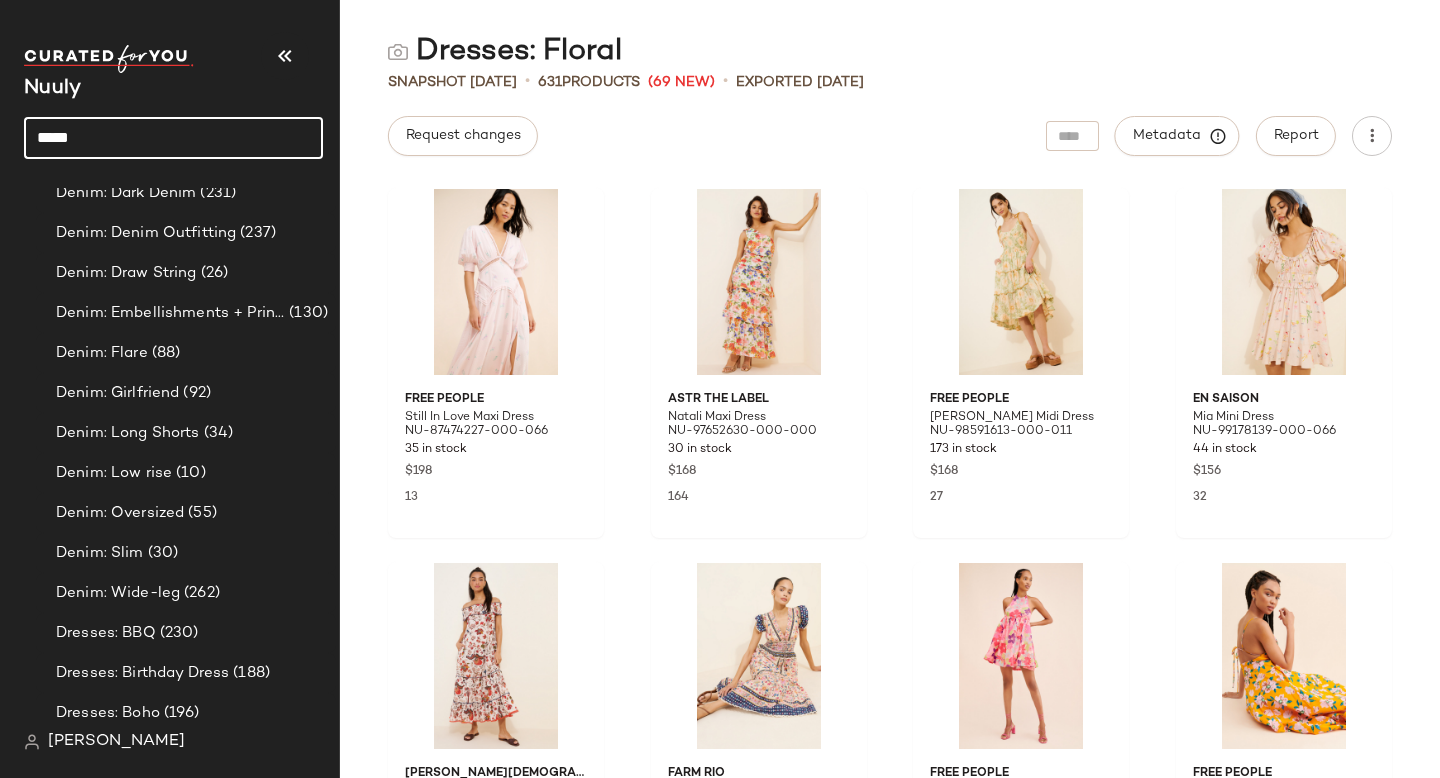 drag, startPoint x: 92, startPoint y: 142, endPoint x: 32, endPoint y: 142, distance: 60 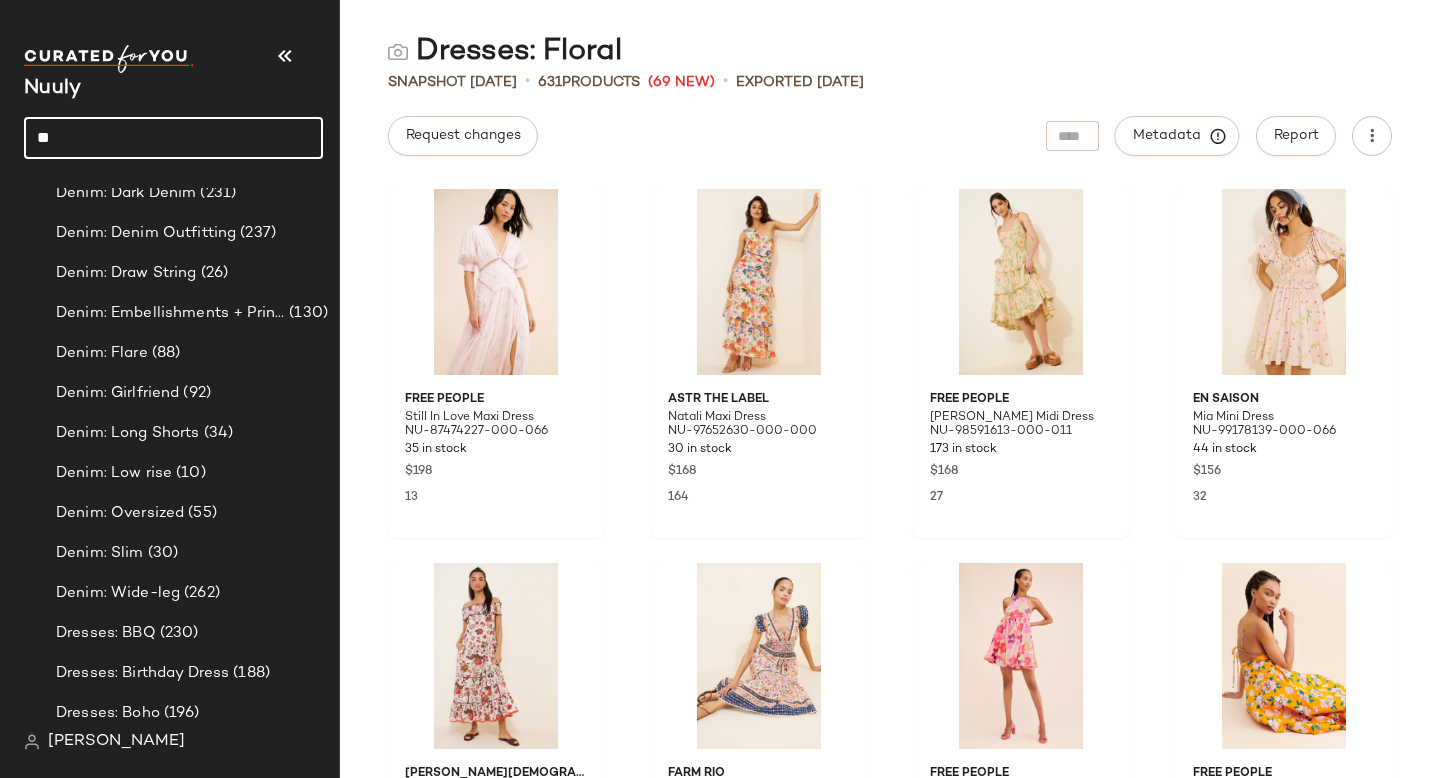 type on "*" 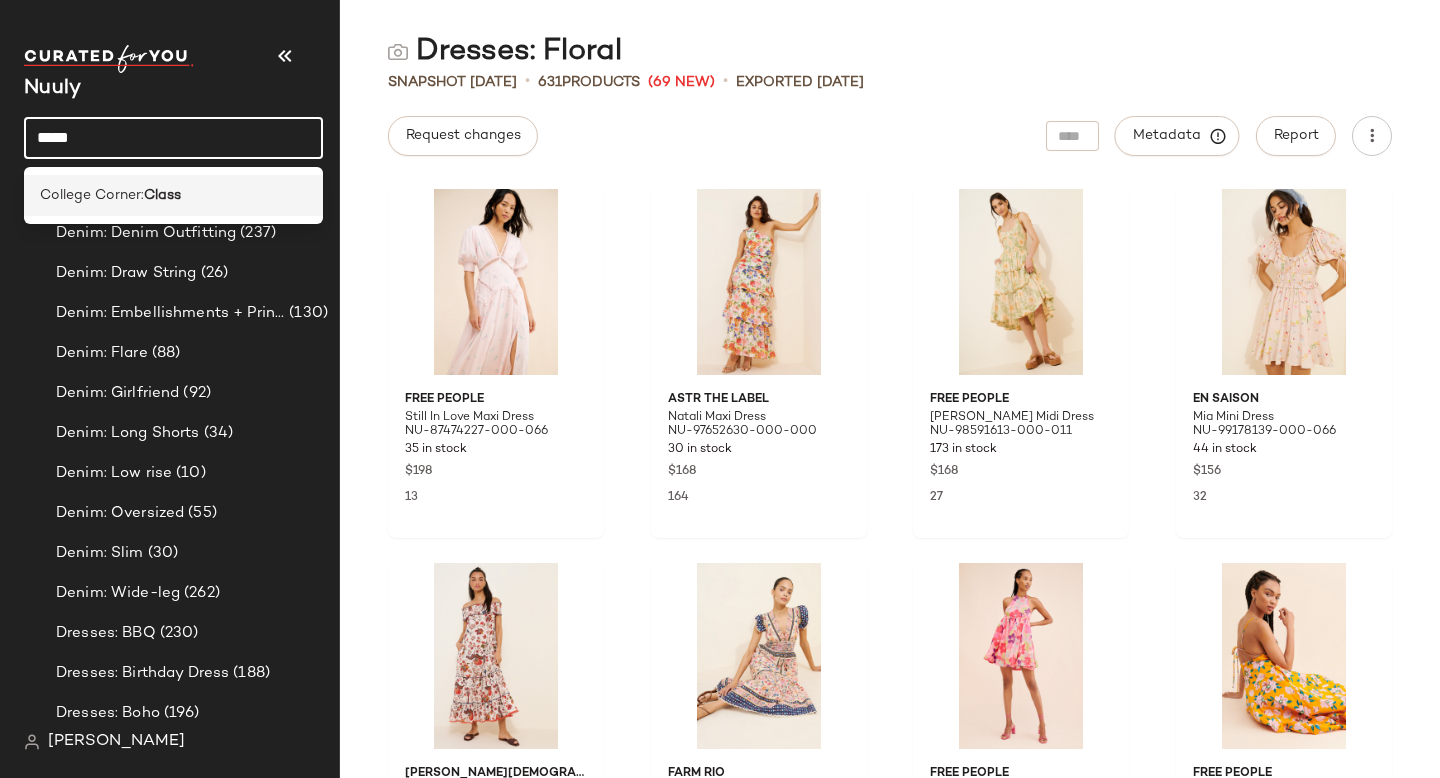 click on "College Corner:" at bounding box center (92, 195) 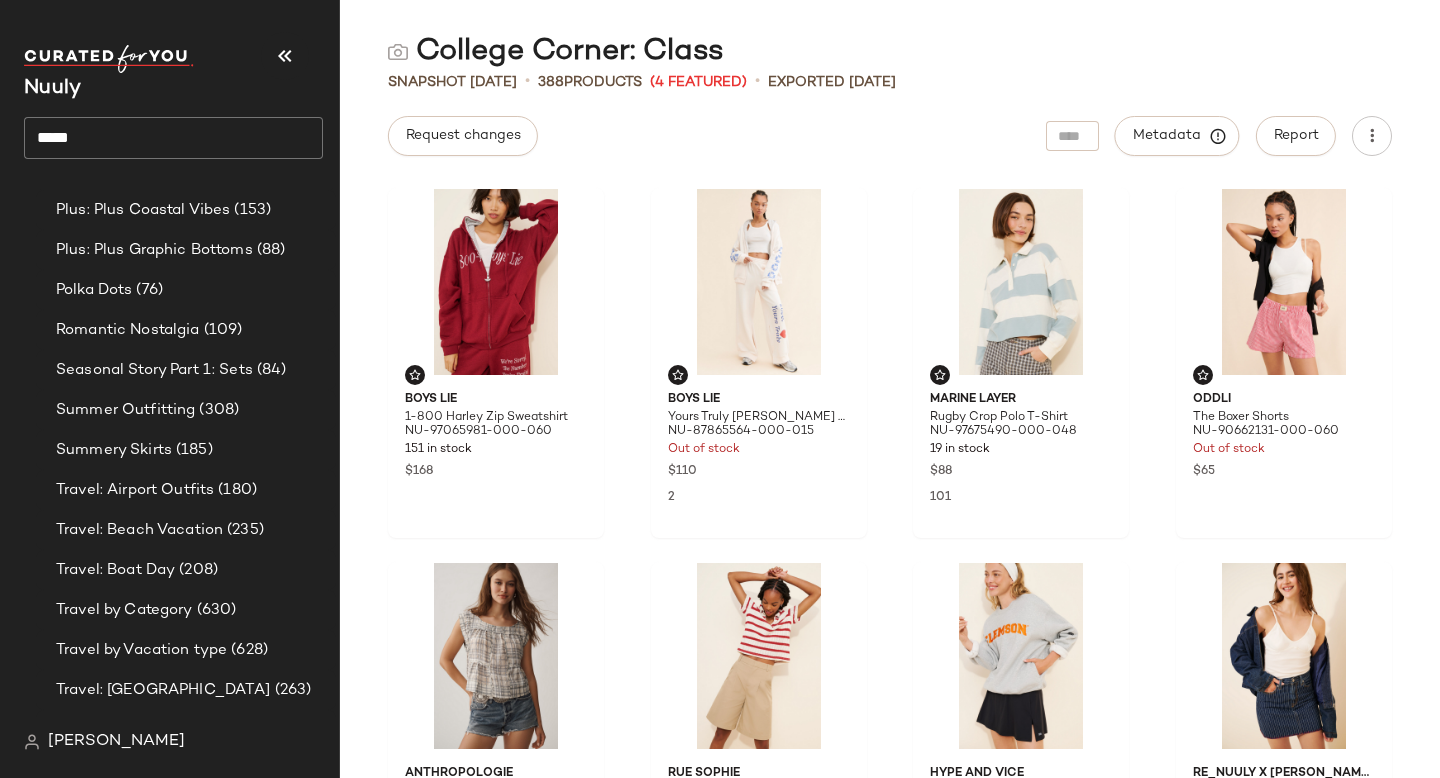 scroll, scrollTop: 4263, scrollLeft: 0, axis: vertical 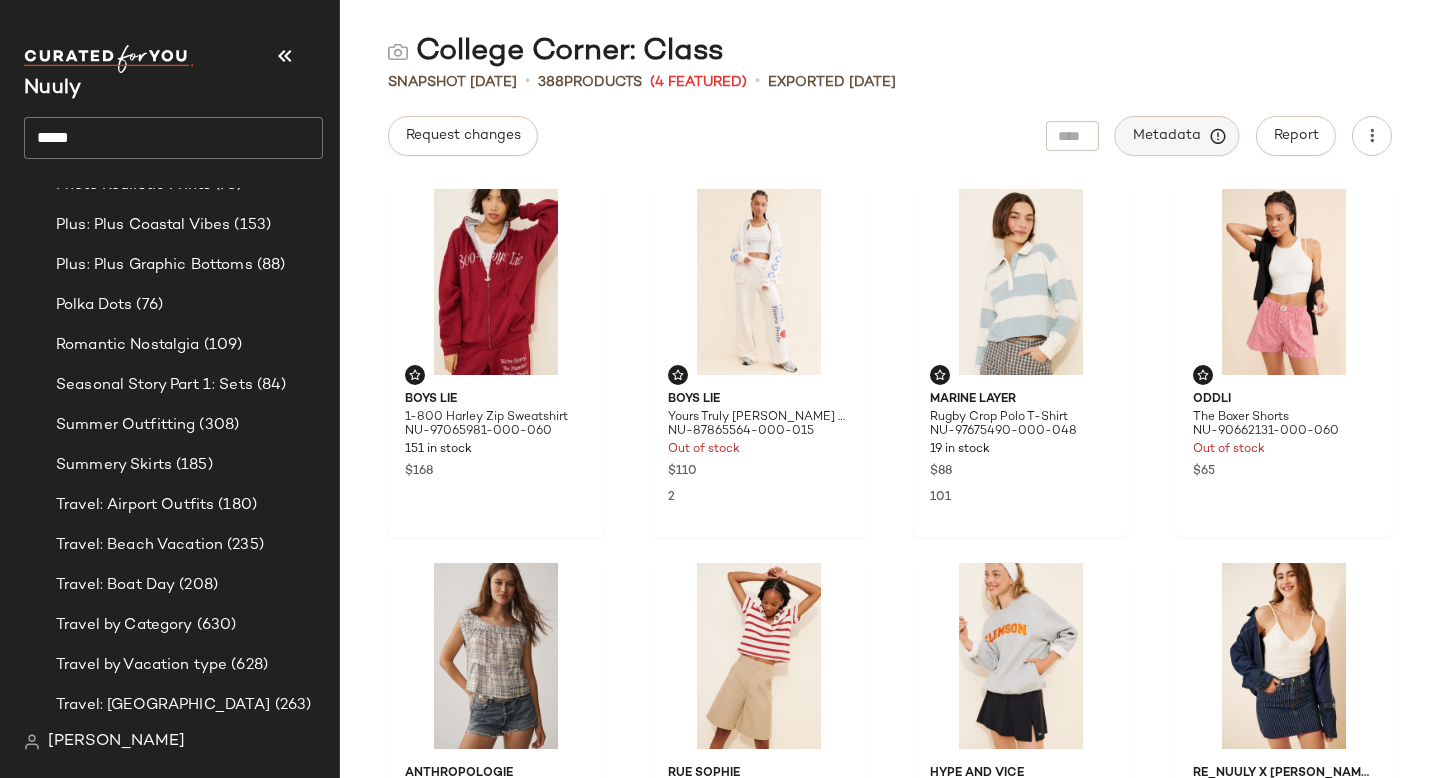 click on "Metadata" 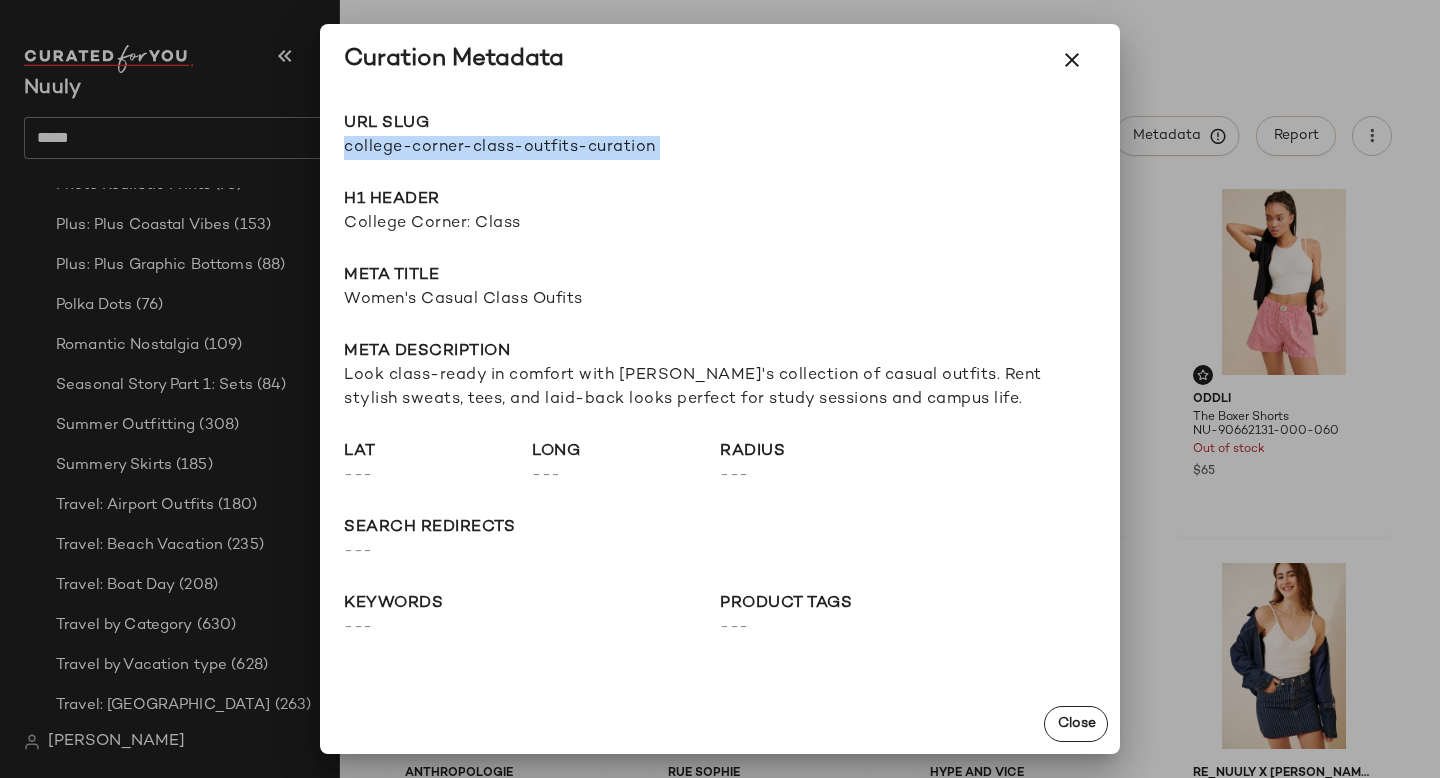 drag, startPoint x: 345, startPoint y: 144, endPoint x: 937, endPoint y: 144, distance: 592 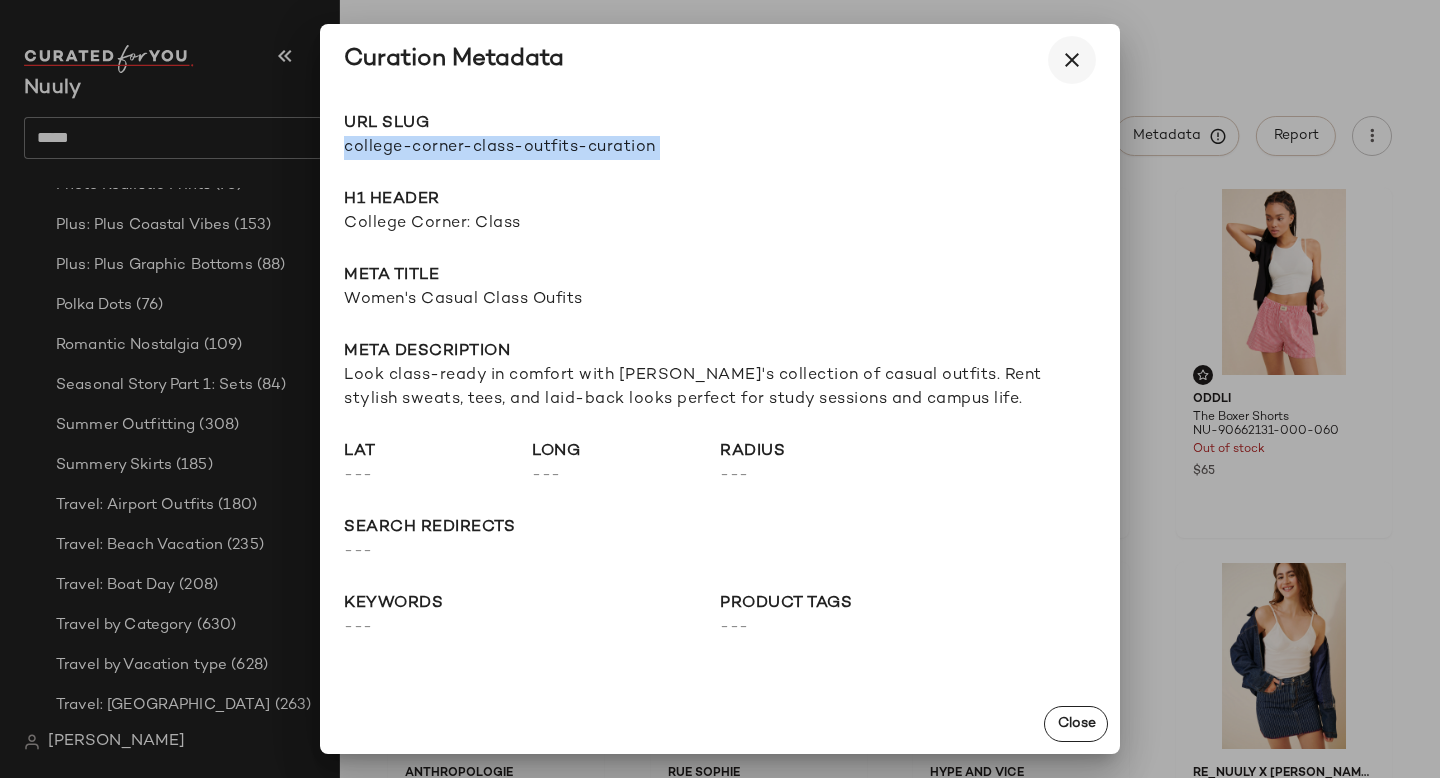 click at bounding box center [1072, 60] 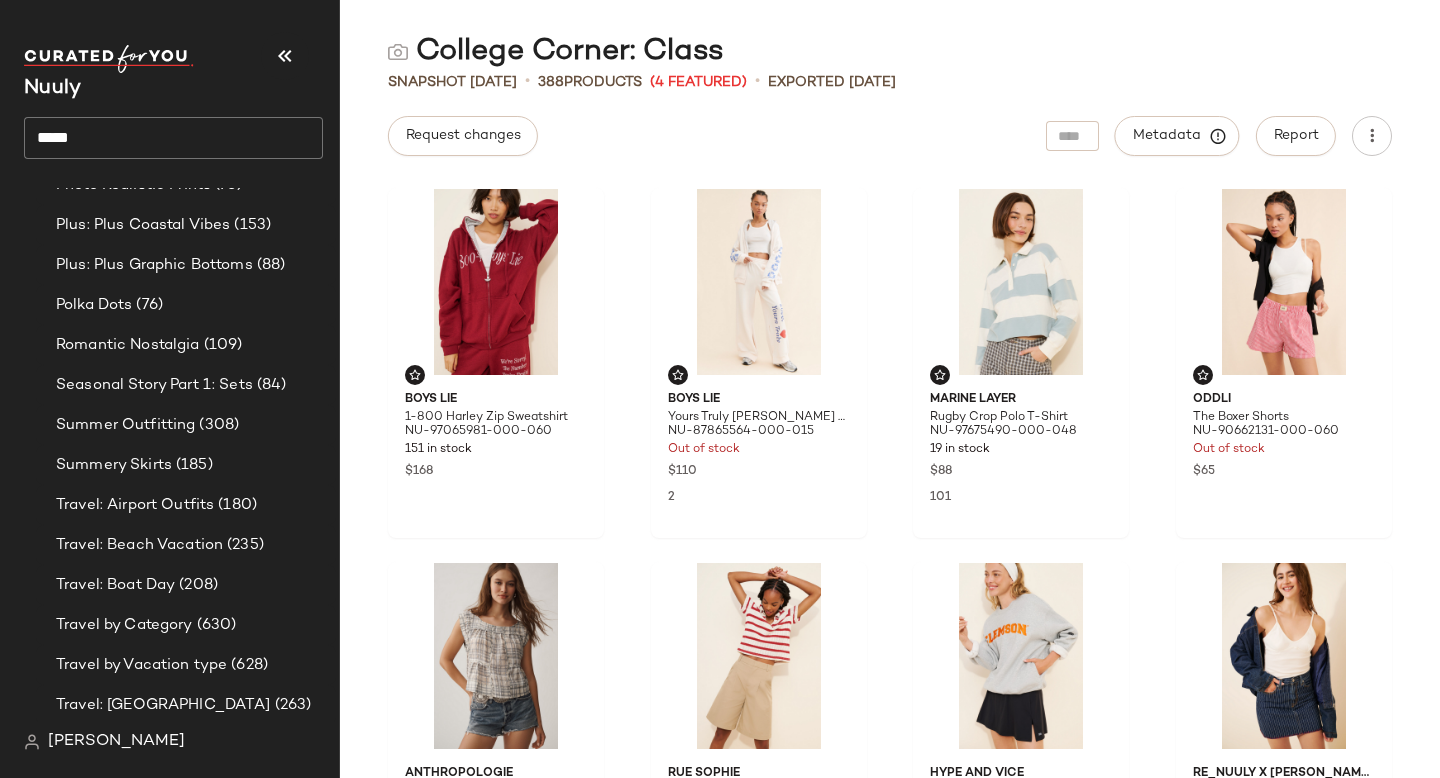 click on "*****" 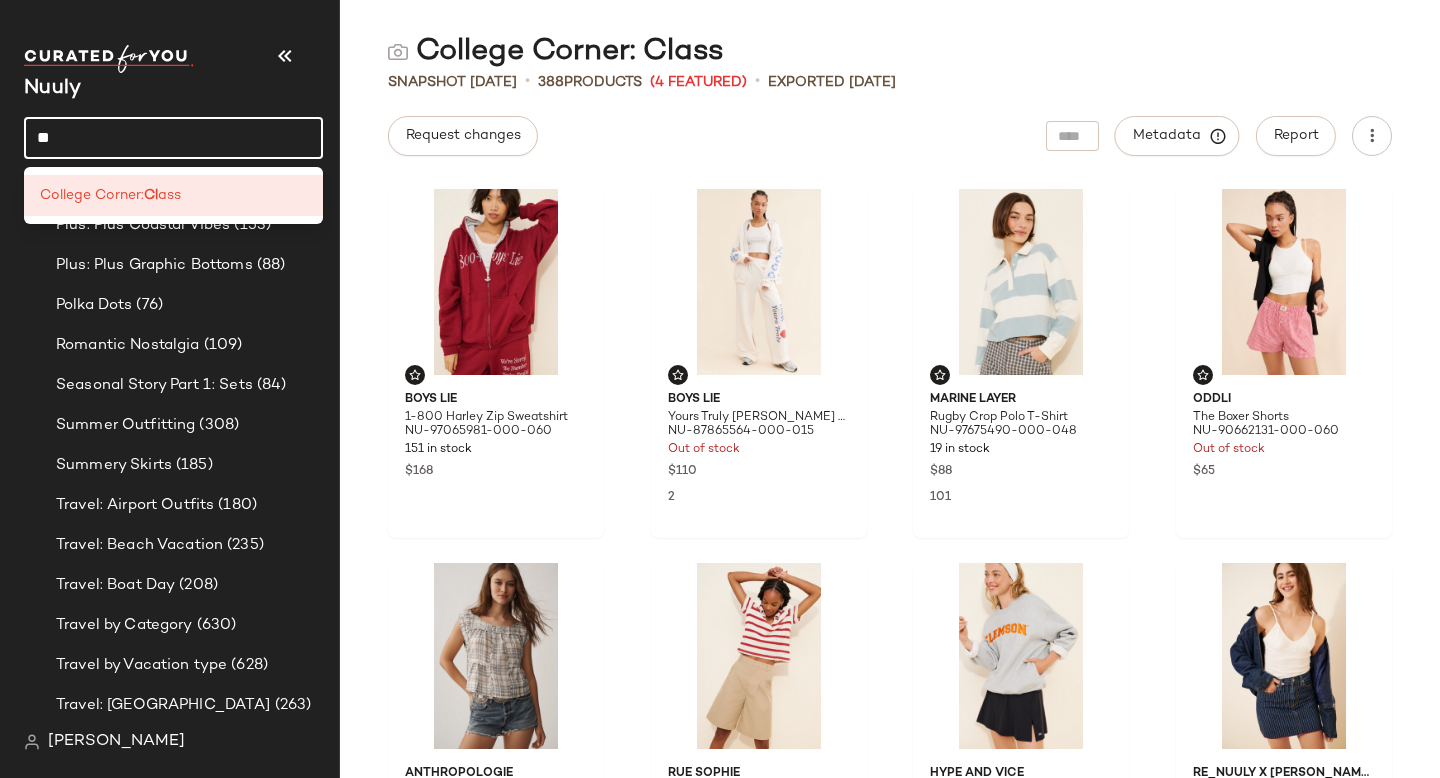 type on "*" 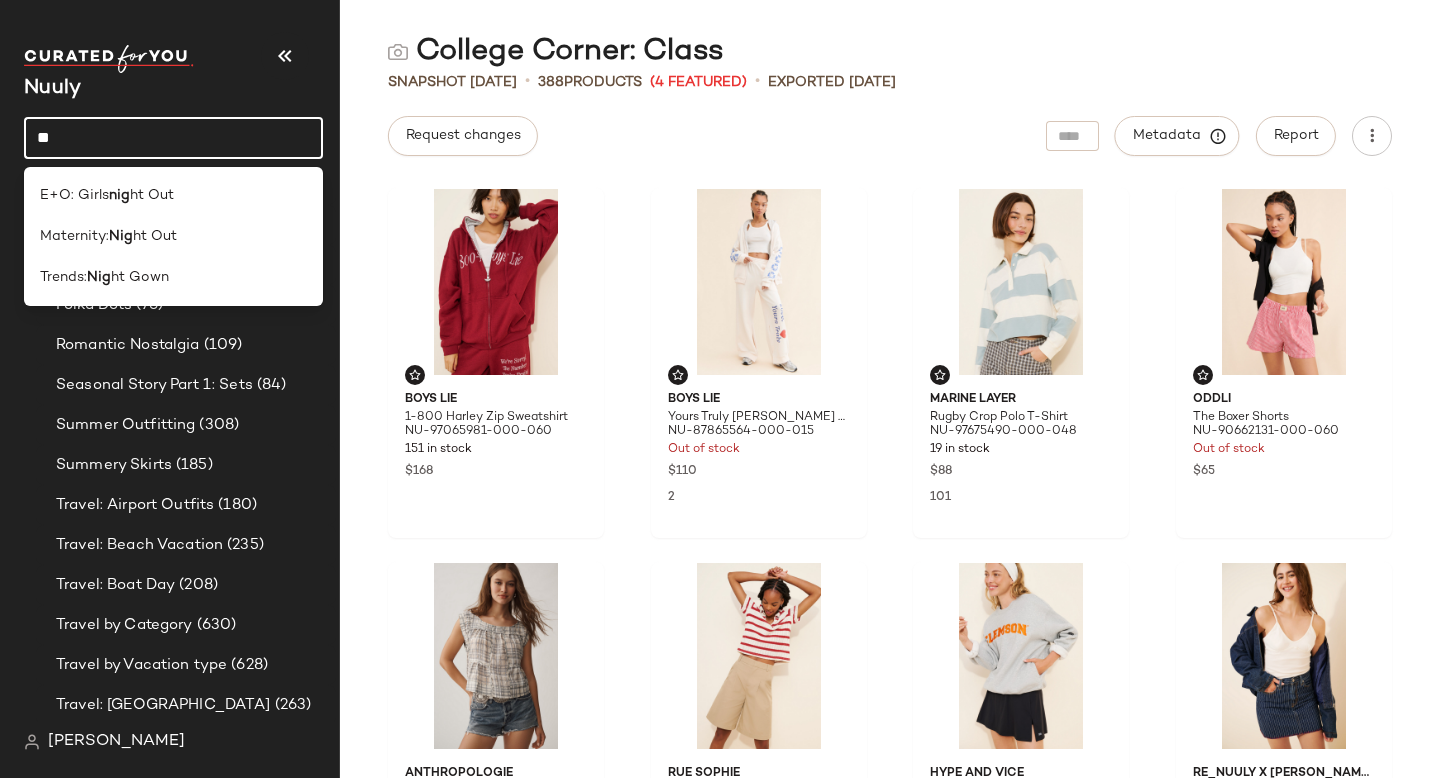 type on "*" 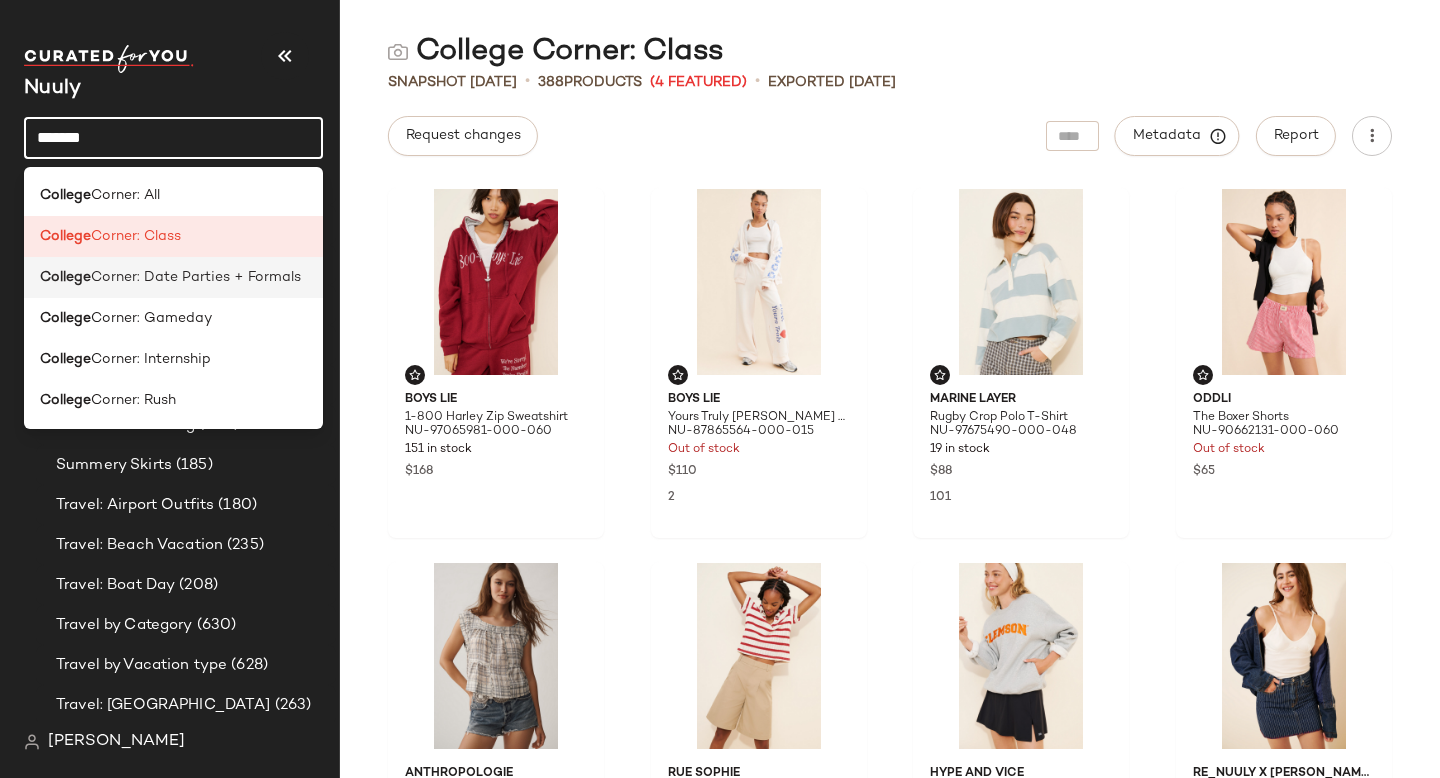 click on "Corner: Date Parties + Formals" at bounding box center [196, 277] 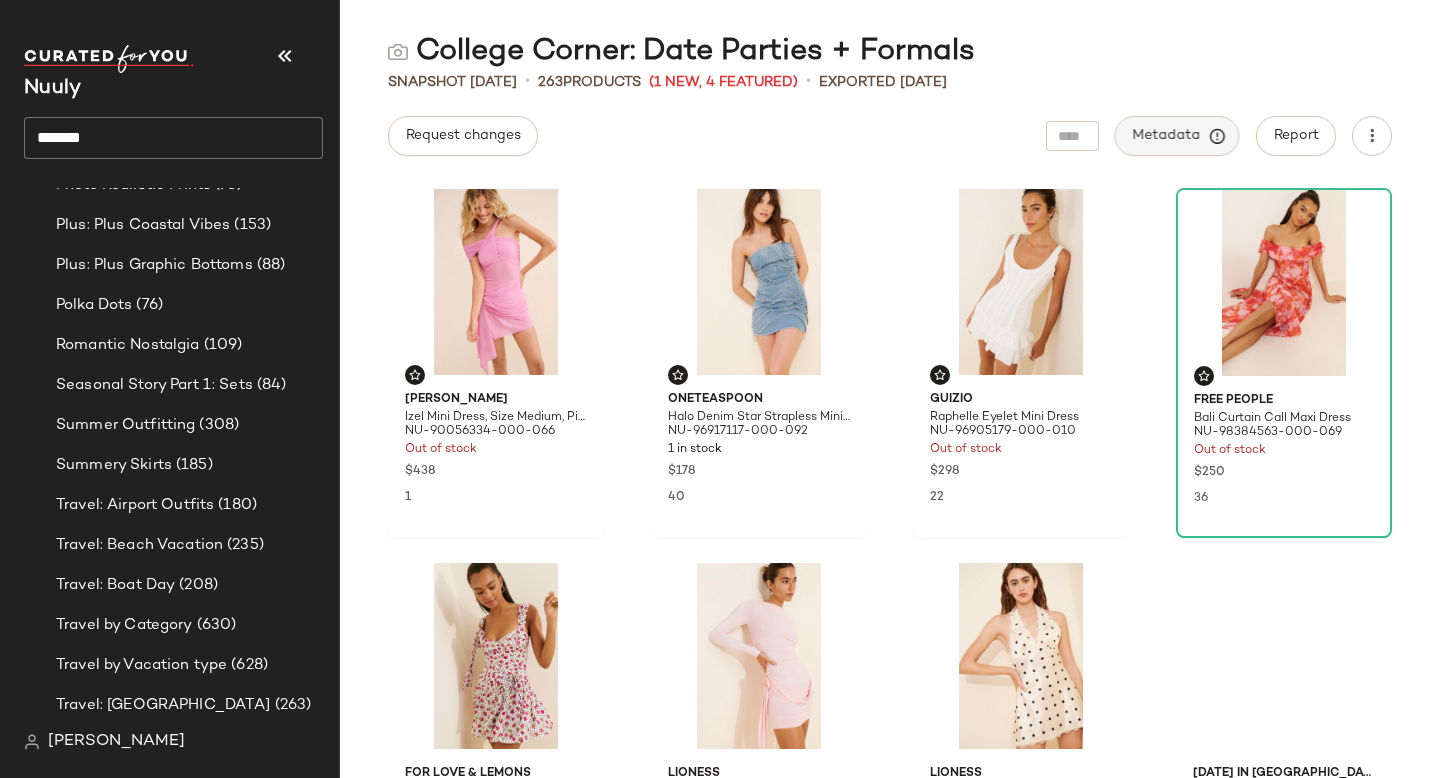 click on "Metadata" at bounding box center [1177, 136] 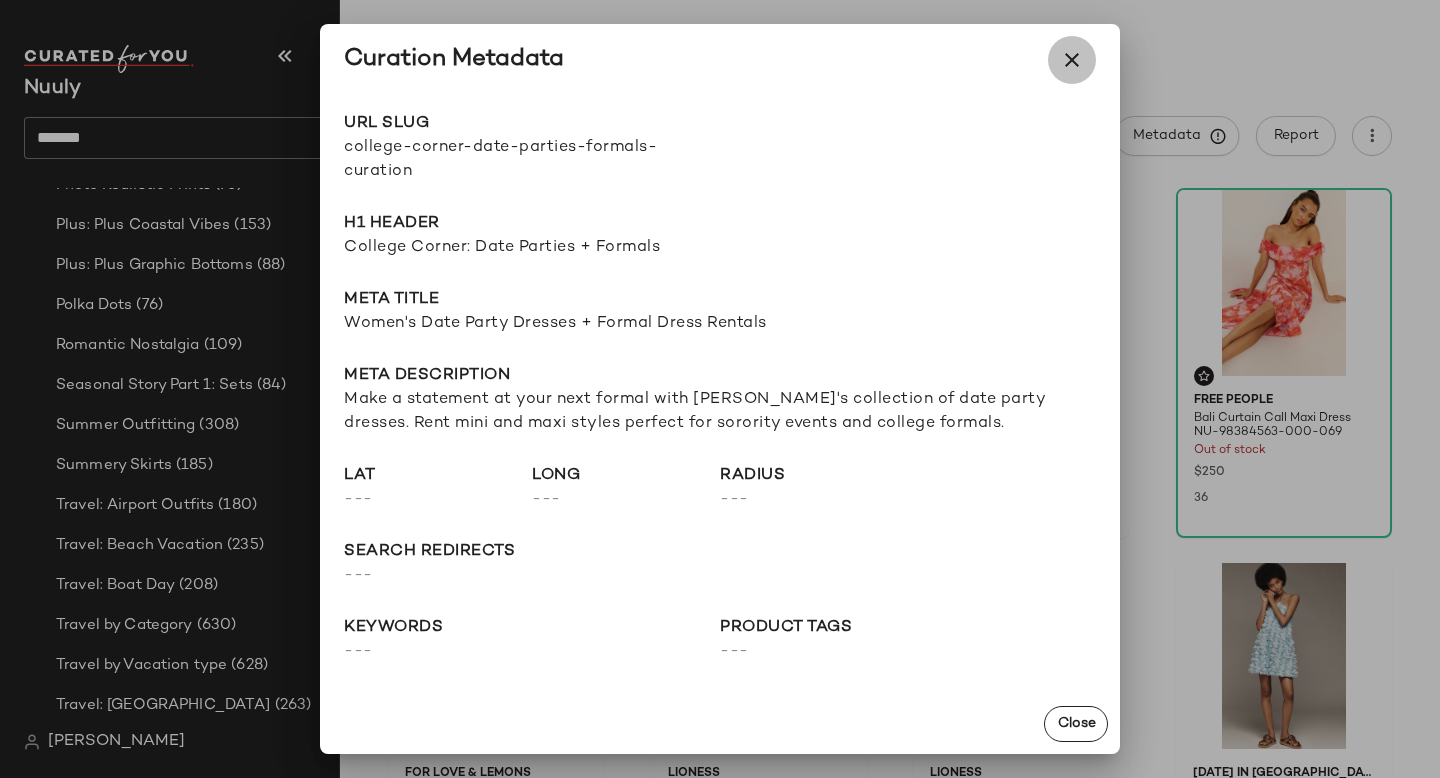 click at bounding box center (1072, 60) 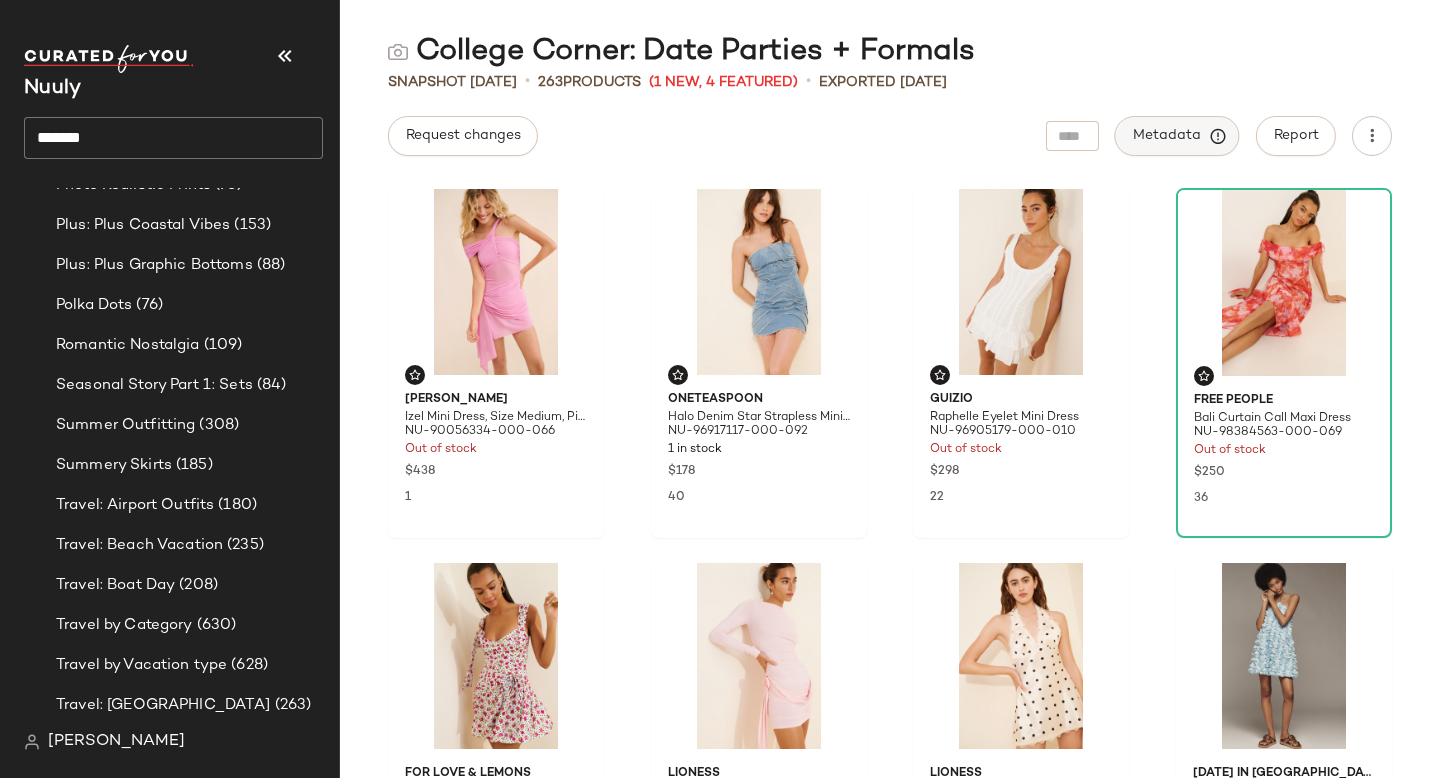 click on "Metadata" 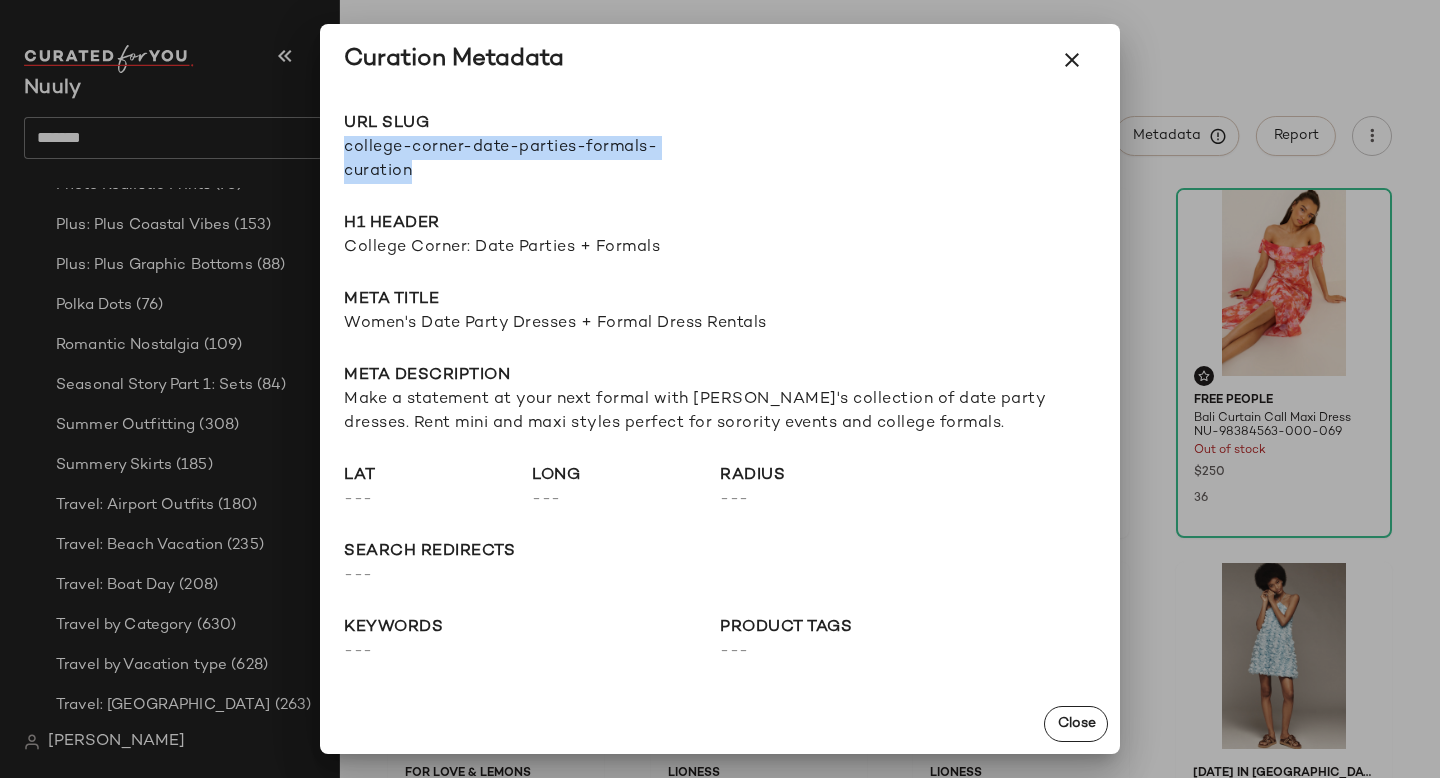 drag, startPoint x: 346, startPoint y: 146, endPoint x: 447, endPoint y: 165, distance: 102.77159 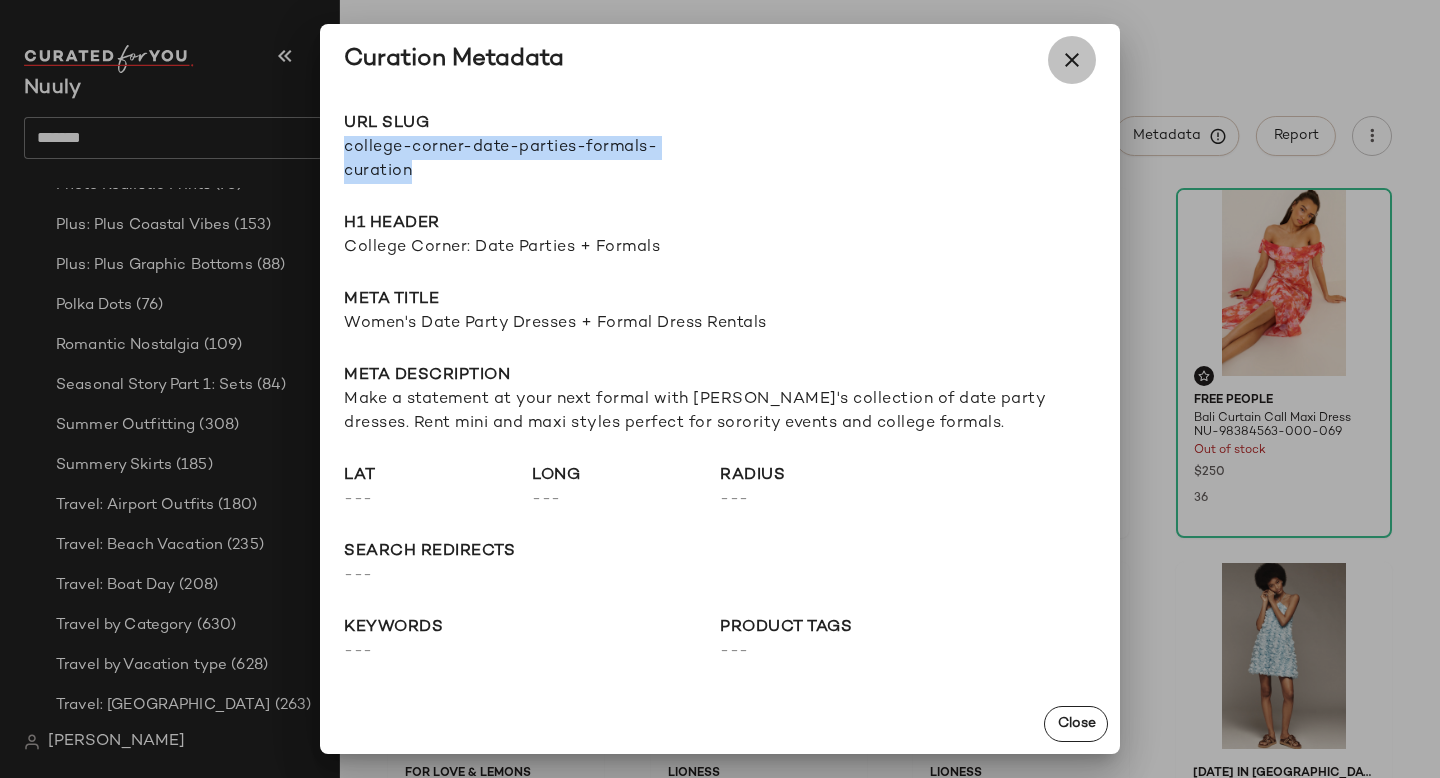 click at bounding box center [1072, 60] 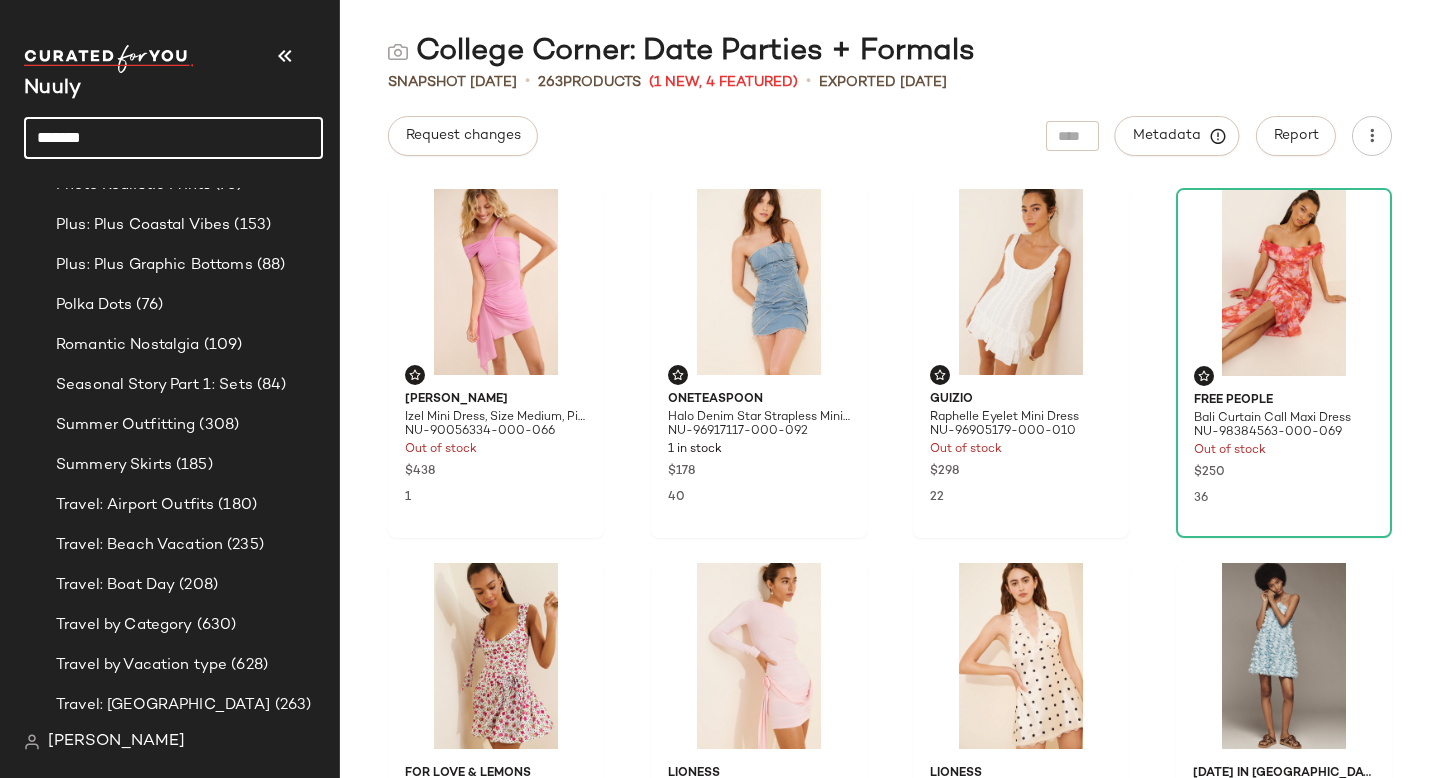 click on "*******" 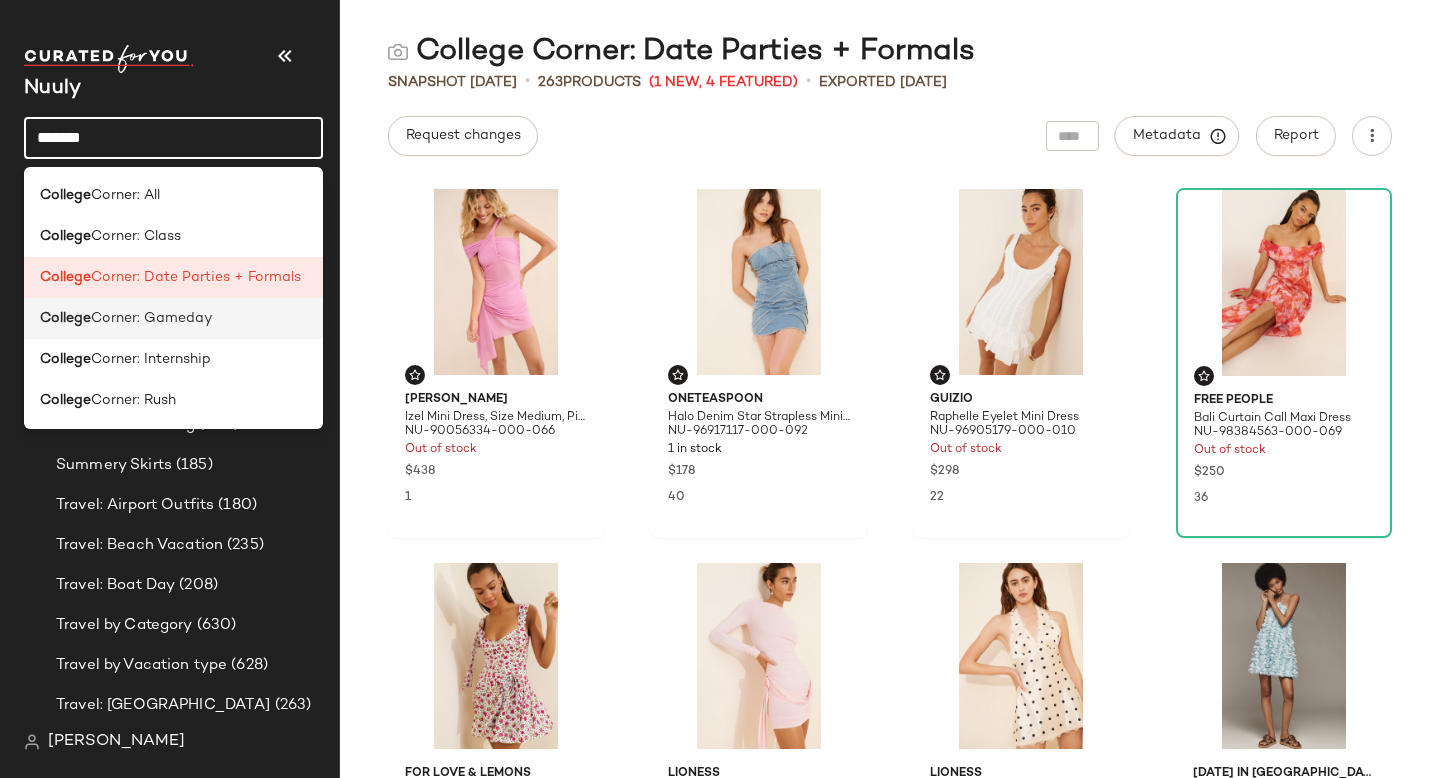 click on "Corner: Gameday" at bounding box center [151, 318] 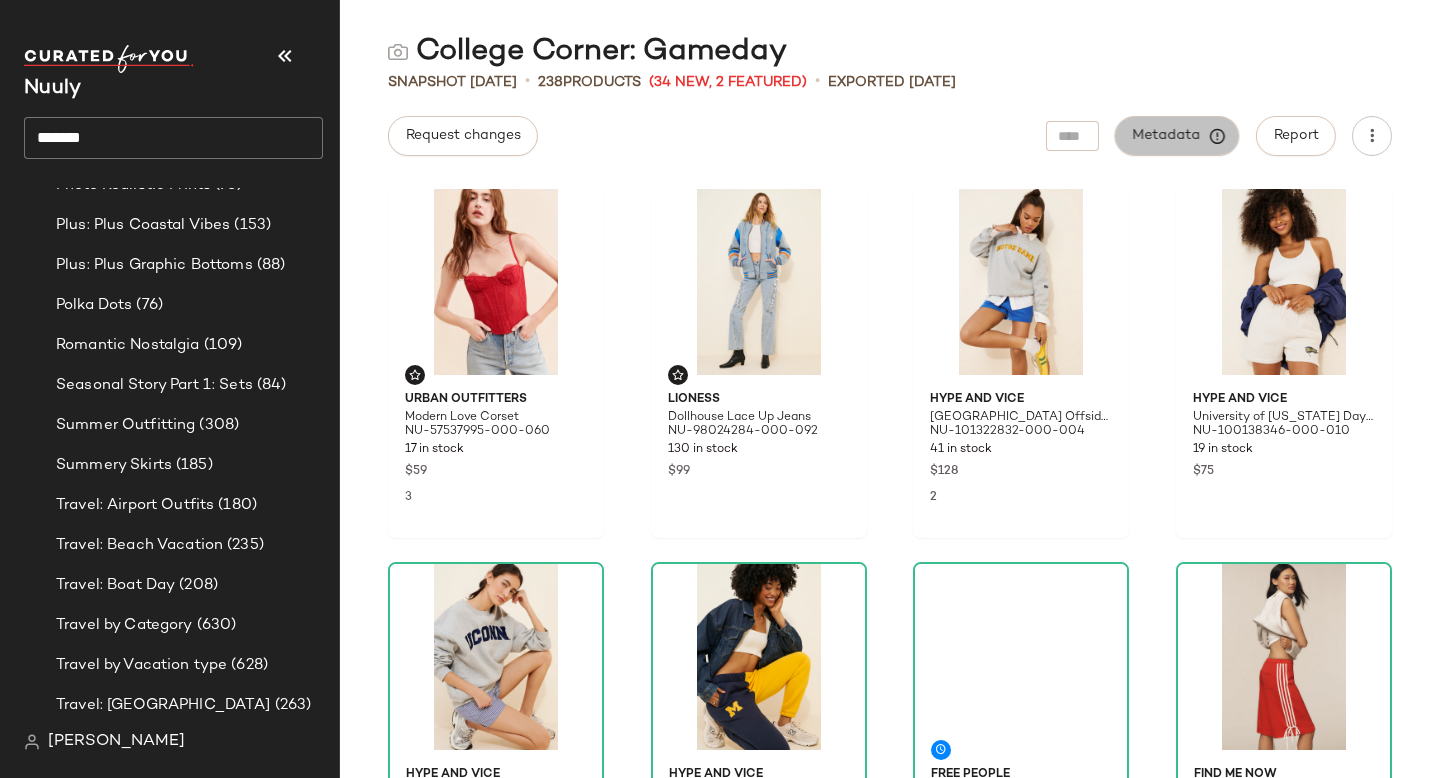 click on "Metadata" 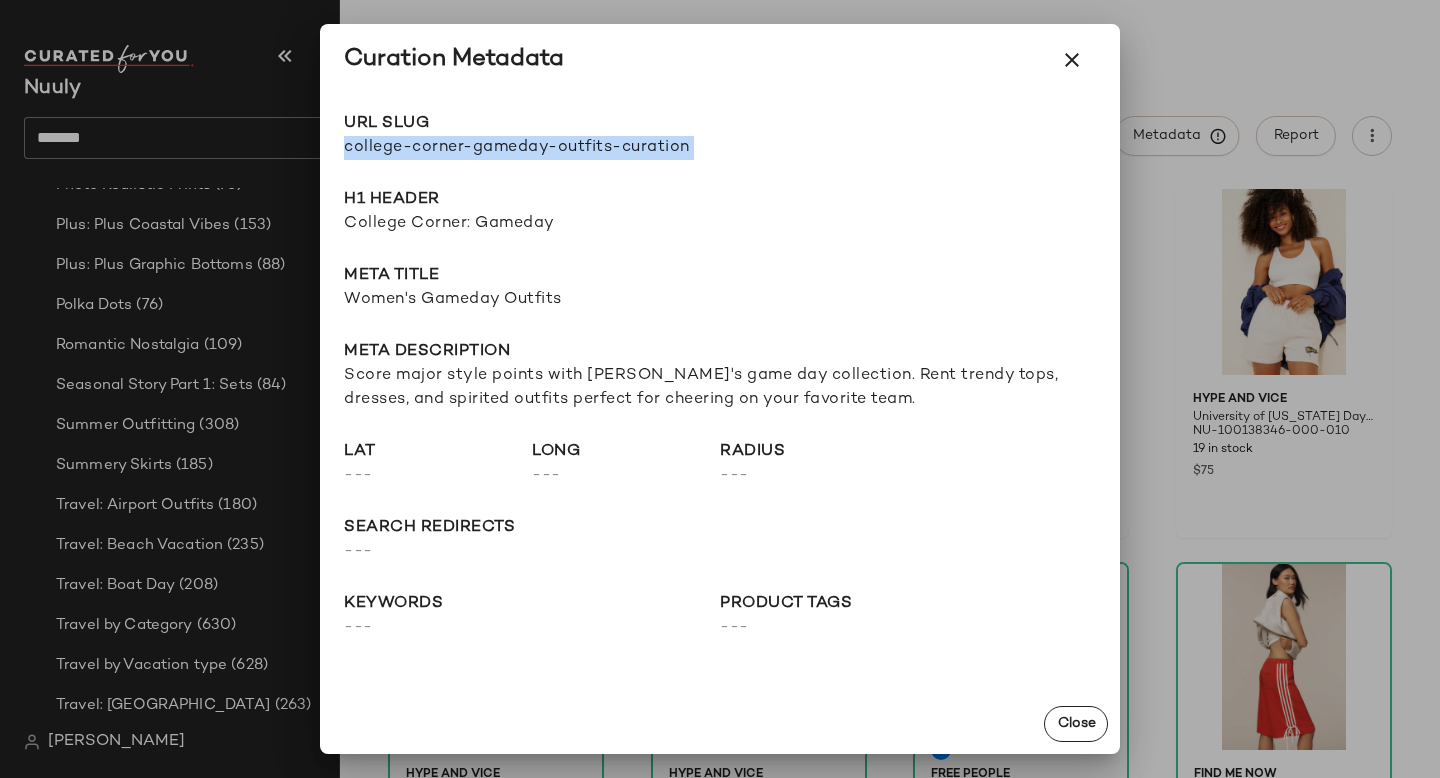 drag, startPoint x: 344, startPoint y: 146, endPoint x: 798, endPoint y: 175, distance: 454.92526 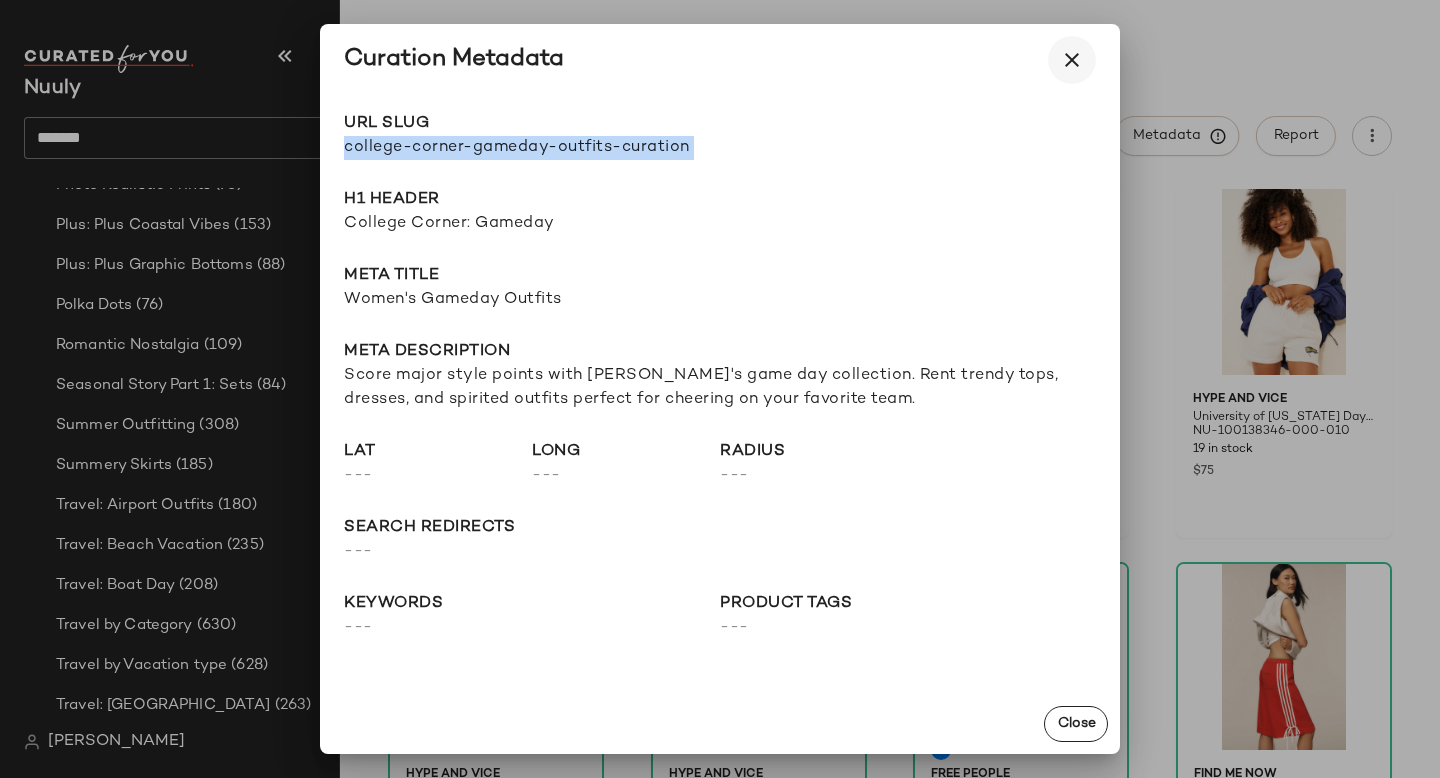 click at bounding box center (1072, 60) 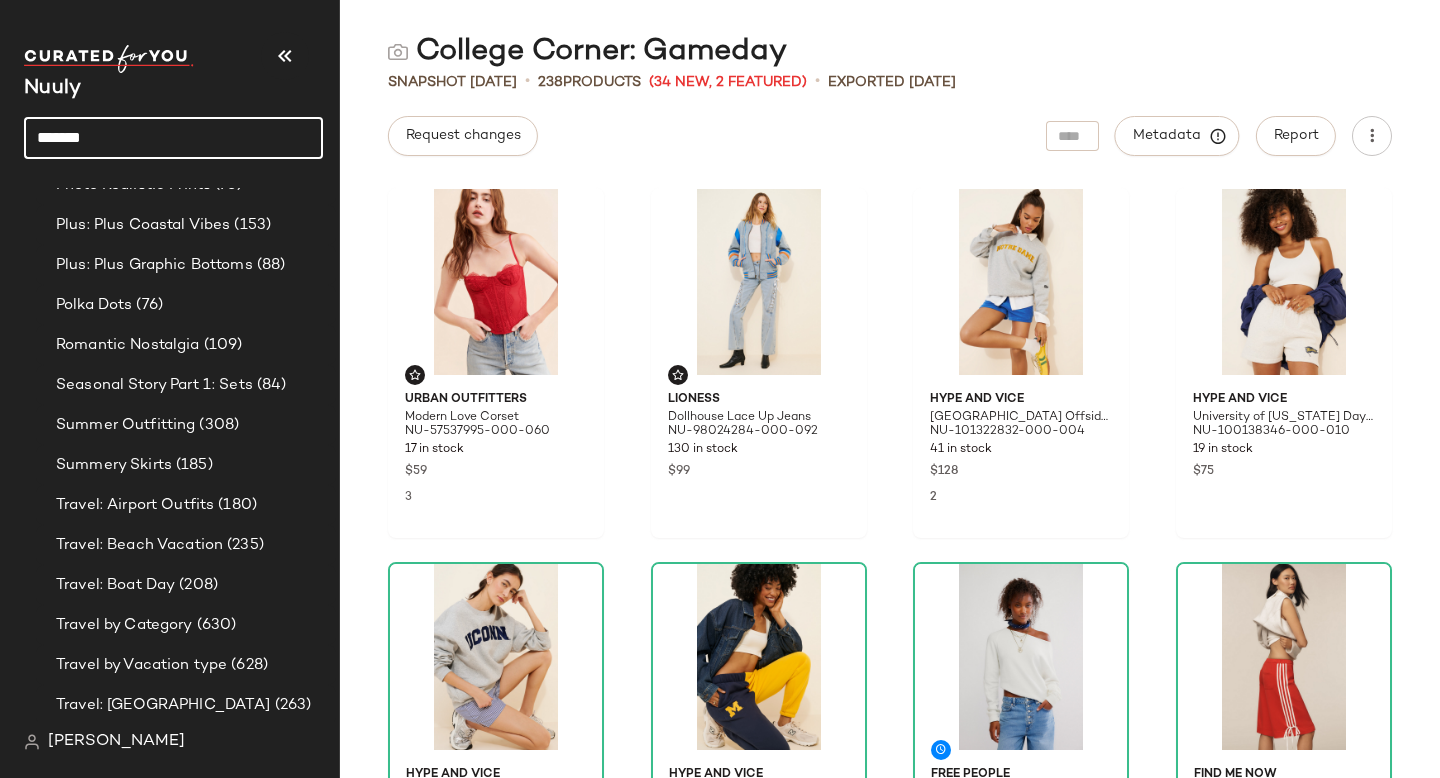 click on "*******" 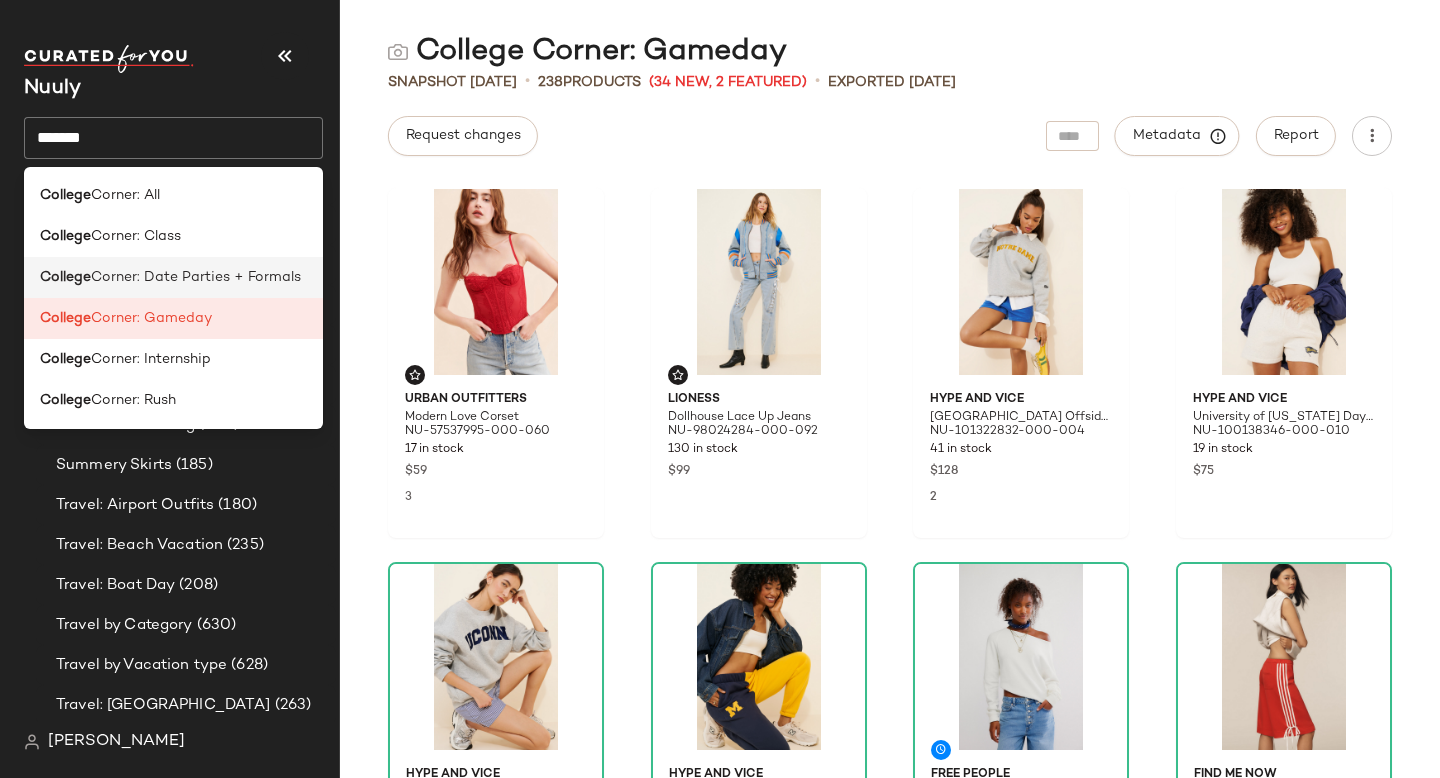 click on "Corner: Date Parties + Formals" at bounding box center (196, 277) 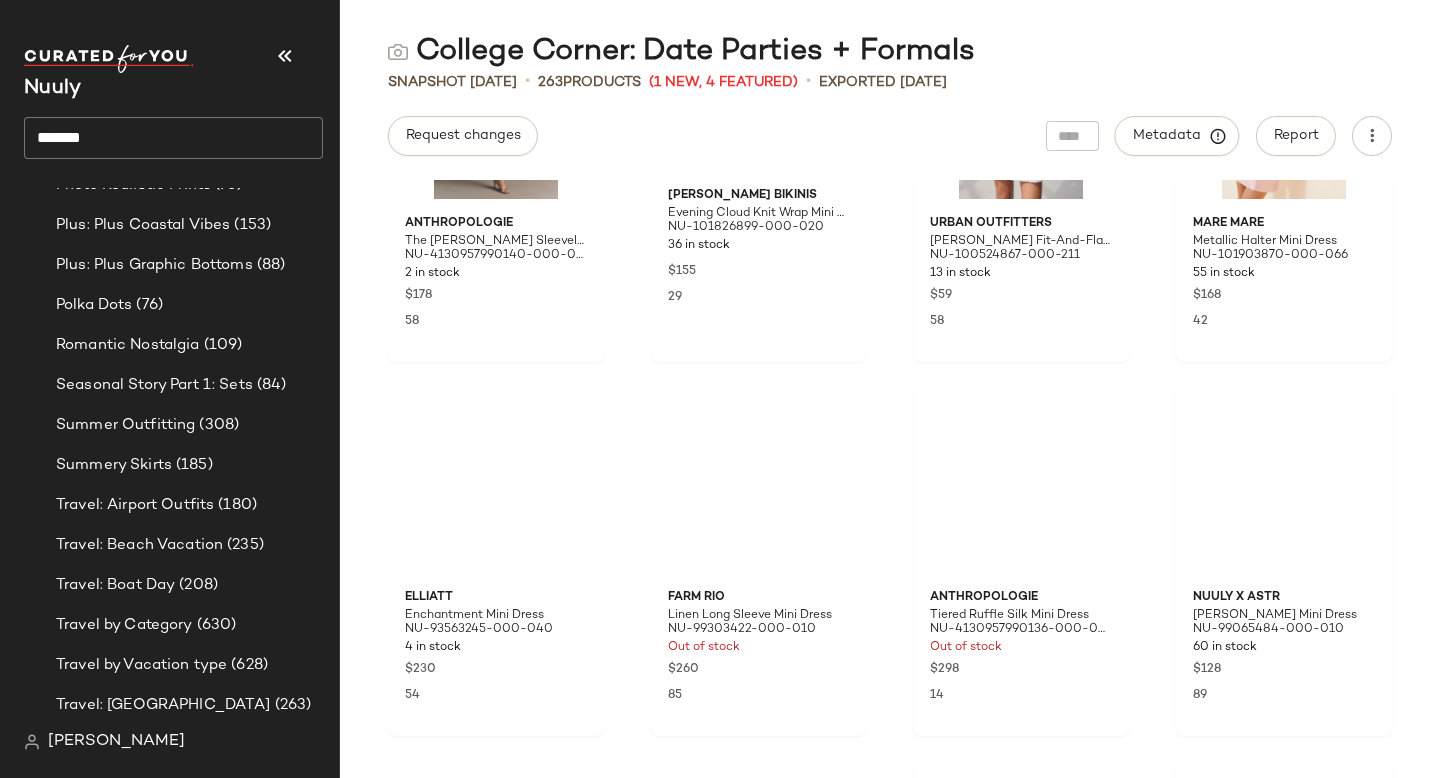 scroll, scrollTop: 962, scrollLeft: 0, axis: vertical 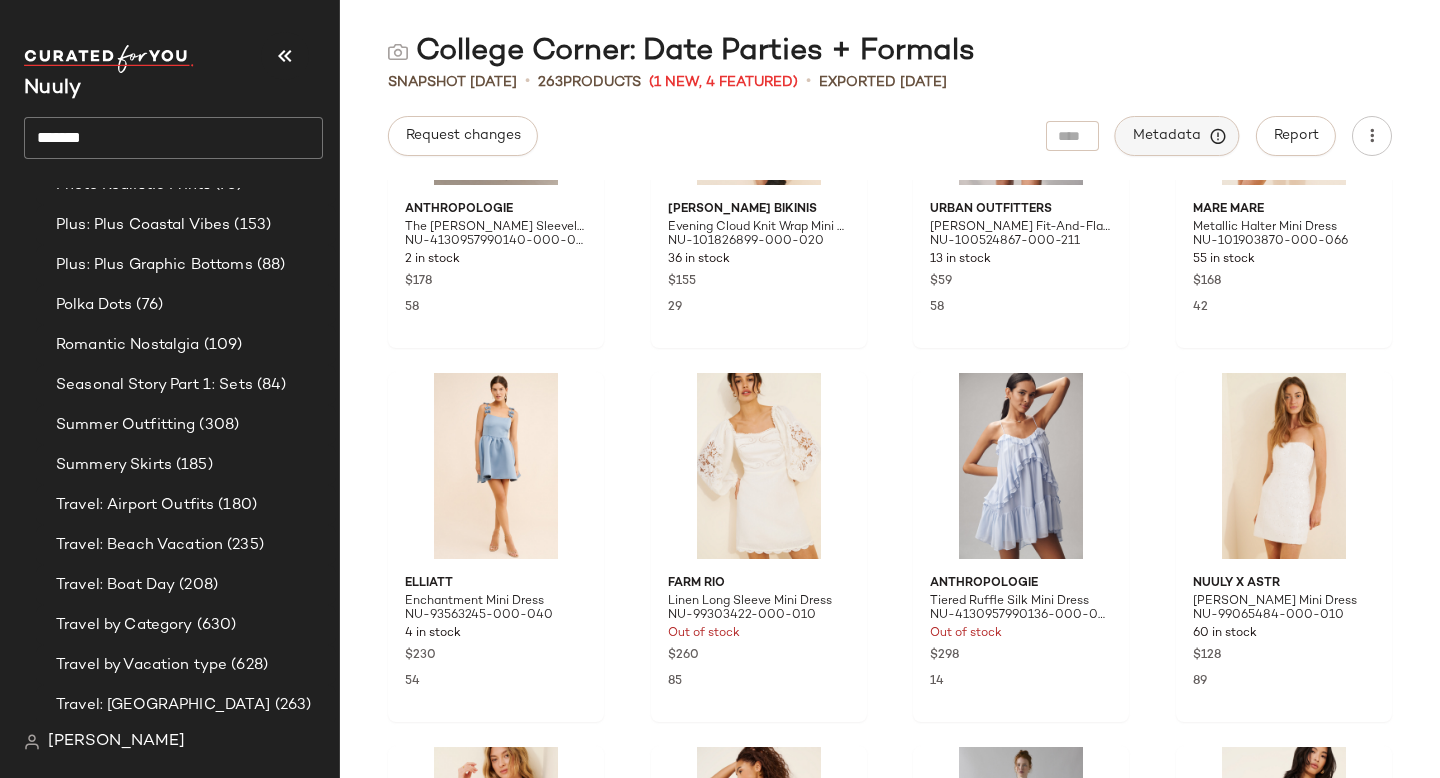 click on "Metadata" 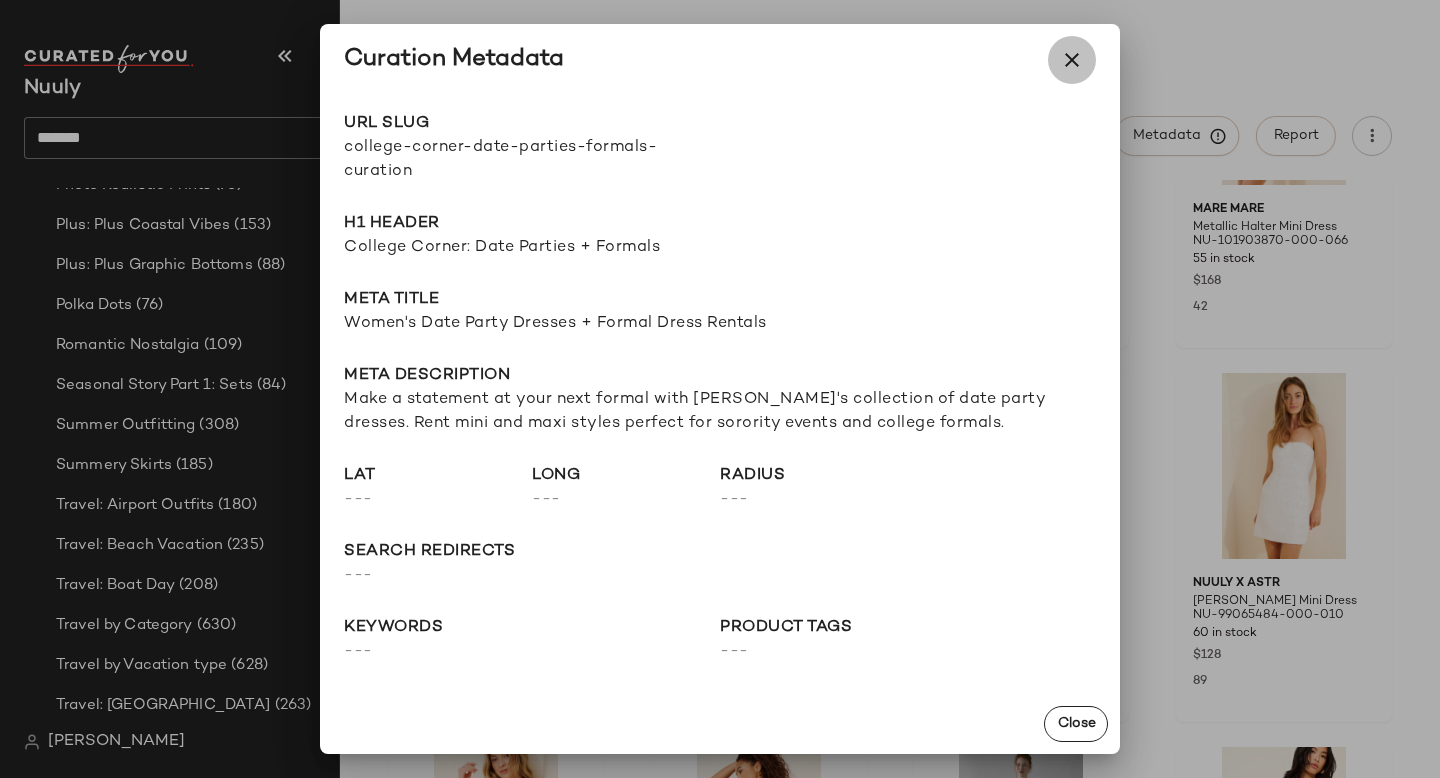 click at bounding box center [1072, 60] 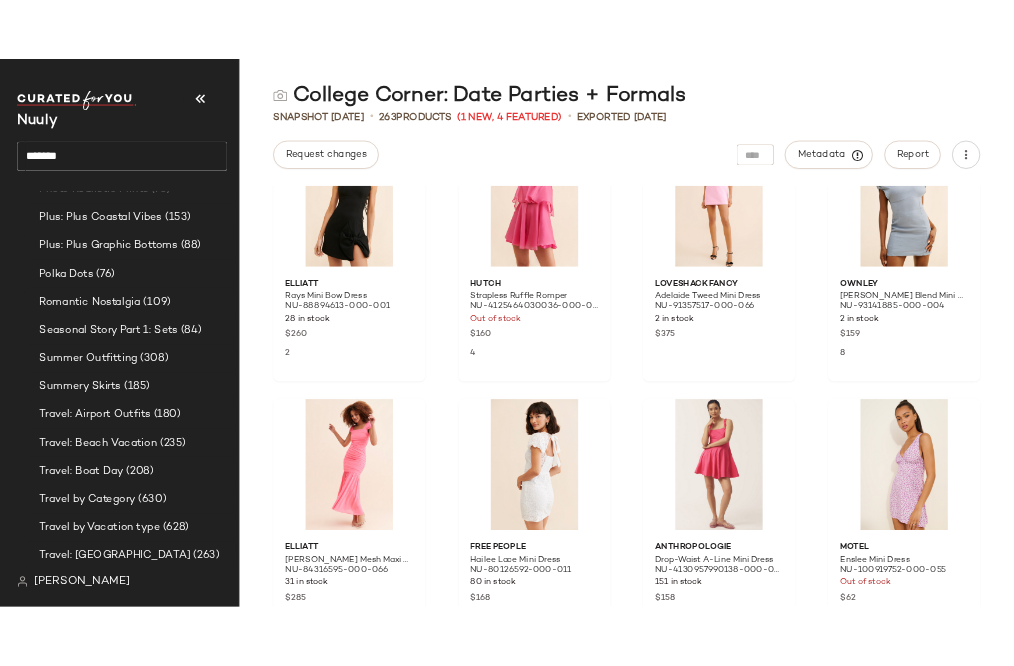 scroll, scrollTop: 7229, scrollLeft: 0, axis: vertical 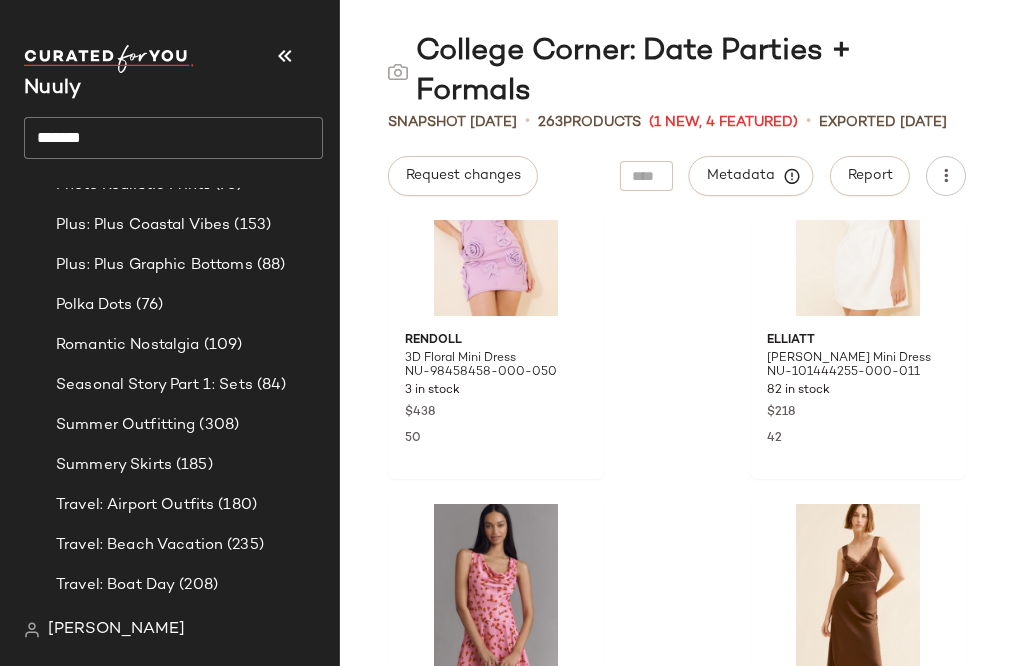 click on "*******" 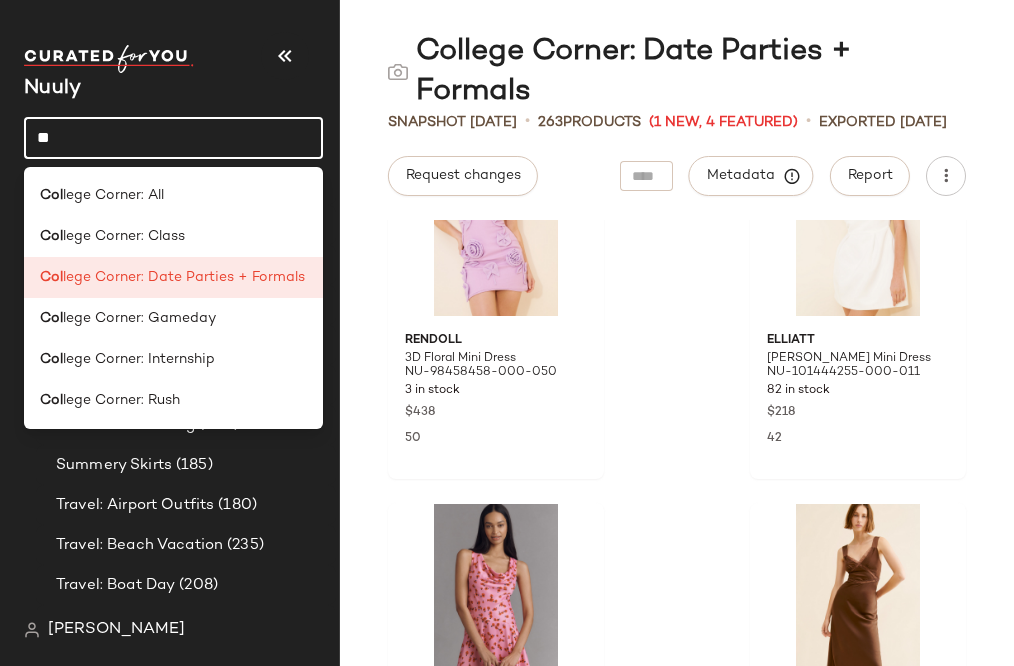 type on "*" 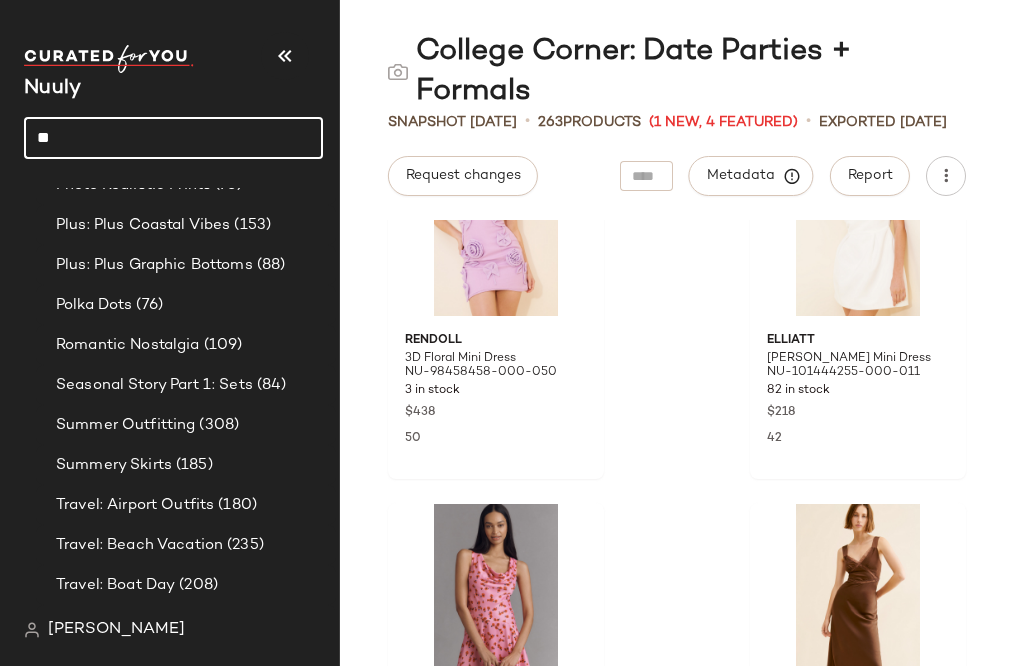 type on "*" 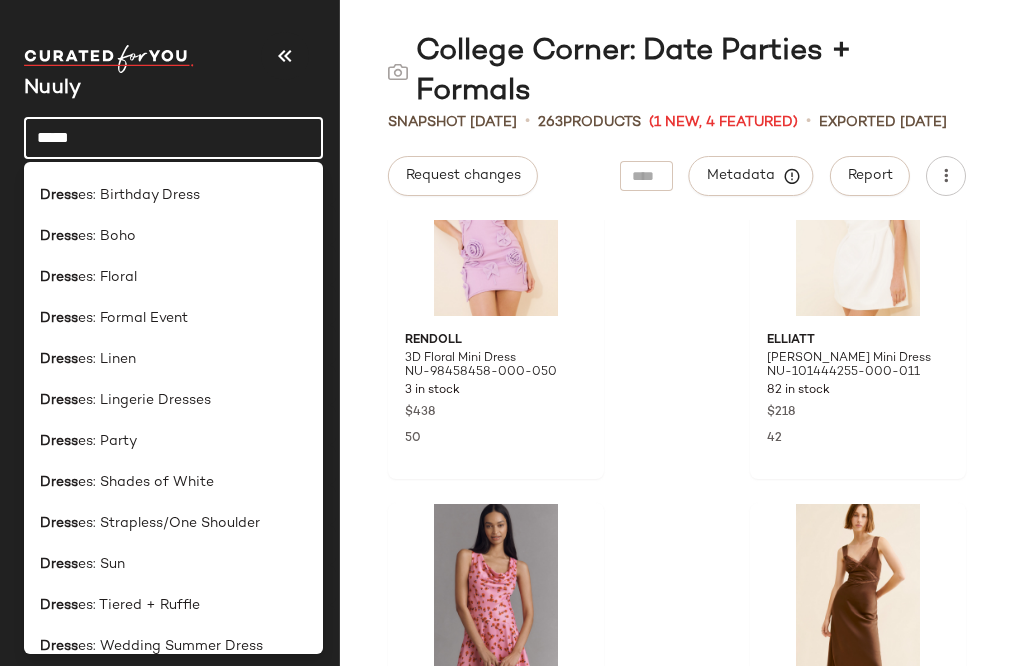 scroll, scrollTop: 0, scrollLeft: 0, axis: both 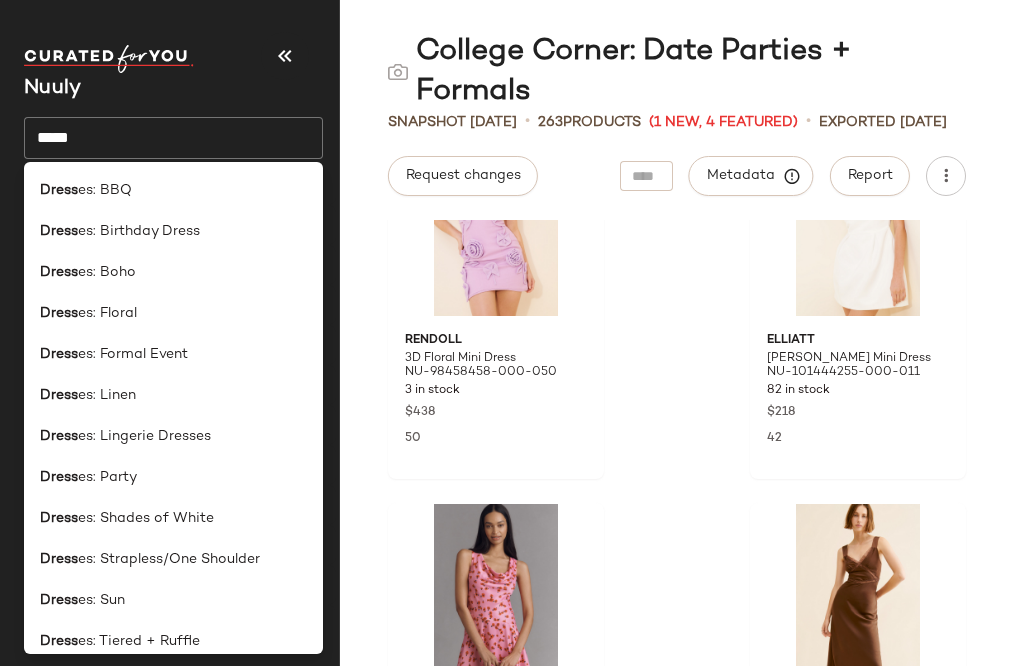 click on "College Corner: Date Parties + Formals" 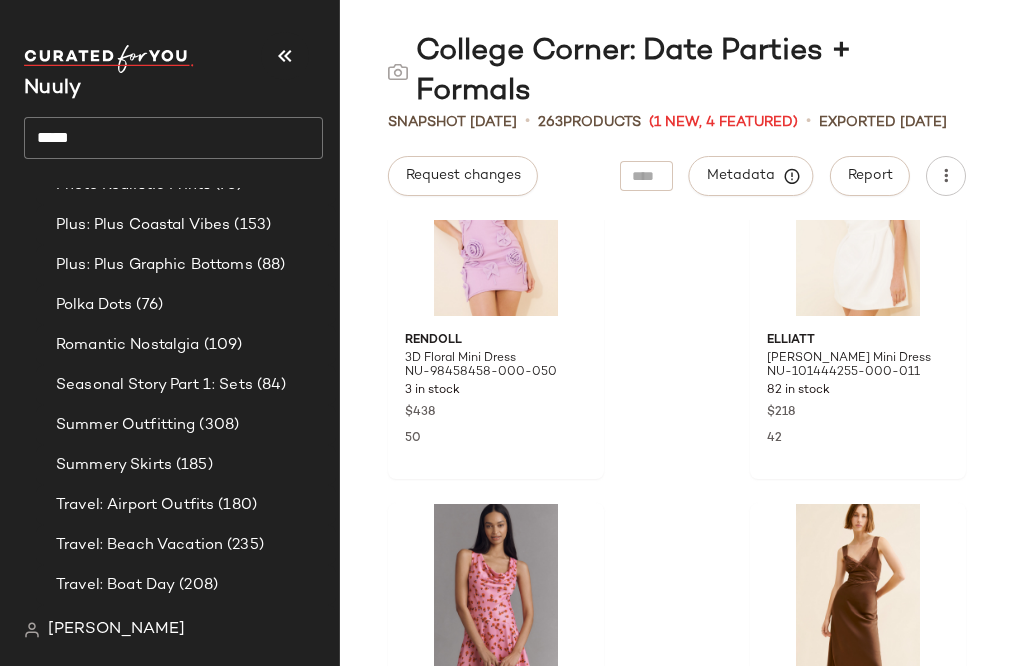 click on "*****" 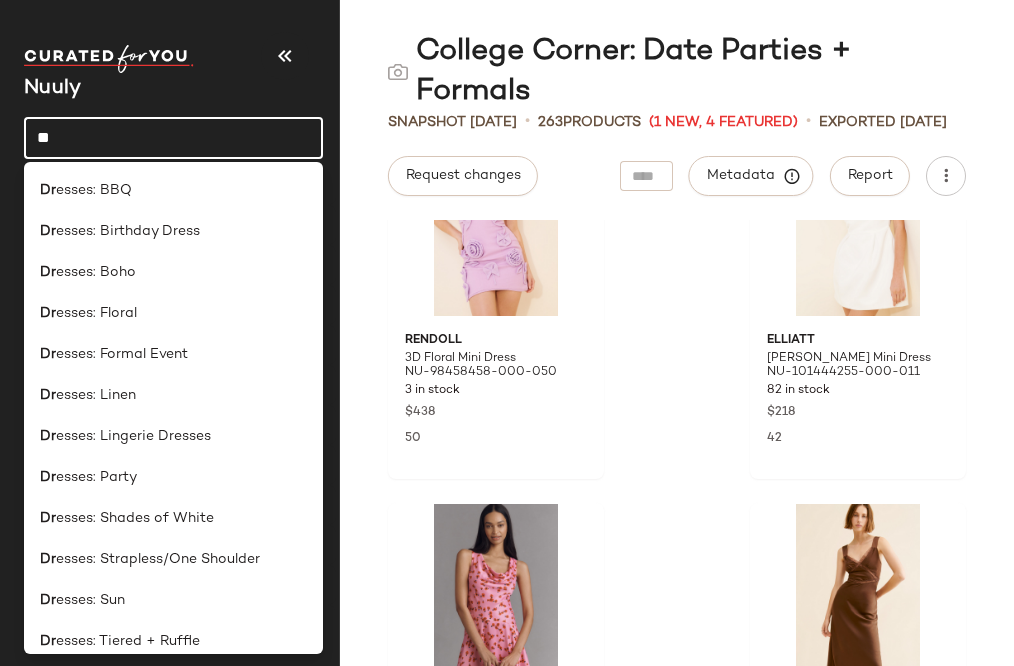 type on "*" 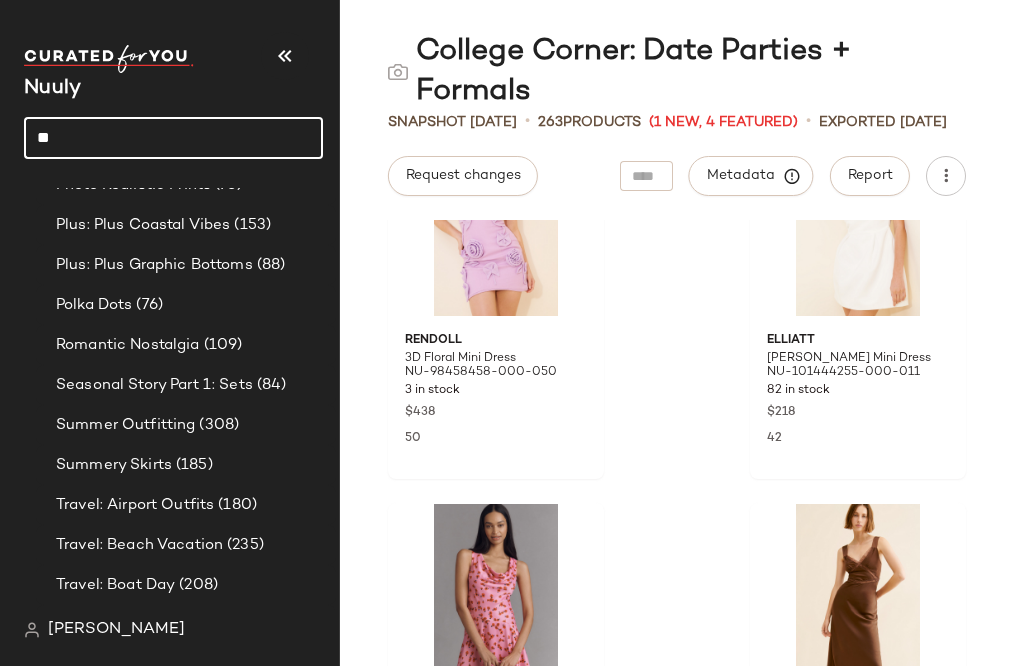 type on "*" 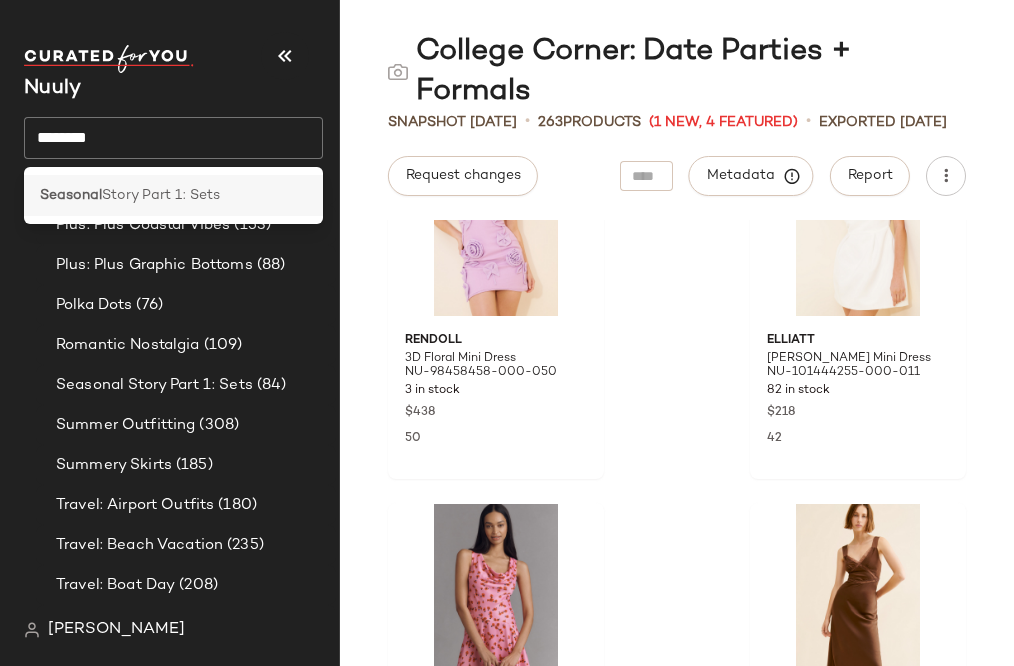 click on "Story Part 1: Sets" at bounding box center [161, 195] 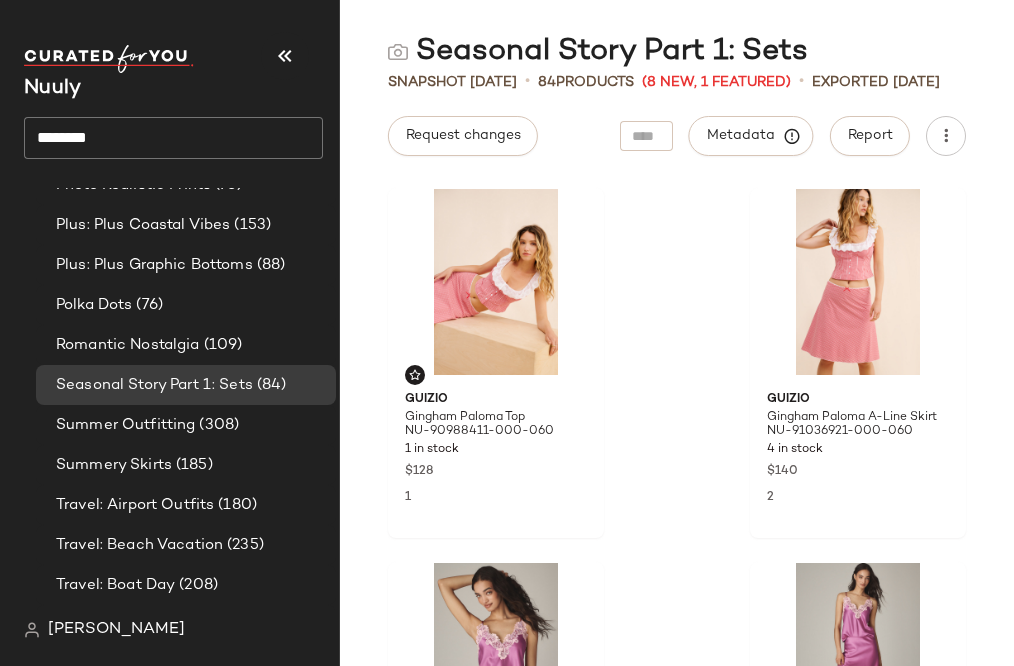 click on "********" 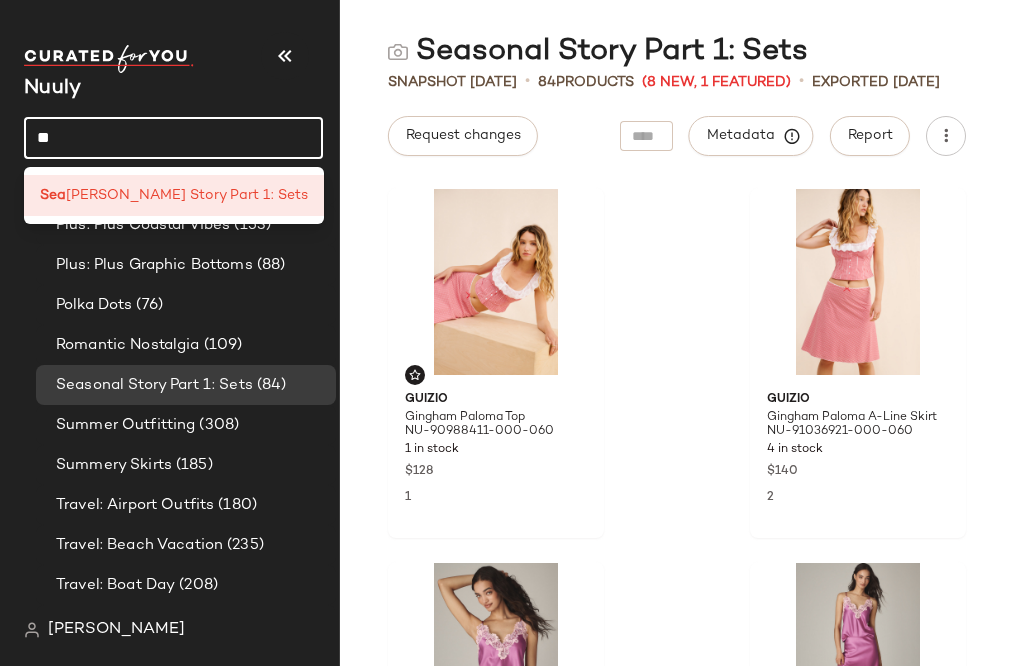 type on "*" 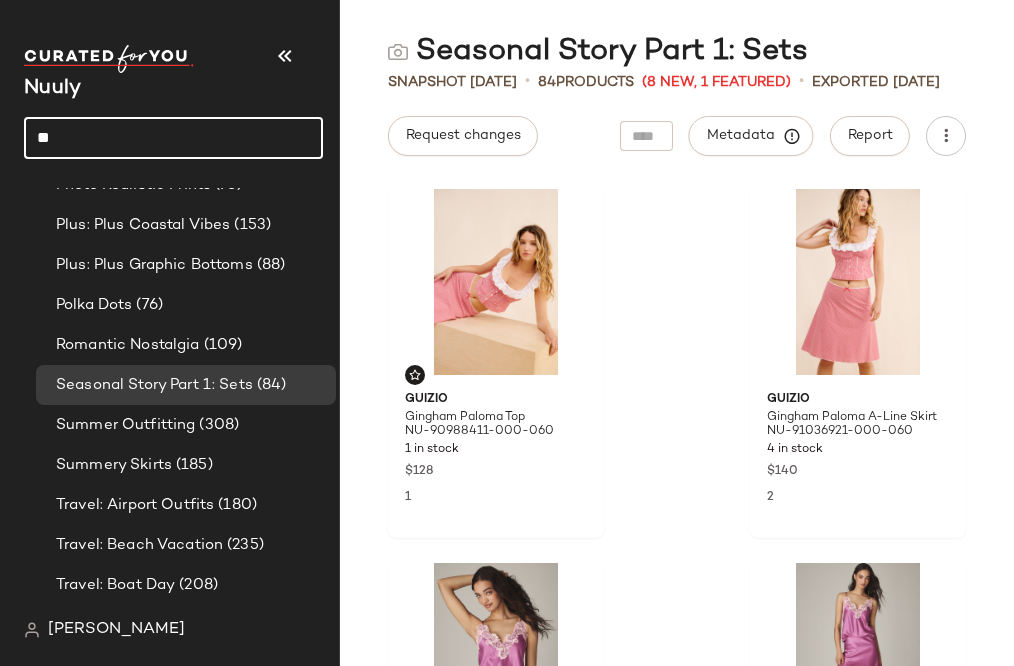 type on "*" 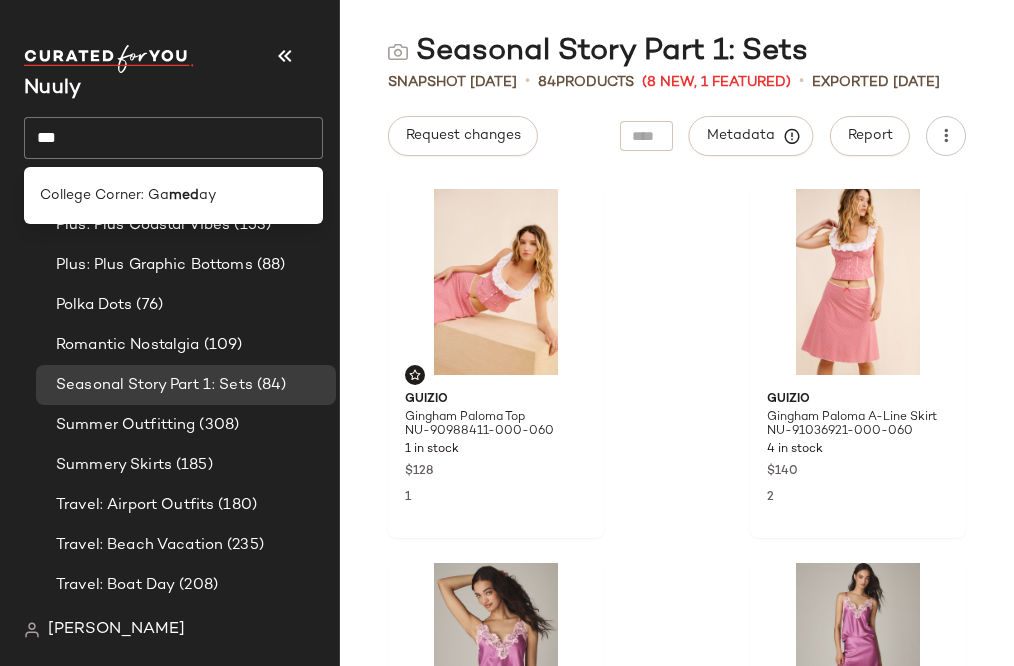 click on "***" 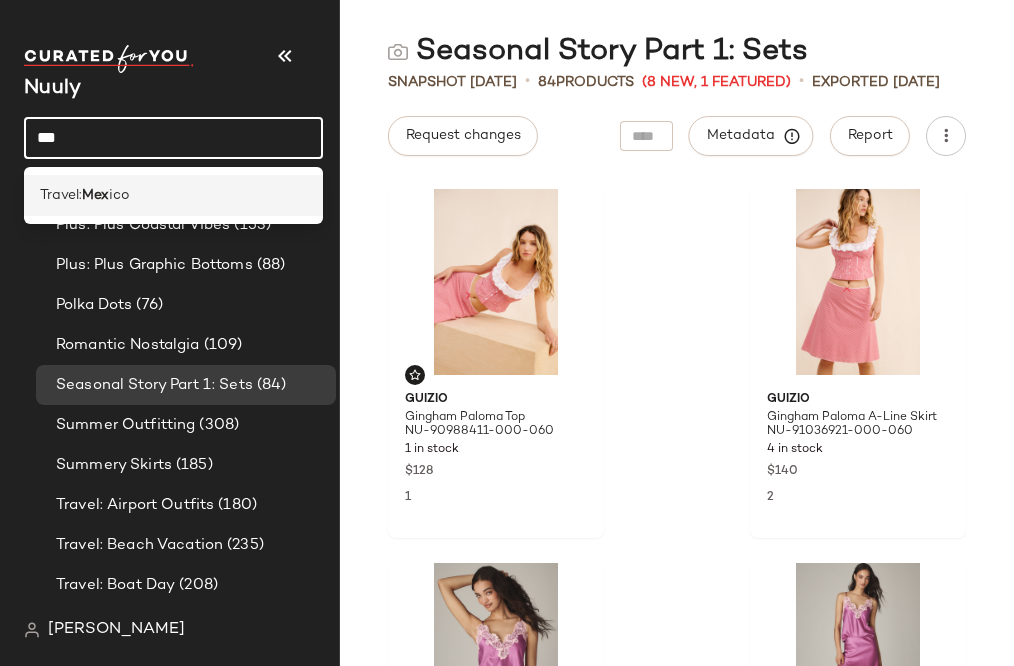 click on "Travel:" at bounding box center (61, 195) 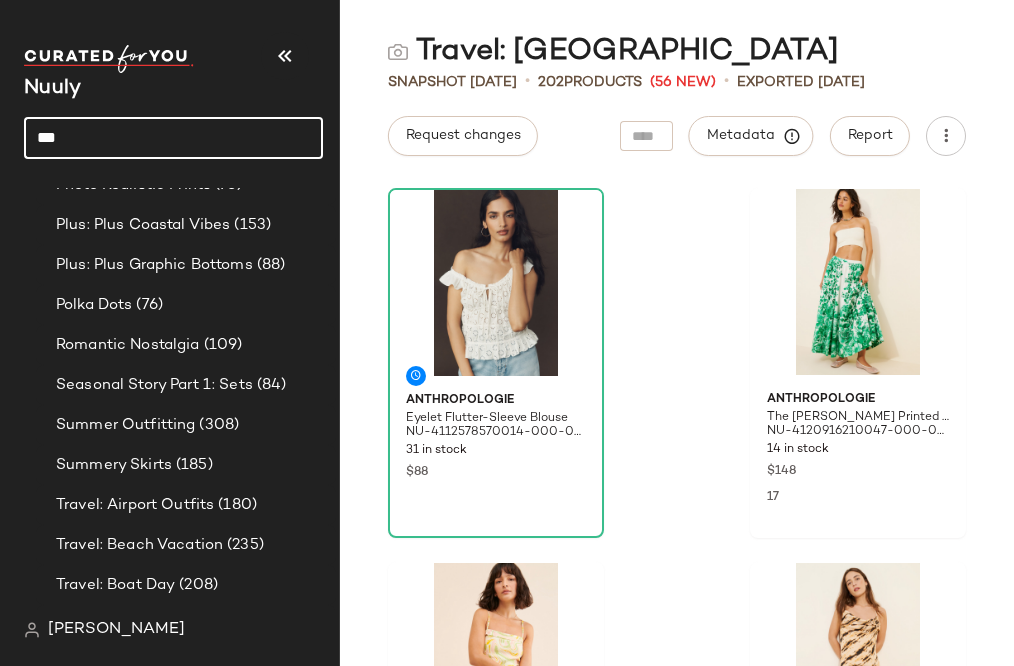 click on "***" 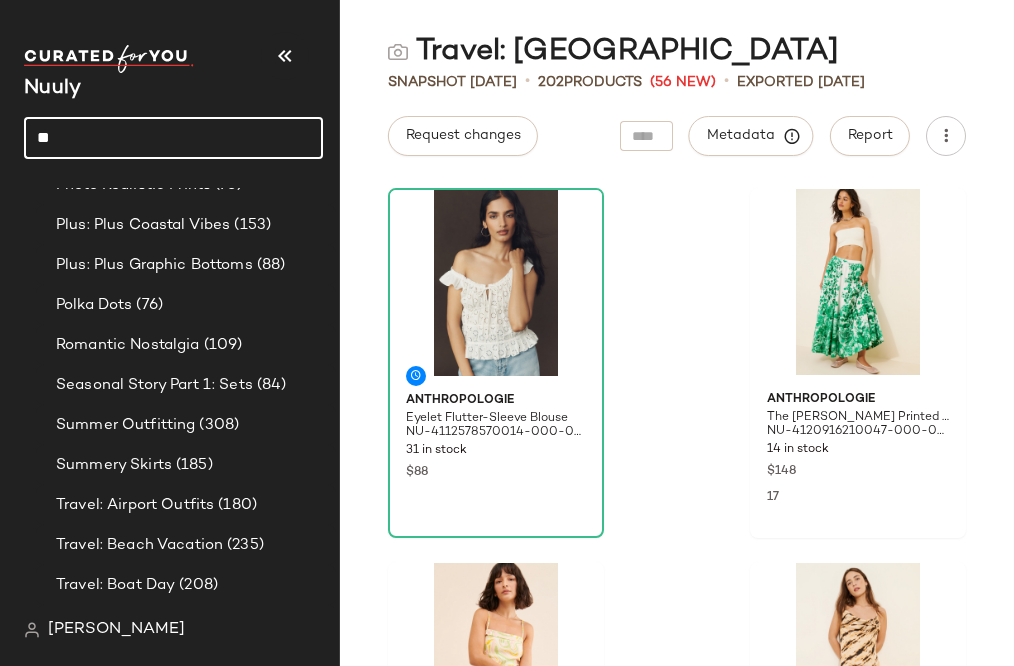 type on "*" 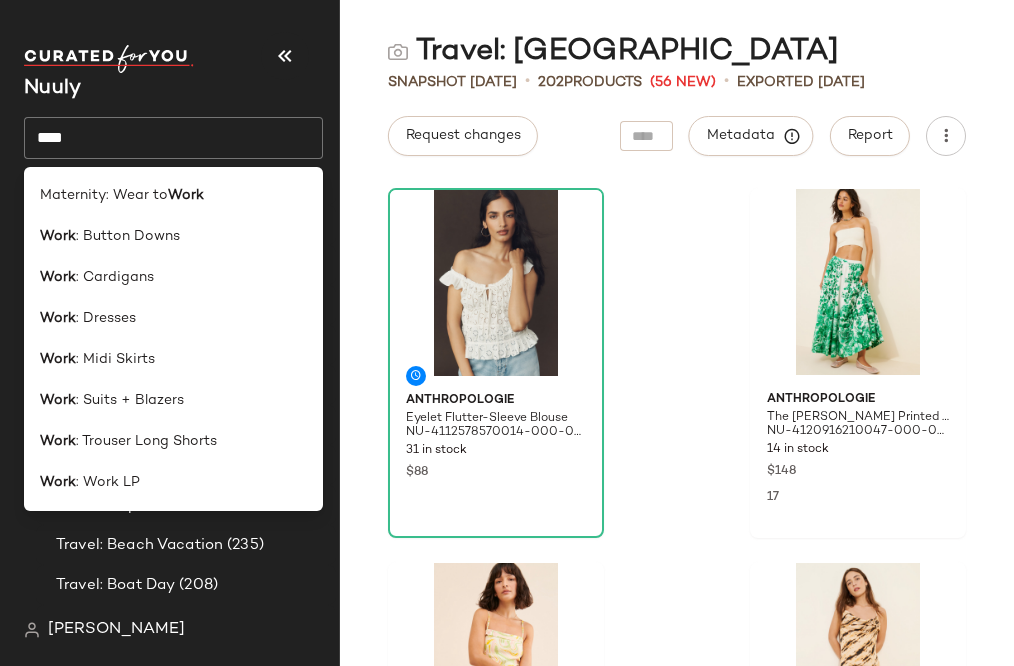 click on "Nuuly" at bounding box center (173, 89) 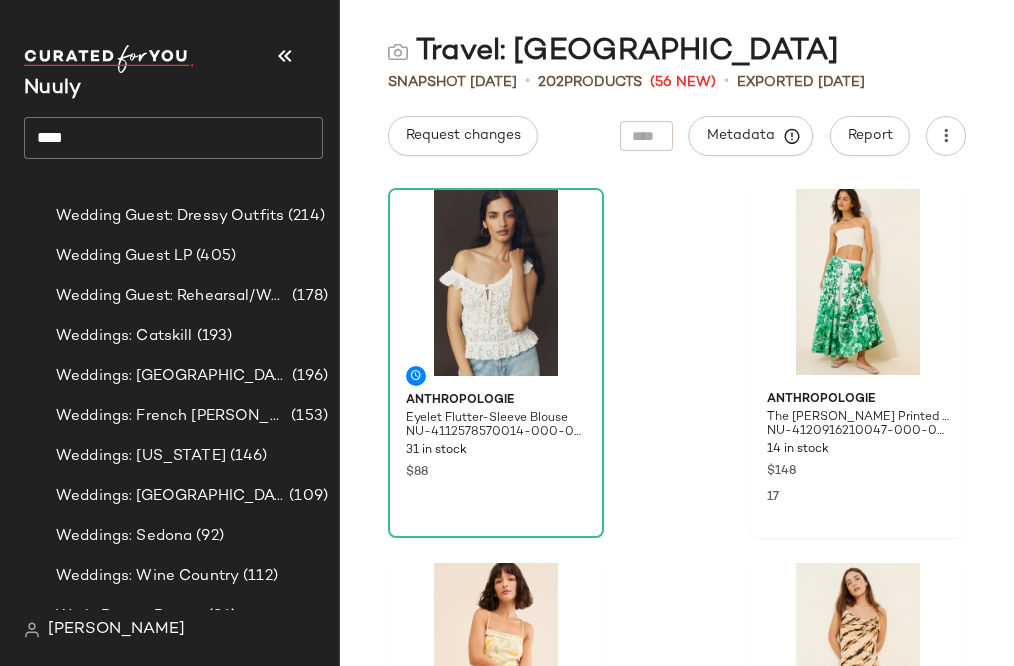 scroll, scrollTop: 6578, scrollLeft: 0, axis: vertical 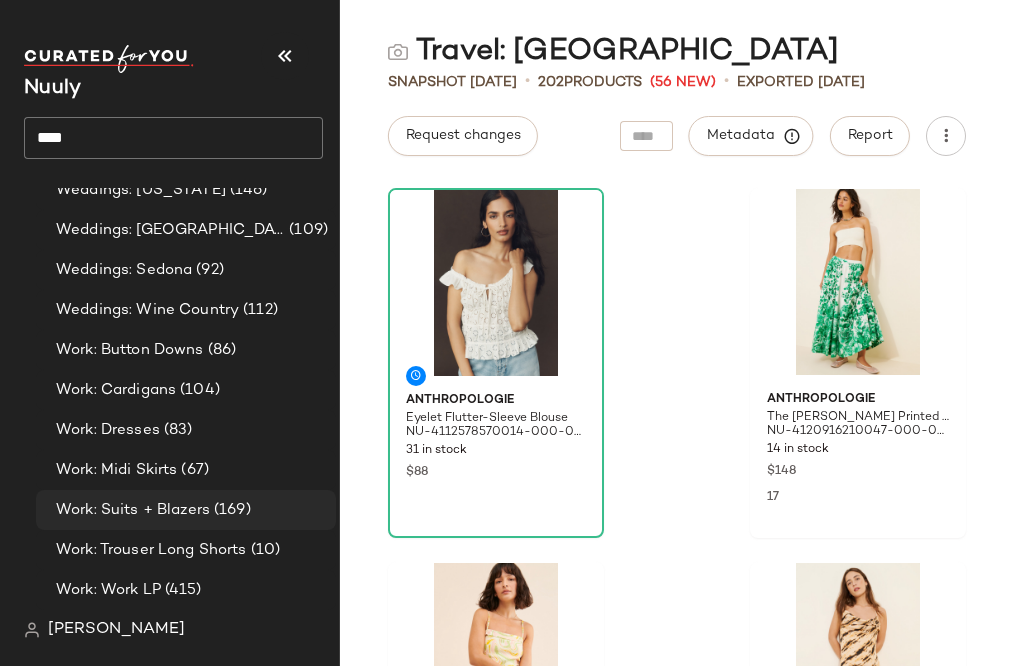click on "Work: Suits + Blazers (169)" 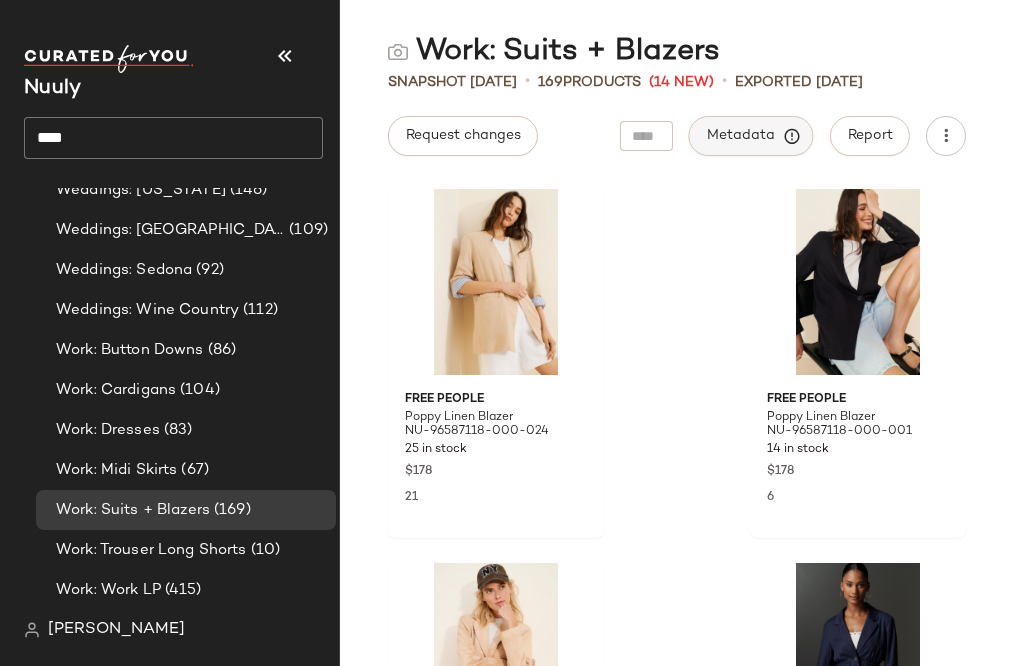 click on "Metadata" 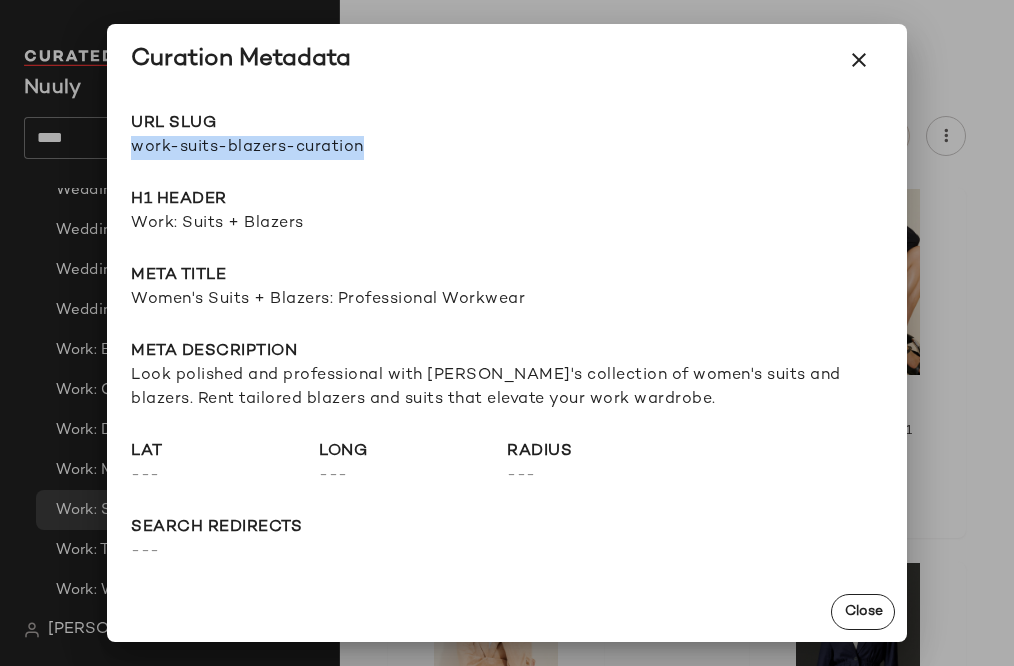 drag, startPoint x: 133, startPoint y: 146, endPoint x: 488, endPoint y: 146, distance: 355 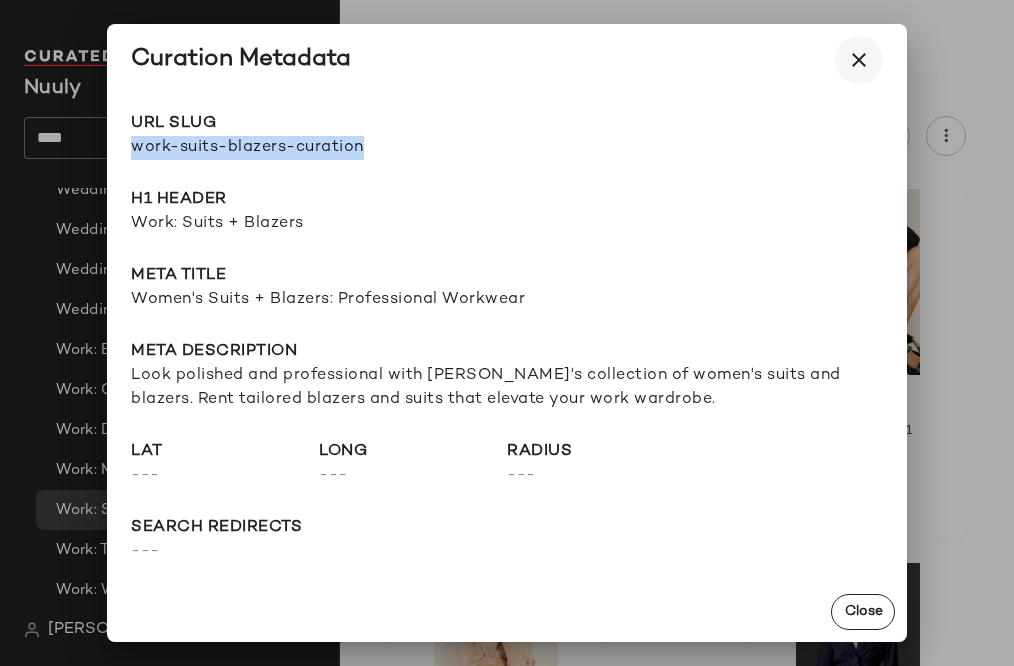 click at bounding box center (859, 60) 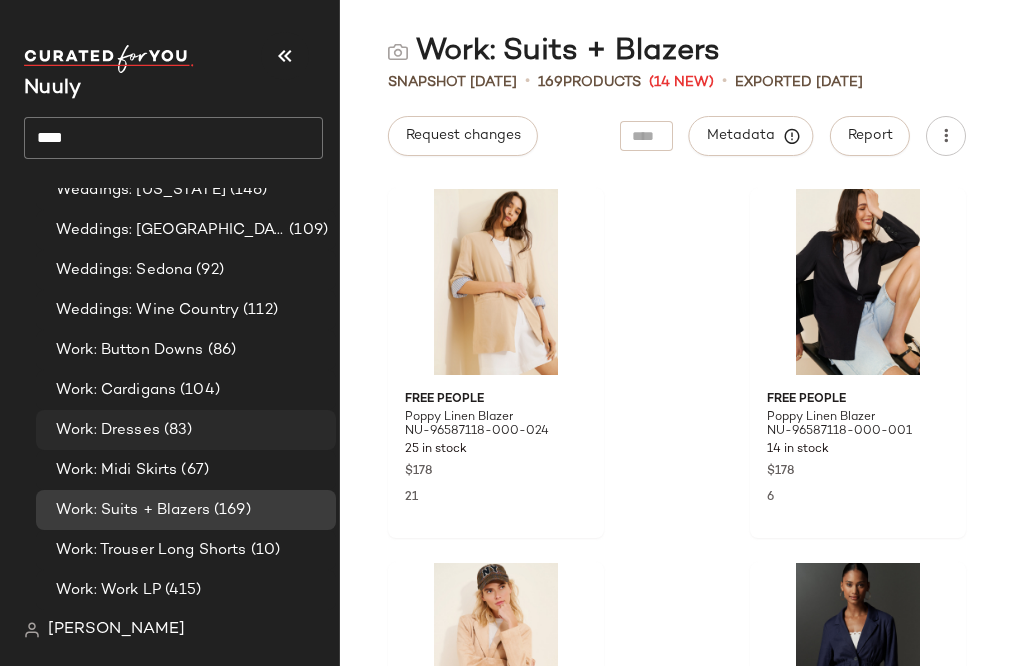 click on "Work: Dresses (83)" 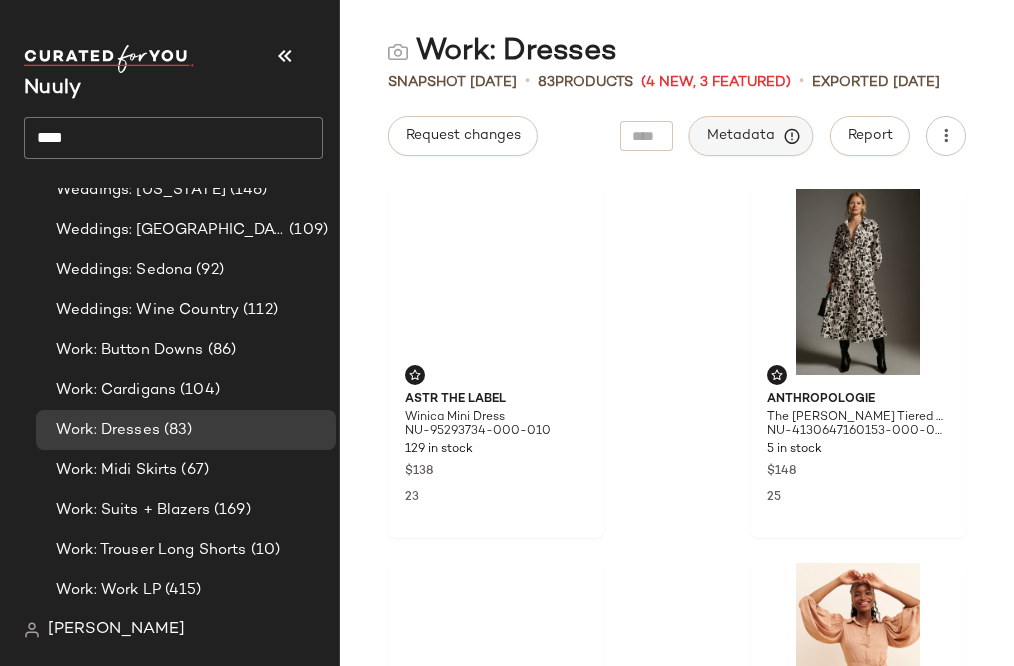 click on "Metadata" 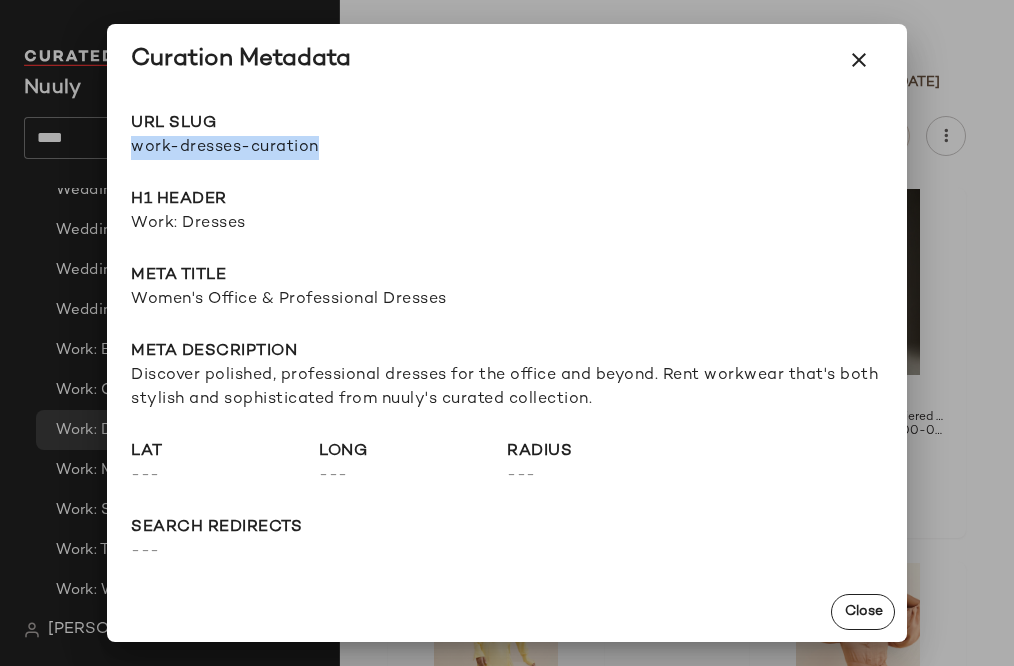 drag, startPoint x: 128, startPoint y: 145, endPoint x: 464, endPoint y: 172, distance: 337.08307 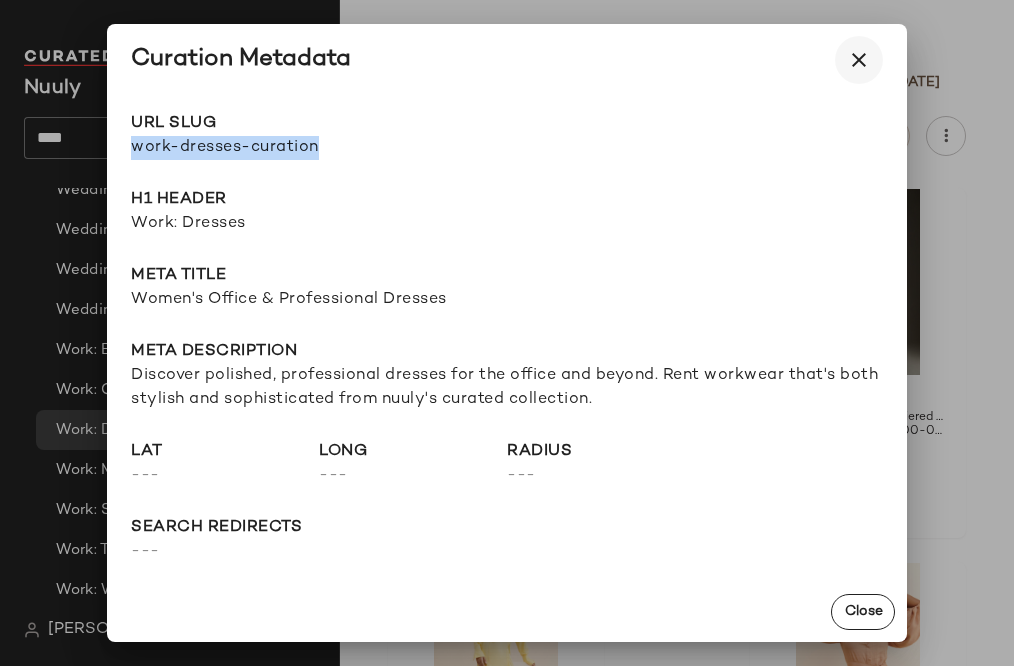 click at bounding box center [859, 60] 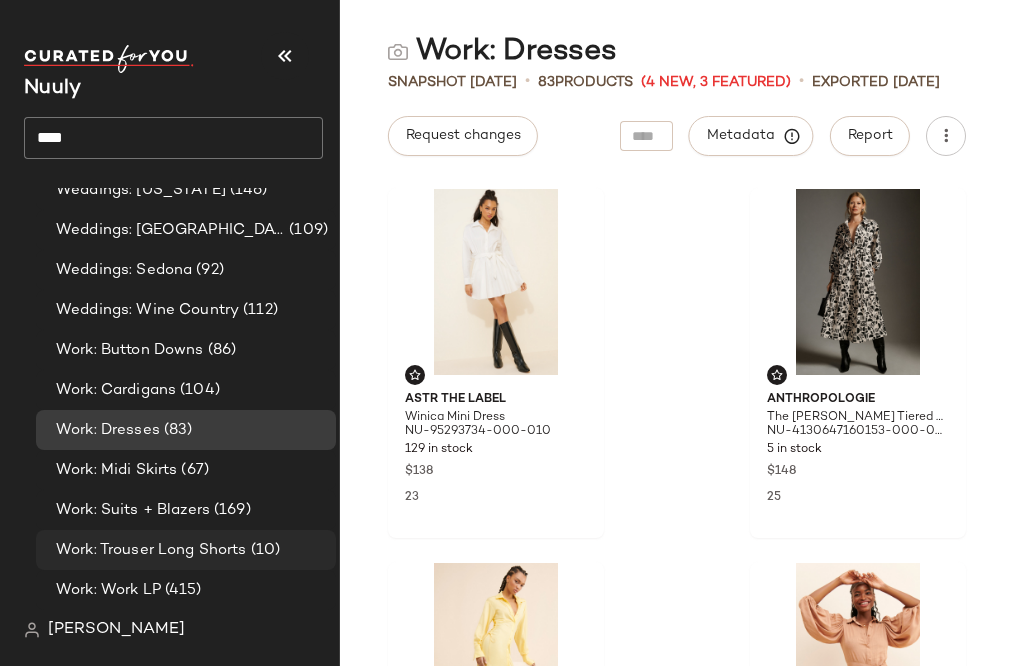 click on "Work: Trouser Long Shorts" at bounding box center (151, 550) 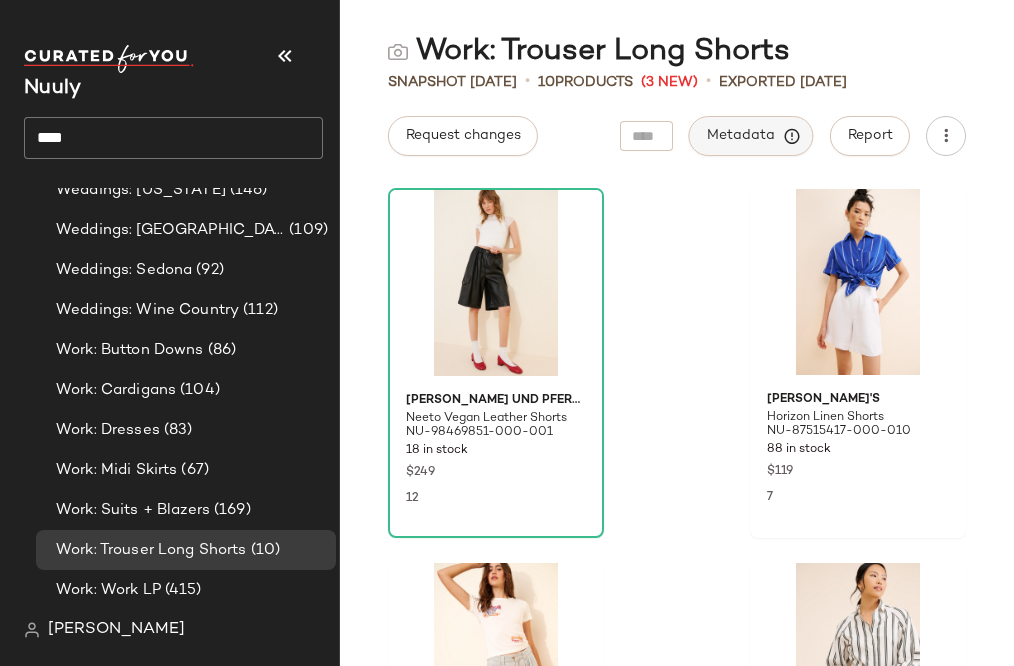 click on "Metadata" at bounding box center [751, 136] 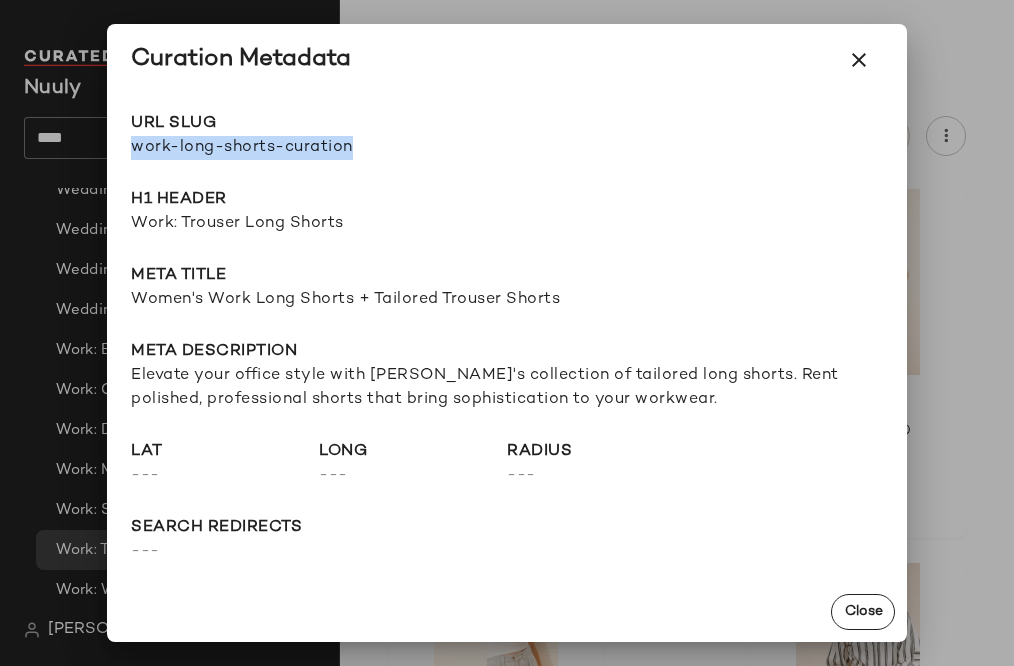 drag, startPoint x: 134, startPoint y: 147, endPoint x: 443, endPoint y: 149, distance: 309.00647 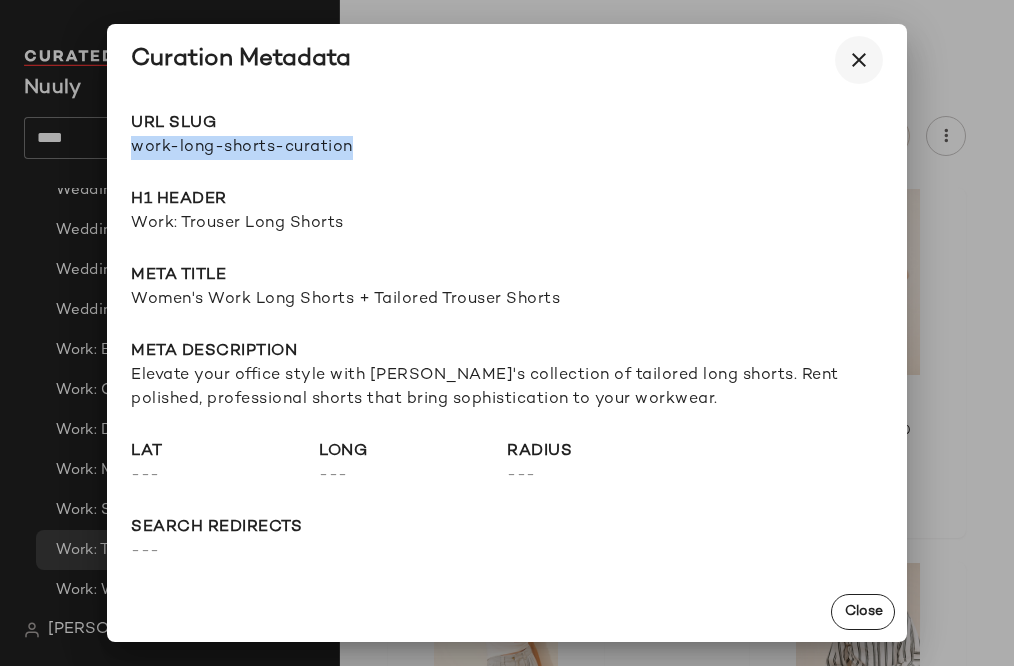 click at bounding box center (859, 60) 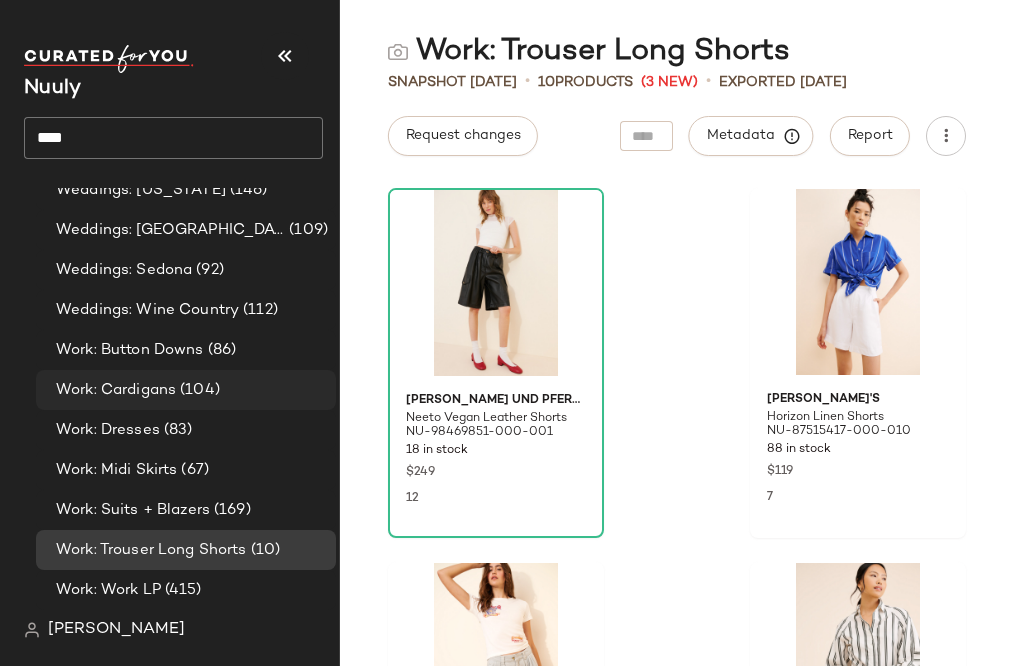click on "Work: Cardigans (104)" 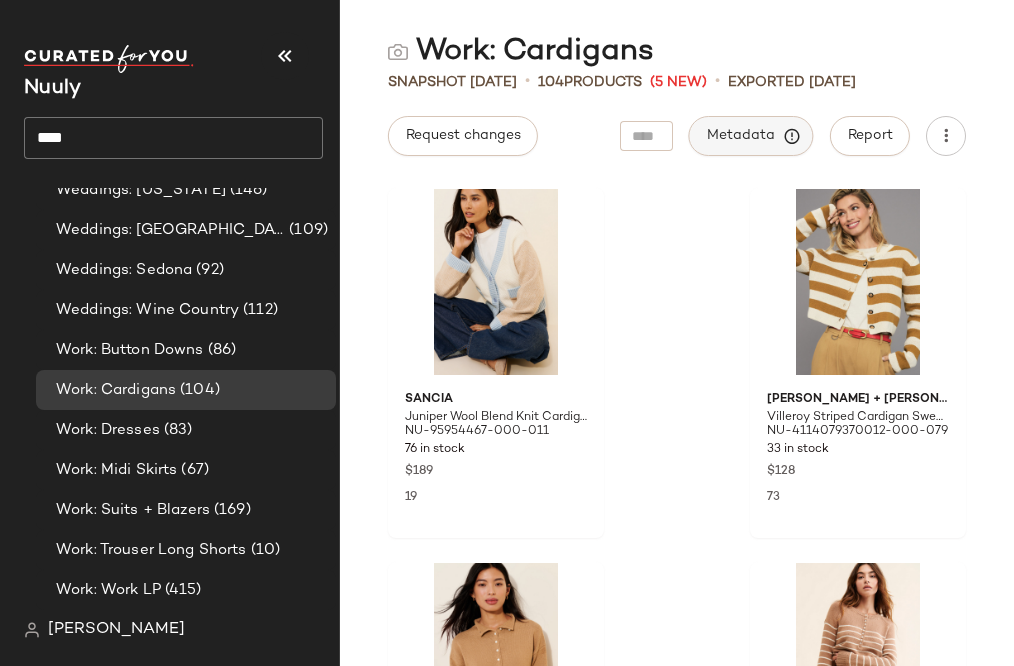 click on "Metadata" 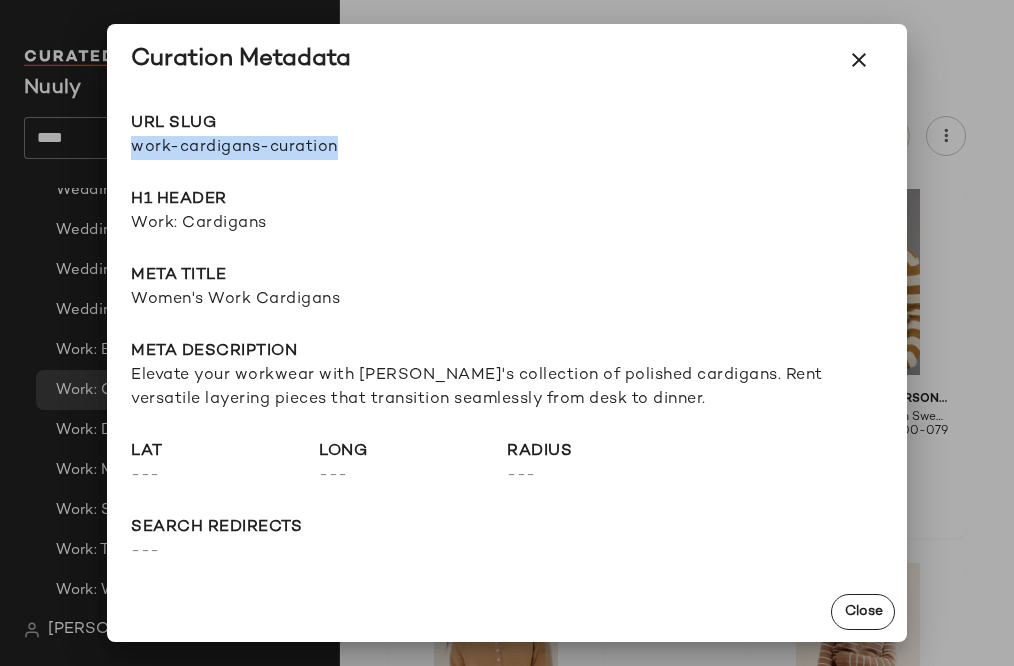drag, startPoint x: 132, startPoint y: 150, endPoint x: 484, endPoint y: 159, distance: 352.11505 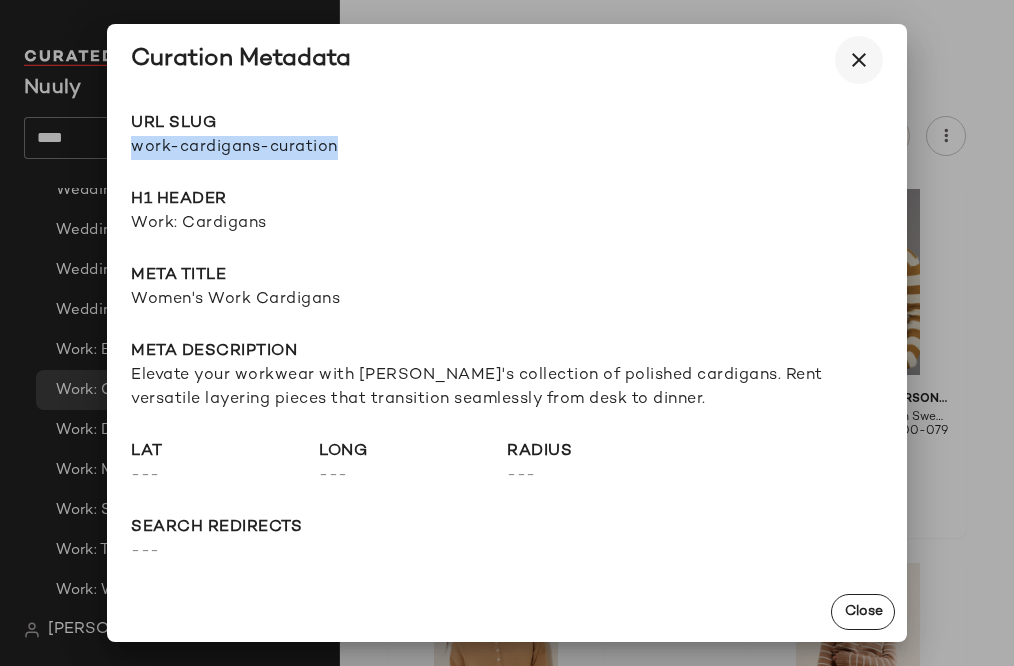 click at bounding box center (859, 60) 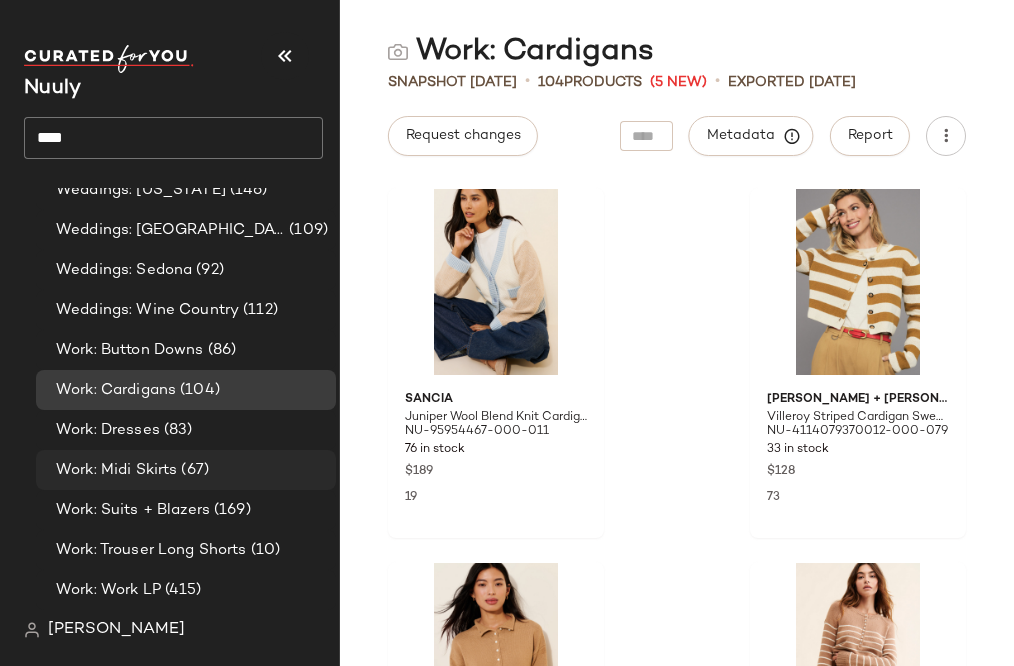 click on "Work: Midi Skirts" at bounding box center (116, 470) 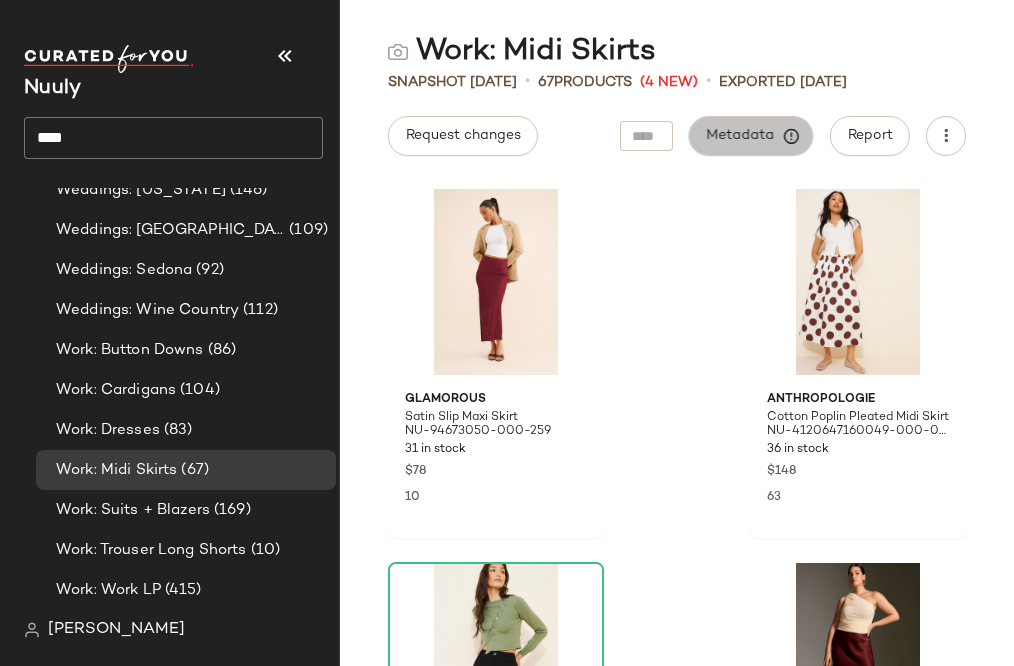 click on "Metadata" 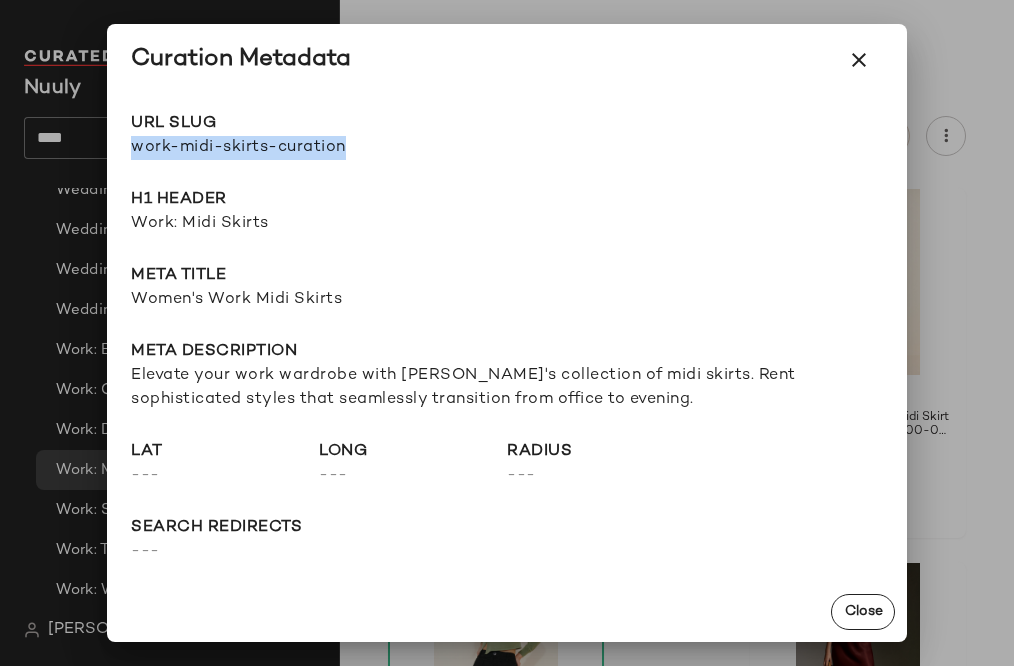 drag, startPoint x: 131, startPoint y: 147, endPoint x: 463, endPoint y: 146, distance: 332.0015 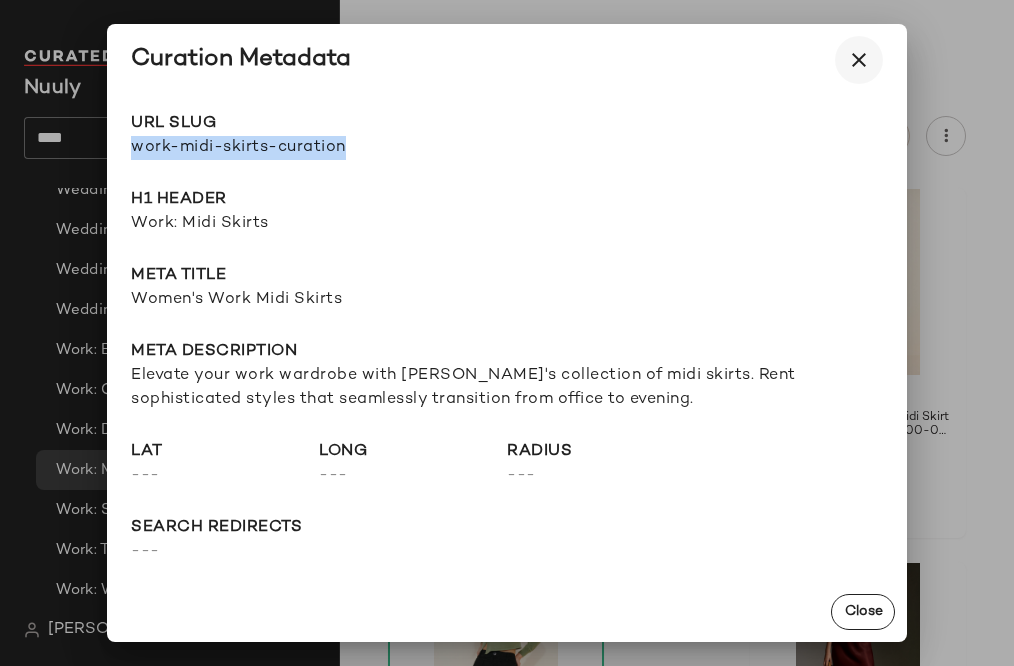 click at bounding box center (859, 60) 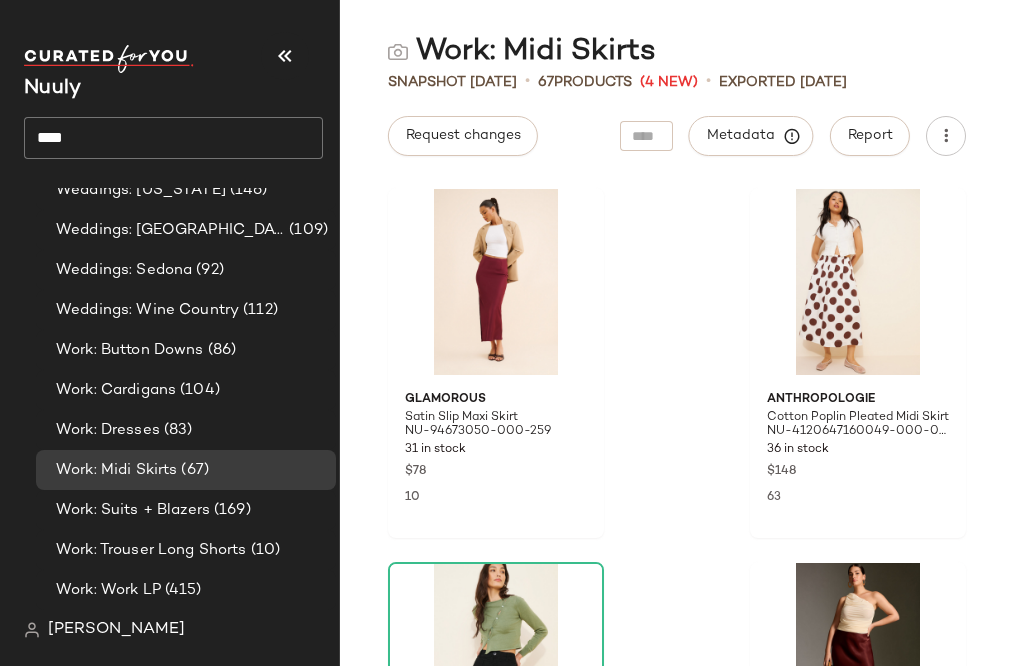click on "****" 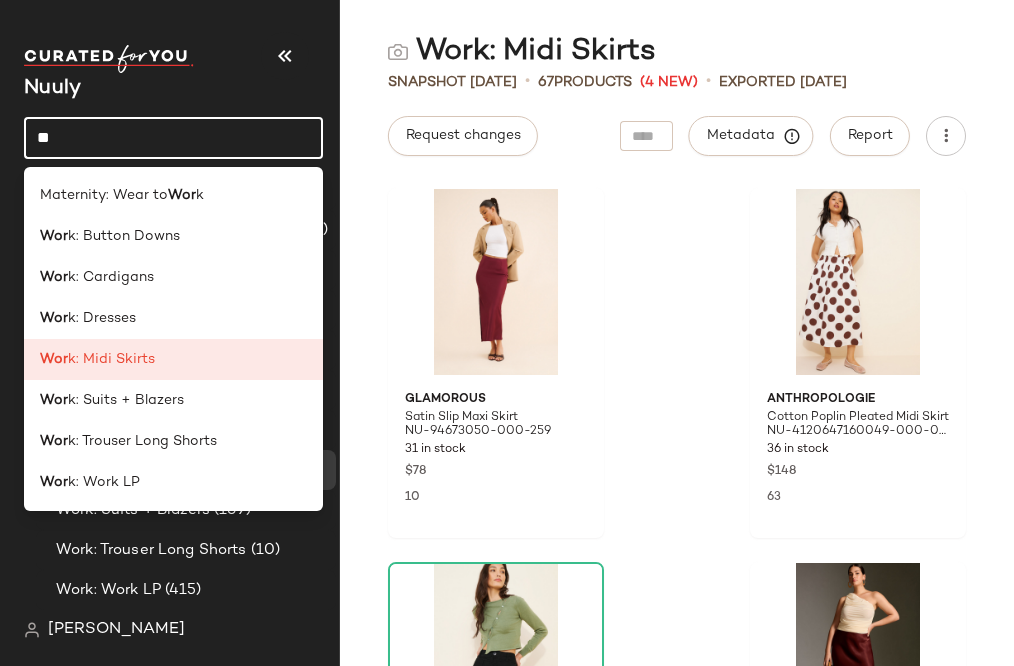 type on "*" 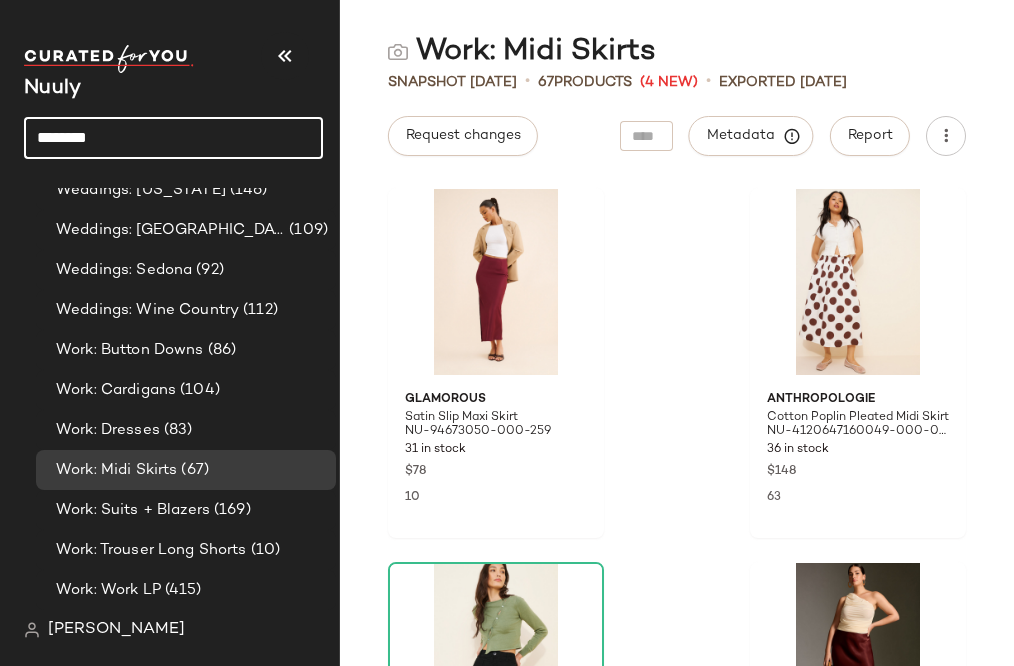 type on "*********" 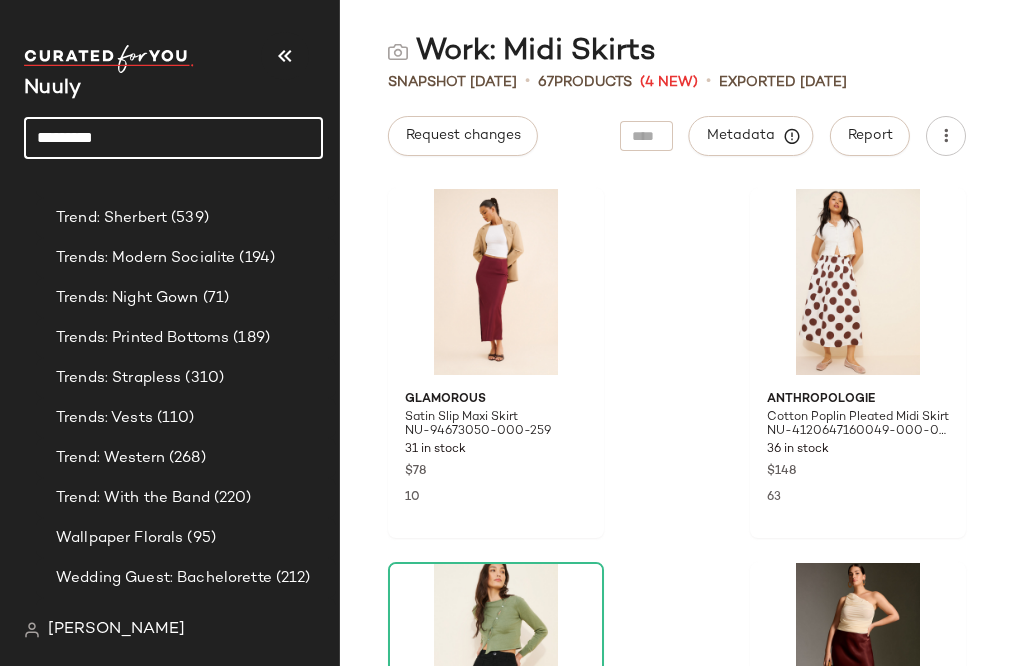 scroll, scrollTop: 5658, scrollLeft: 0, axis: vertical 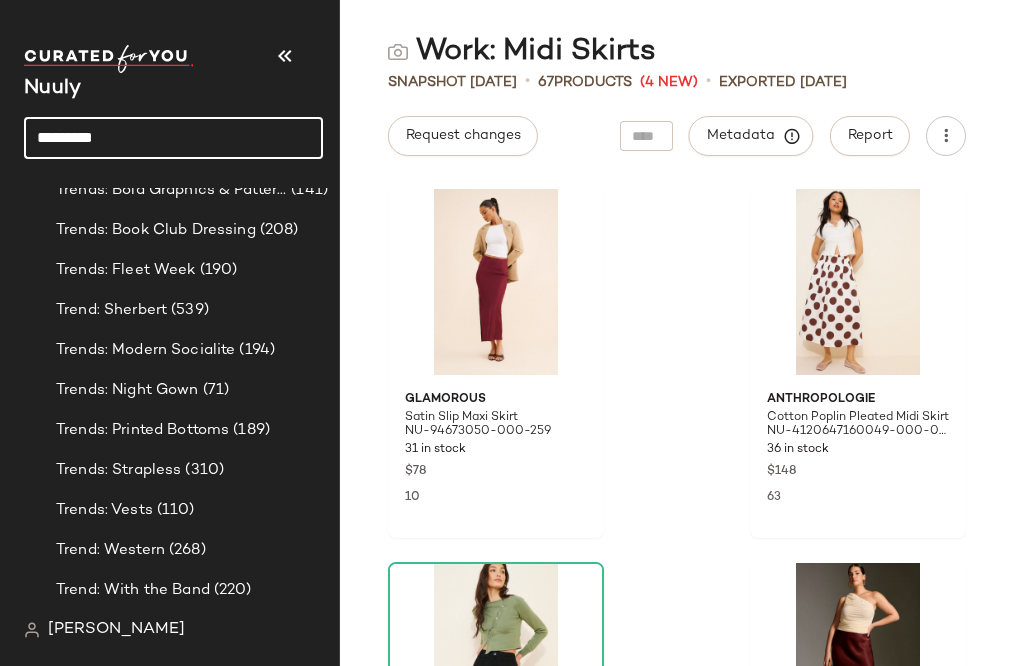 drag, startPoint x: 139, startPoint y: 124, endPoint x: 24, endPoint y: 126, distance: 115.01739 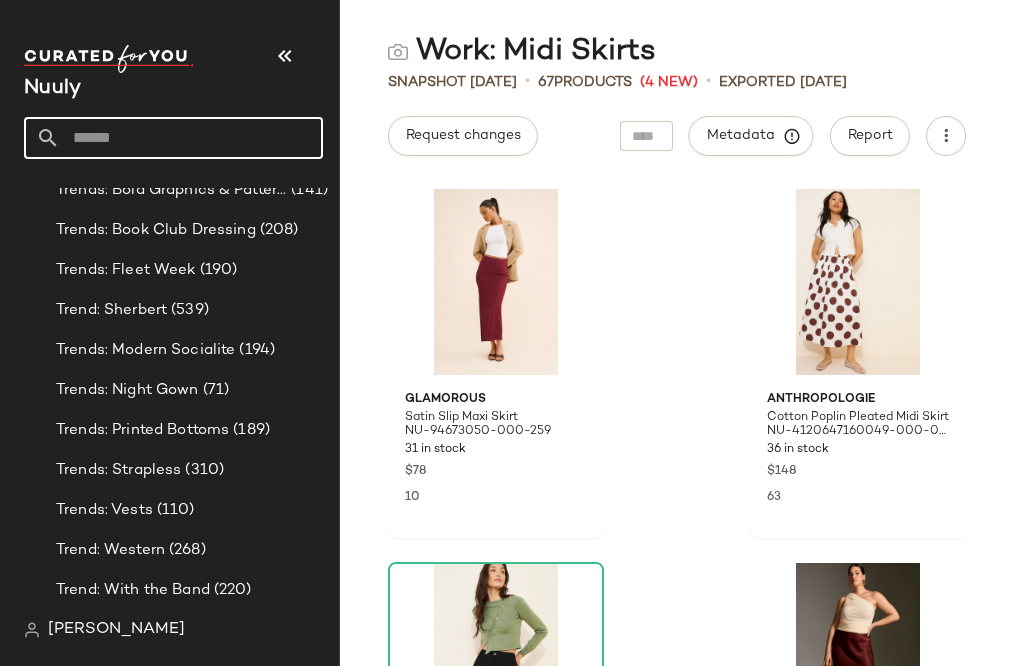 type 